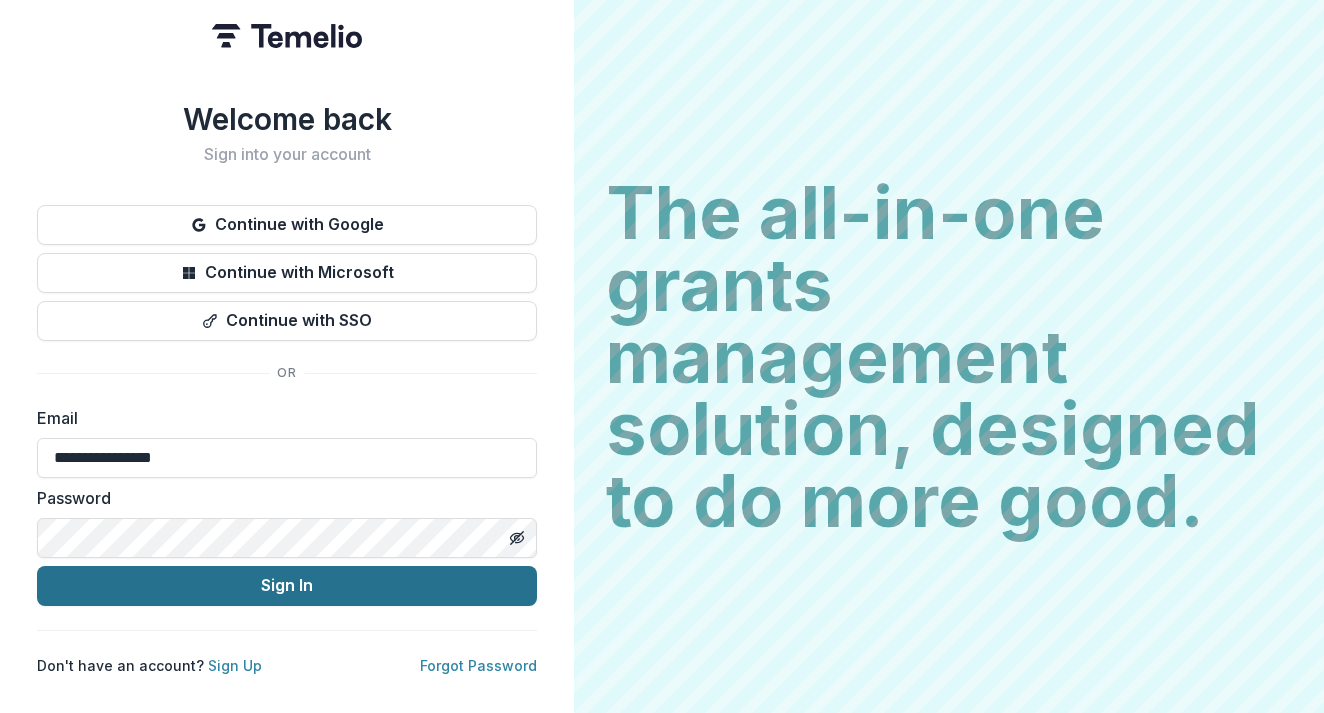 click on "Sign In" at bounding box center (287, 586) 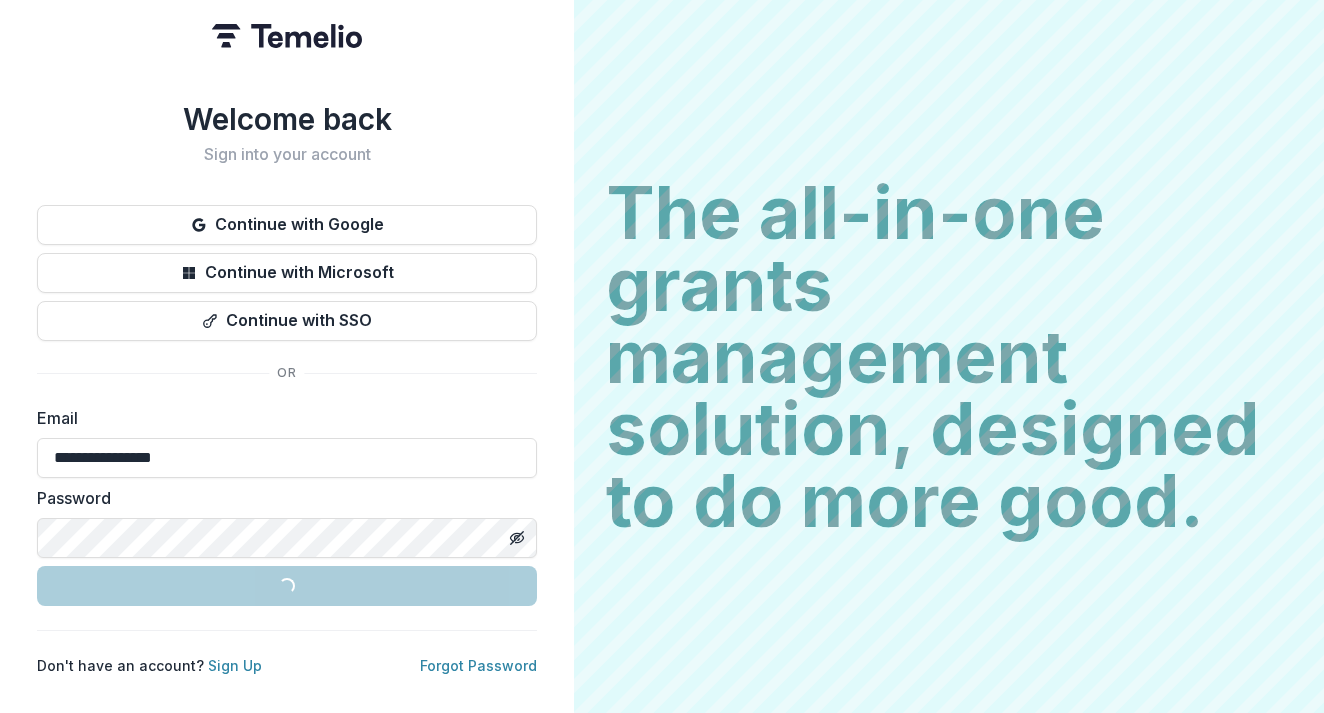 scroll, scrollTop: 0, scrollLeft: 0, axis: both 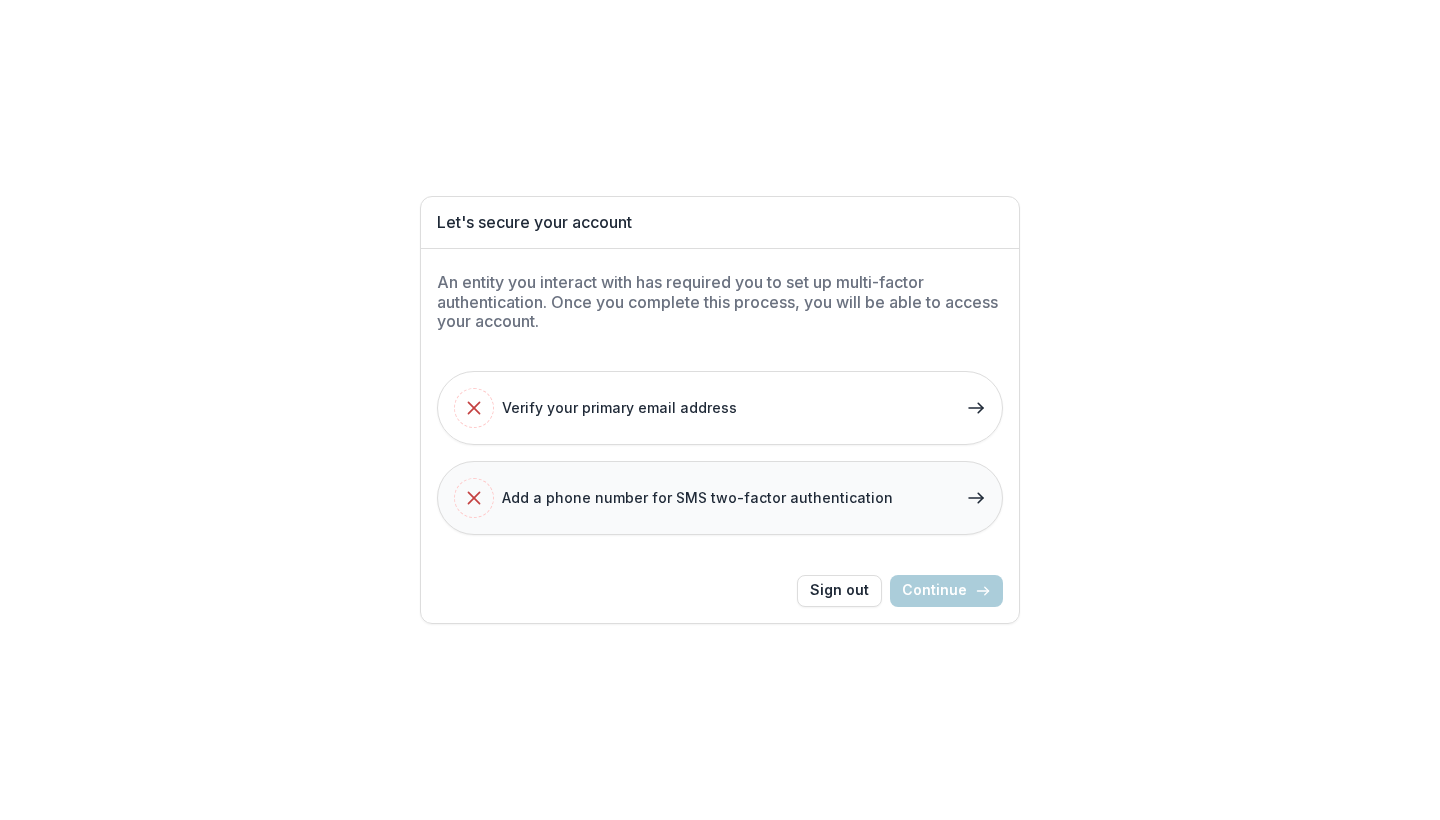 click on "Add a phone number for SMS two-factor authentication" at bounding box center [697, 497] 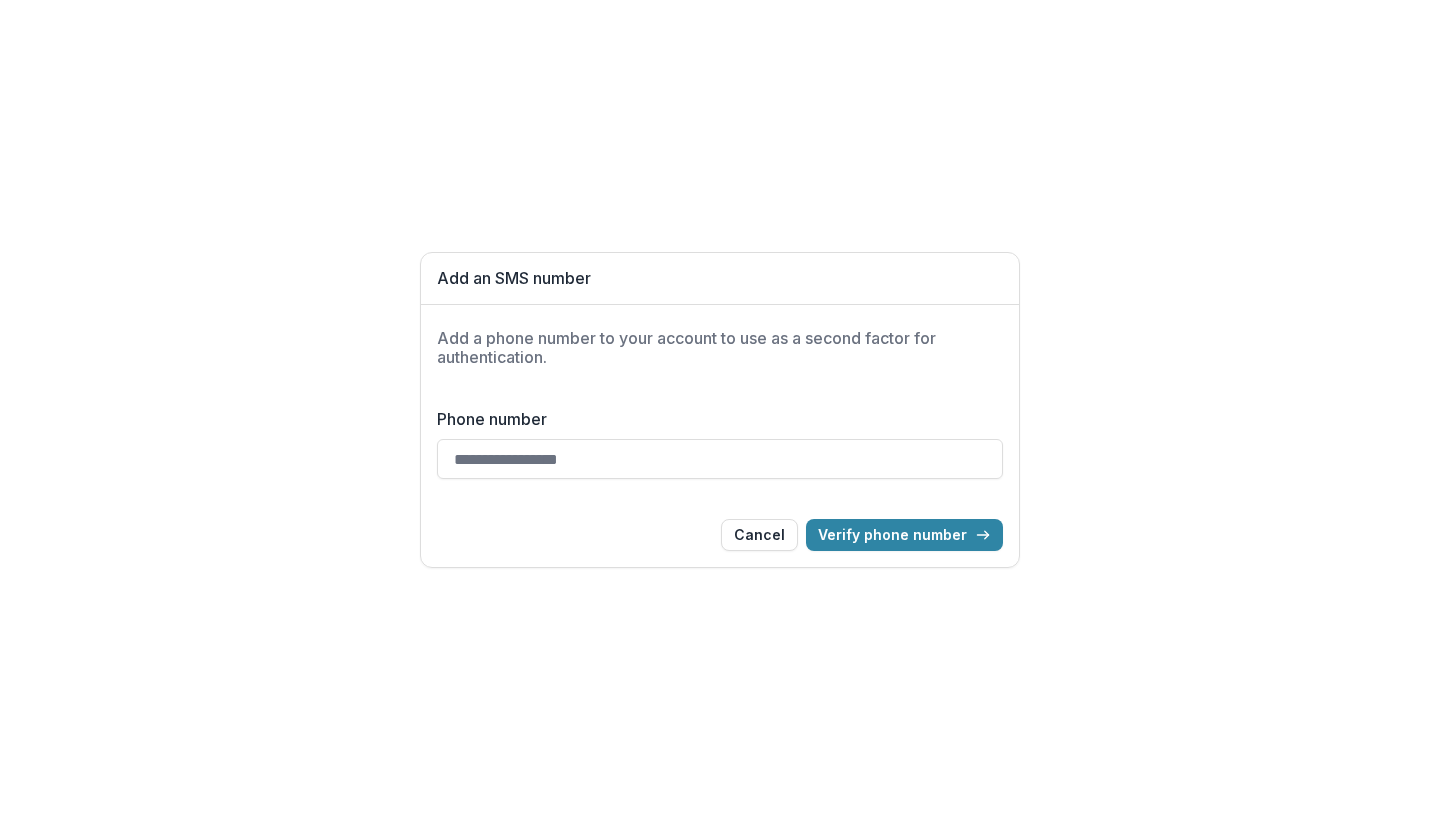 click on "Phone number" at bounding box center [720, 459] 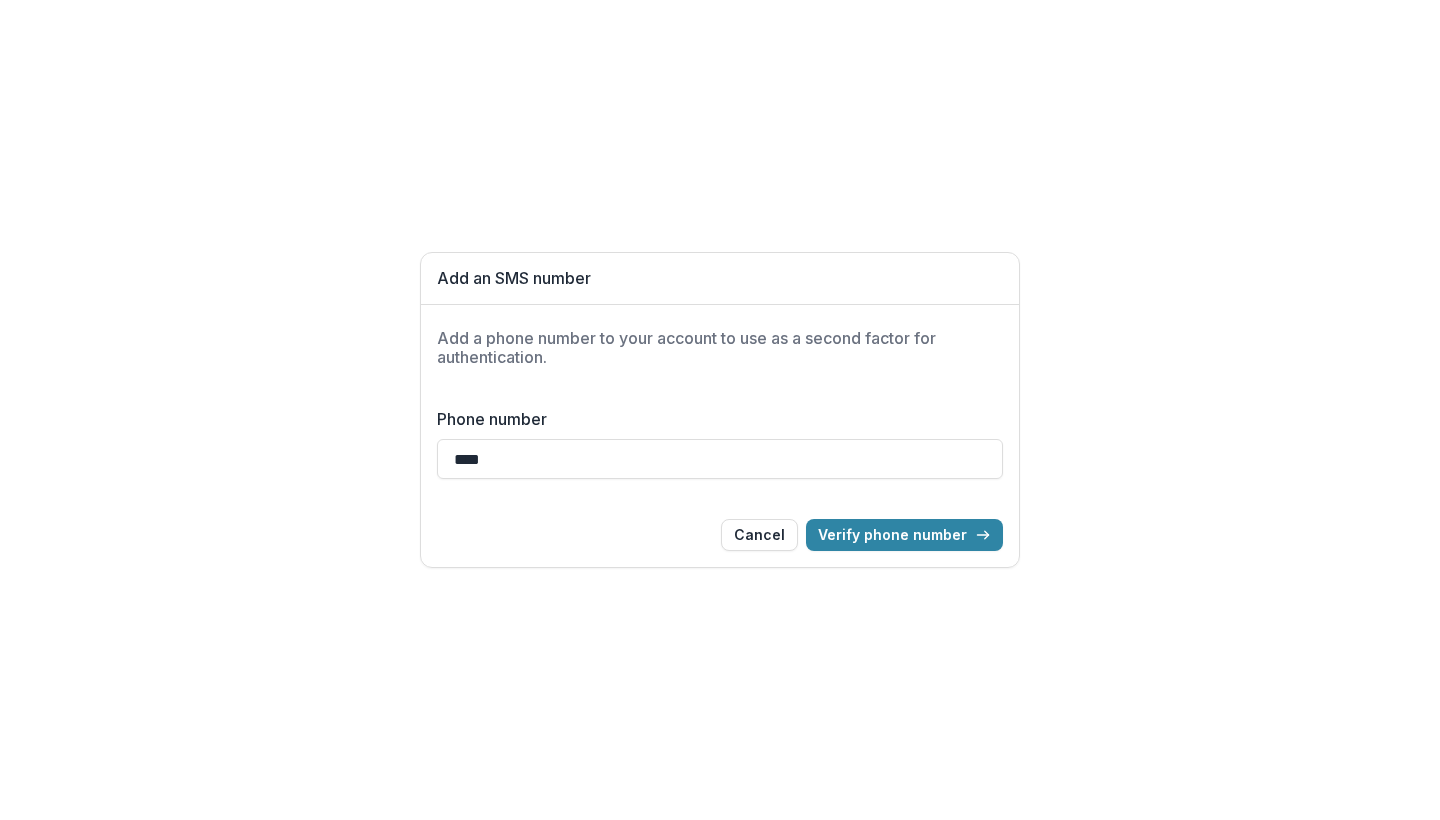 type on "*******" 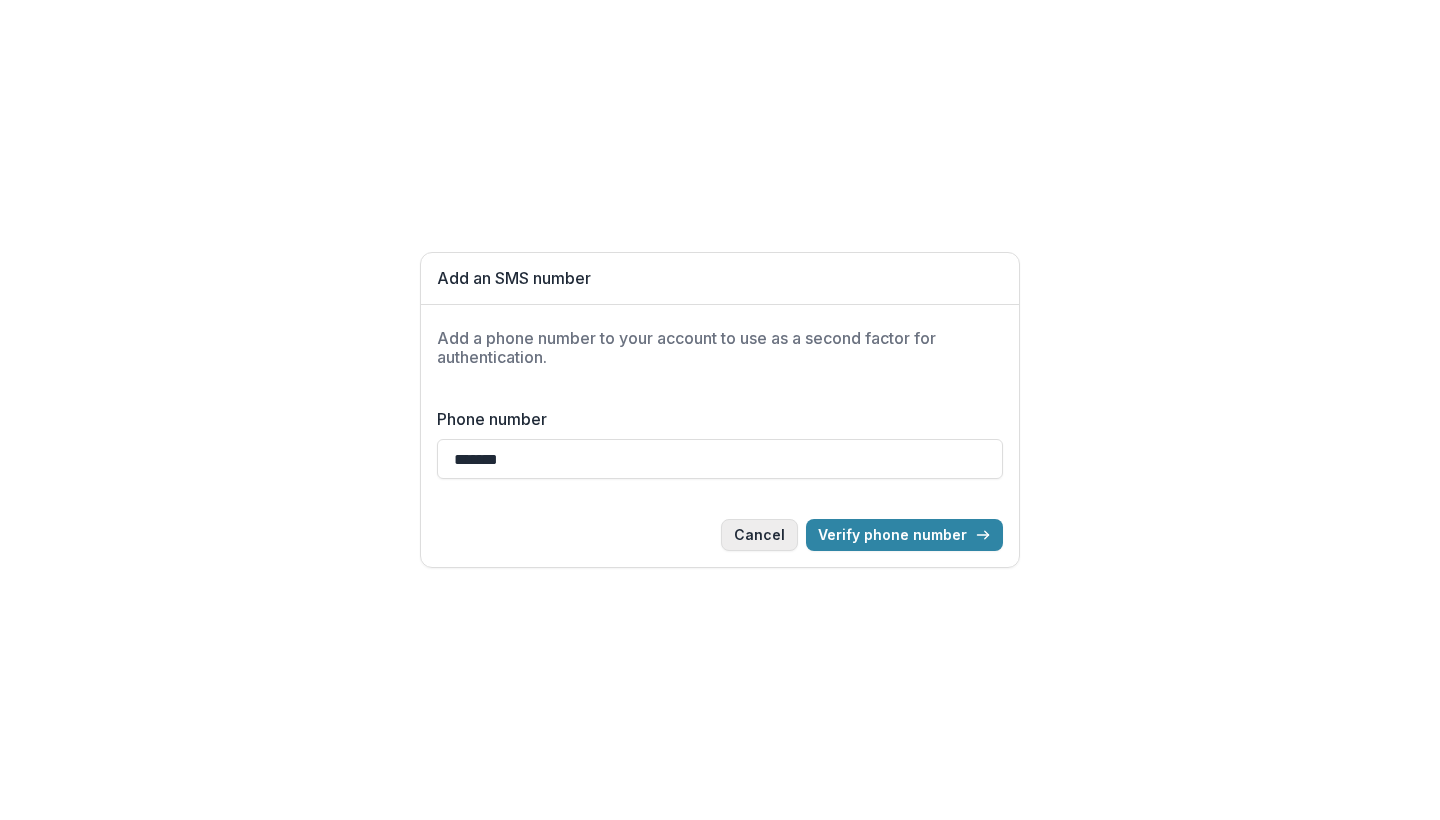 click on "Cancel" at bounding box center [759, 535] 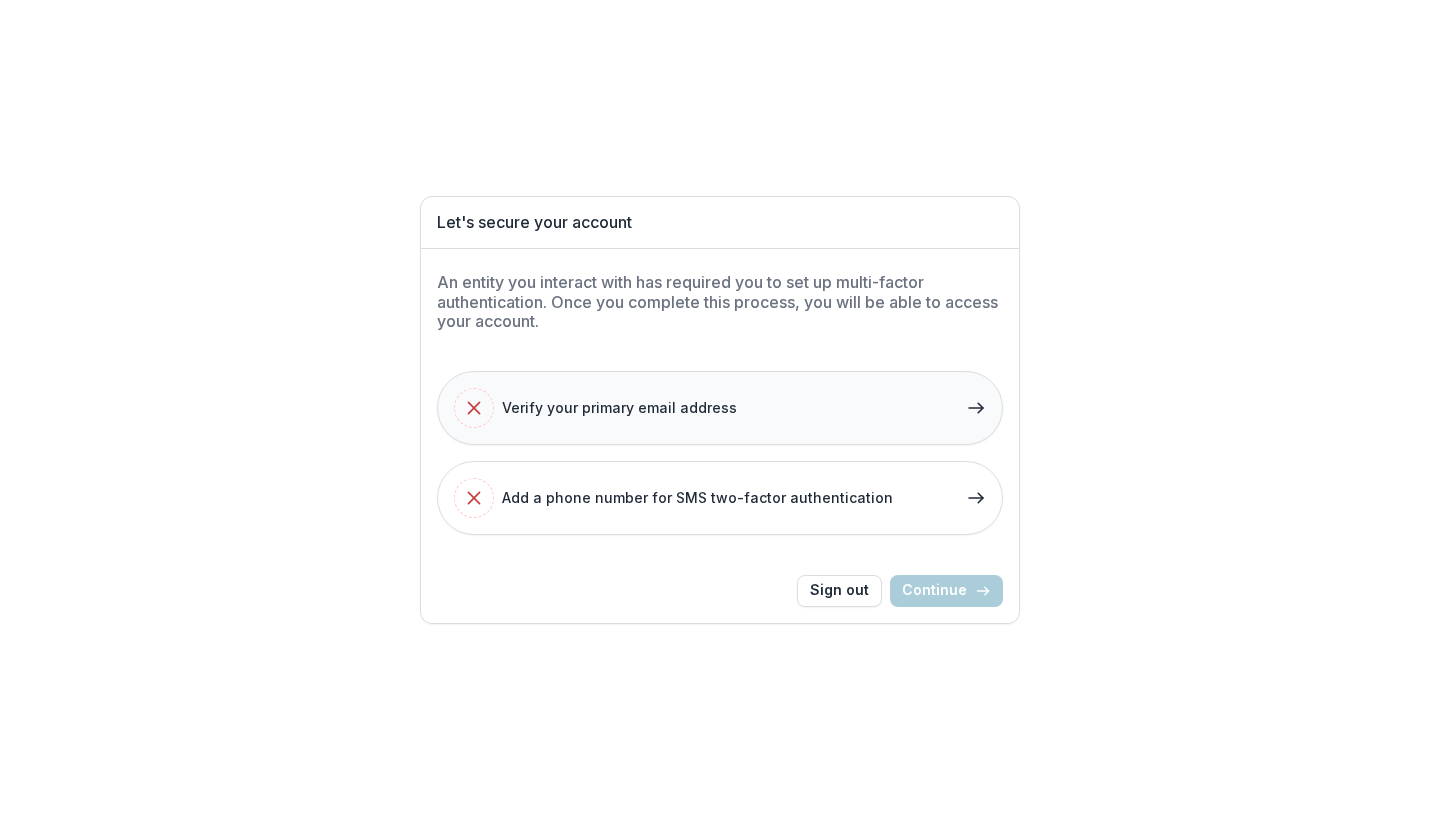 click on "Verify your primary email address" at bounding box center [619, 407] 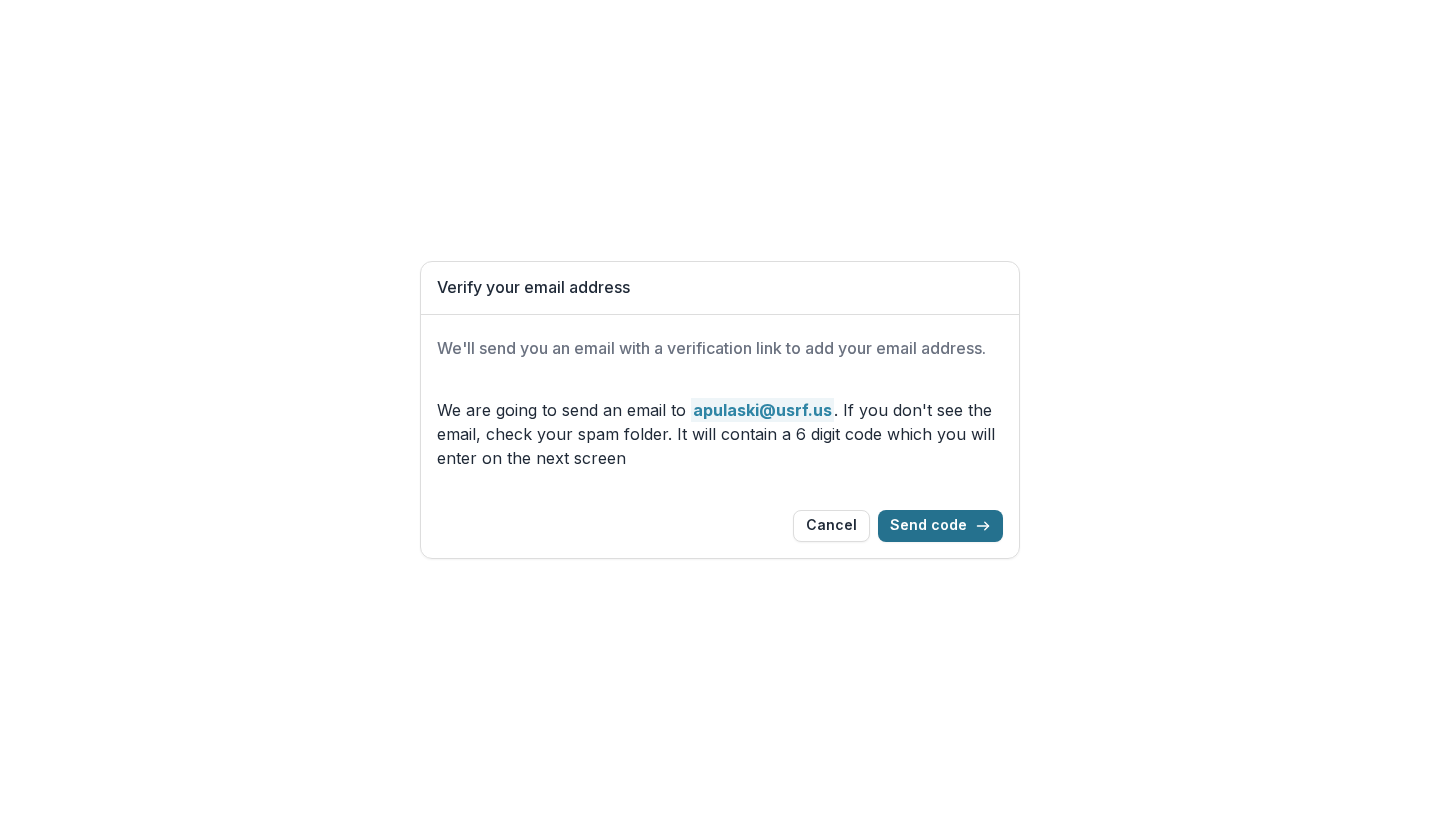 click on "Send code" at bounding box center (940, 526) 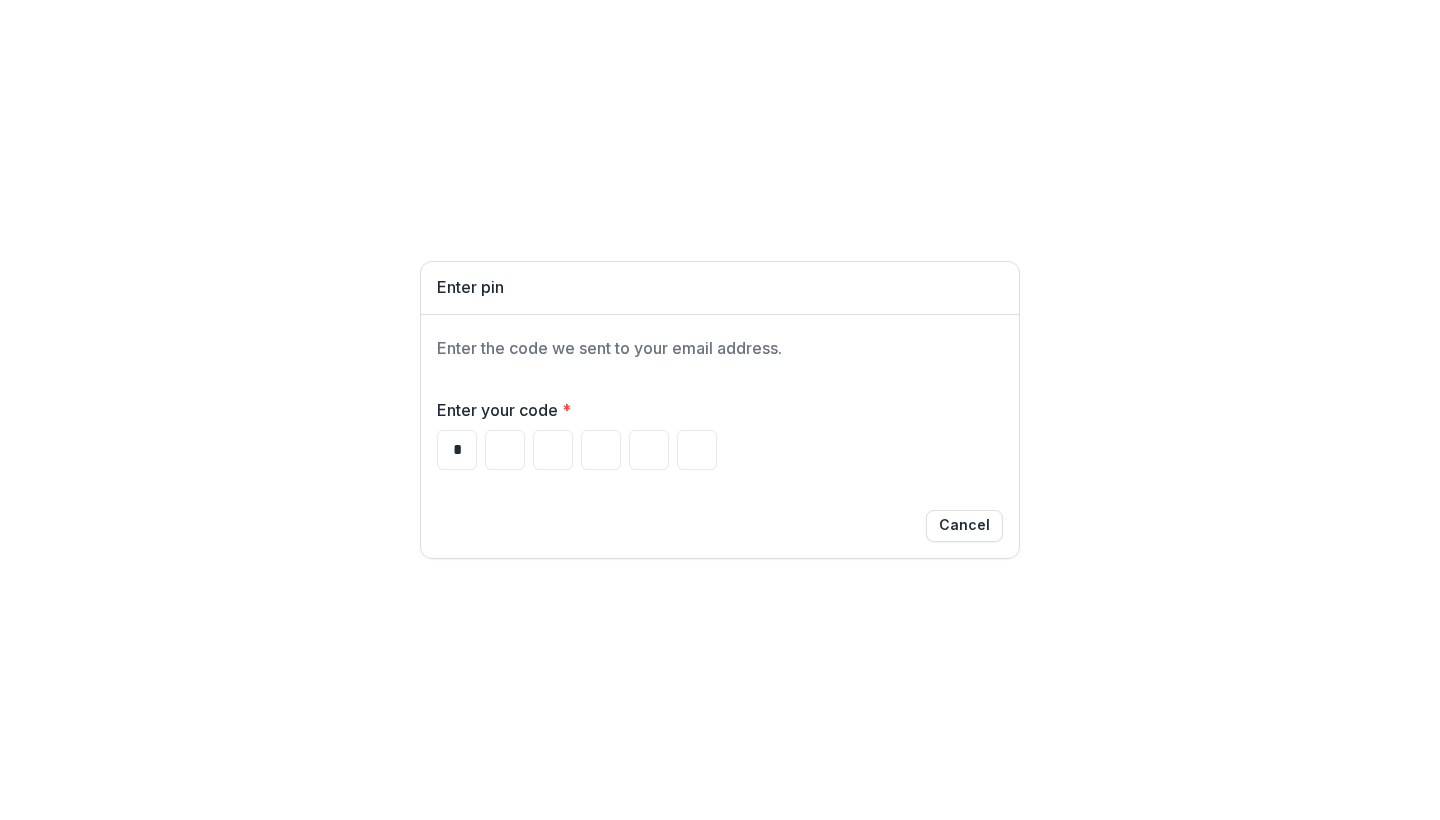 type on "*" 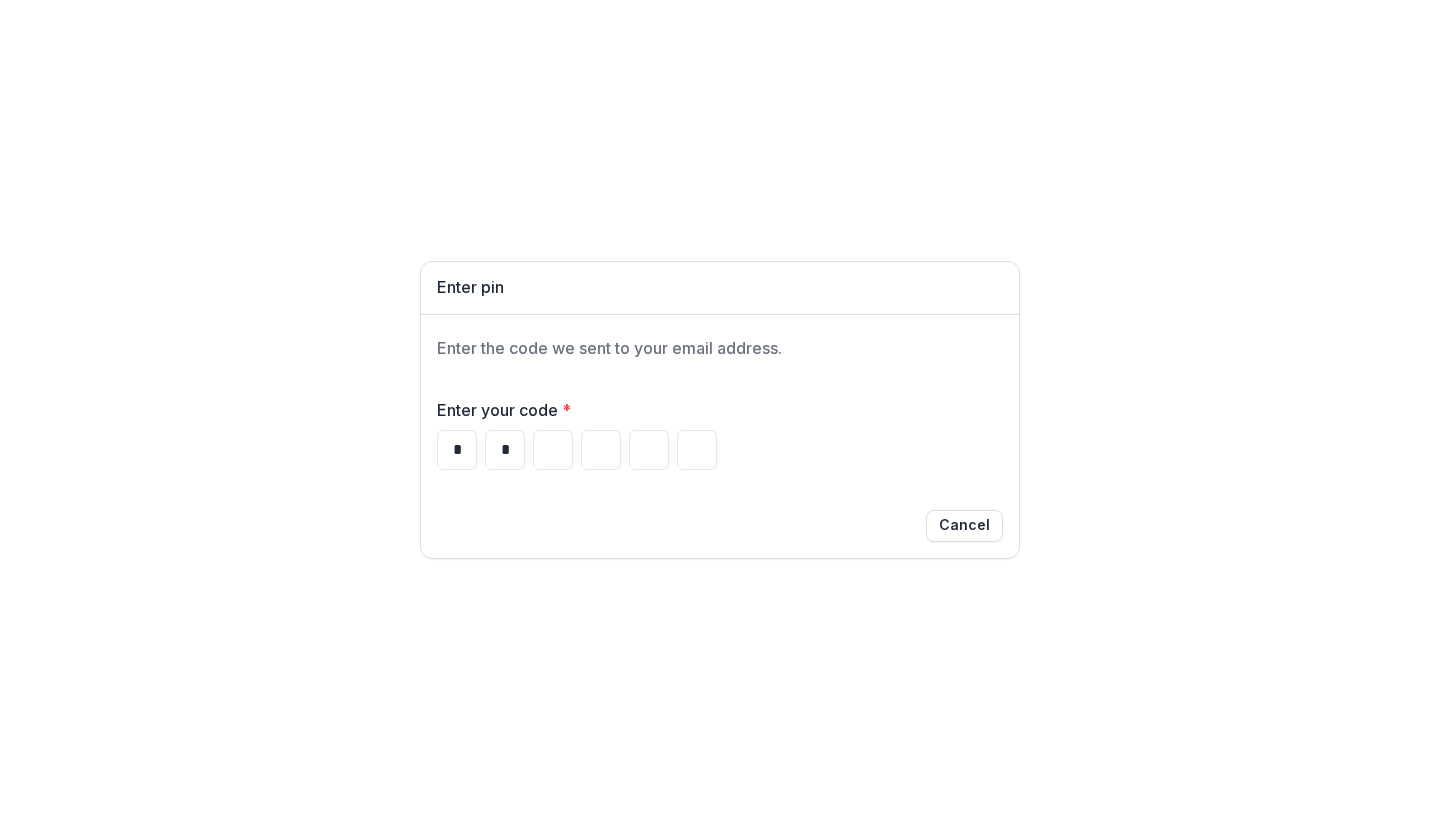 type on "*" 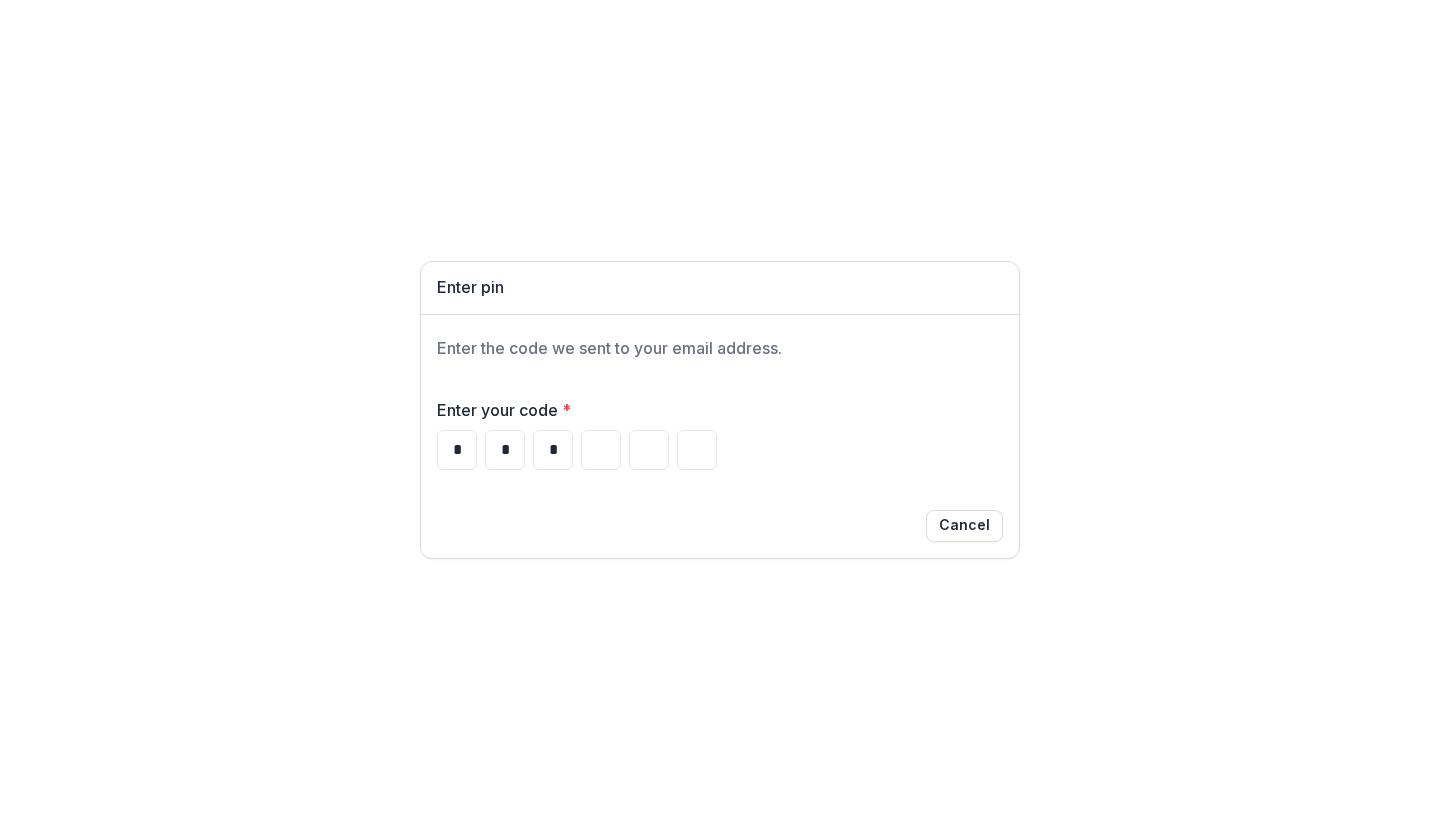 type on "*" 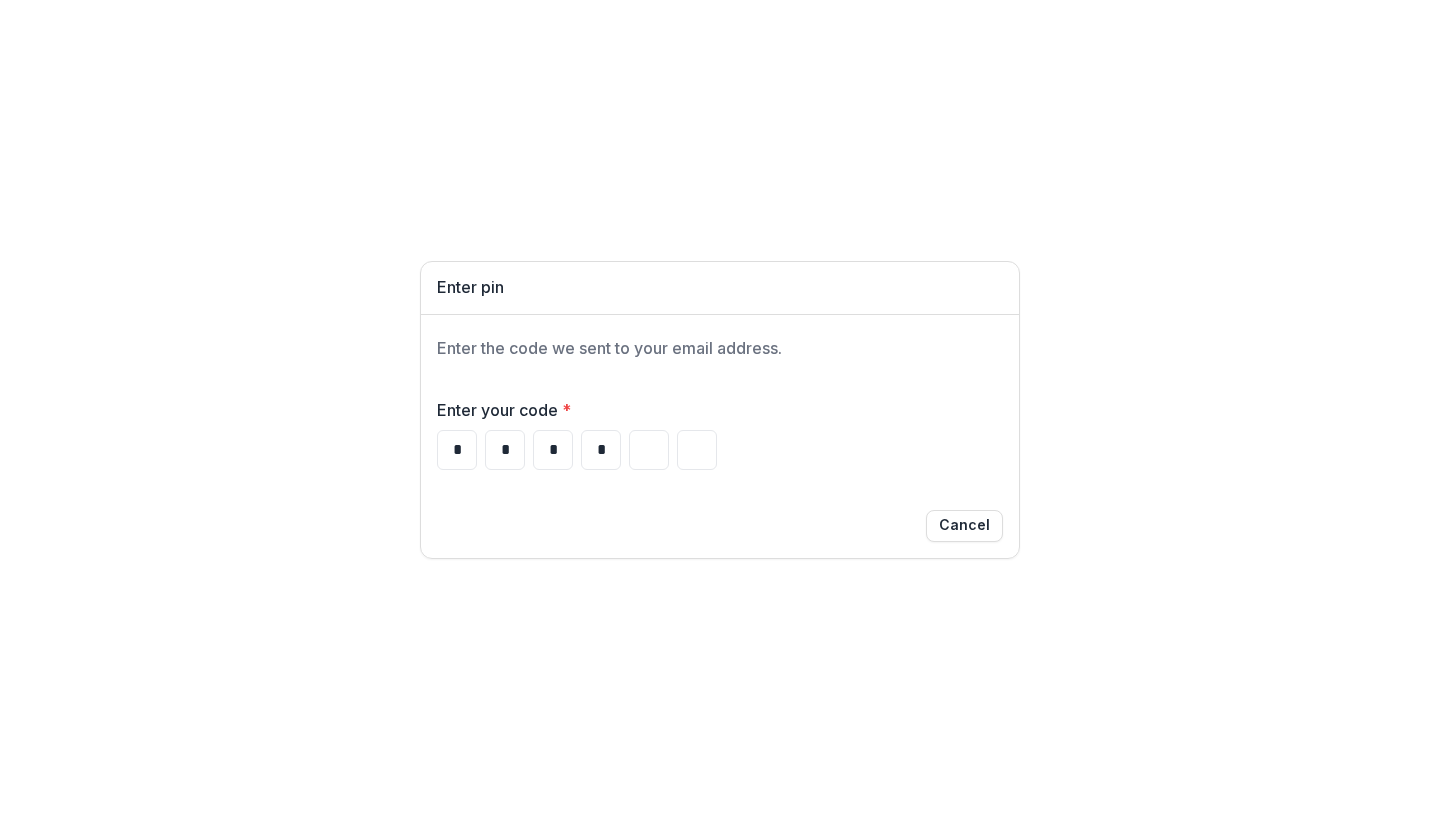 type on "*" 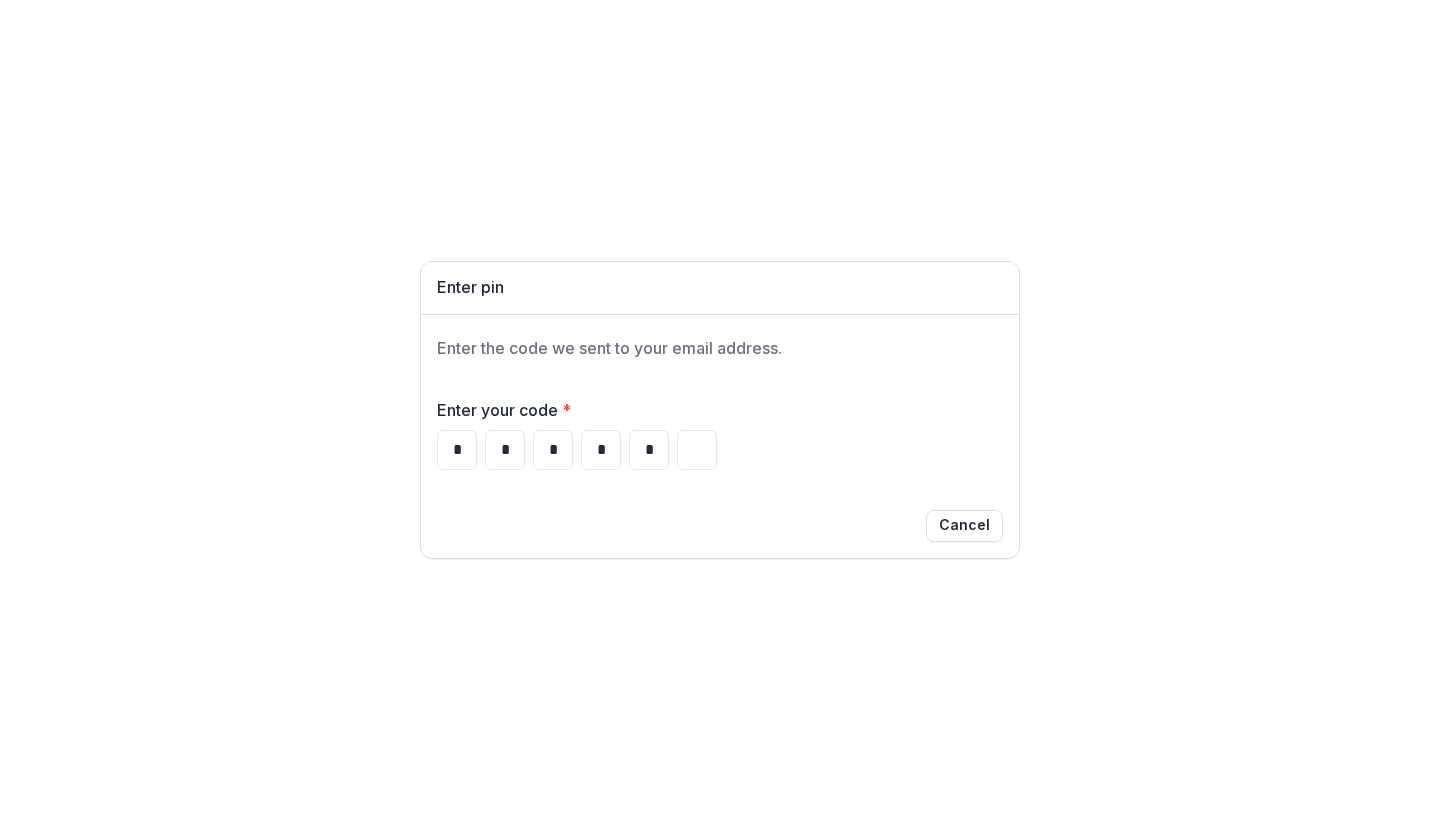 type on "*" 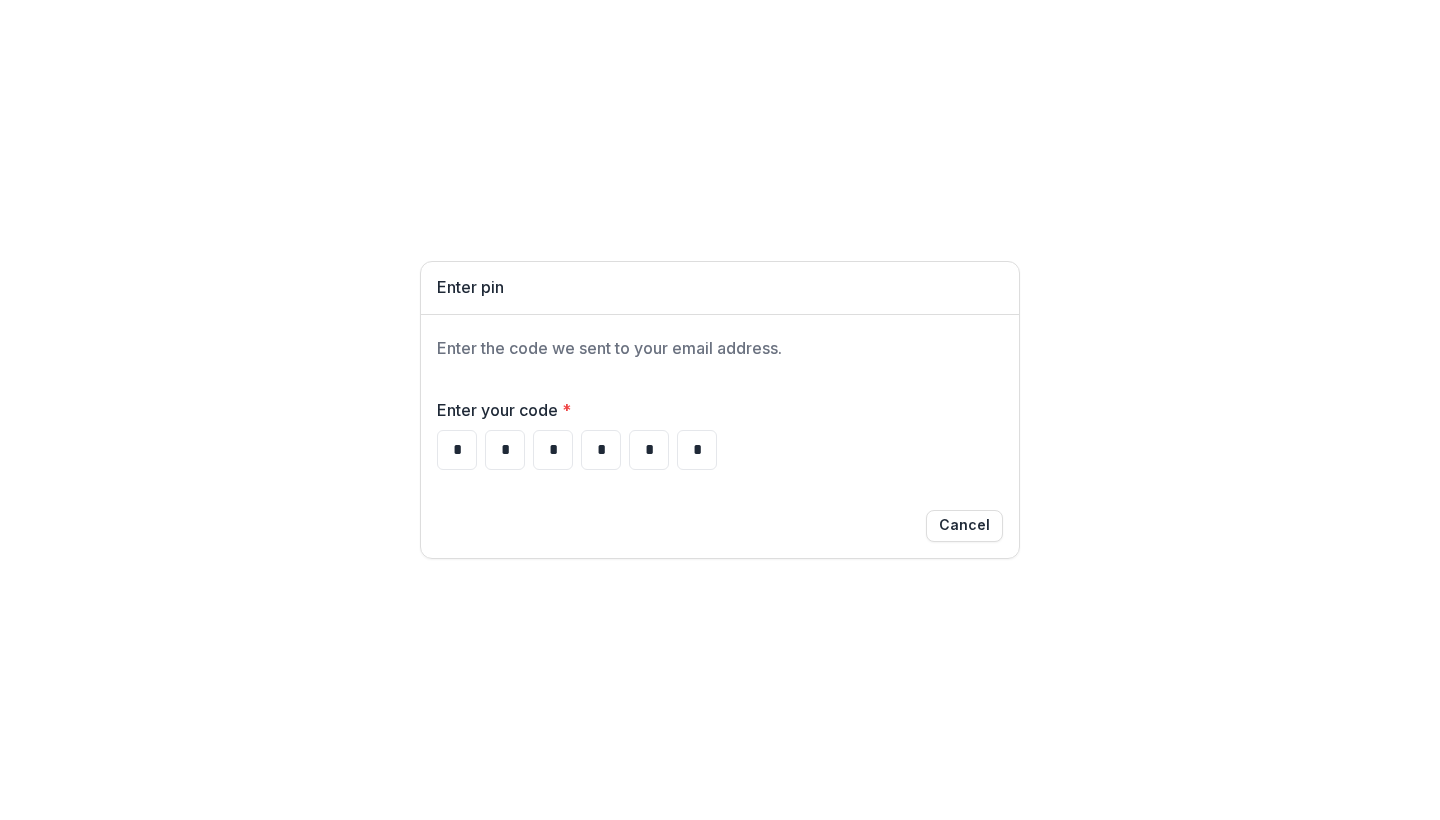 type on "*" 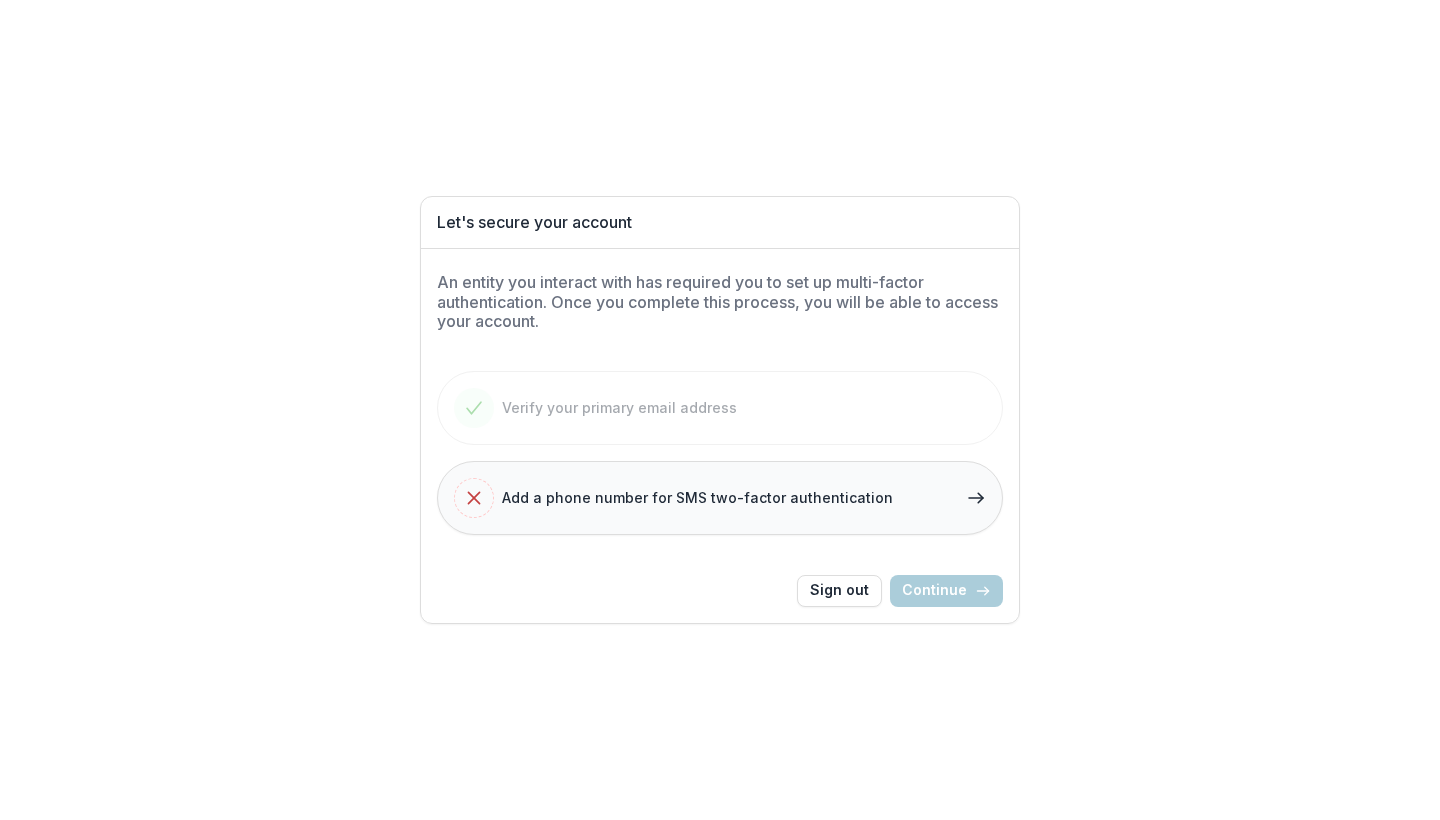 click on "Add a phone number for SMS two-factor authentication" at bounding box center [673, 498] 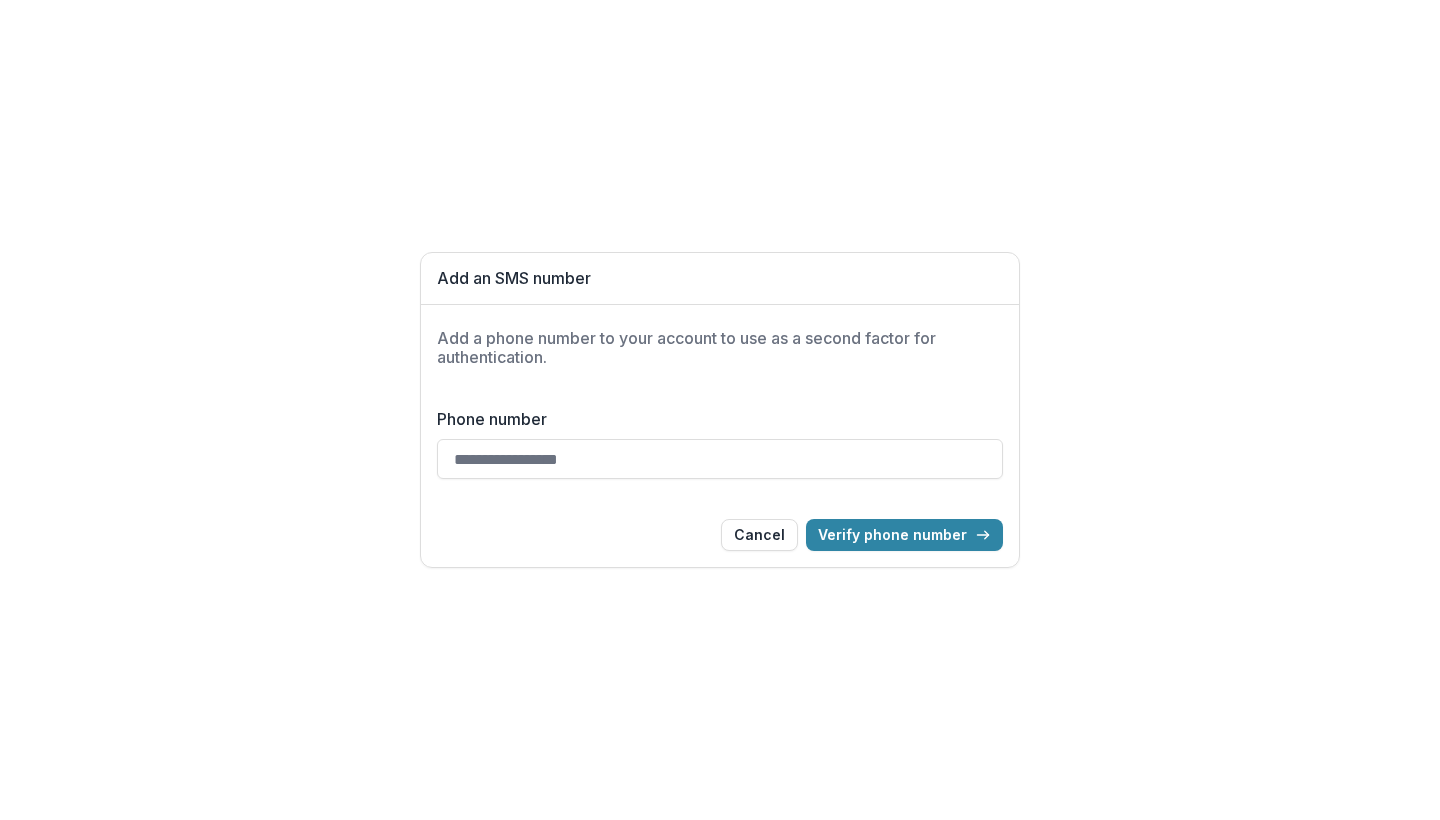 click on "Phone number" at bounding box center (720, 459) 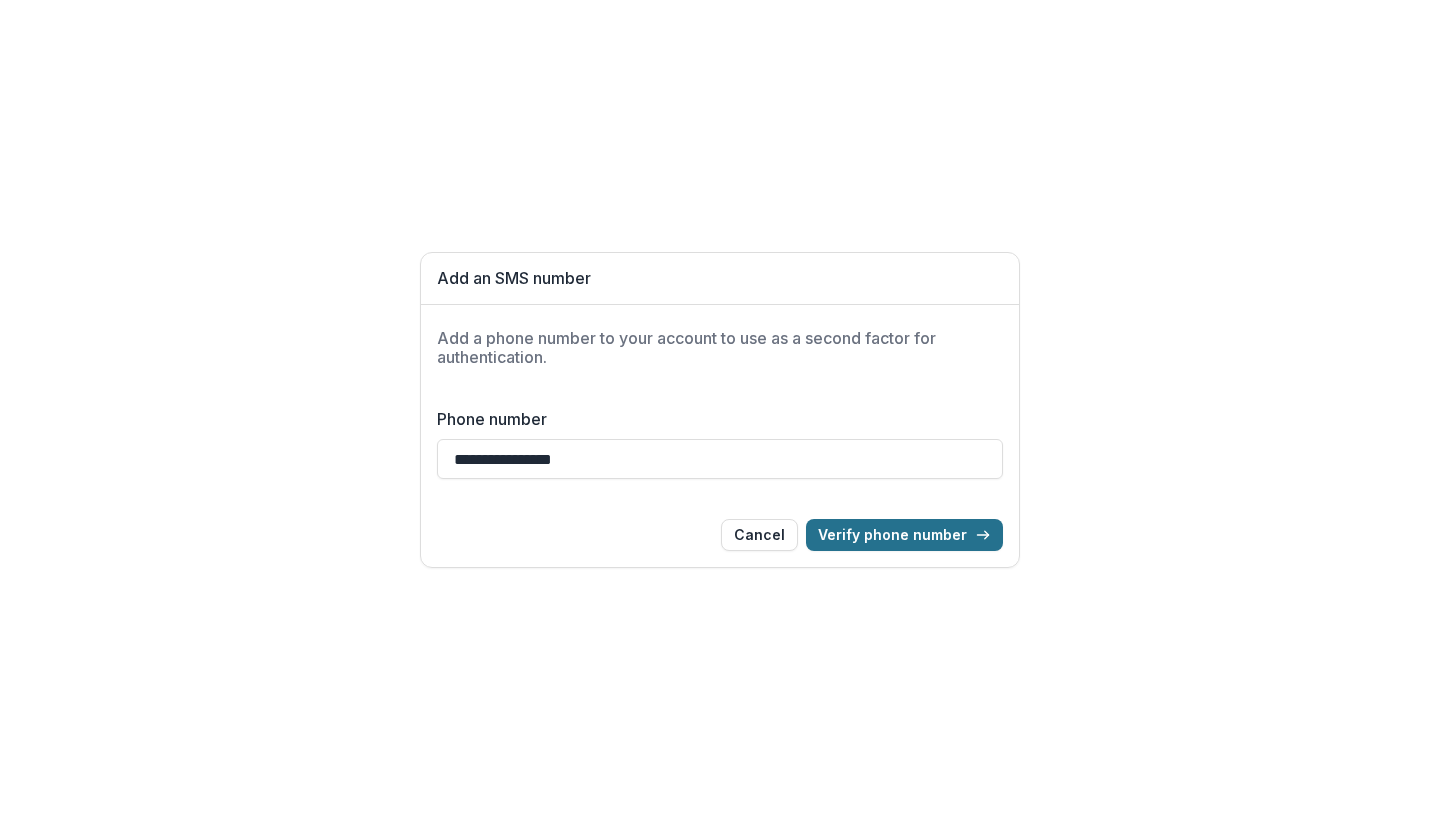 type on "**********" 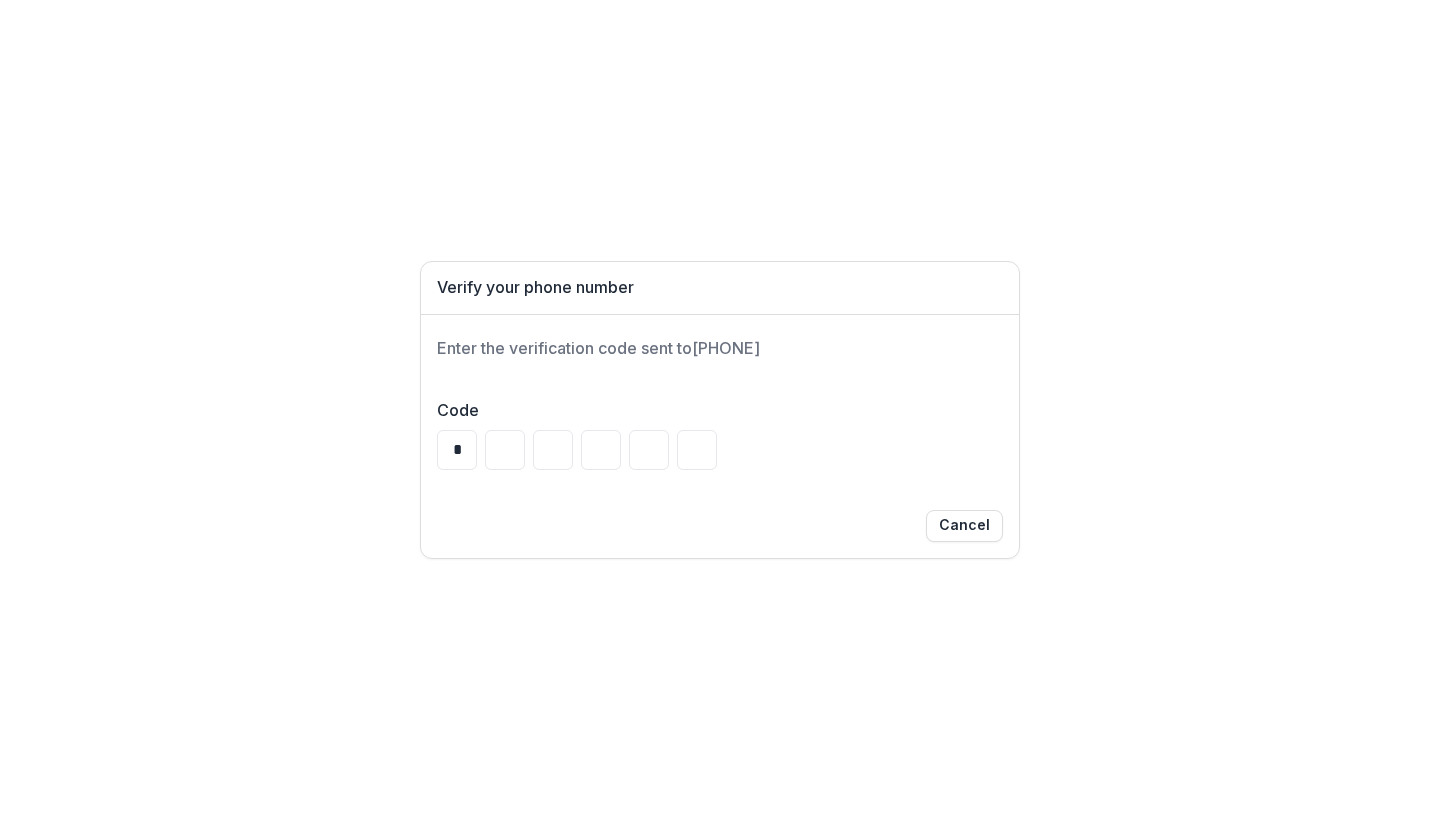 type on "*" 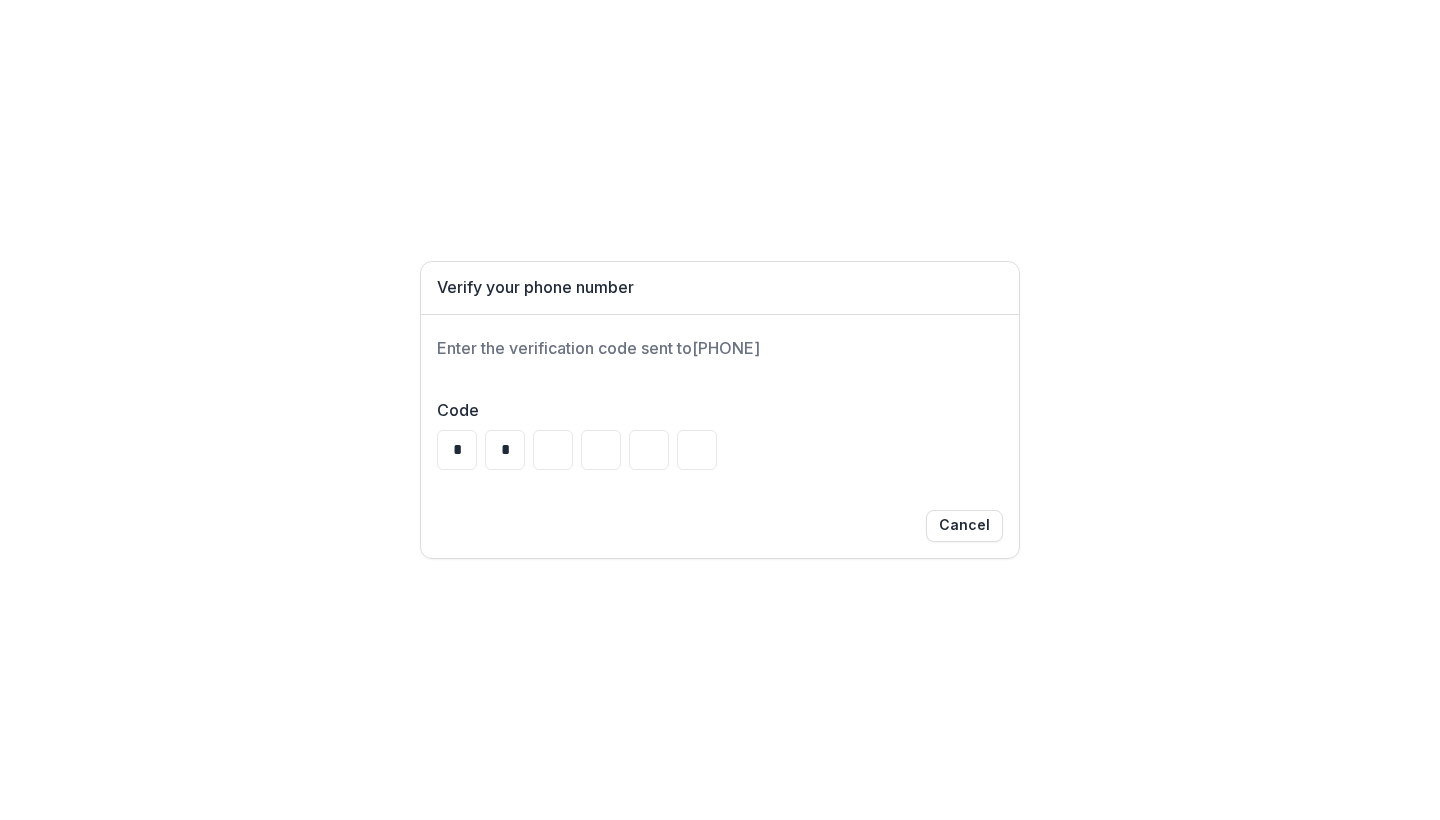type on "*" 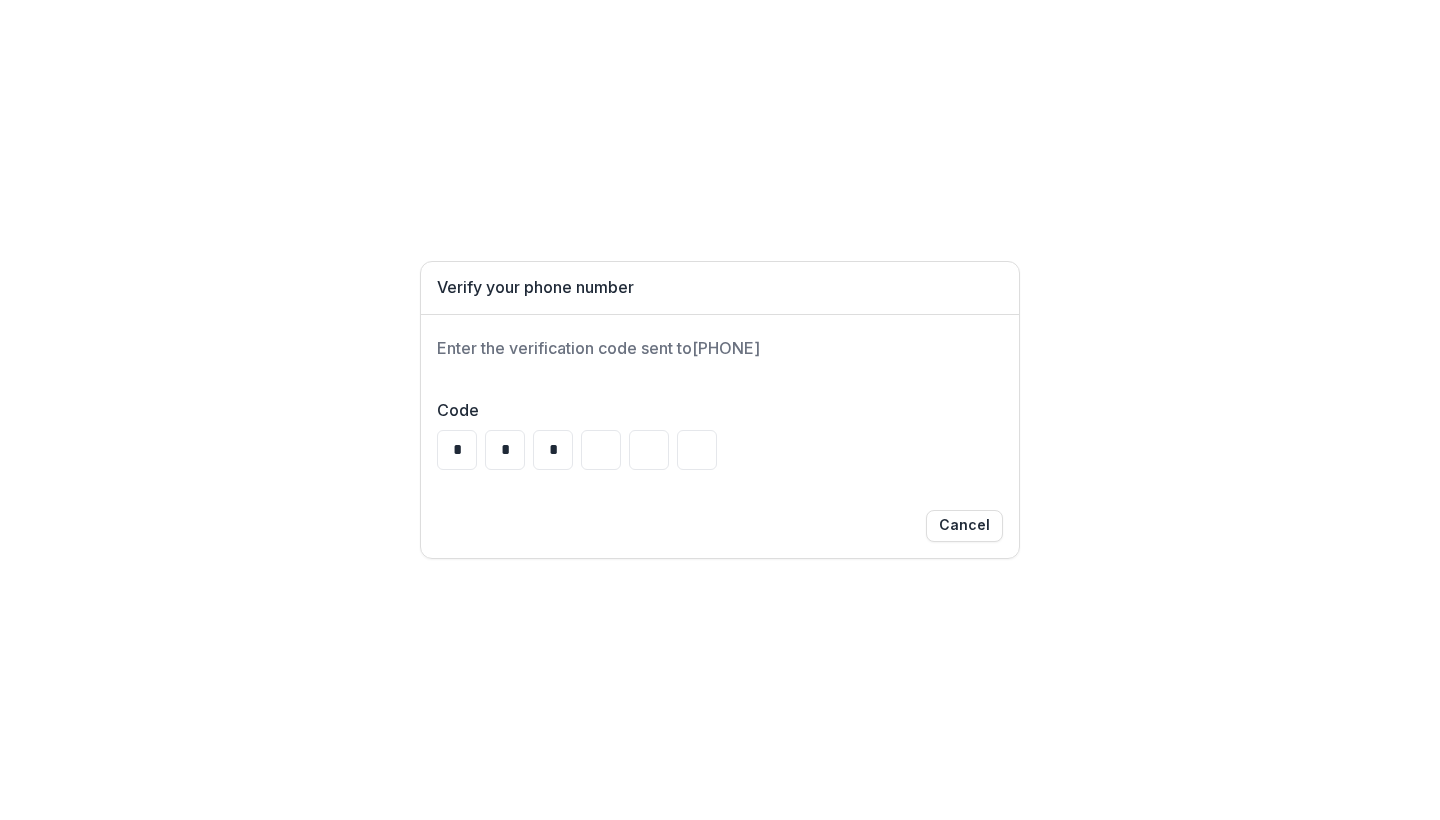 type on "*" 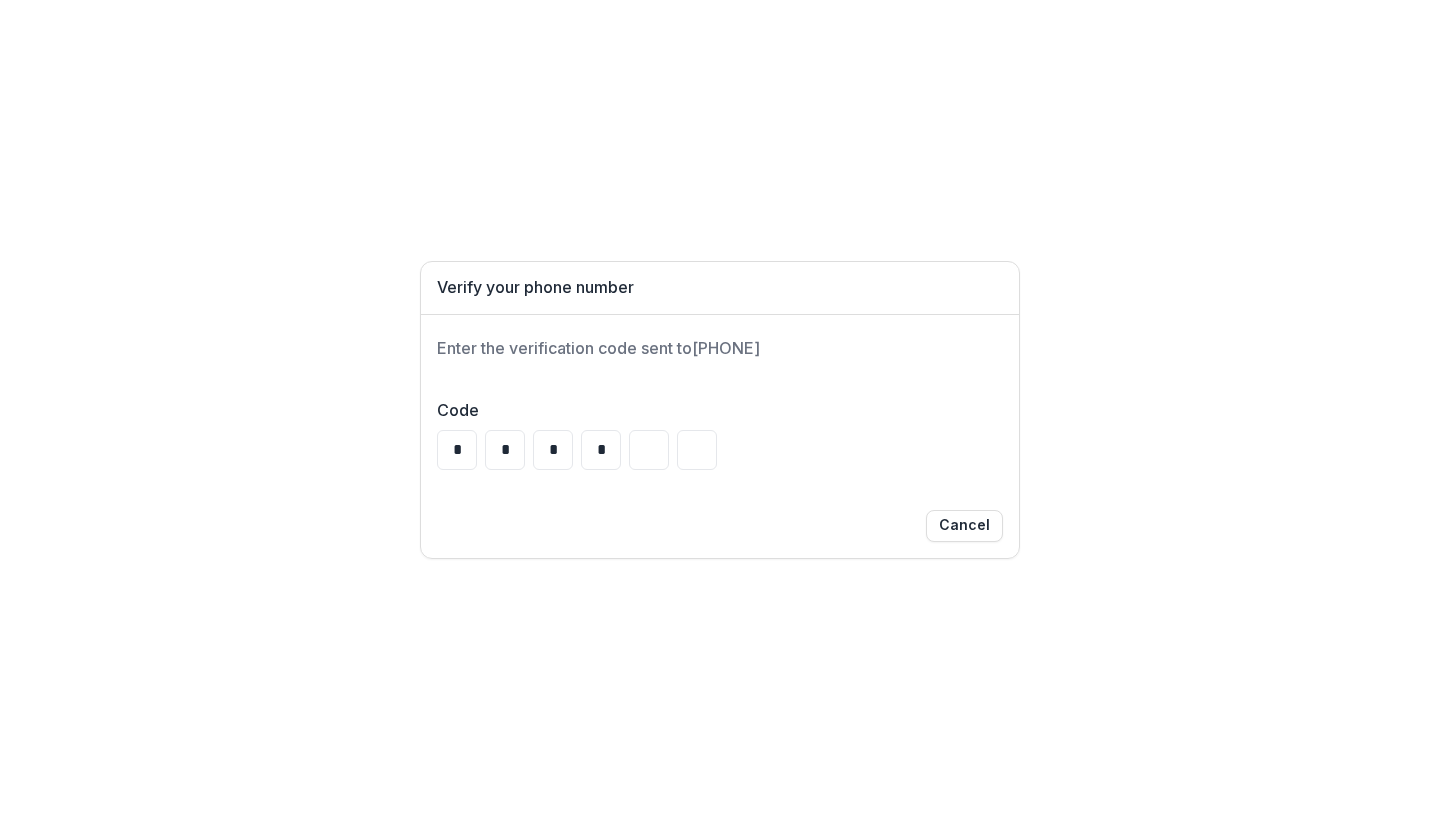 type on "*" 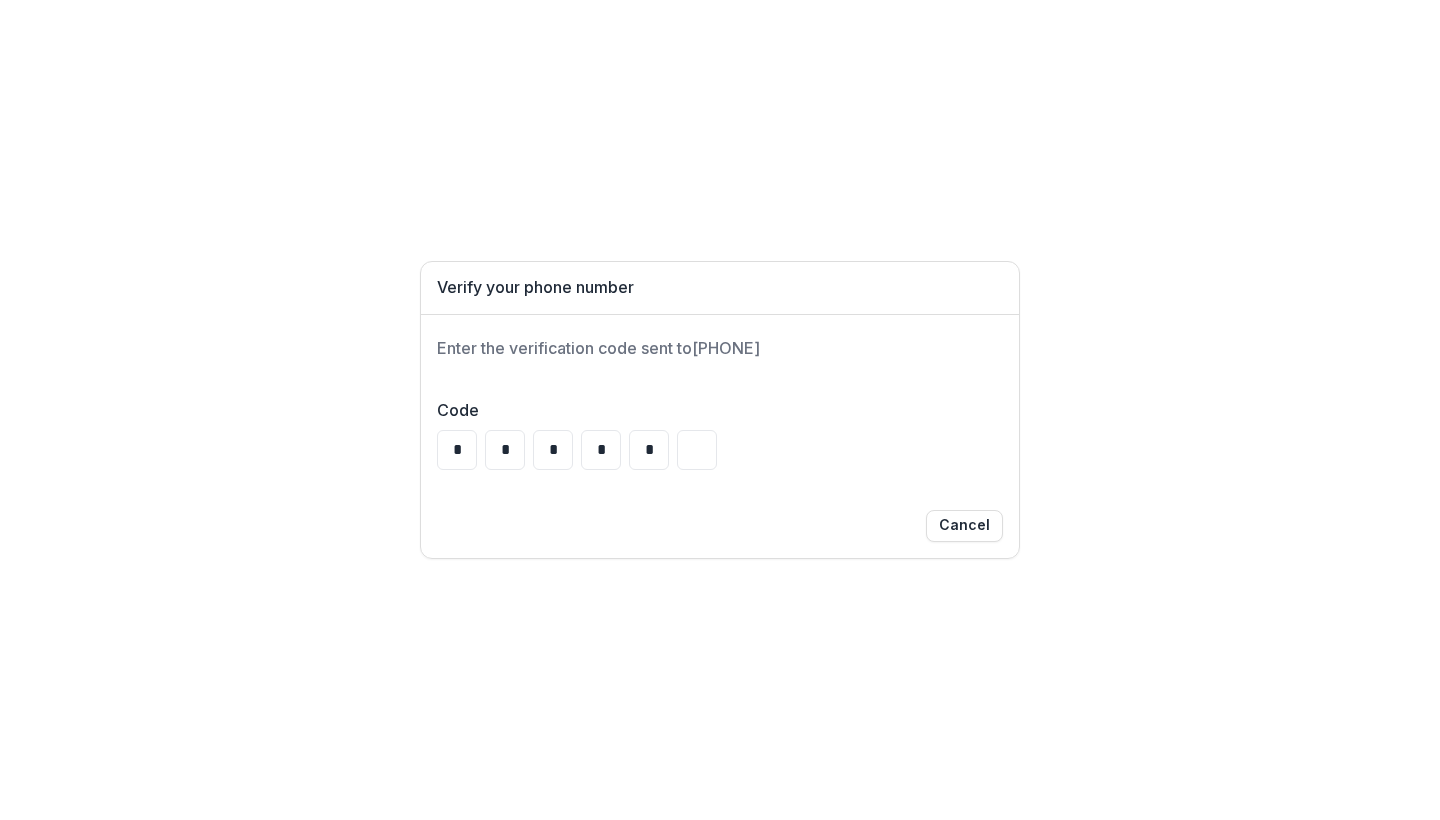 type on "*" 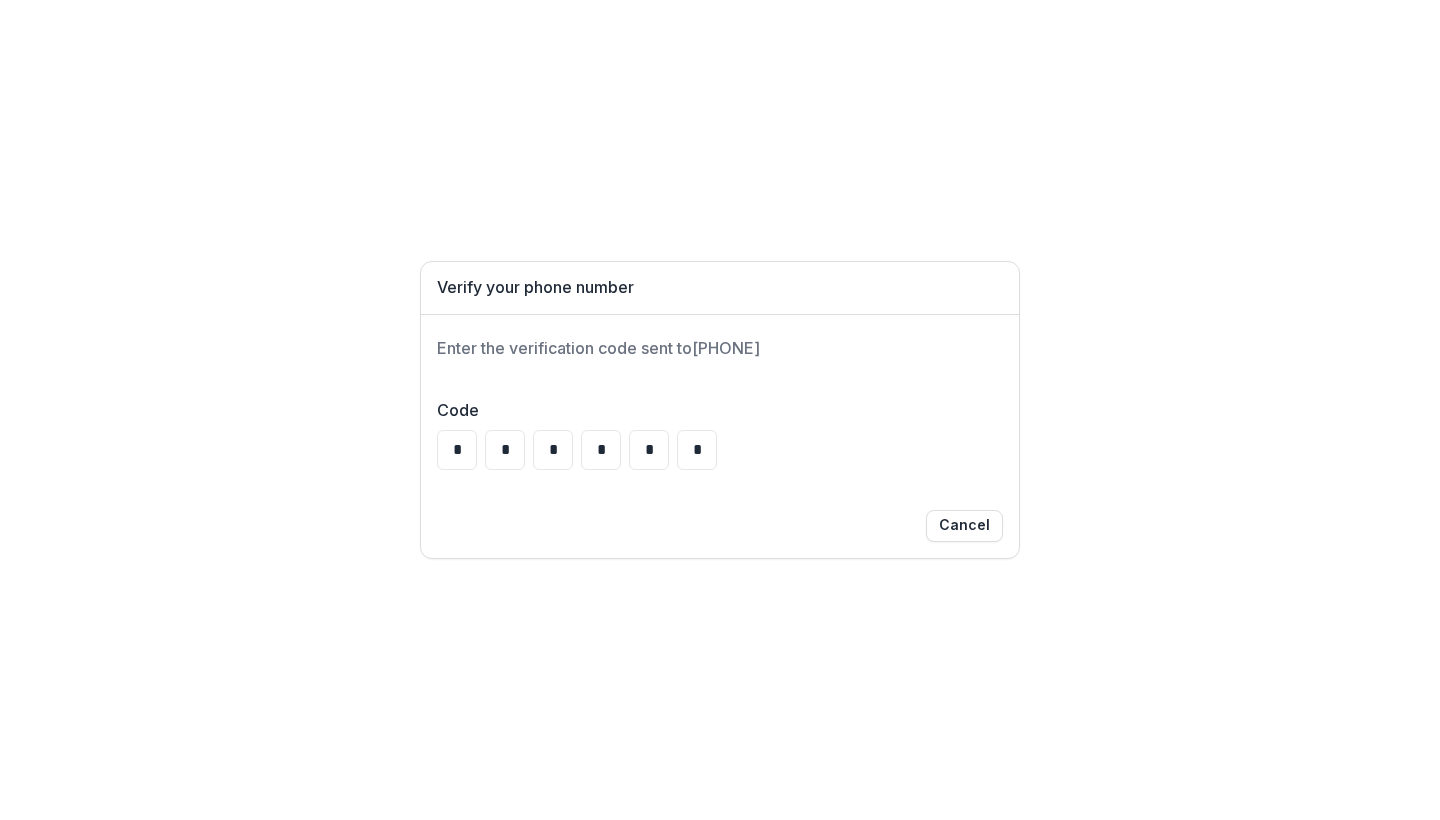 type on "*" 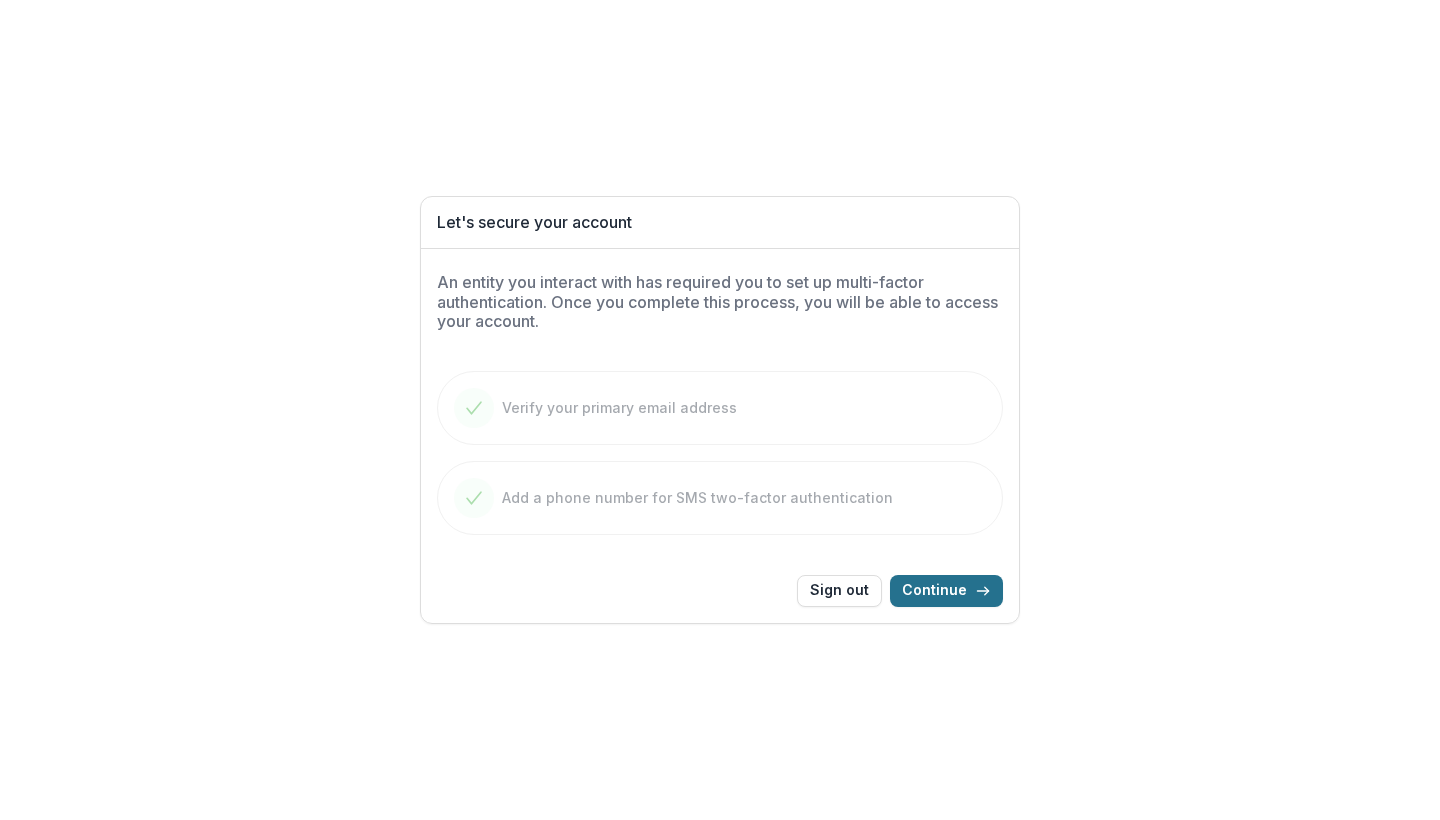 click on "Continue" at bounding box center [946, 591] 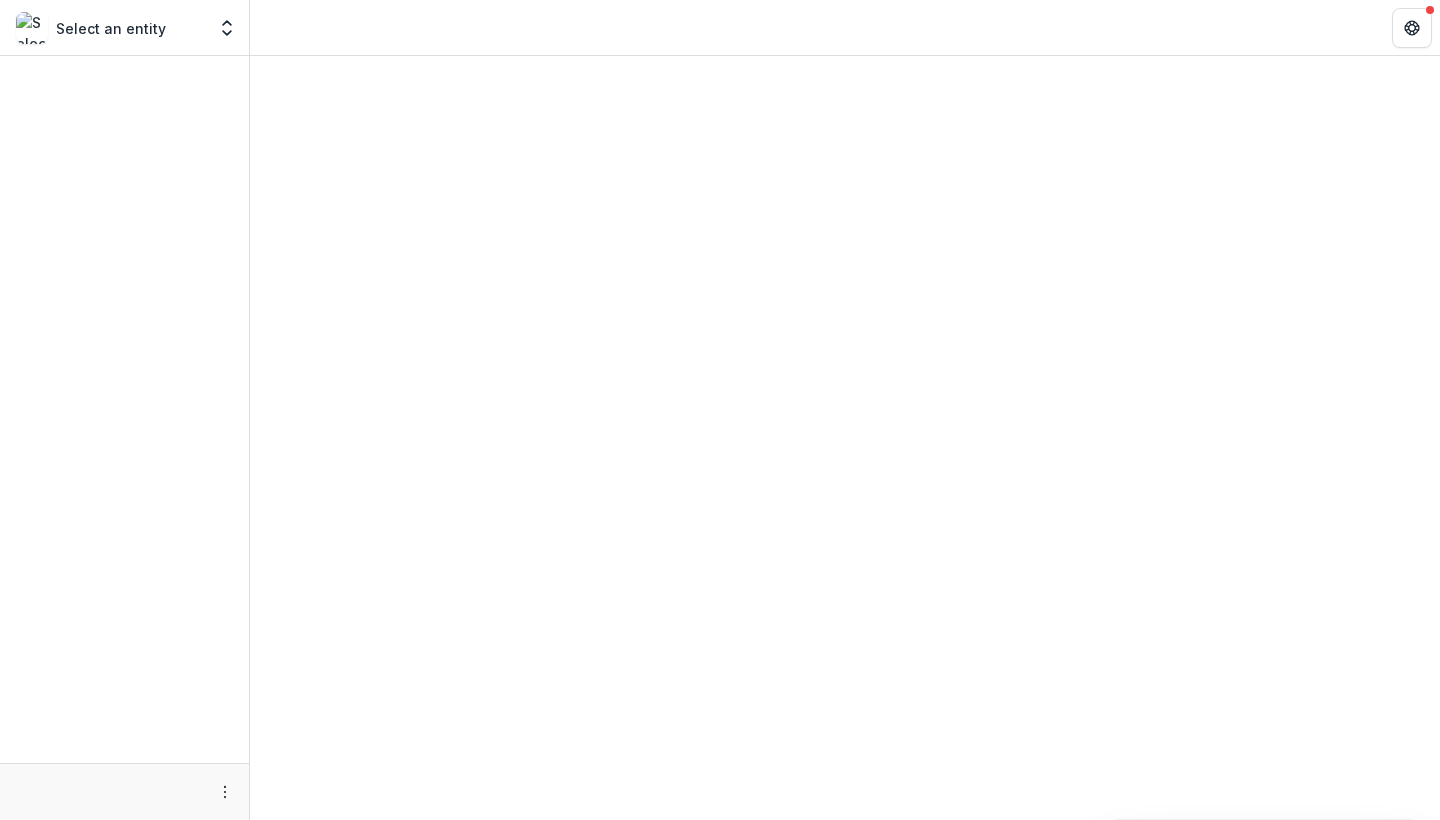 scroll, scrollTop: 0, scrollLeft: 0, axis: both 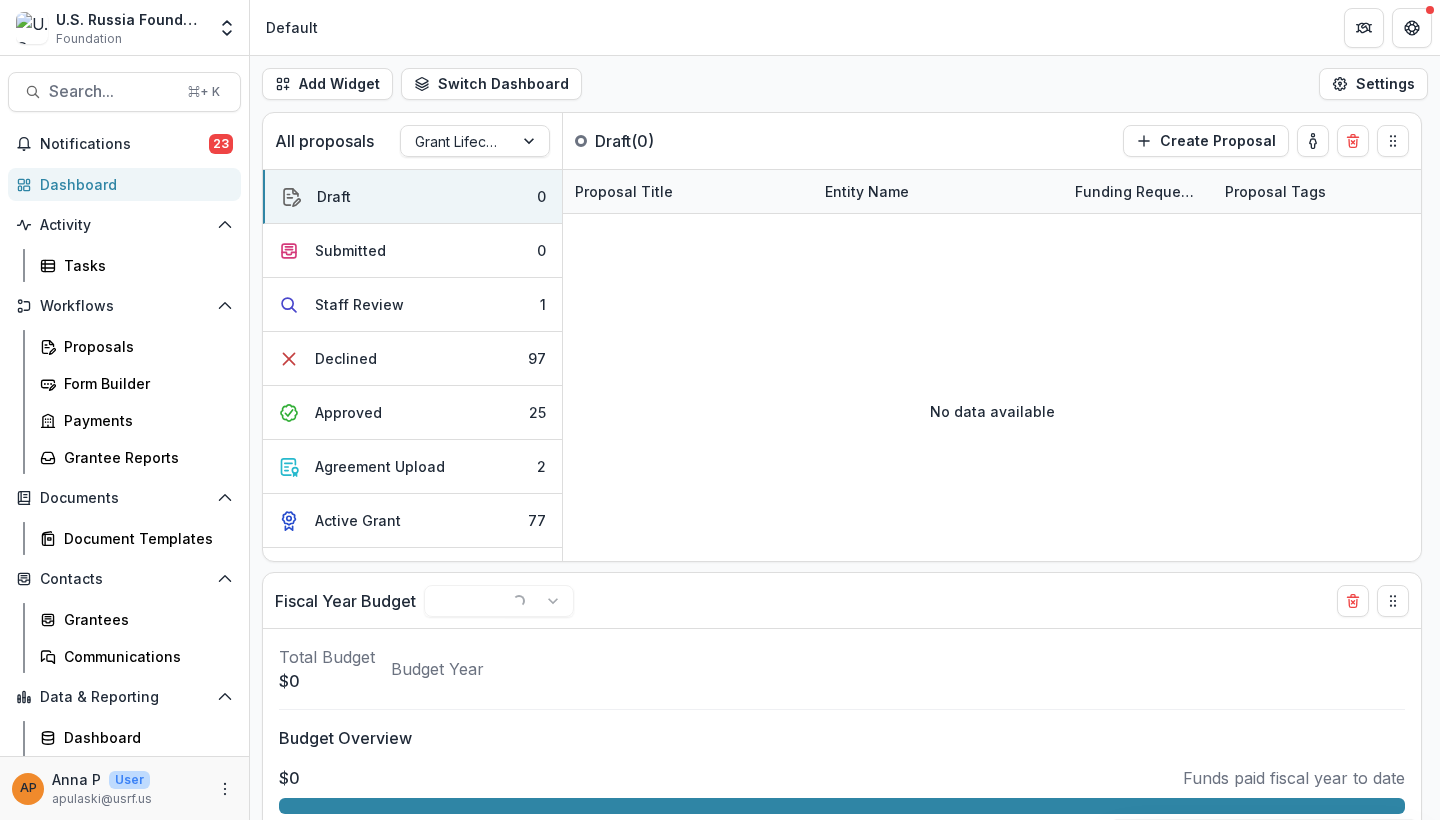 select on "******" 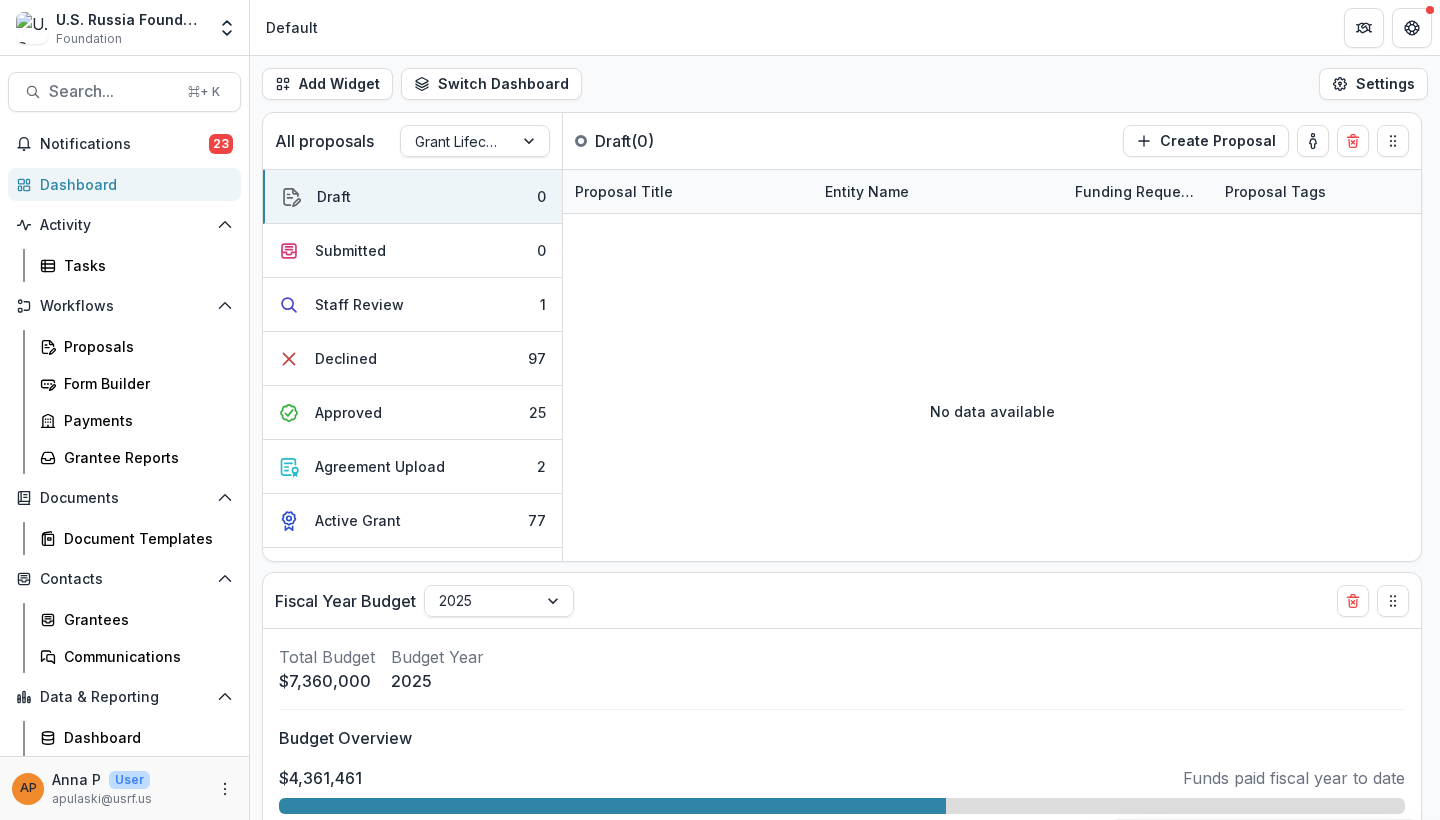 select on "******" 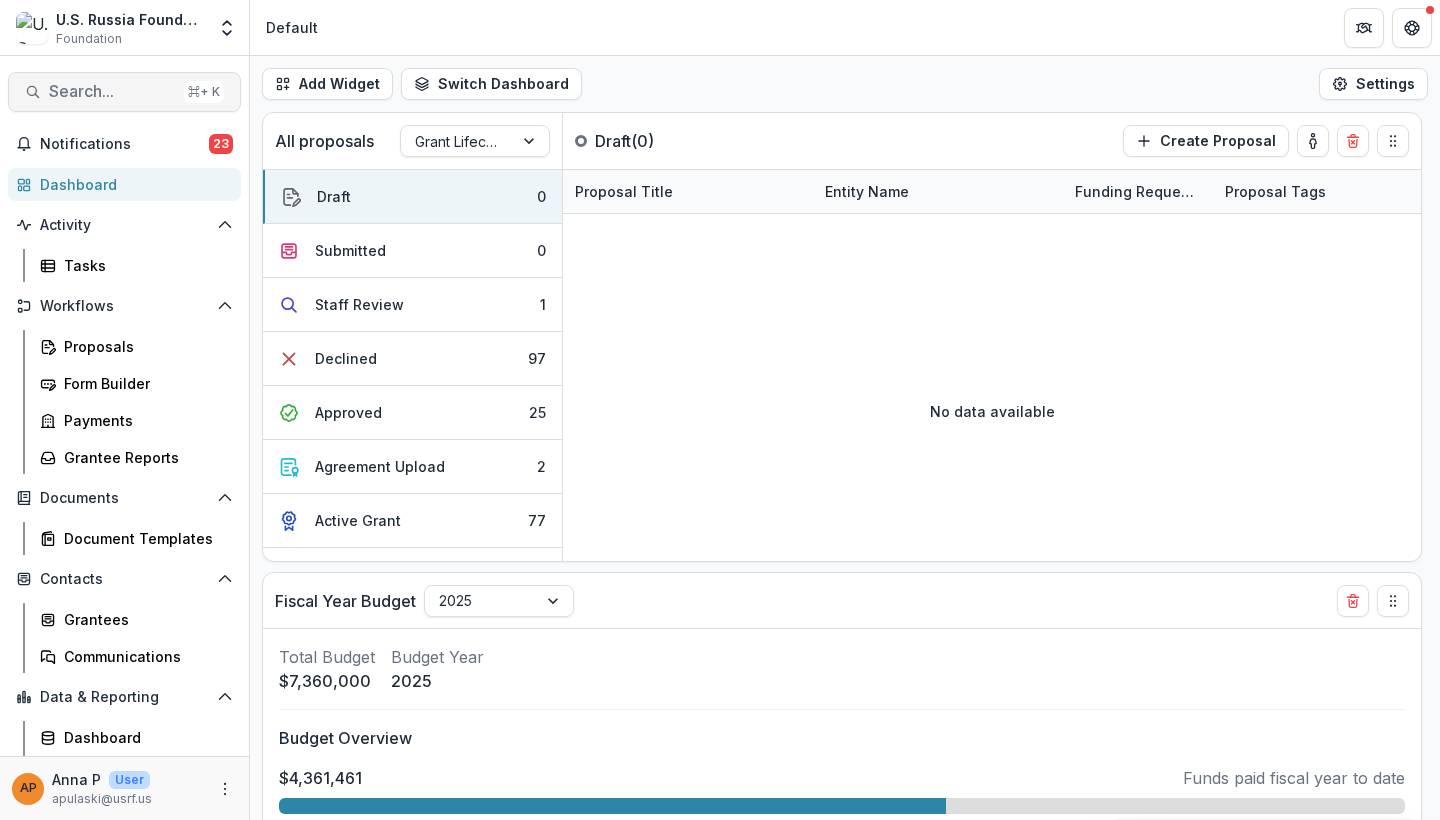 click on "Search..." at bounding box center [112, 91] 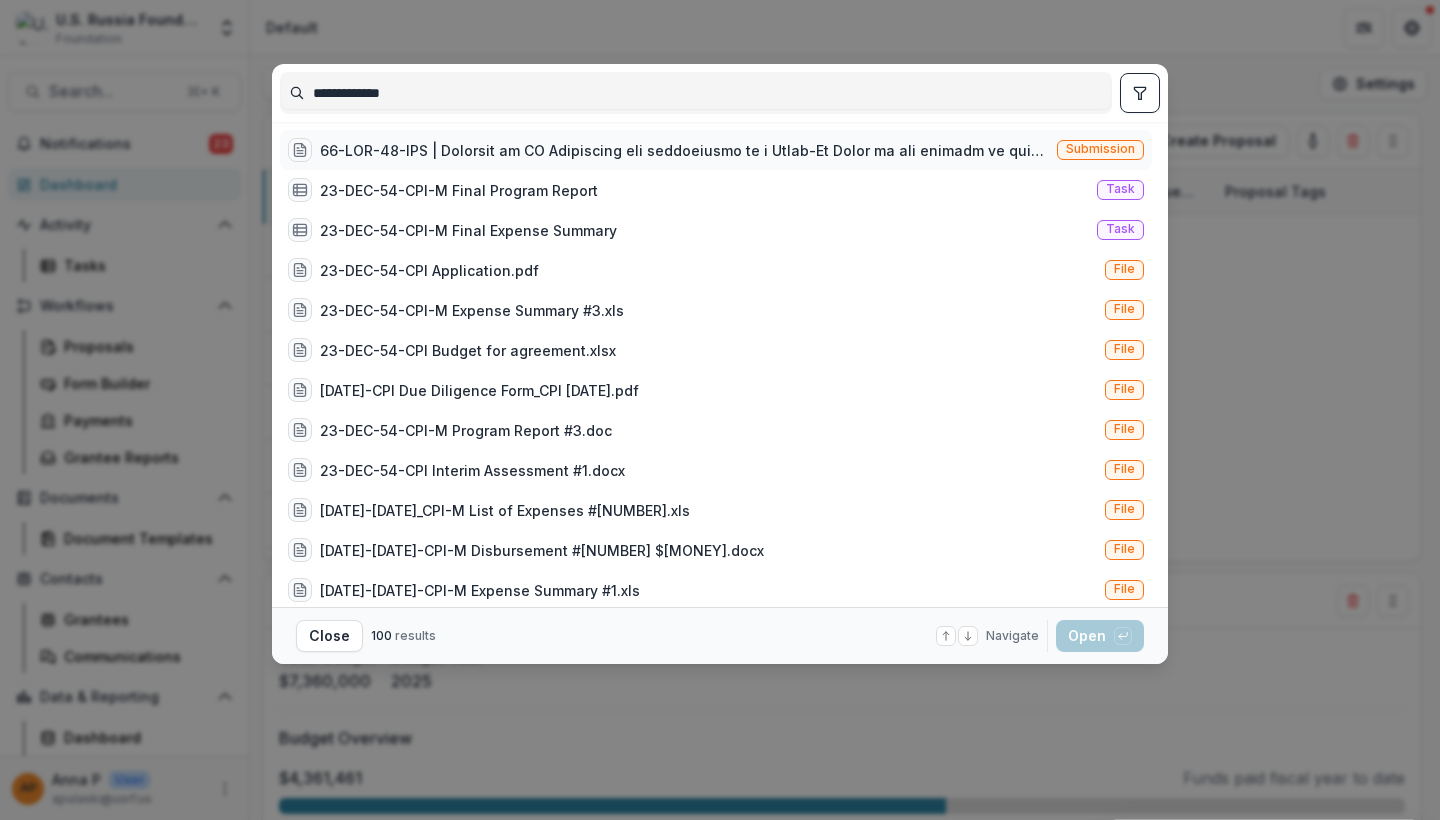 type on "**********" 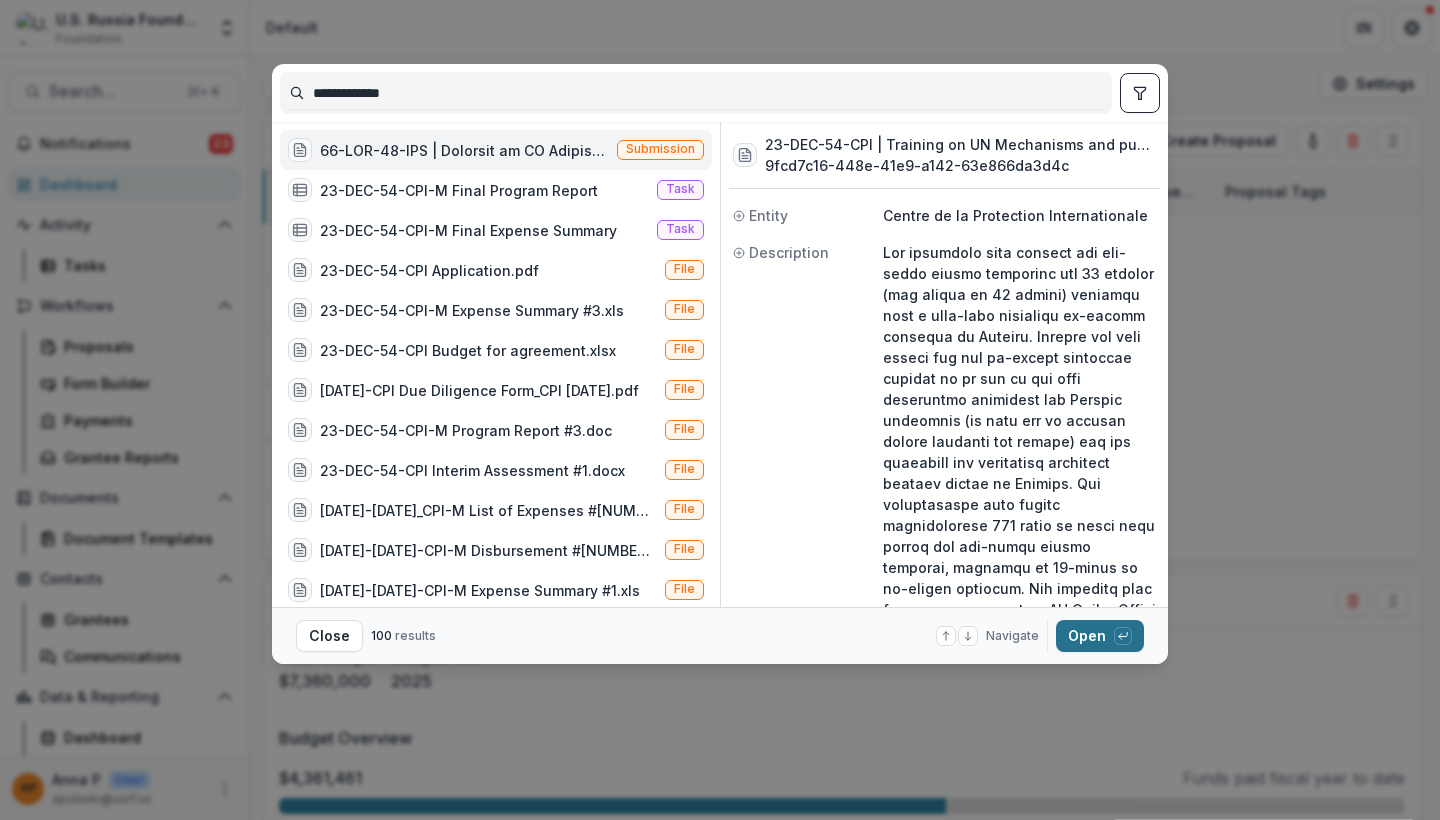 click 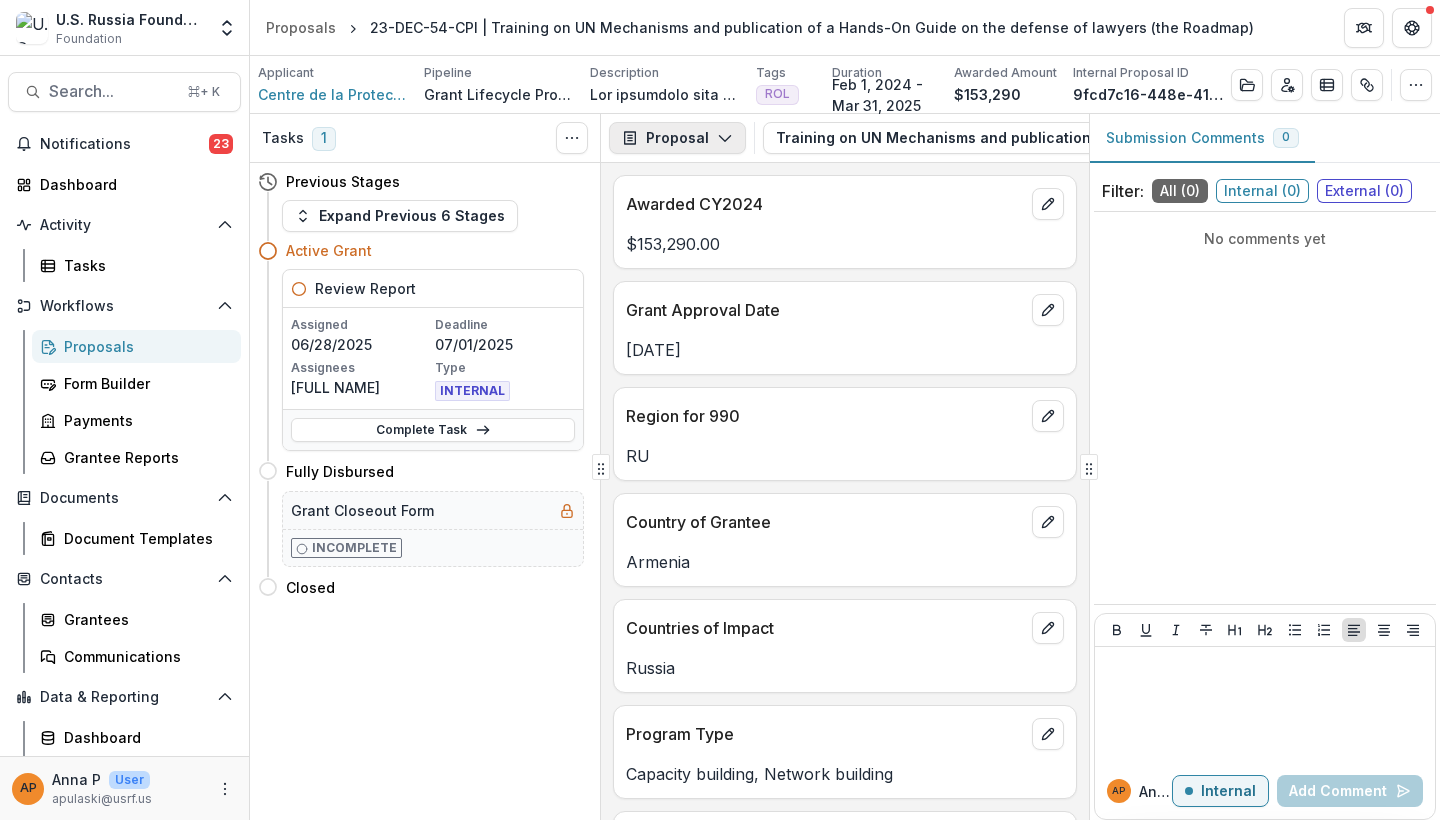 click 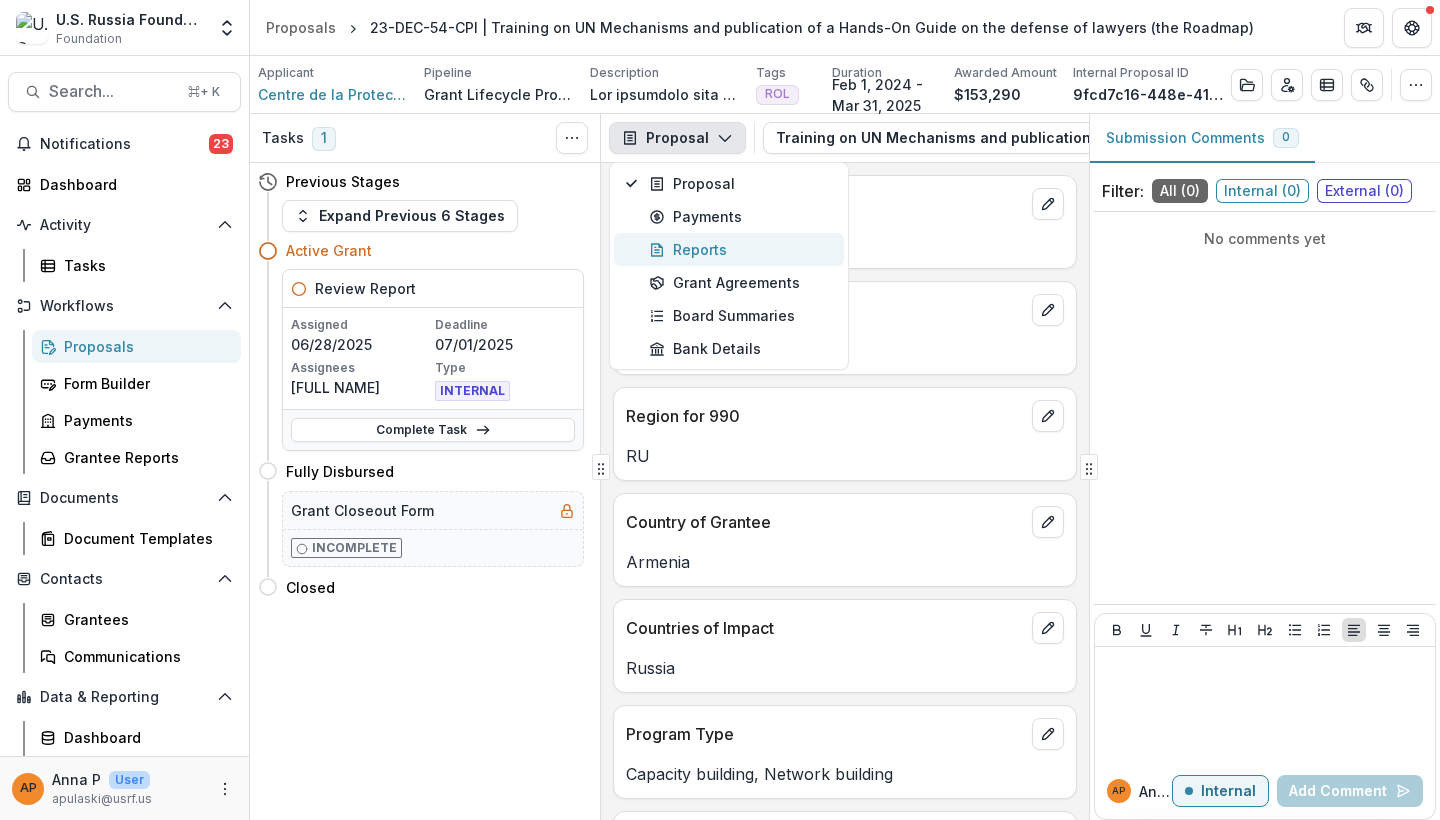 click on "Reports" at bounding box center [740, 249] 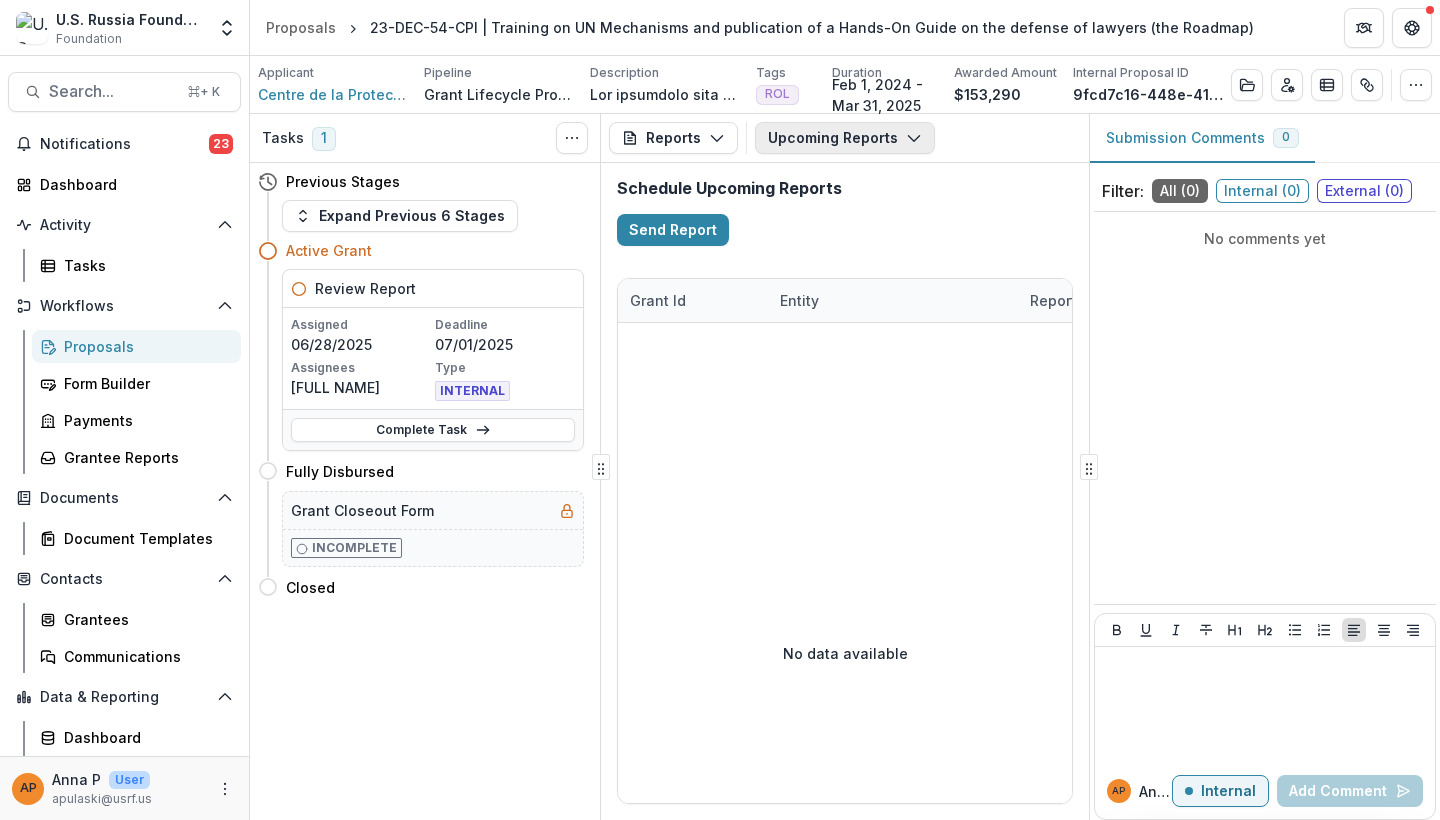 click on "Upcoming Reports" at bounding box center (845, 138) 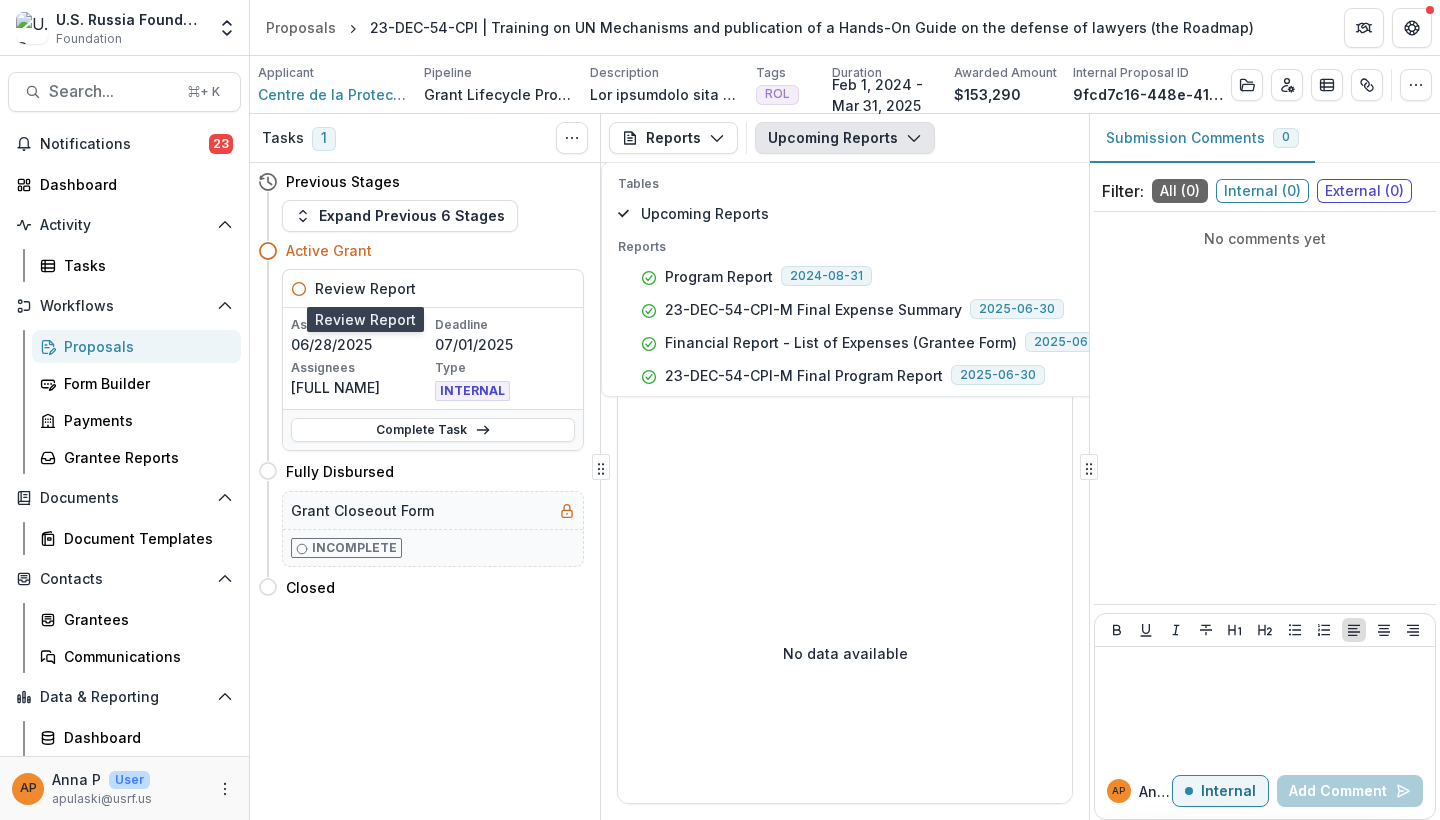 click on "Review Report" at bounding box center (365, 288) 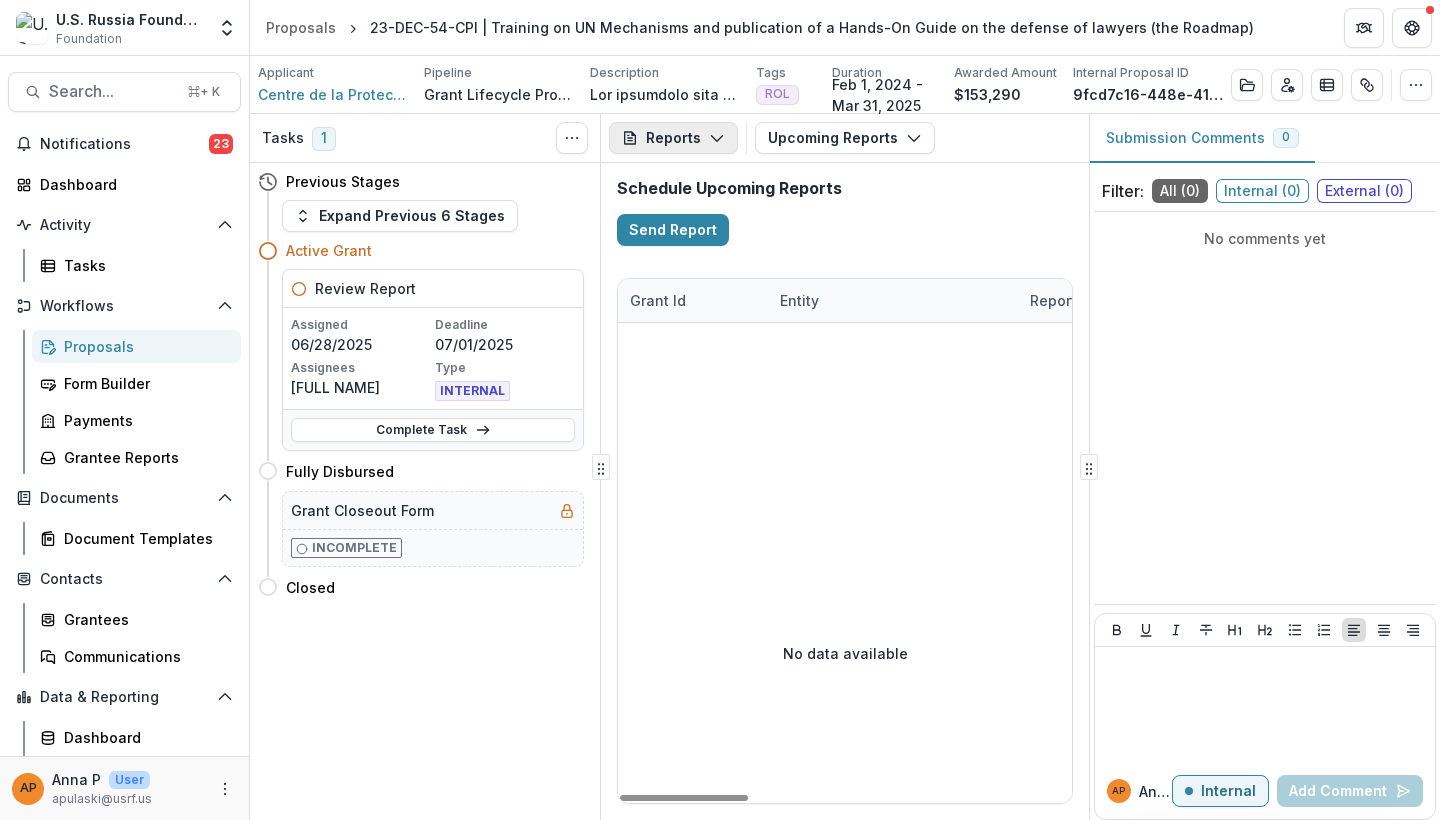click 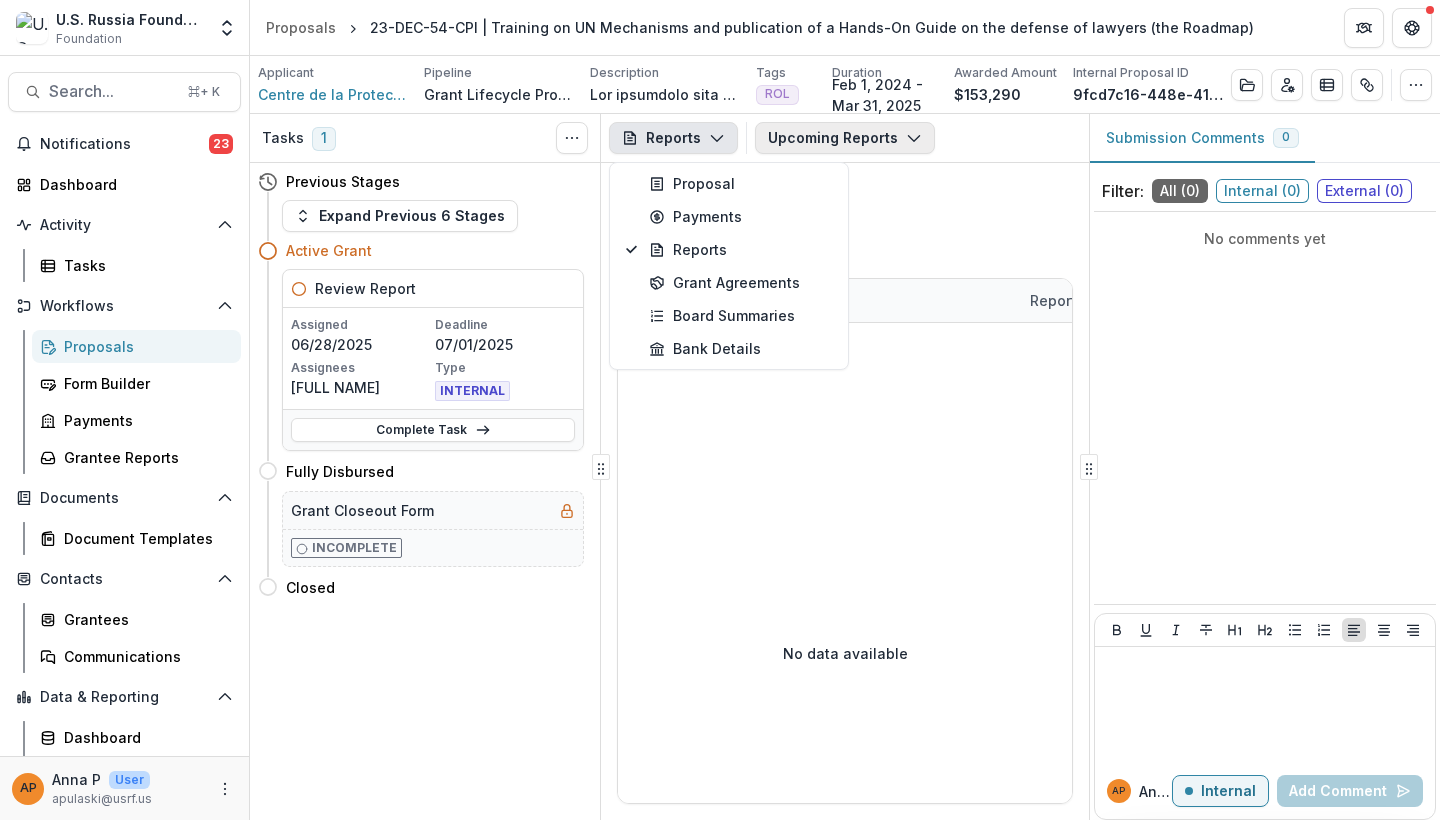 click on "Upcoming Reports" at bounding box center (845, 138) 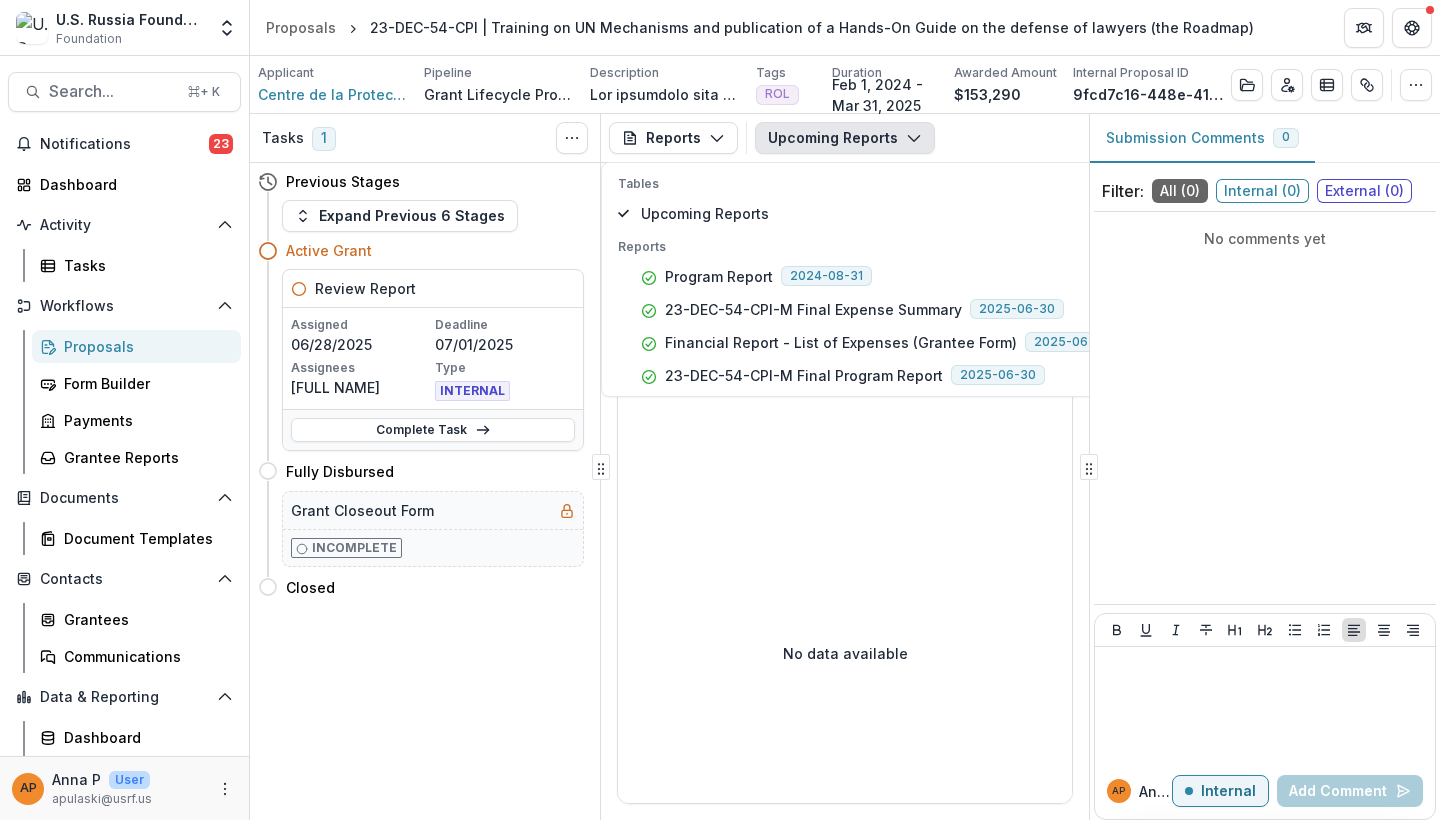 click on "Applicant Centre de la Protection Internationale Pipeline Grant Lifecycle Process Description Description Tags ROL All tags ROL Duration [DATE]   -   [DATE] Awarded Amount $153,290 Internal Proposal ID [UUID] Edit Details Change History Key Milestones Archive" at bounding box center (845, 85) 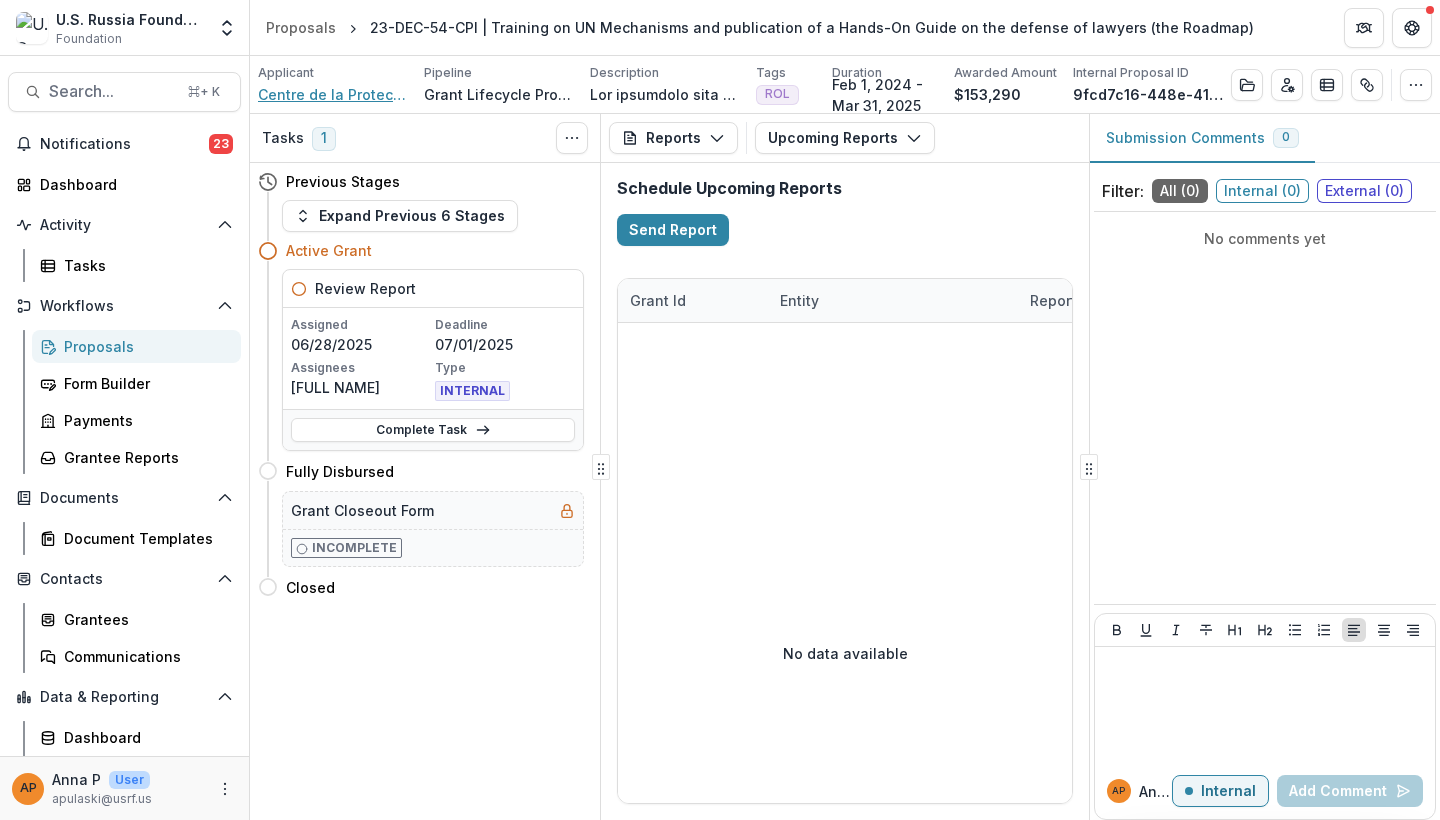 click on "Centre de la Protection Internationale" at bounding box center [333, 94] 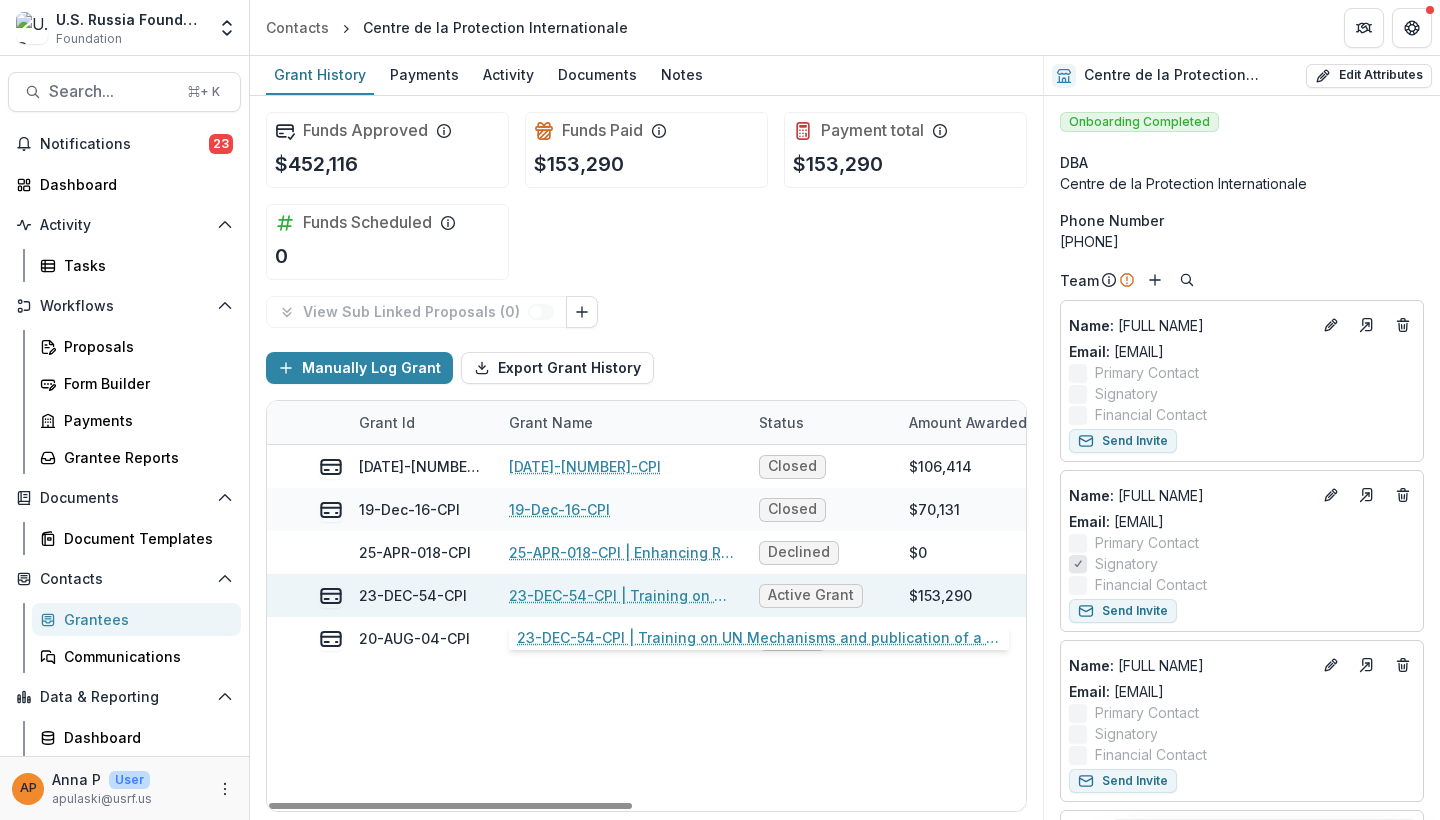 click on "23-DEC-54-CPI | Training on UN Mechanisms and publication of a Hands-On Guide on the defense of lawyers (the Roadmap)" at bounding box center (622, 595) 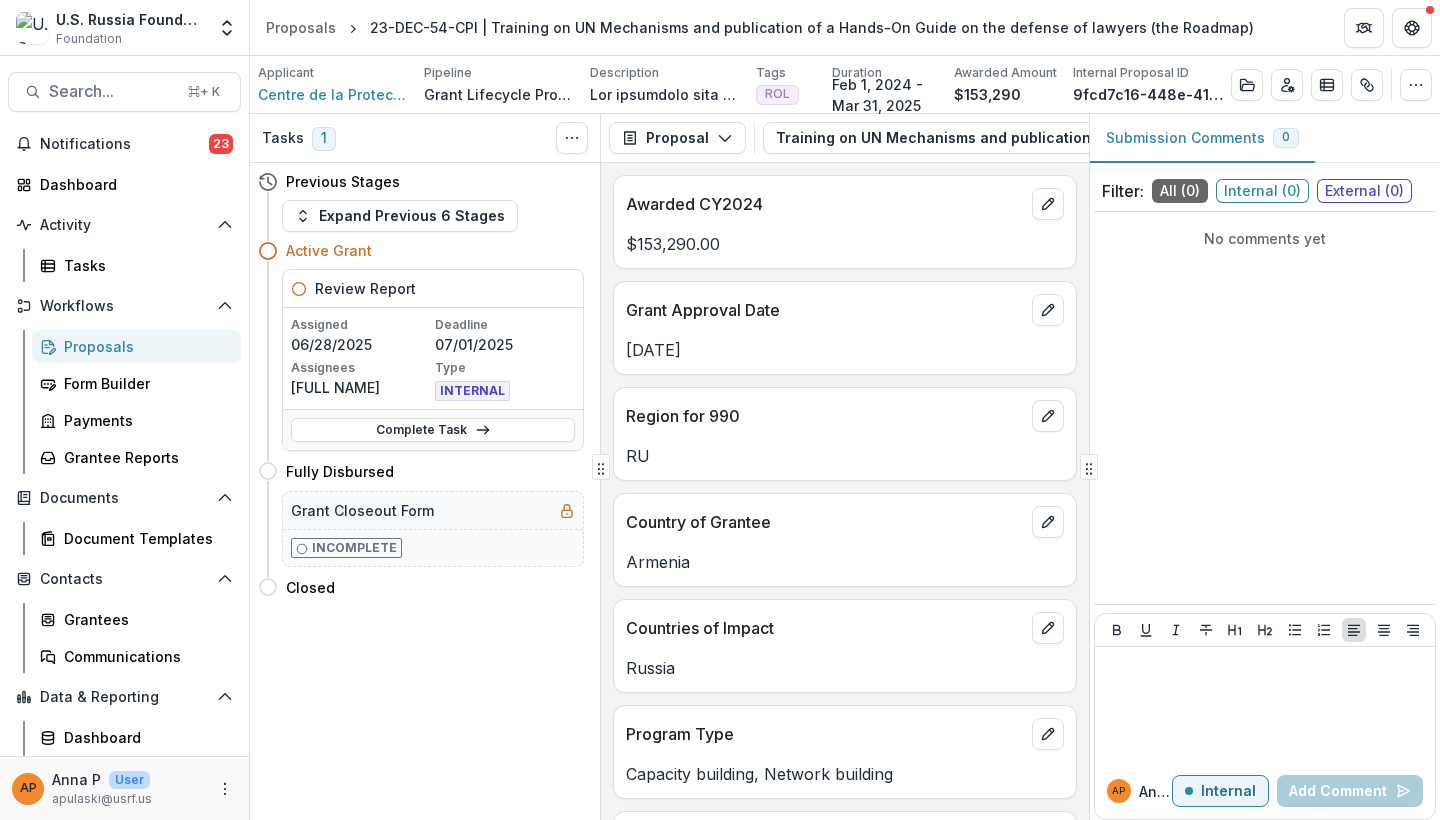 click on "Review Report" at bounding box center (365, 288) 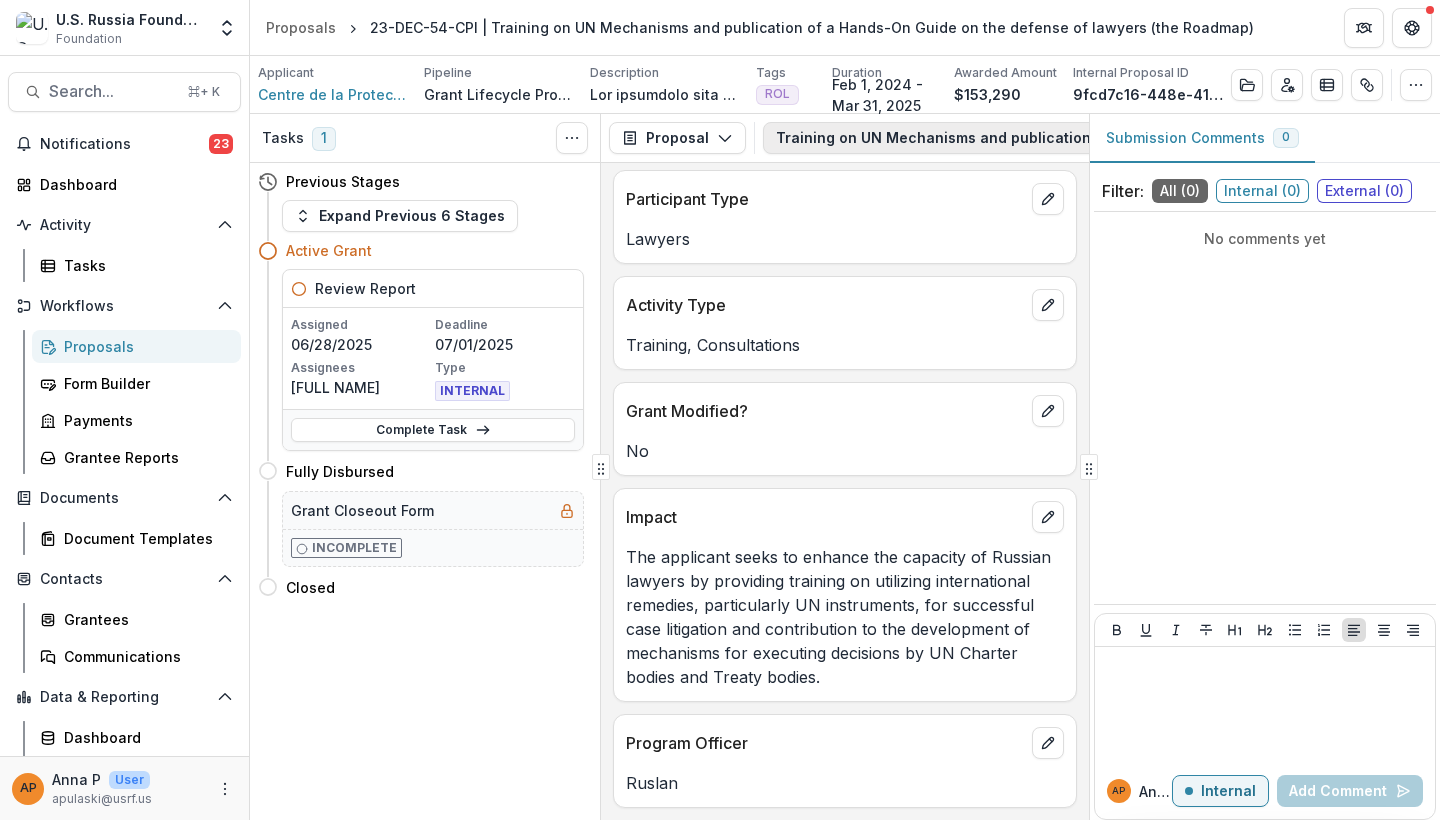 click on "Training on UN Mechanisms and publication of a Hands-On Guide on the defense of lawyers (the Roadmap) 1" at bounding box center [1183, 138] 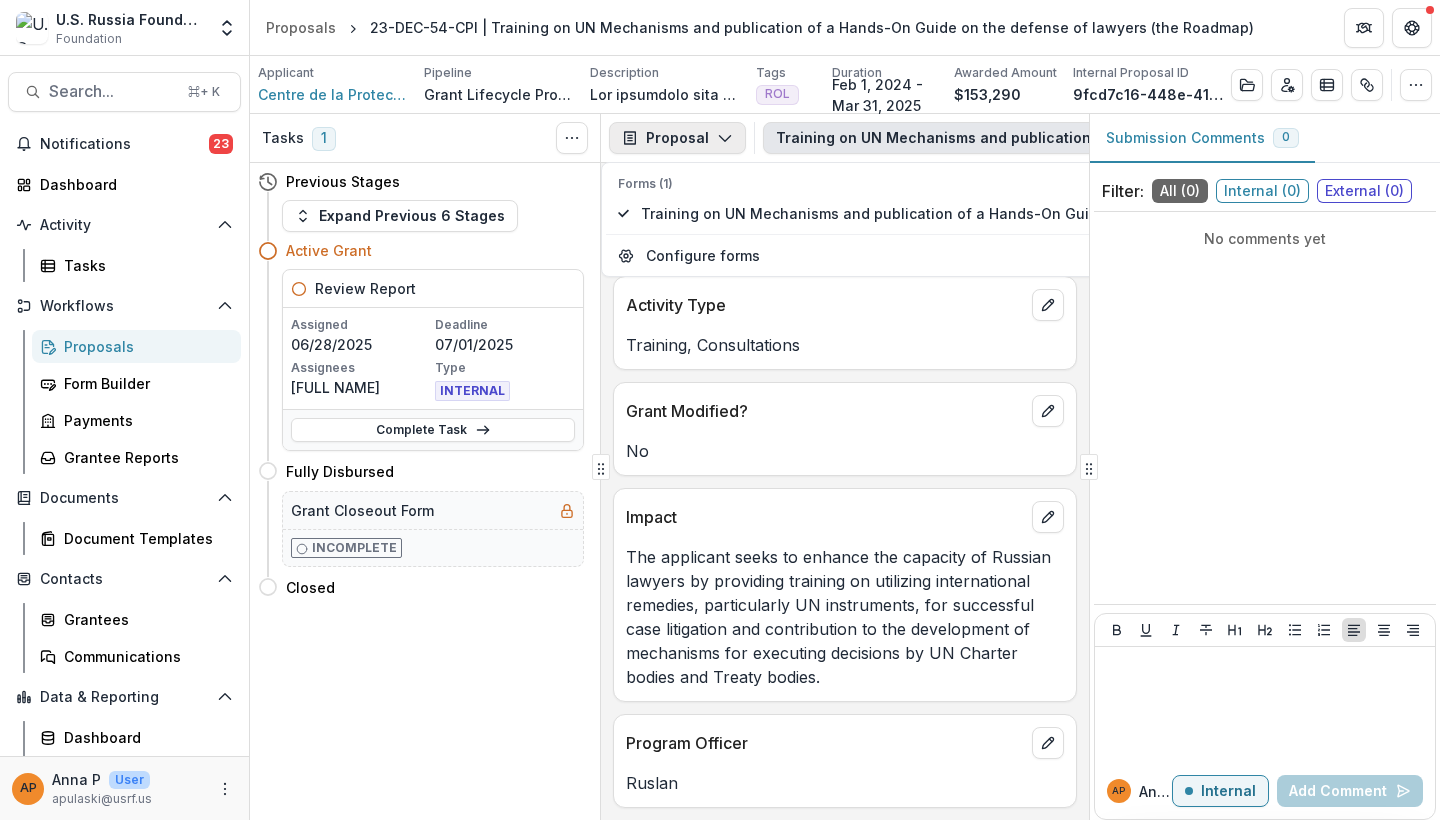 click 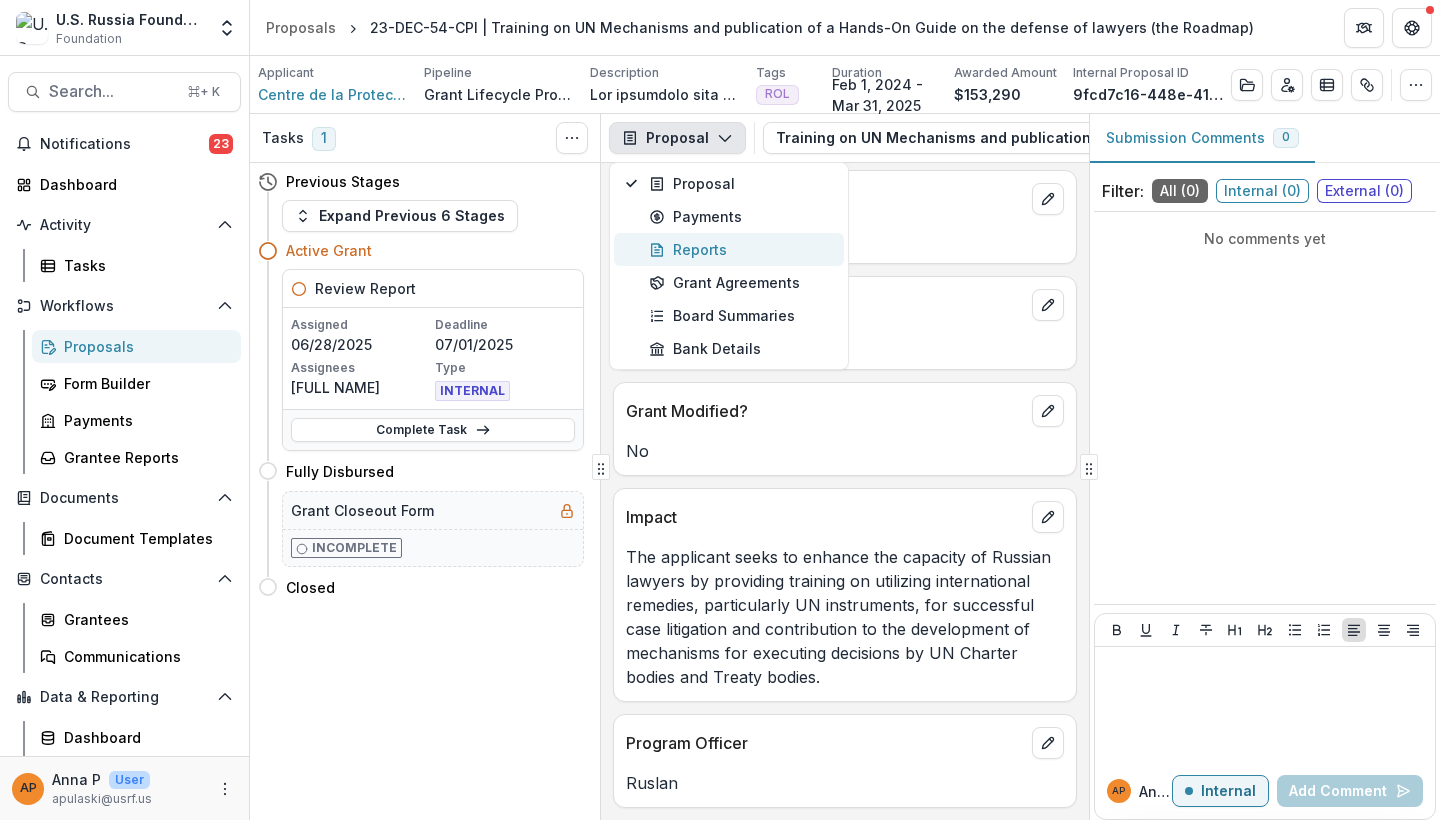 click on "Reports" at bounding box center (740, 249) 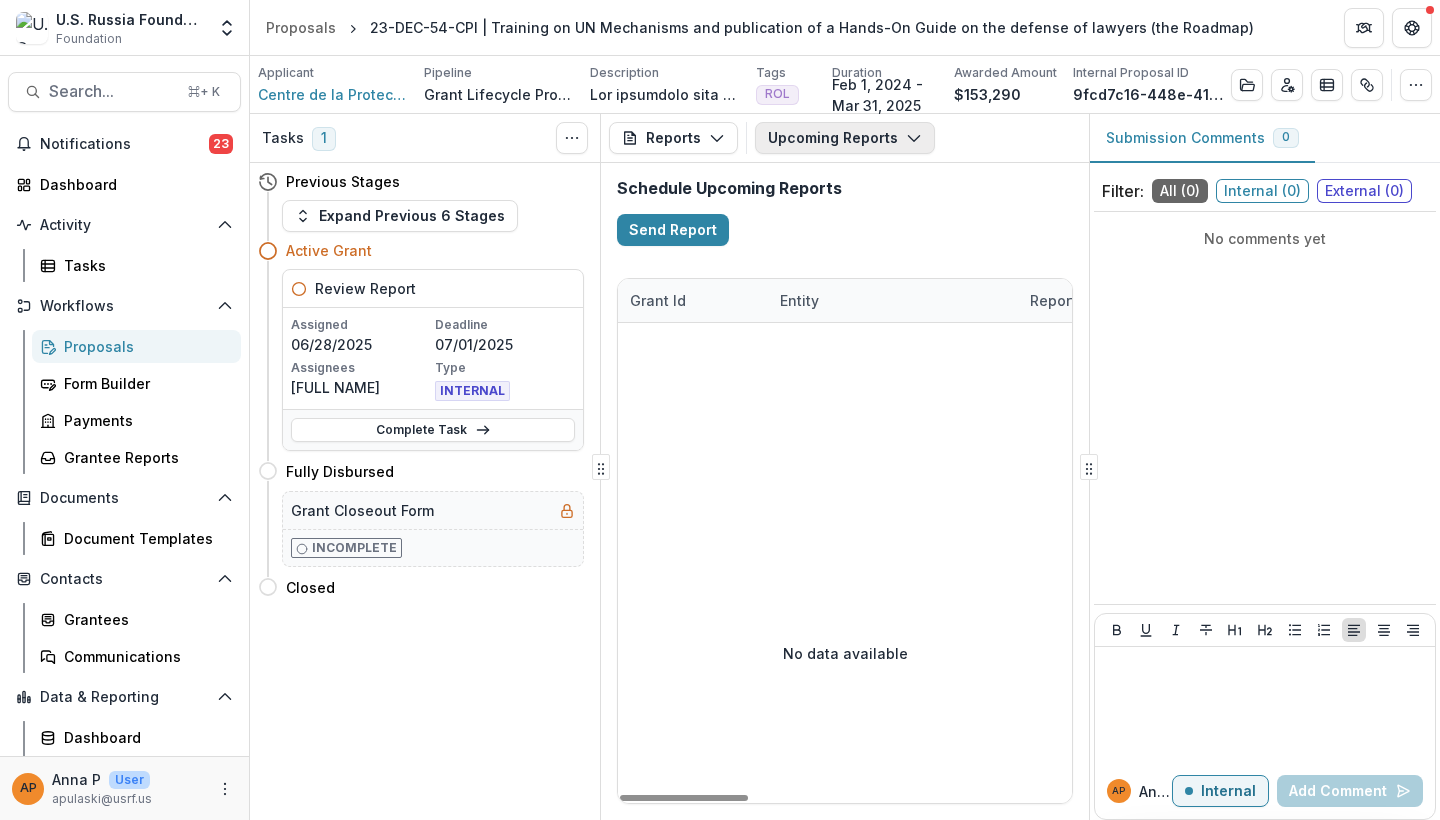 click on "Upcoming Reports" at bounding box center (845, 138) 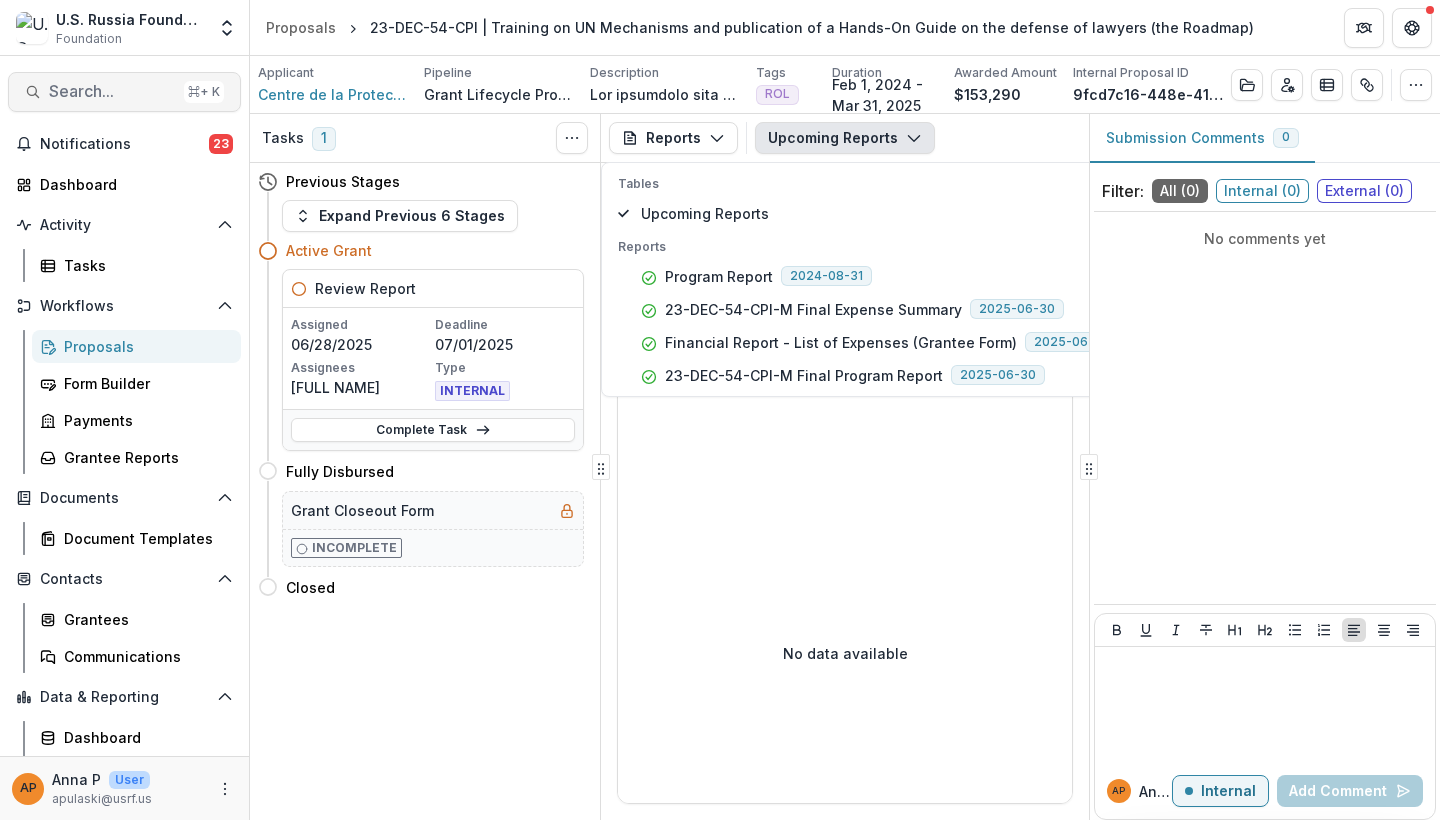 click on "Search... ⌘  + K" at bounding box center (124, 92) 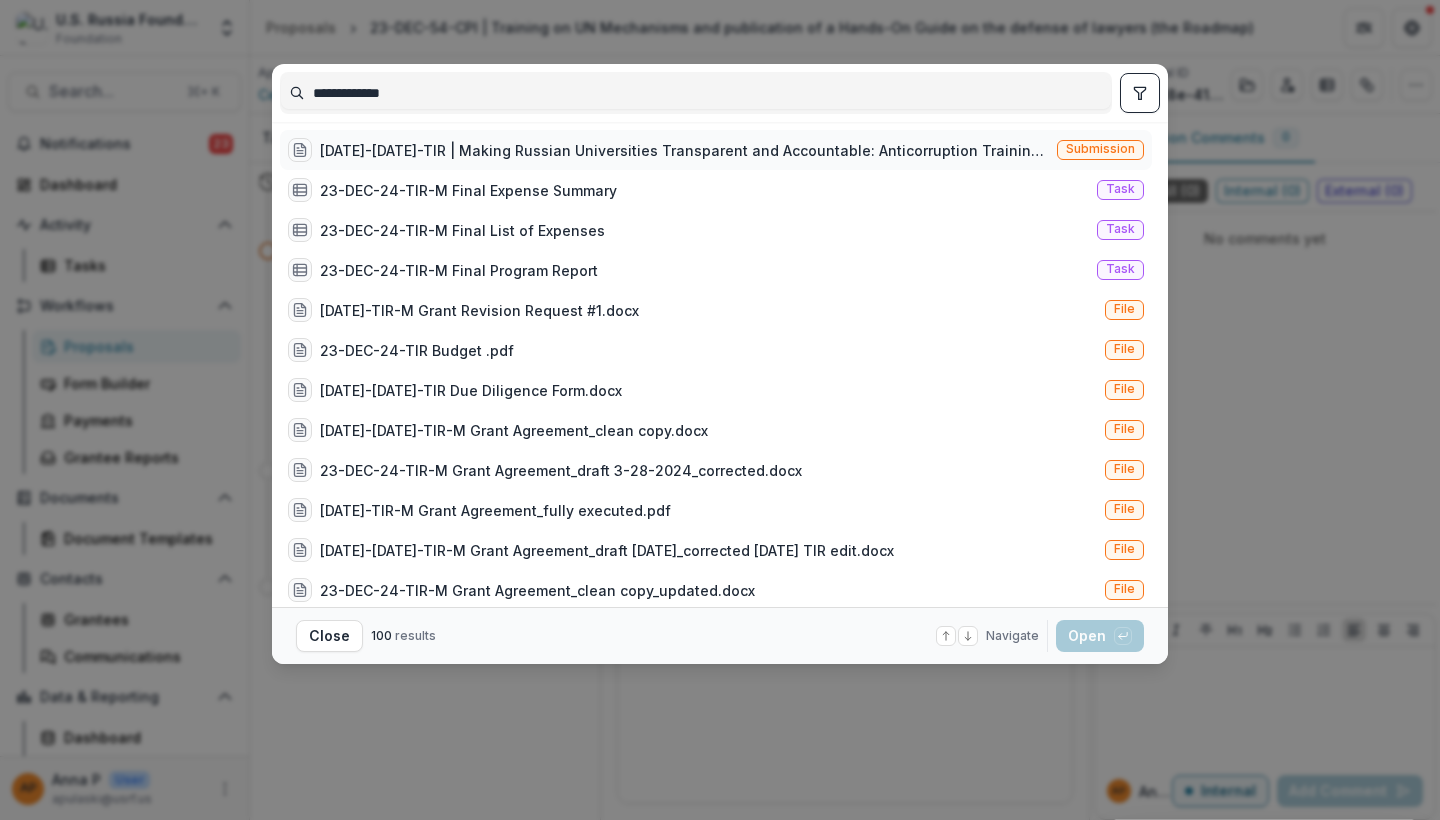 type on "**********" 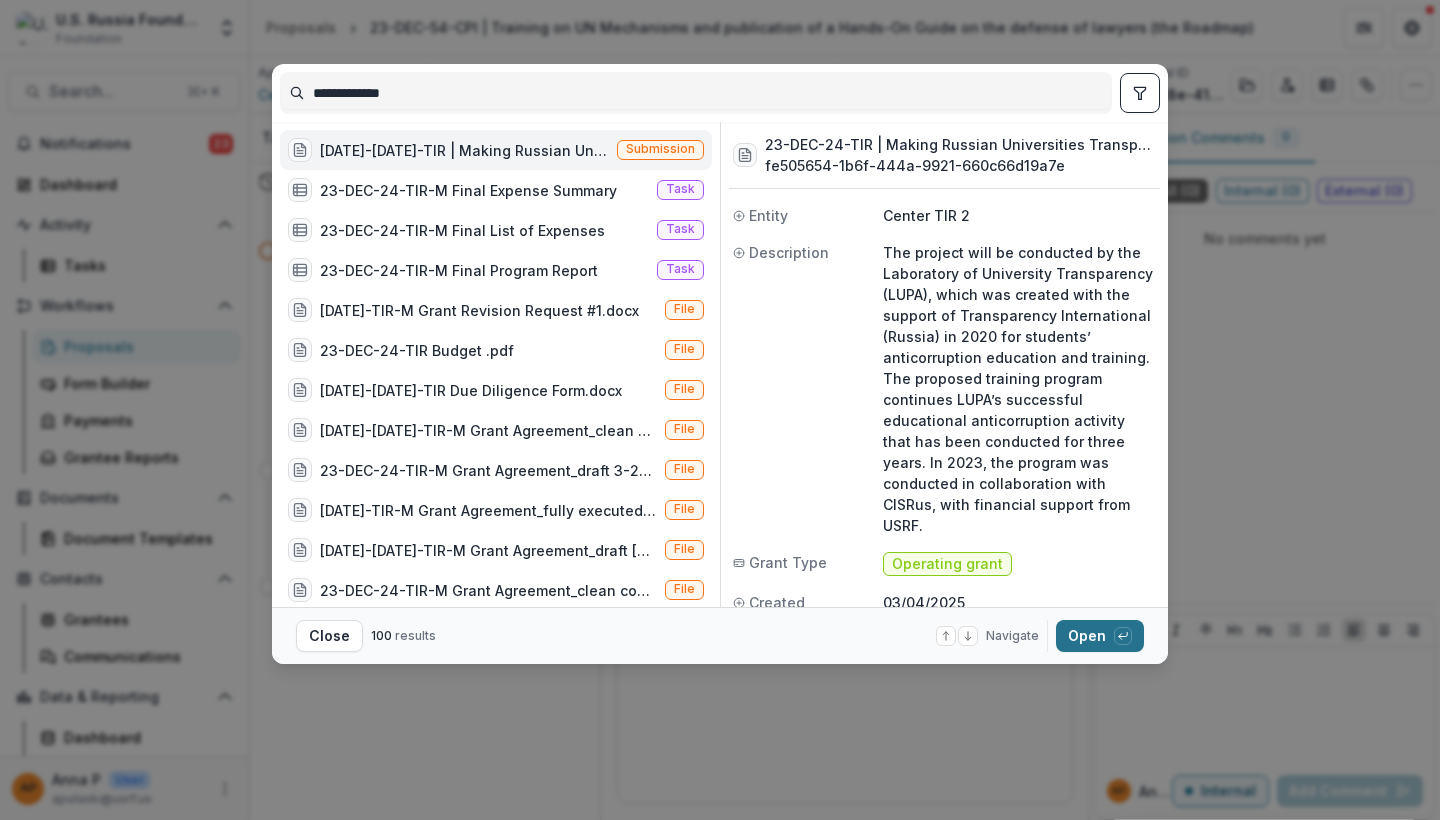 click on "Open with enter key" at bounding box center [1100, 636] 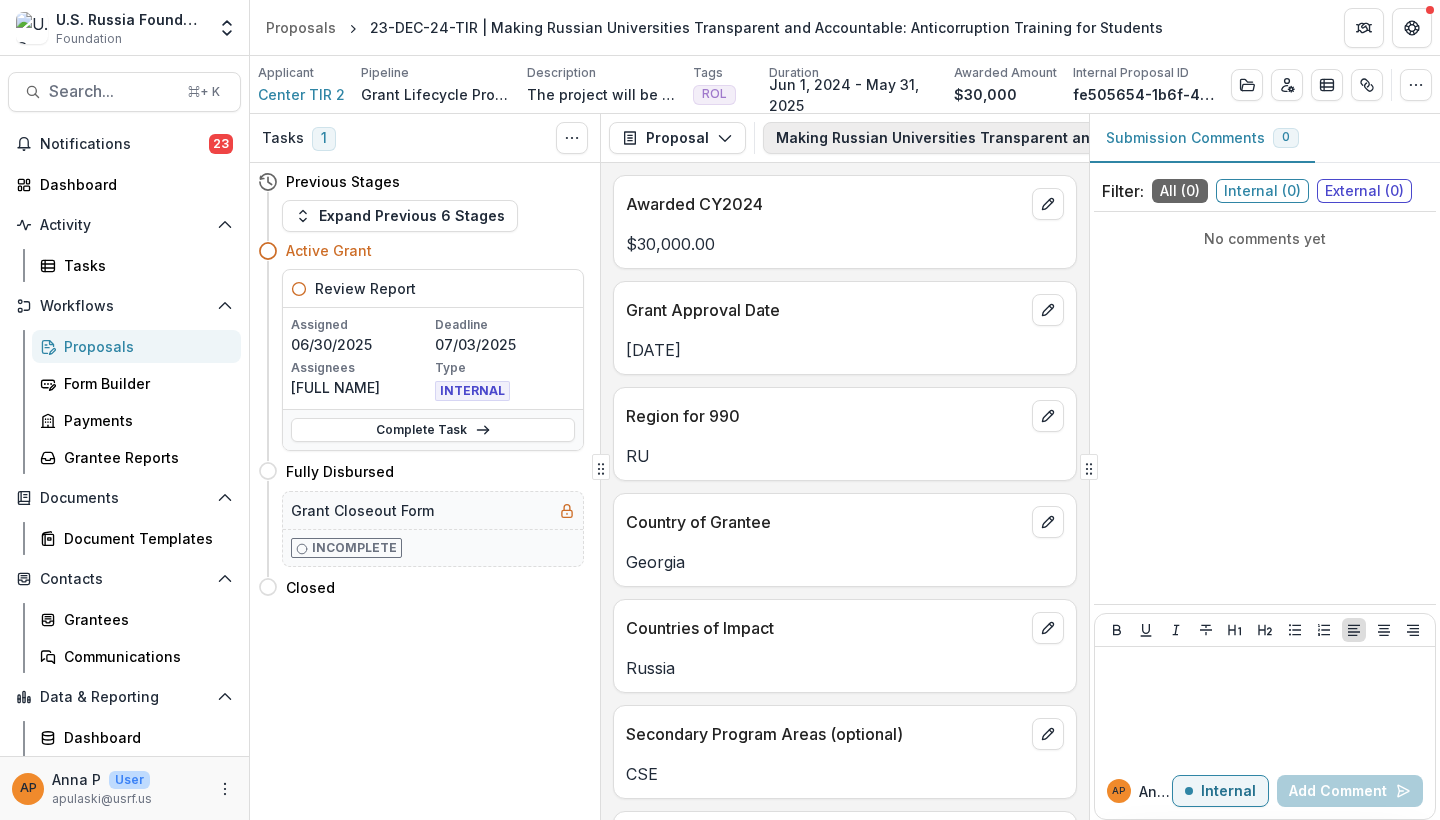 click on "Making [COUNTRY] Universities Transparent and Accountable: Anticorruption Training for Students 1" at bounding box center [1141, 138] 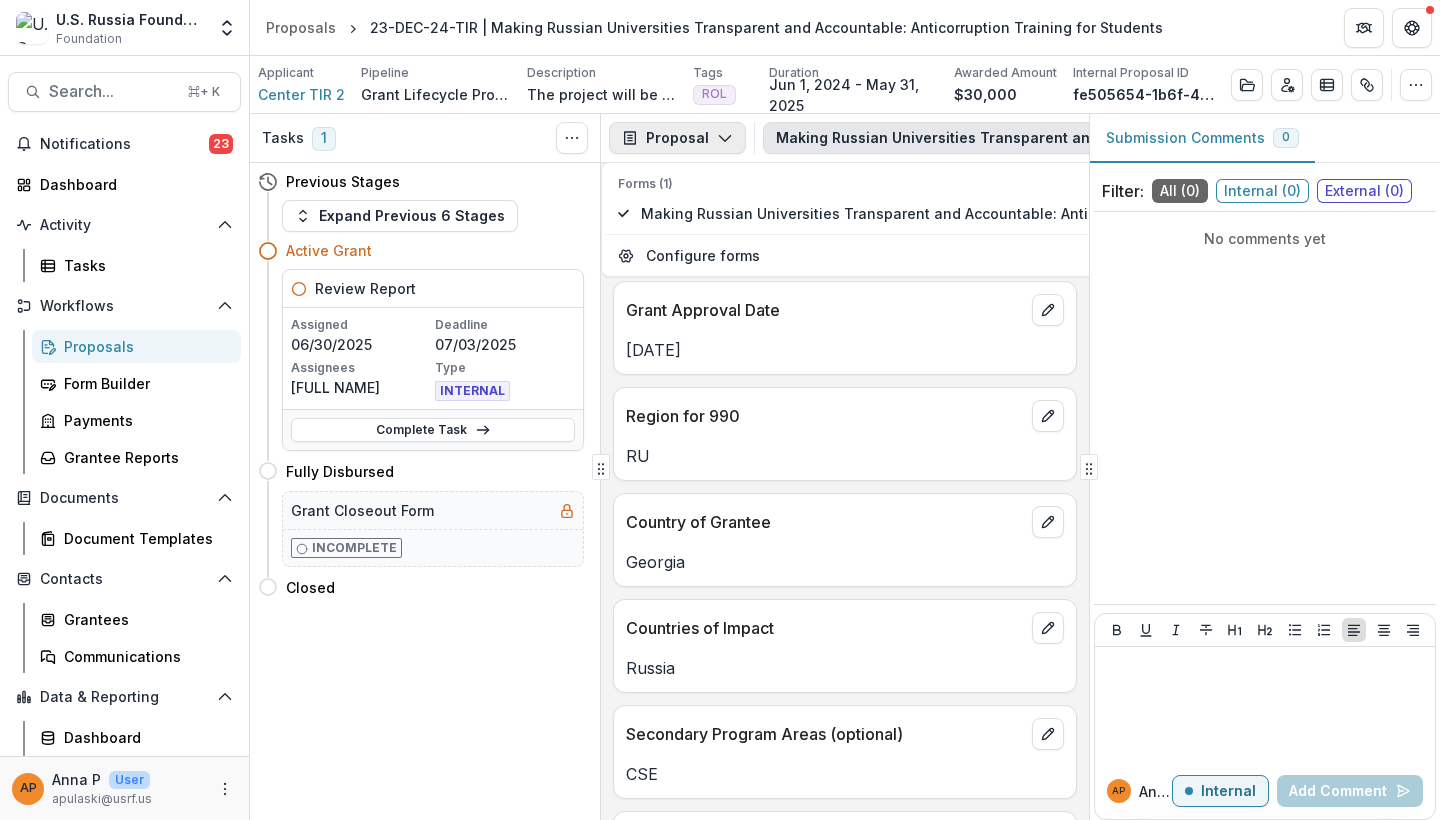 click on "Proposal" at bounding box center [677, 138] 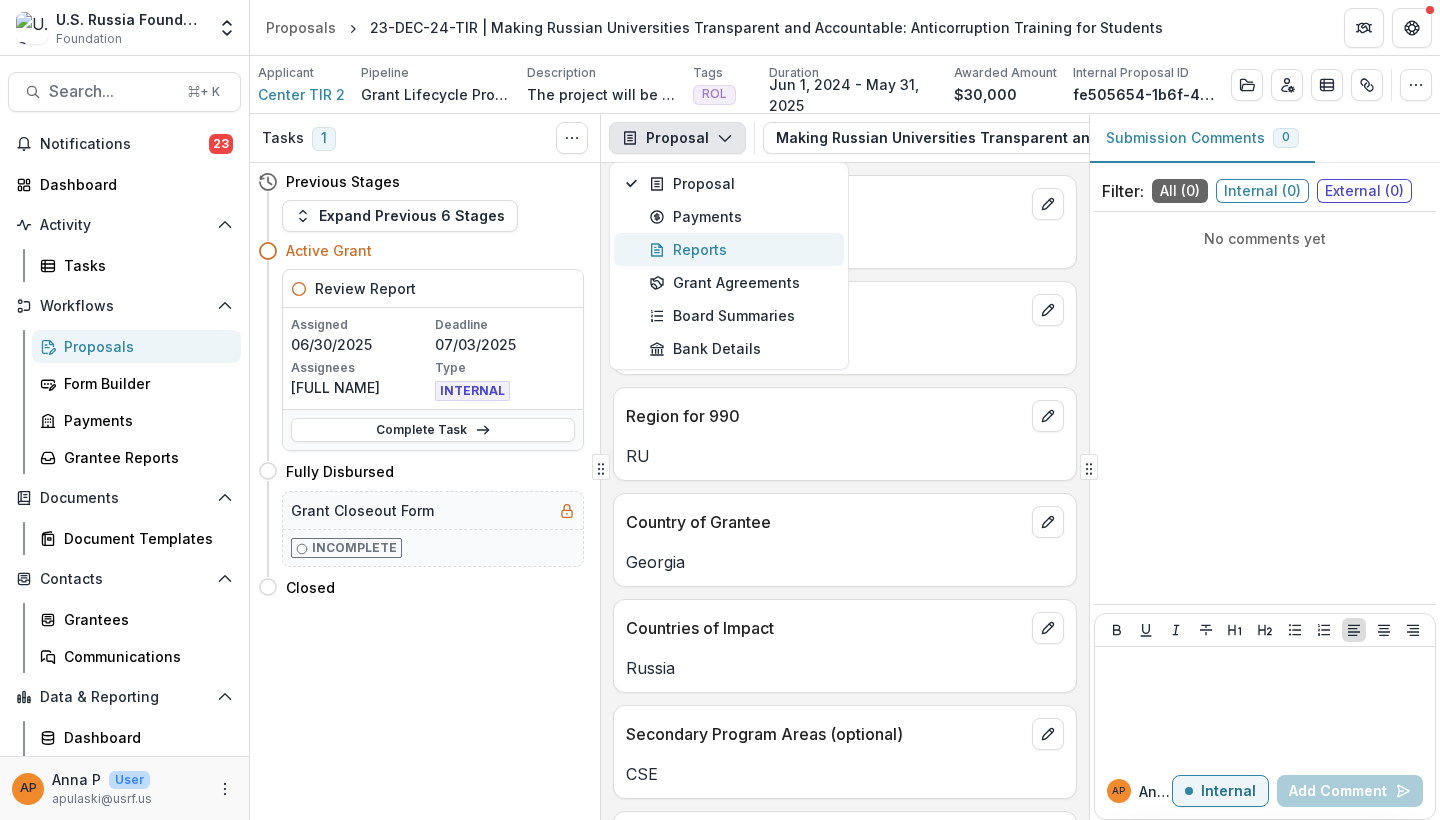click on "Reports" at bounding box center (740, 249) 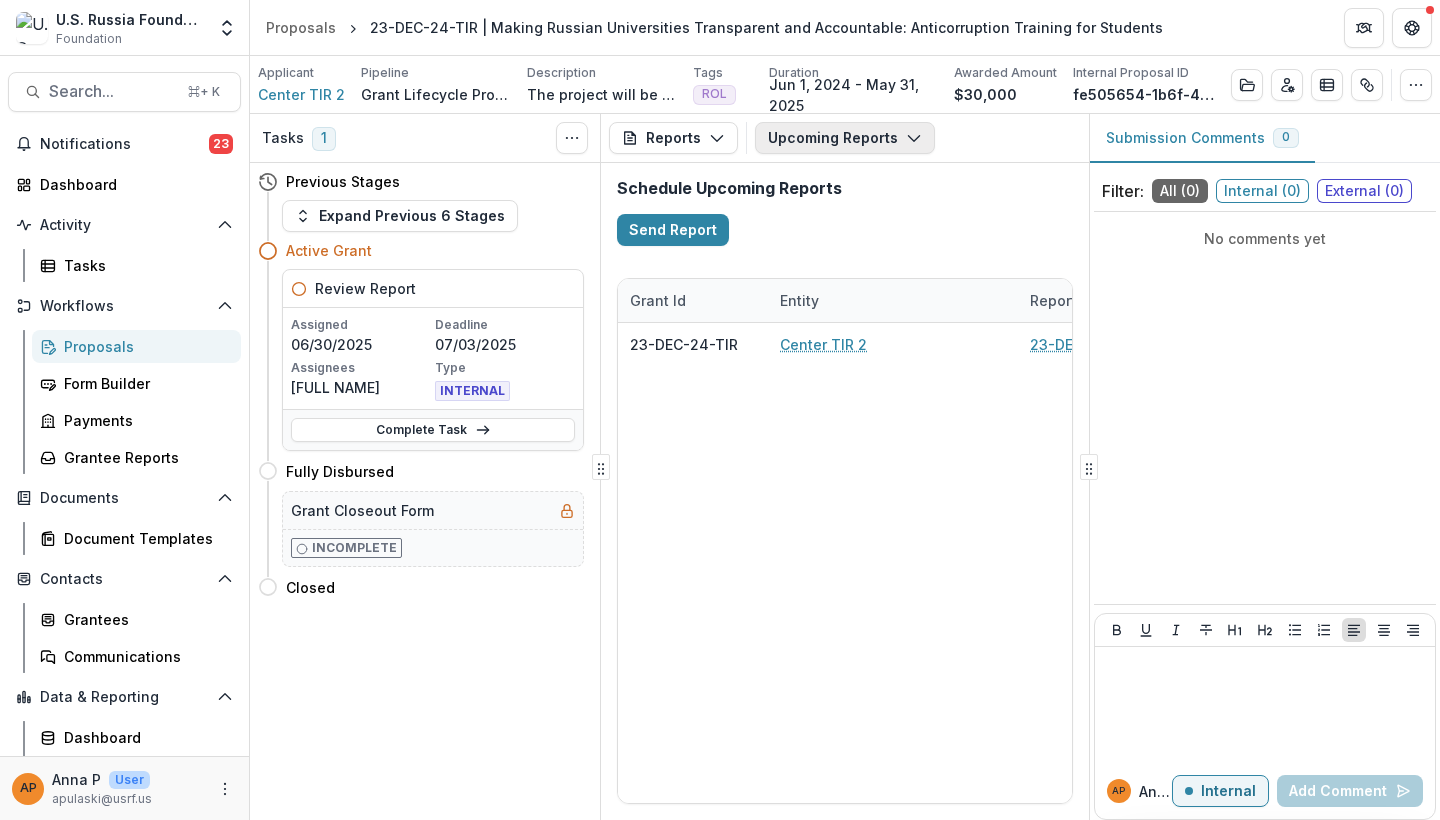 click on "Upcoming Reports" at bounding box center (845, 138) 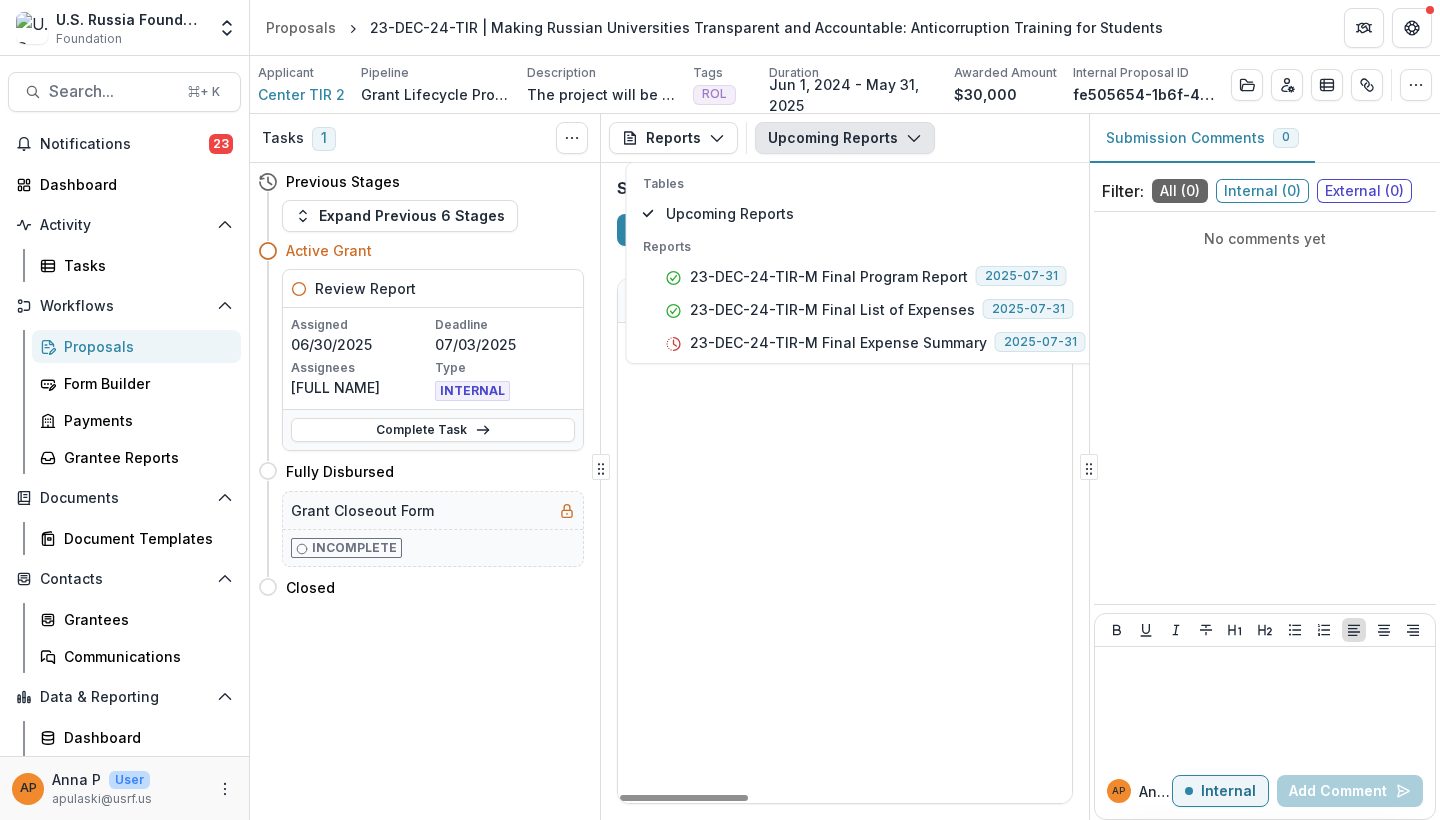 click on "[DATE]-[DATE]-TIR Center TIR 2 [DATE]-[DATE]-TIR-M Final Expense Summary  [DATE] [DATE]-[DATE]-TIR | Making Russian Universities Transparent and Accountable: Anticorruption Training for Students [FULL NAME] [DATE] -- Remind" at bounding box center (1418, 563) 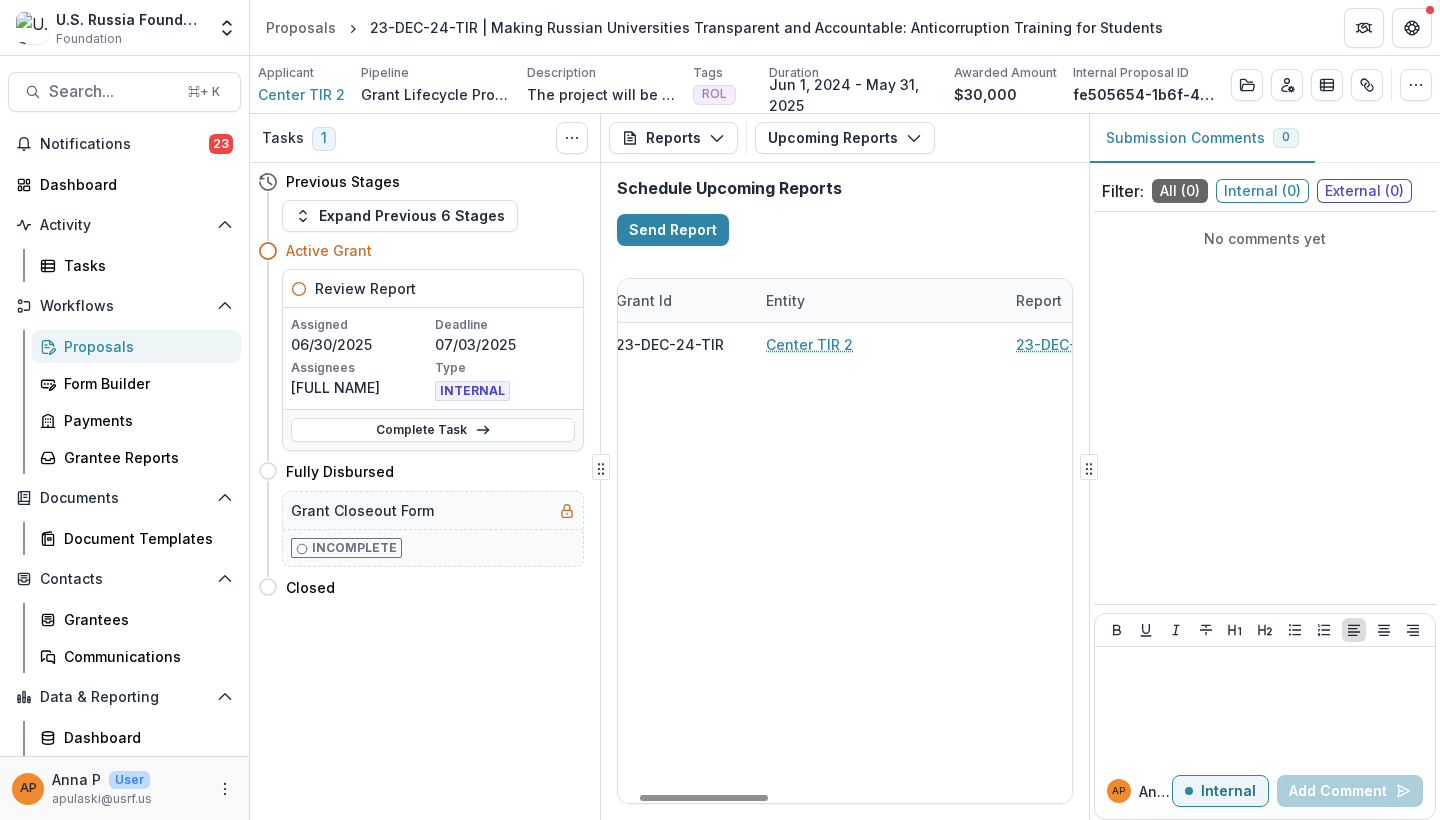 scroll, scrollTop: 0, scrollLeft: 0, axis: both 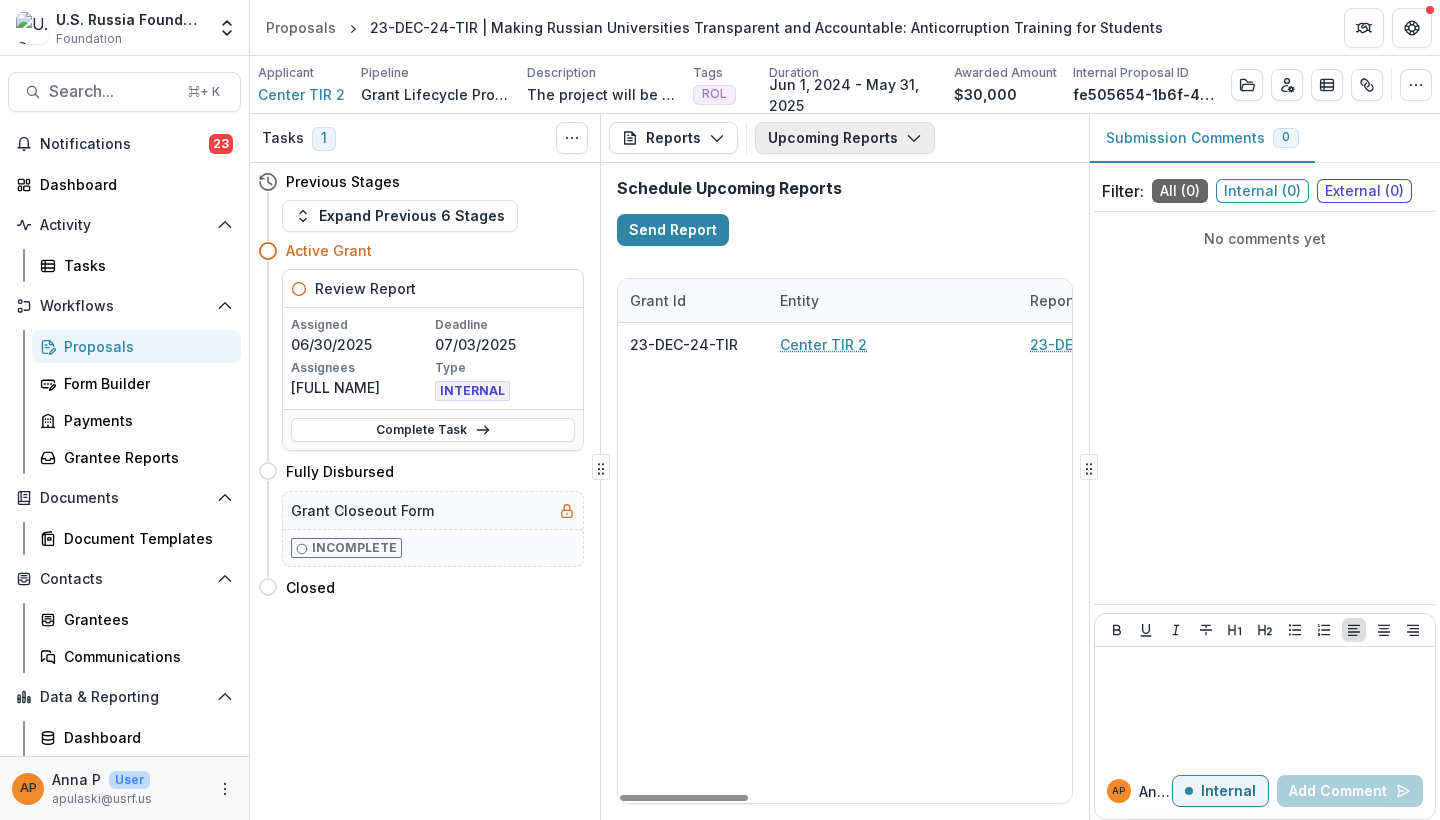 click on "Upcoming Reports" at bounding box center [845, 138] 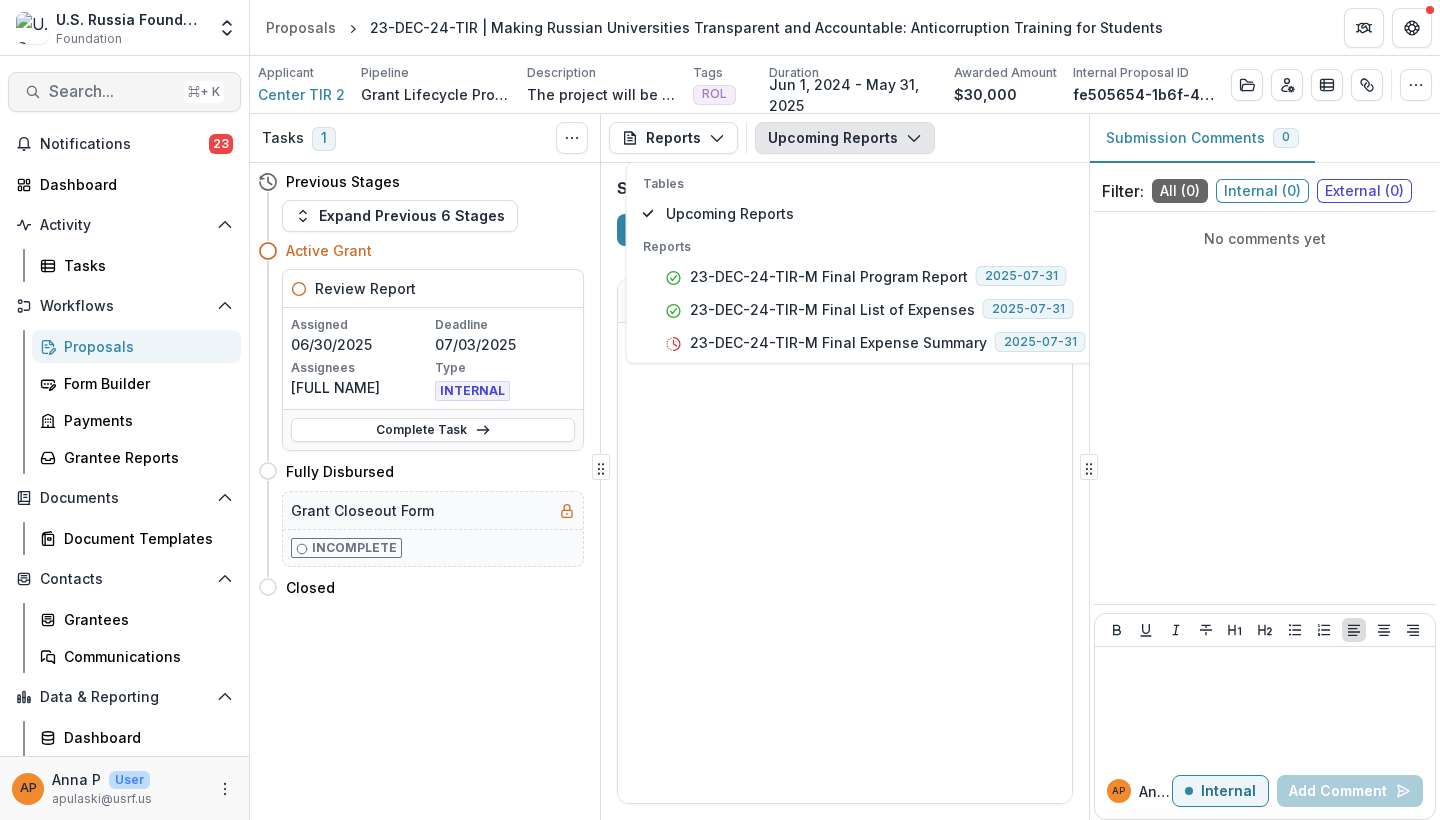 click on "Search... ⌘  + K" at bounding box center (124, 92) 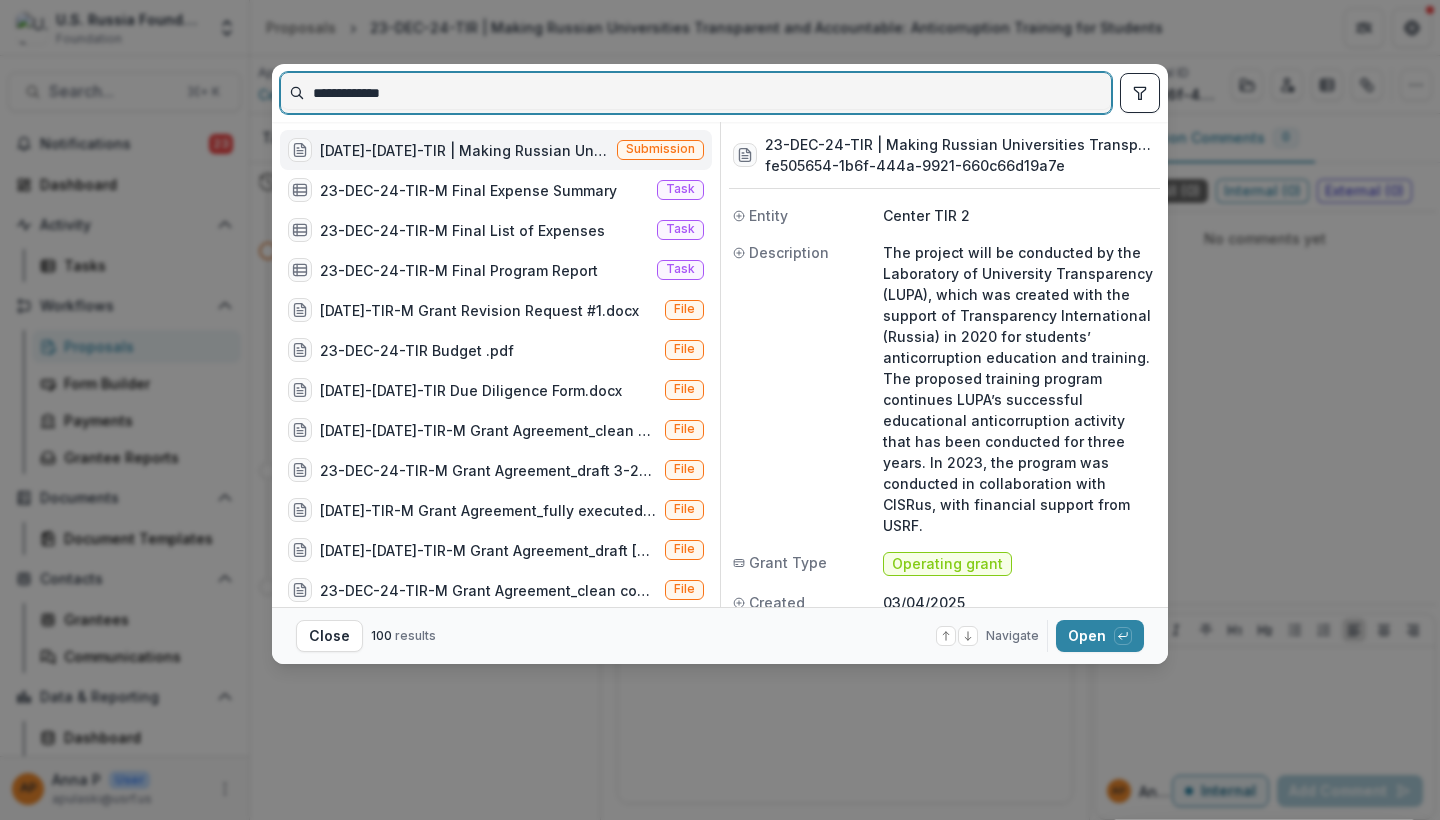 paste on "**********" 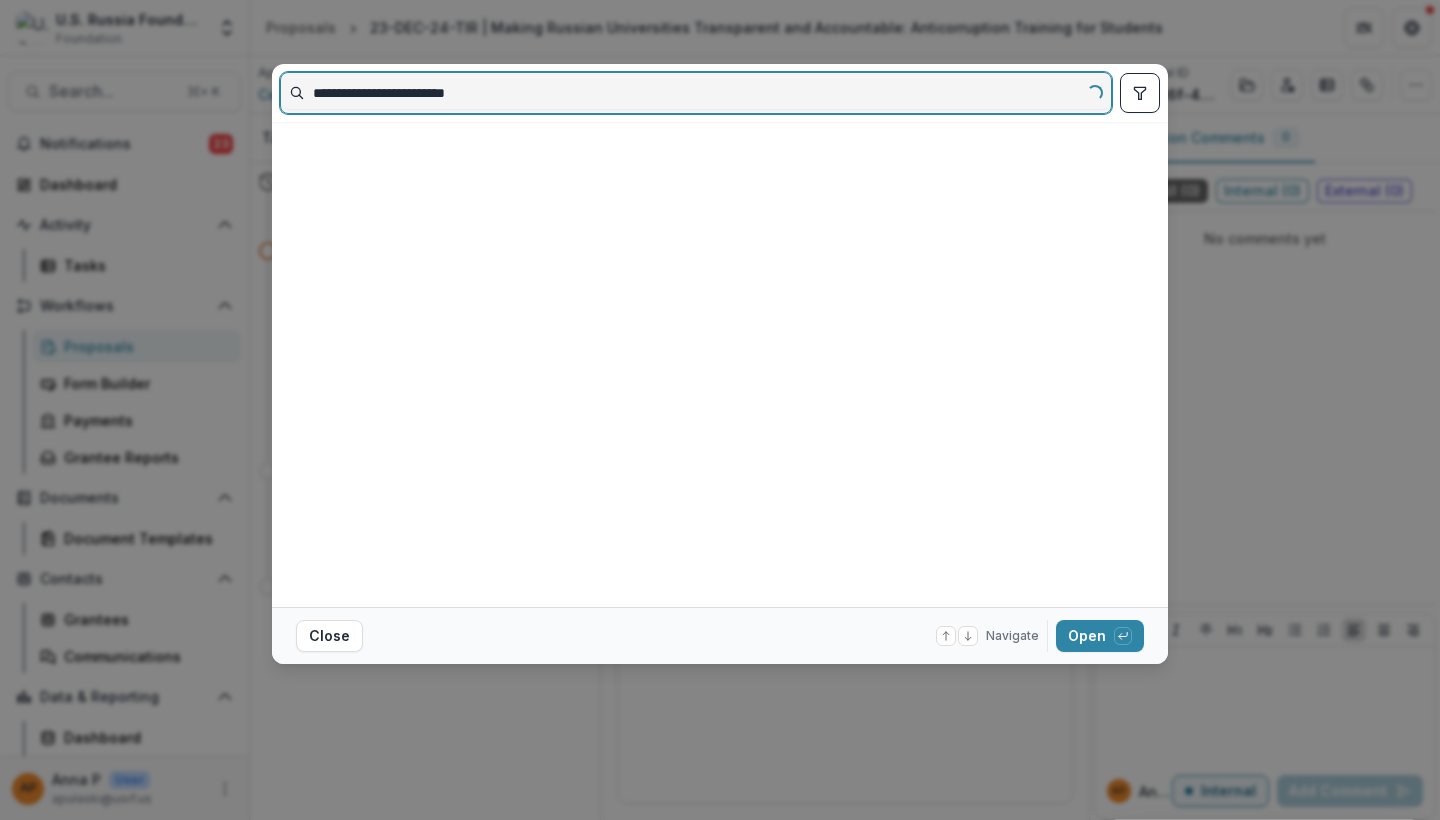 click on "**********" at bounding box center (696, 93) 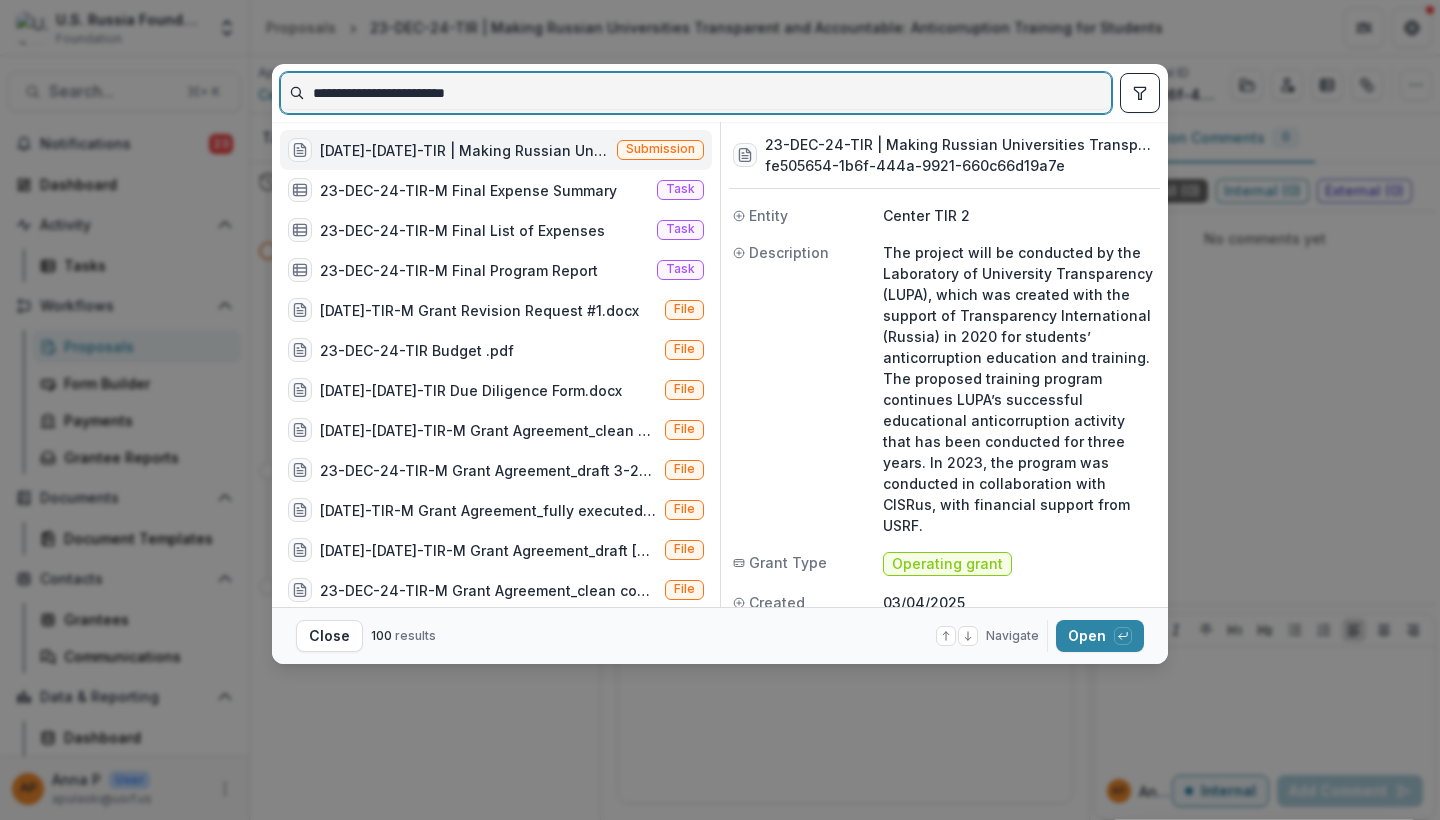 click on "**********" at bounding box center [696, 93] 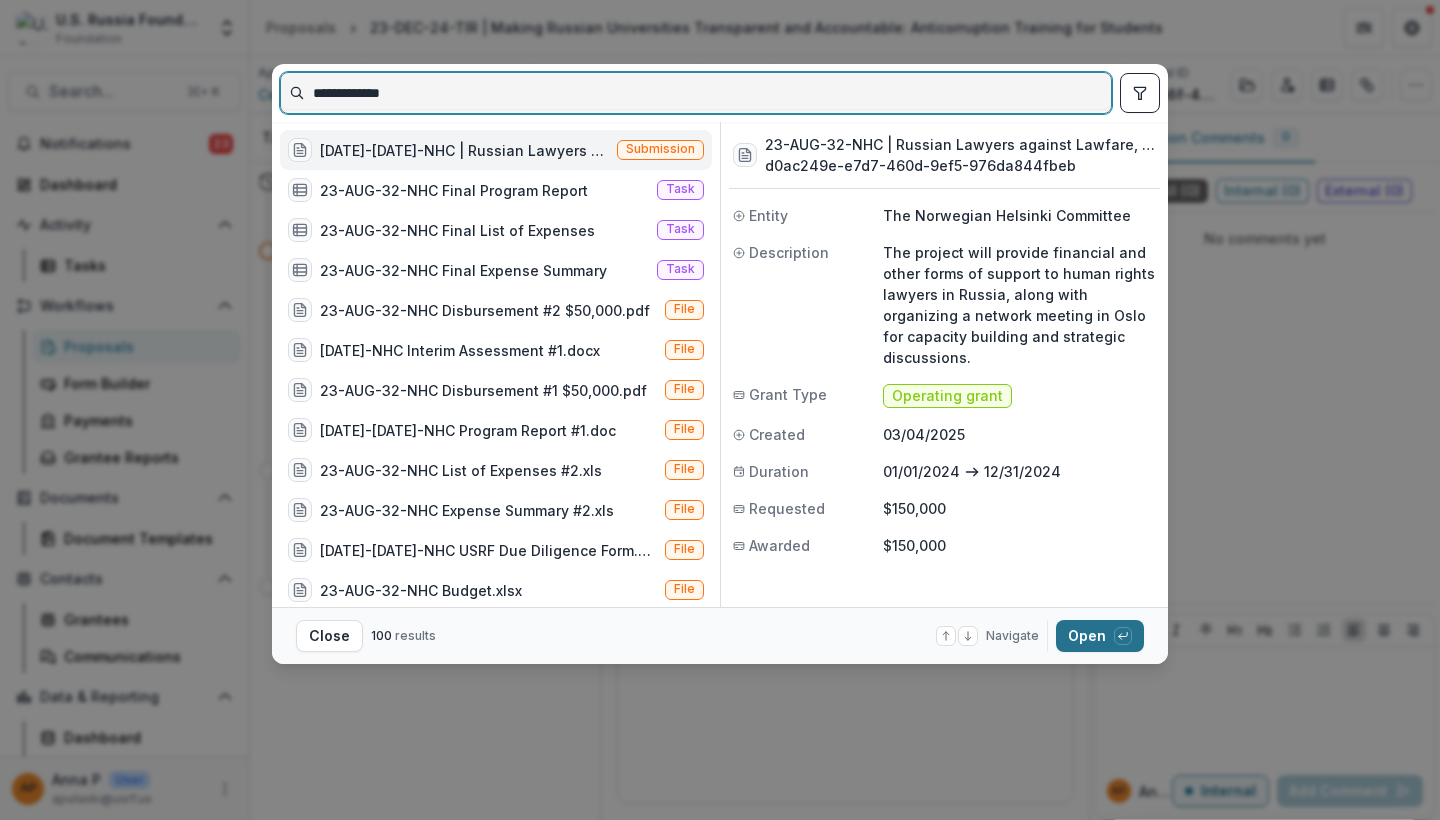 type on "**********" 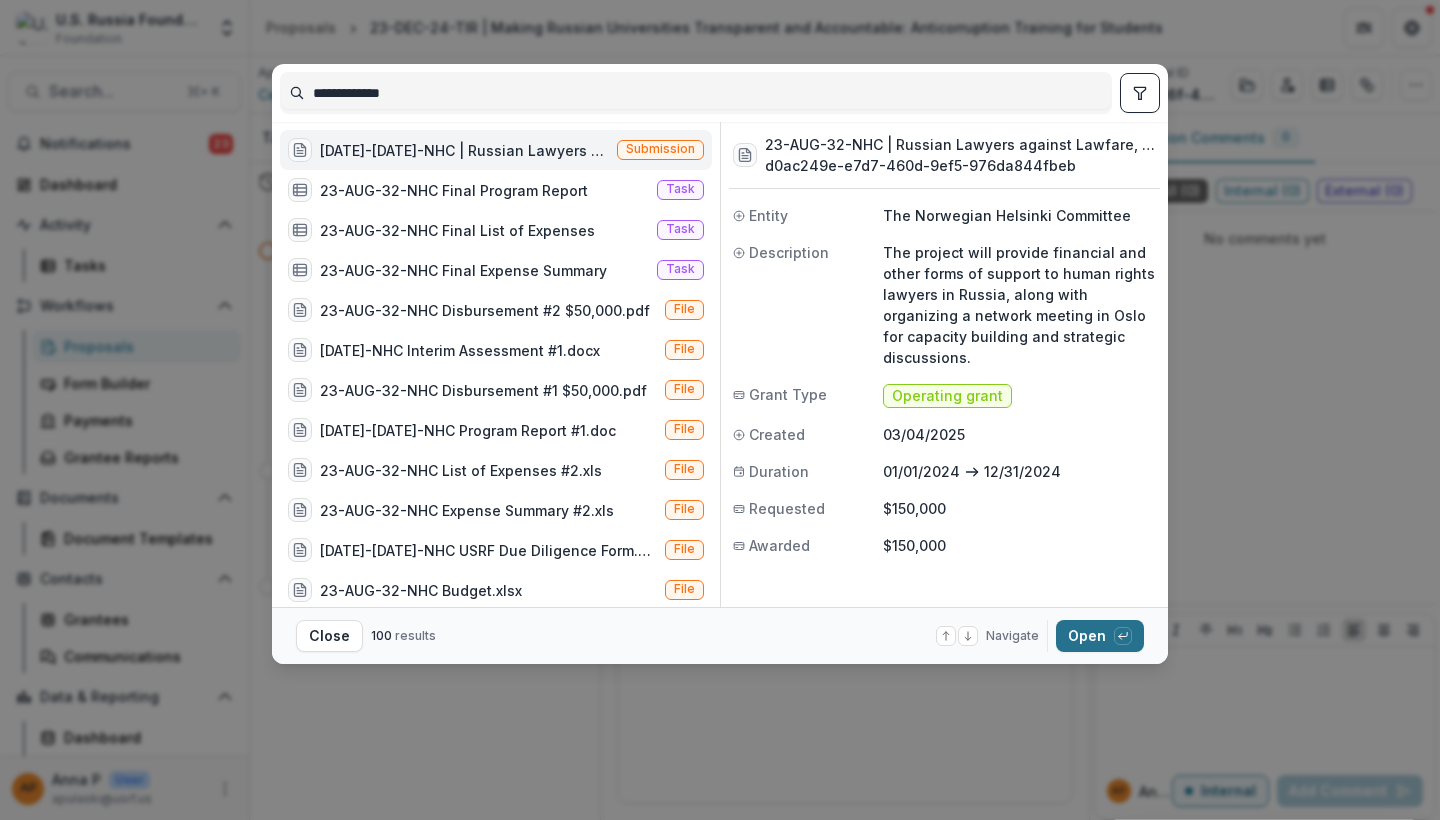 click on "Open with enter key" at bounding box center [1100, 636] 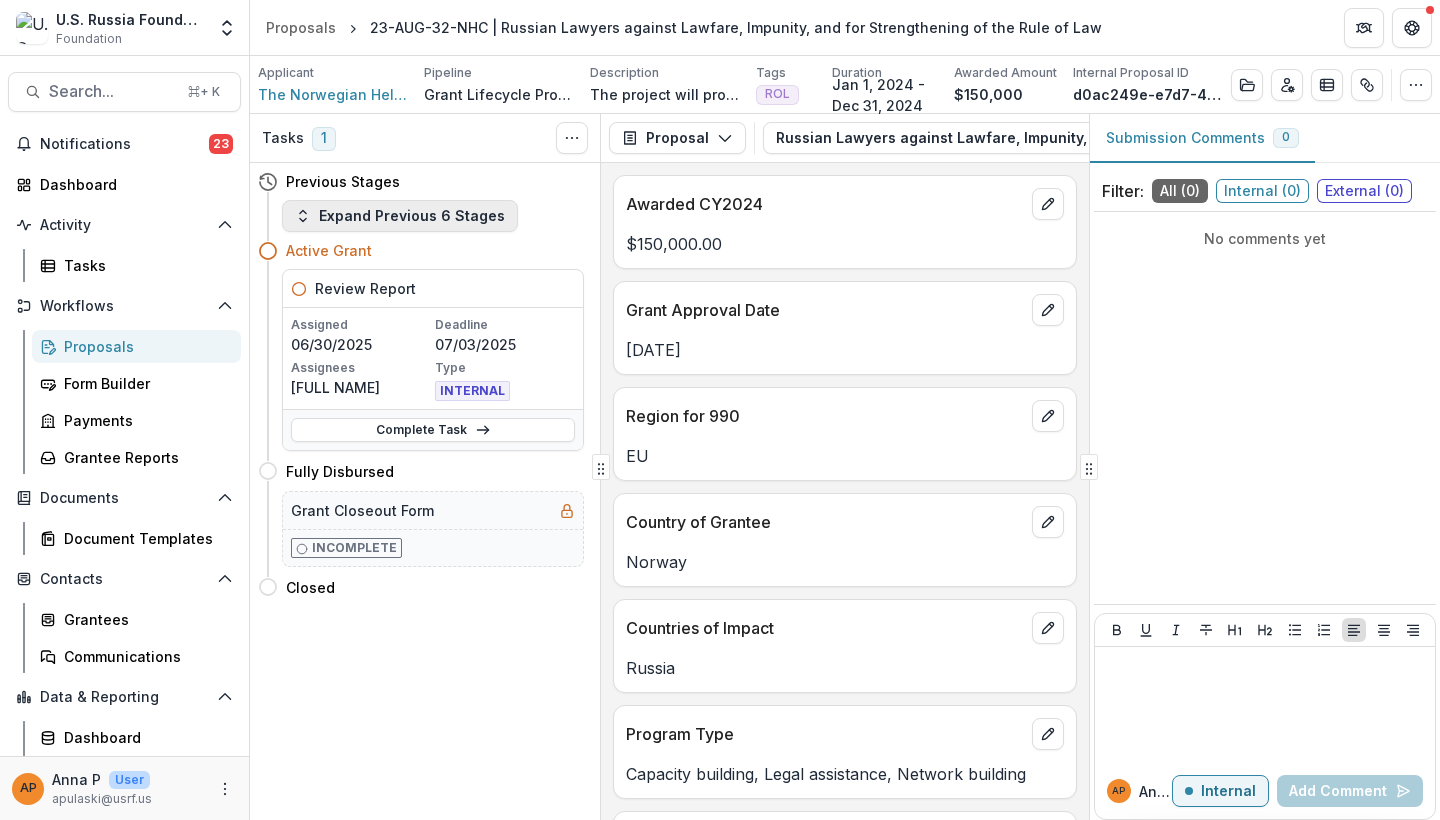 click on "Expand Previous 6 Stages" at bounding box center (400, 216) 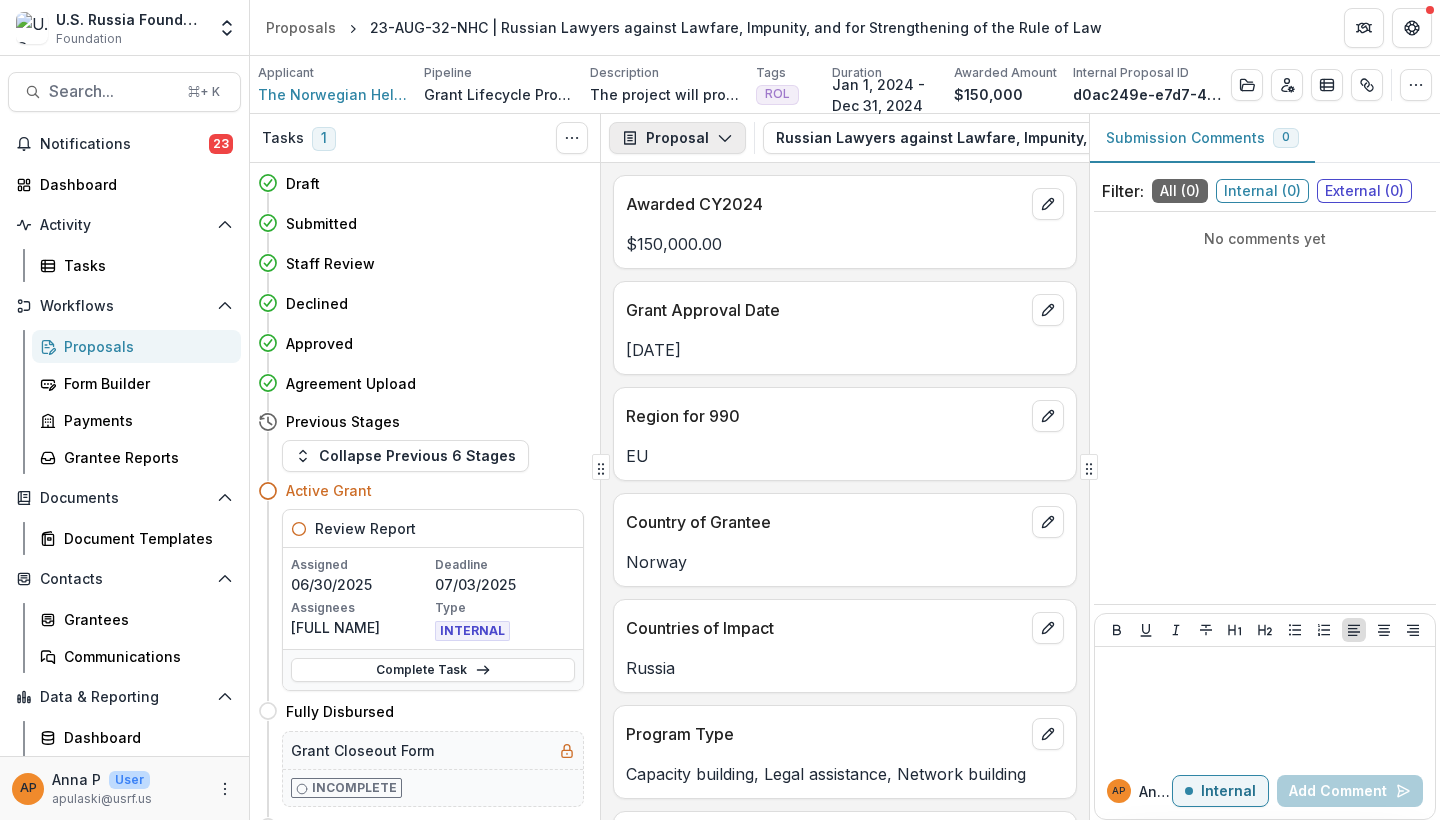click on "Proposal" at bounding box center (677, 138) 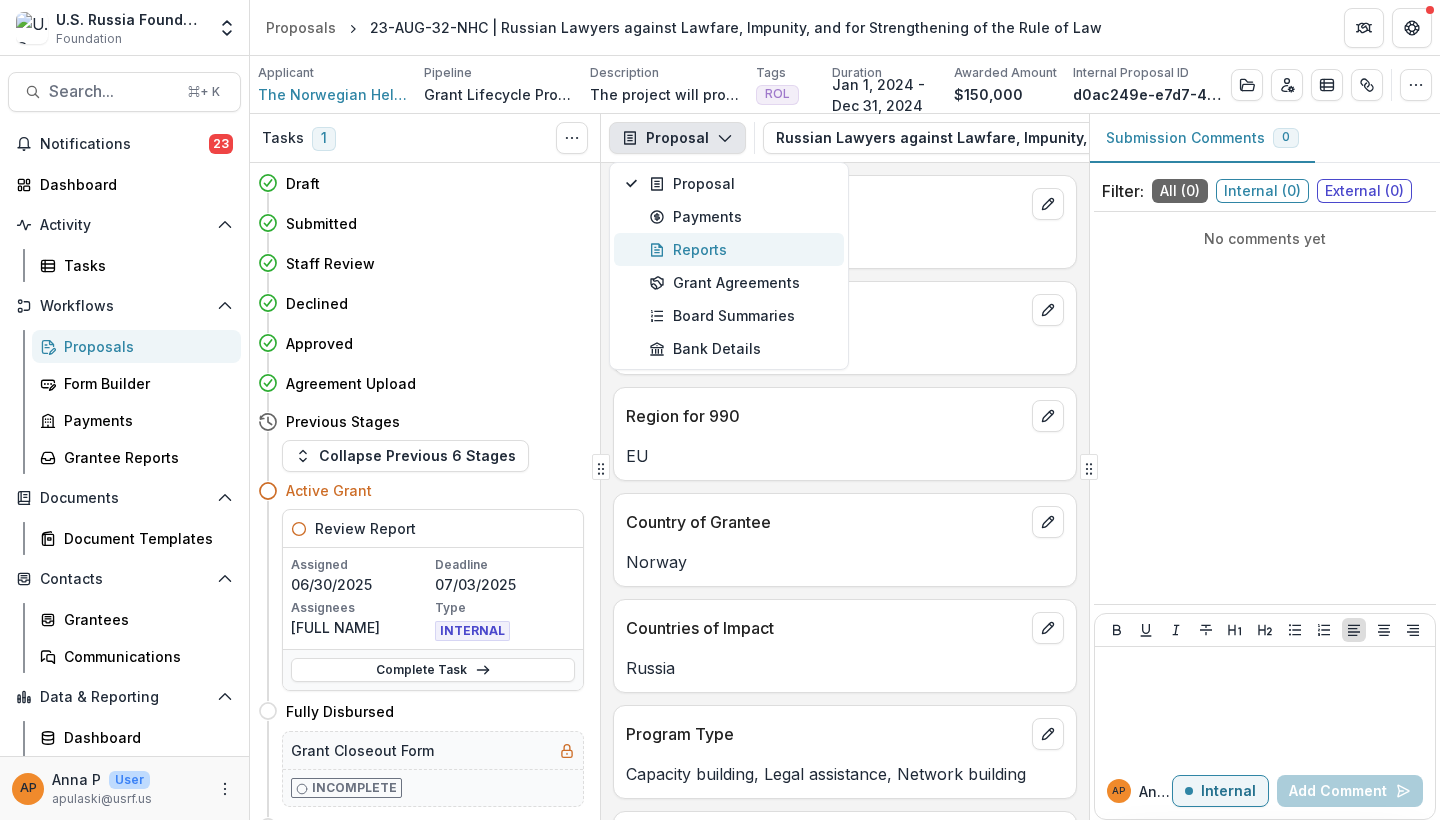 click on "Reports" at bounding box center [740, 249] 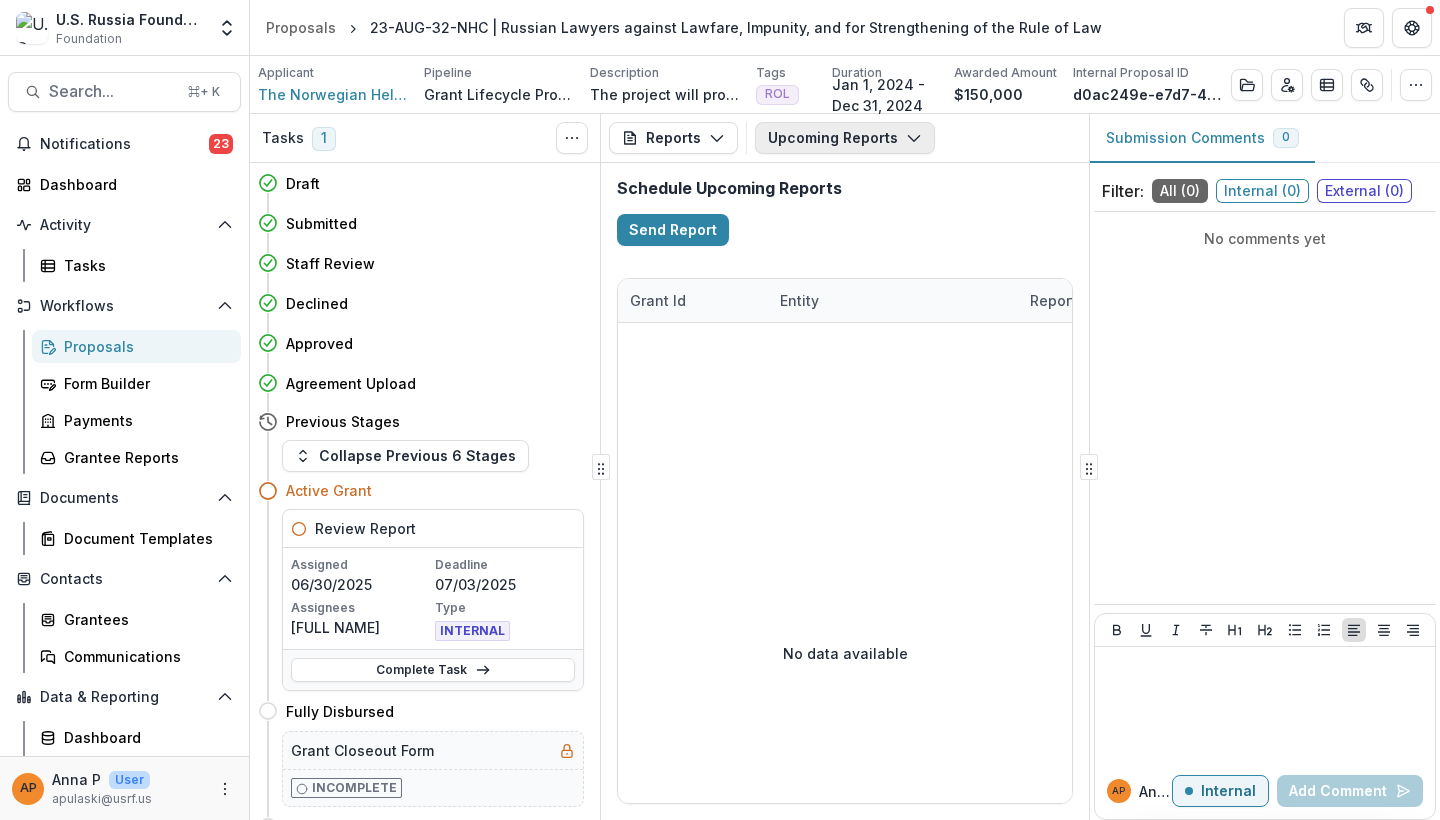 click on "Upcoming Reports" at bounding box center [845, 138] 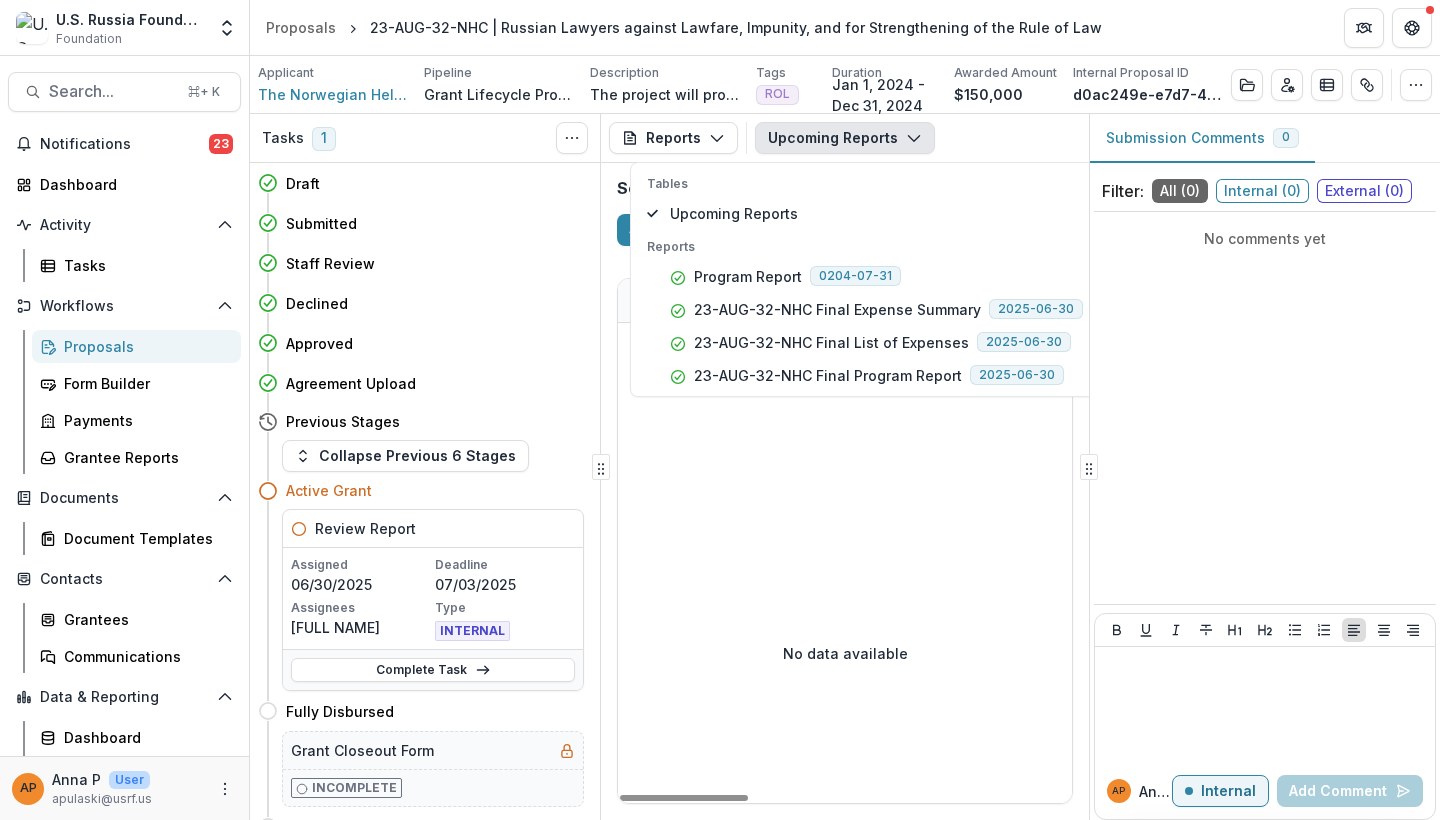 click at bounding box center (1418, 413) 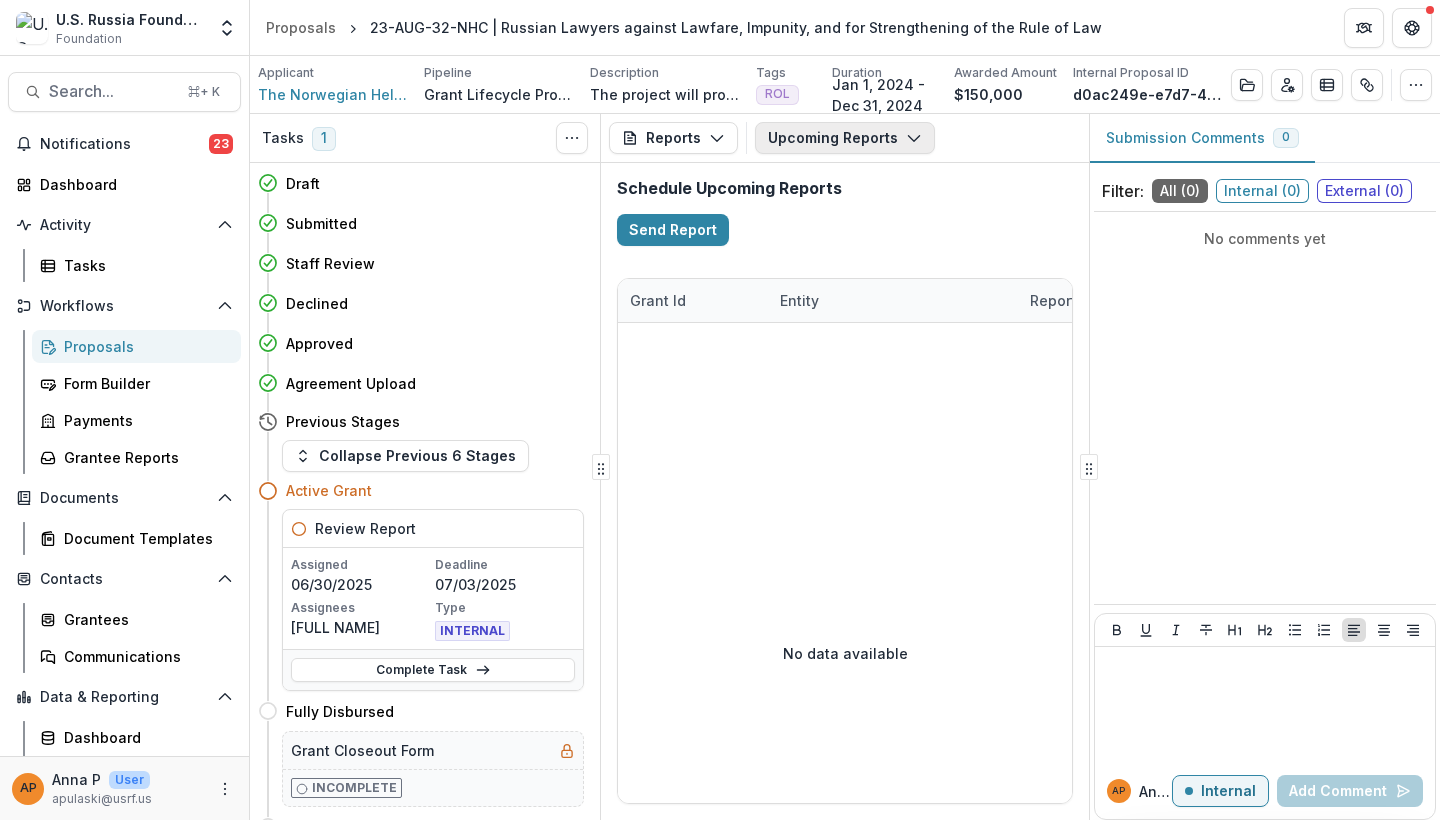 click on "Upcoming Reports" at bounding box center (845, 138) 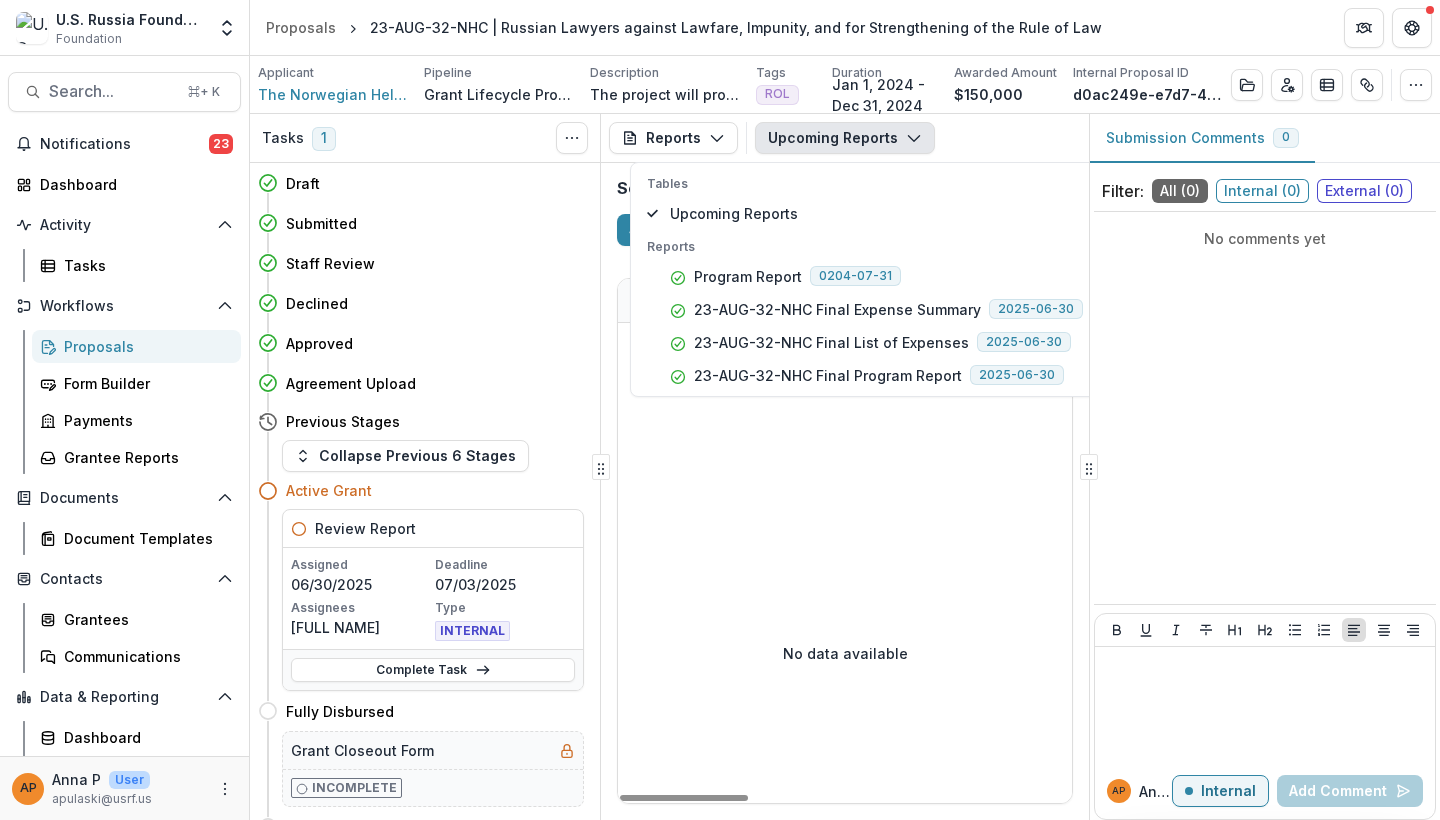 click at bounding box center [1418, 413] 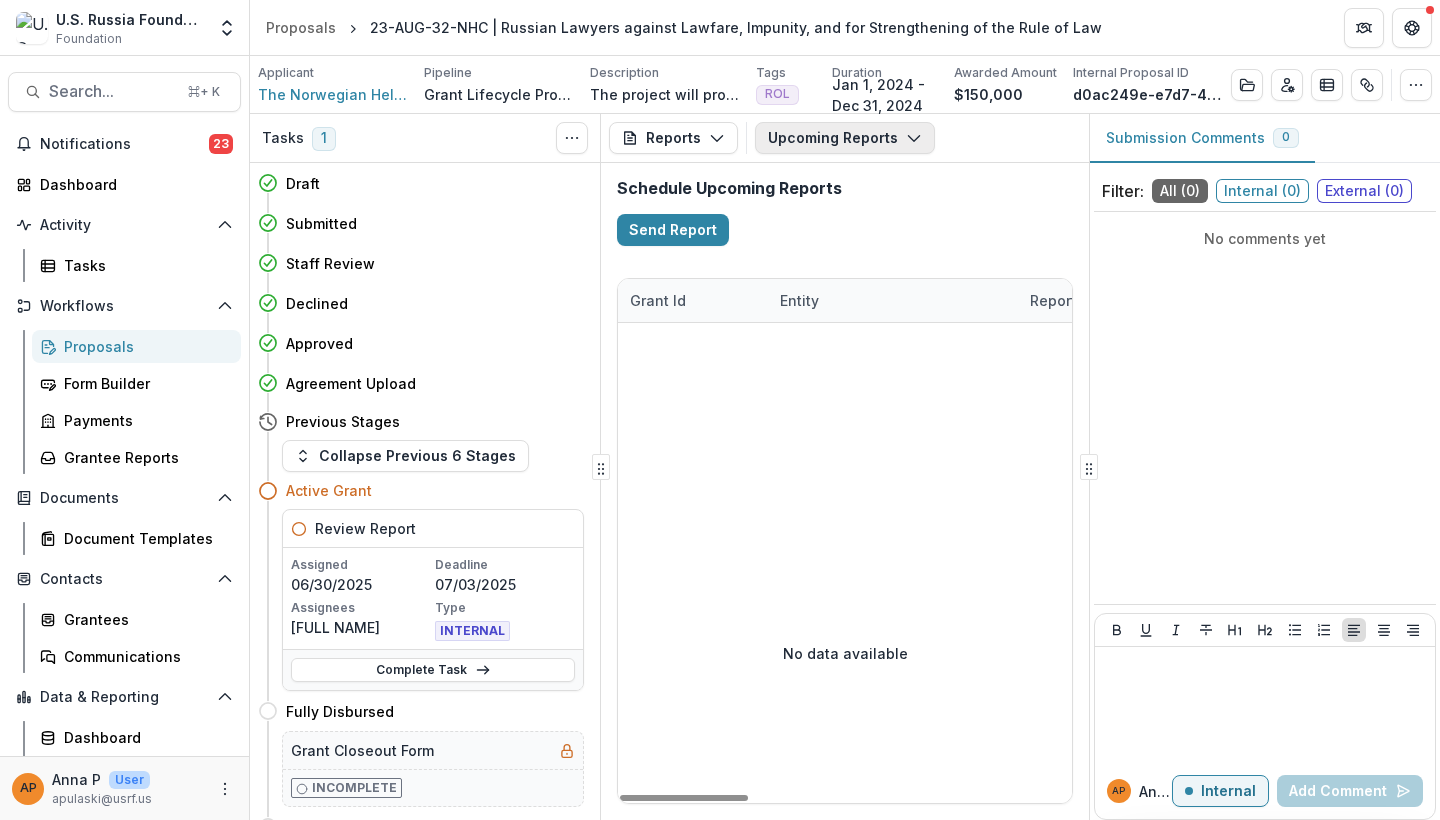 click on "Upcoming Reports" at bounding box center (845, 138) 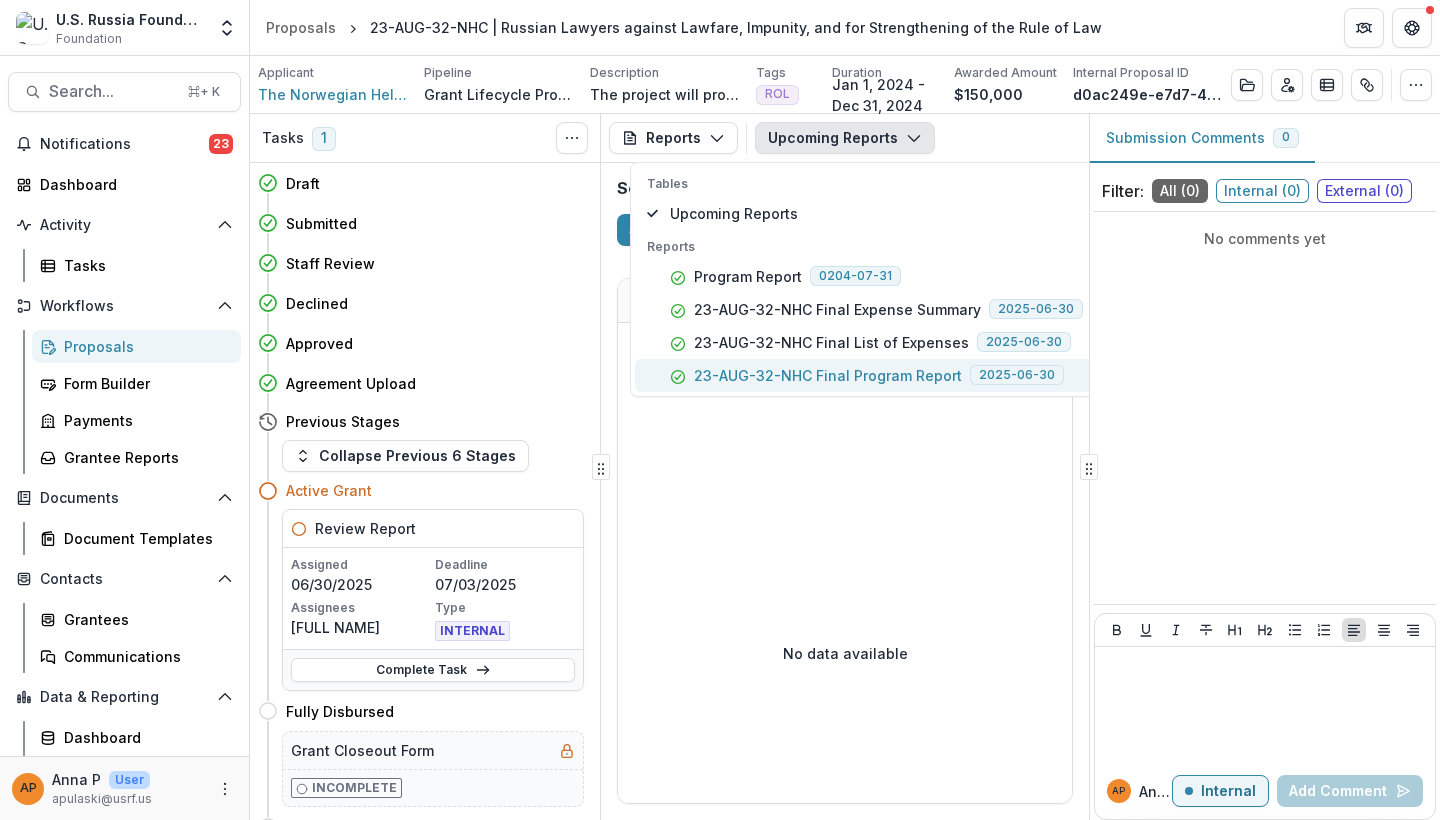 click on "23-AUG-32-NHC Final Program Report" at bounding box center (828, 375) 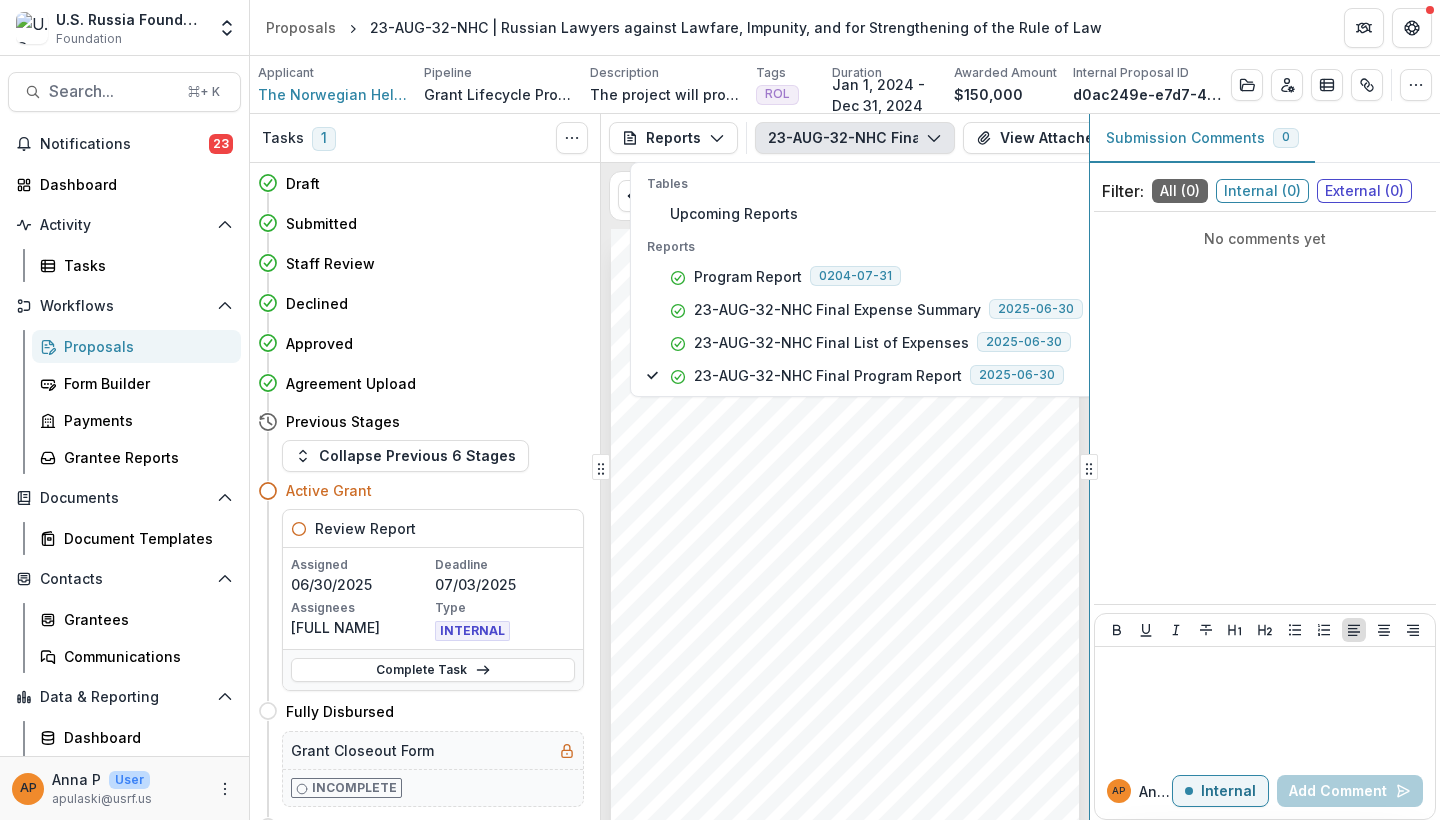 click on "Tasks 1 Show Cancelled Tasks Draft Move here Submitted Move here Staff Review Move here Declined Move here Approved Move here Agreement Upload Move here Previous Stages Collapse Previous 6 Stages Active Grant Review Report Assigned [DATE] Deadline [DATE] Assignees [FULL NAME] Type INTERNAL Complete Task Fully Disbursed Move here Grant Closeout Form Incomplete Closed Move here Reports Proposal Payments Reports Grant Agreements Board Summaries Bank Details [DATE]-[DATE]-NHC Final Program Report Tables Upcoming Reports Reports Program Report [DATE] [DATE]-[DATE]-NHC Final Expense Summary [DATE] [DATE]-[DATE]-NHC Final List of Expenses [DATE] [DATE]-[DATE]-NHC Final Program Report [DATE] View Attached Files View Task * *** Submission Comments  0 Filter: All ( 0 ) Internal ( 0 ) External ( 0 ) No comments yet AP [FULL NAME] Internal Add Comment" at bounding box center (845, 467) 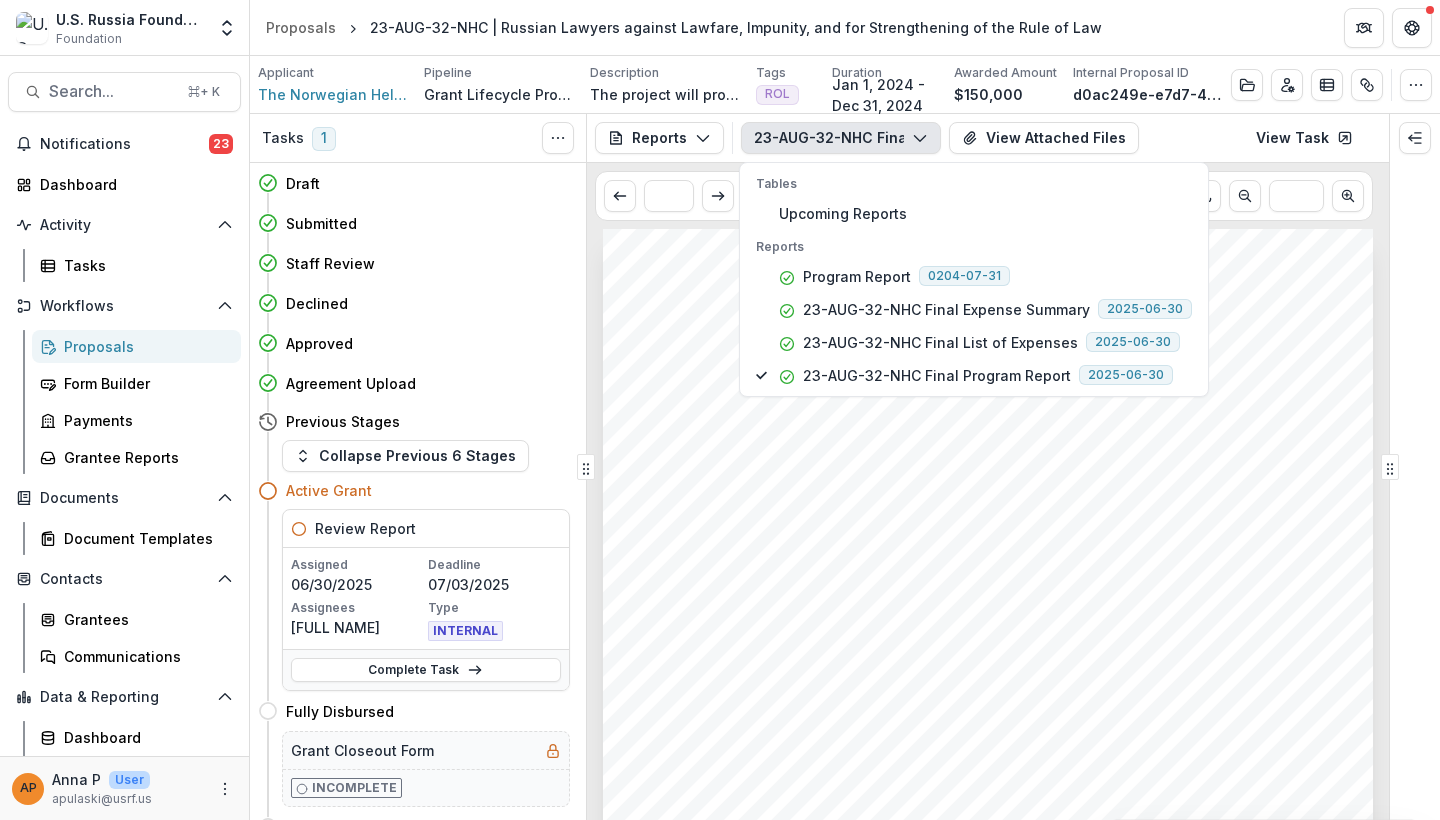 click at bounding box center (988, 774) 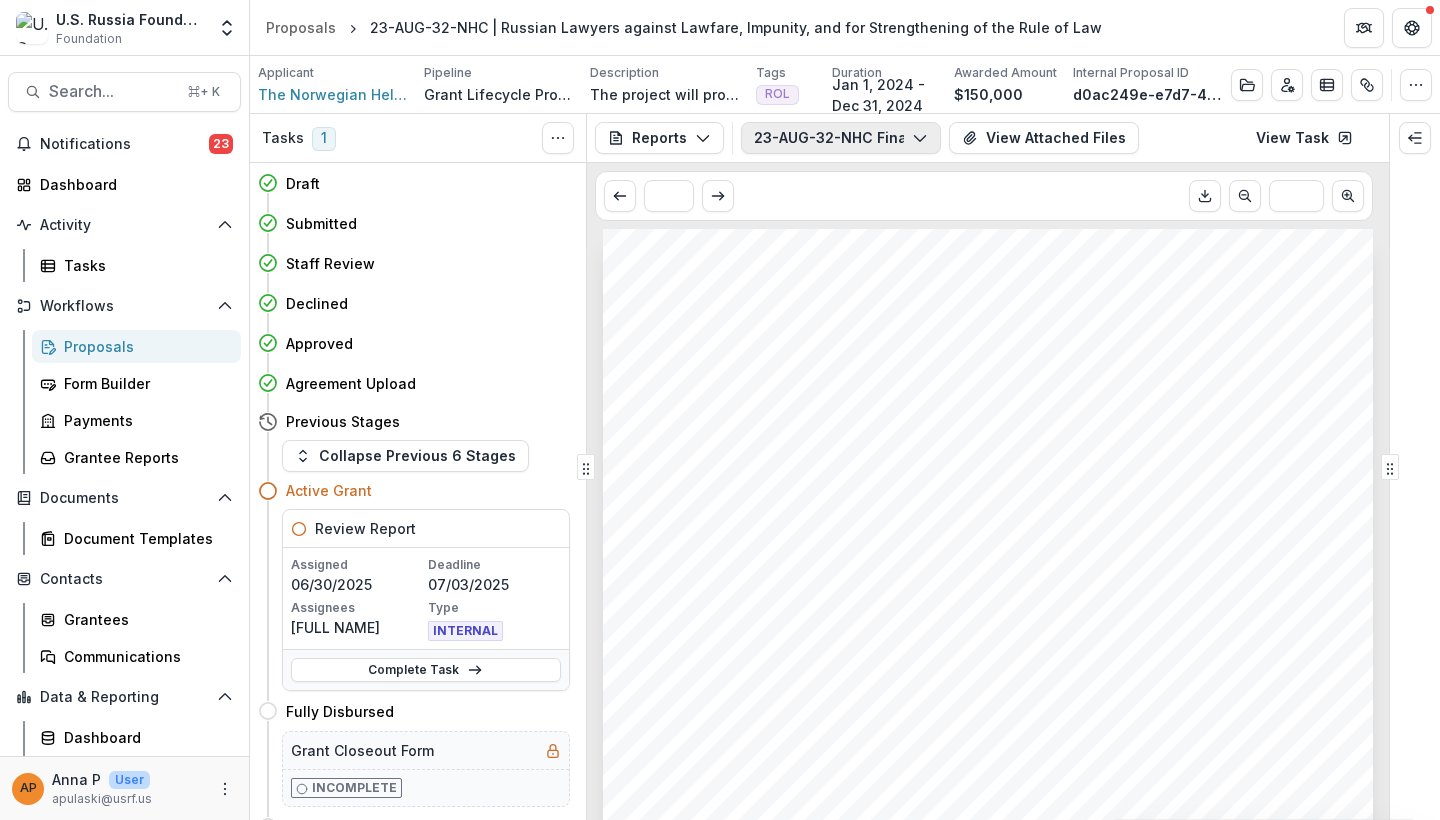 click 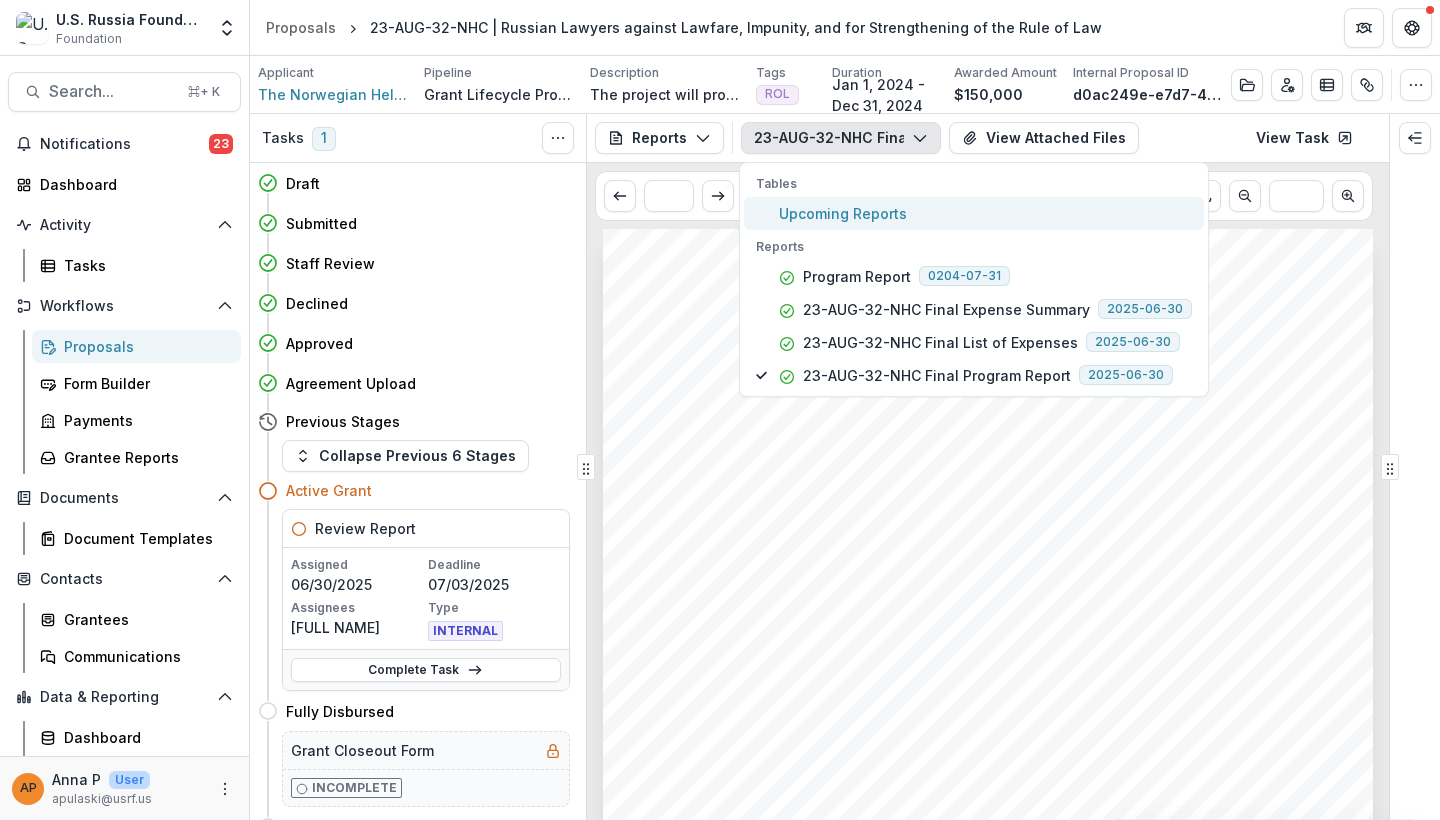 click on "Upcoming Reports" at bounding box center [985, 213] 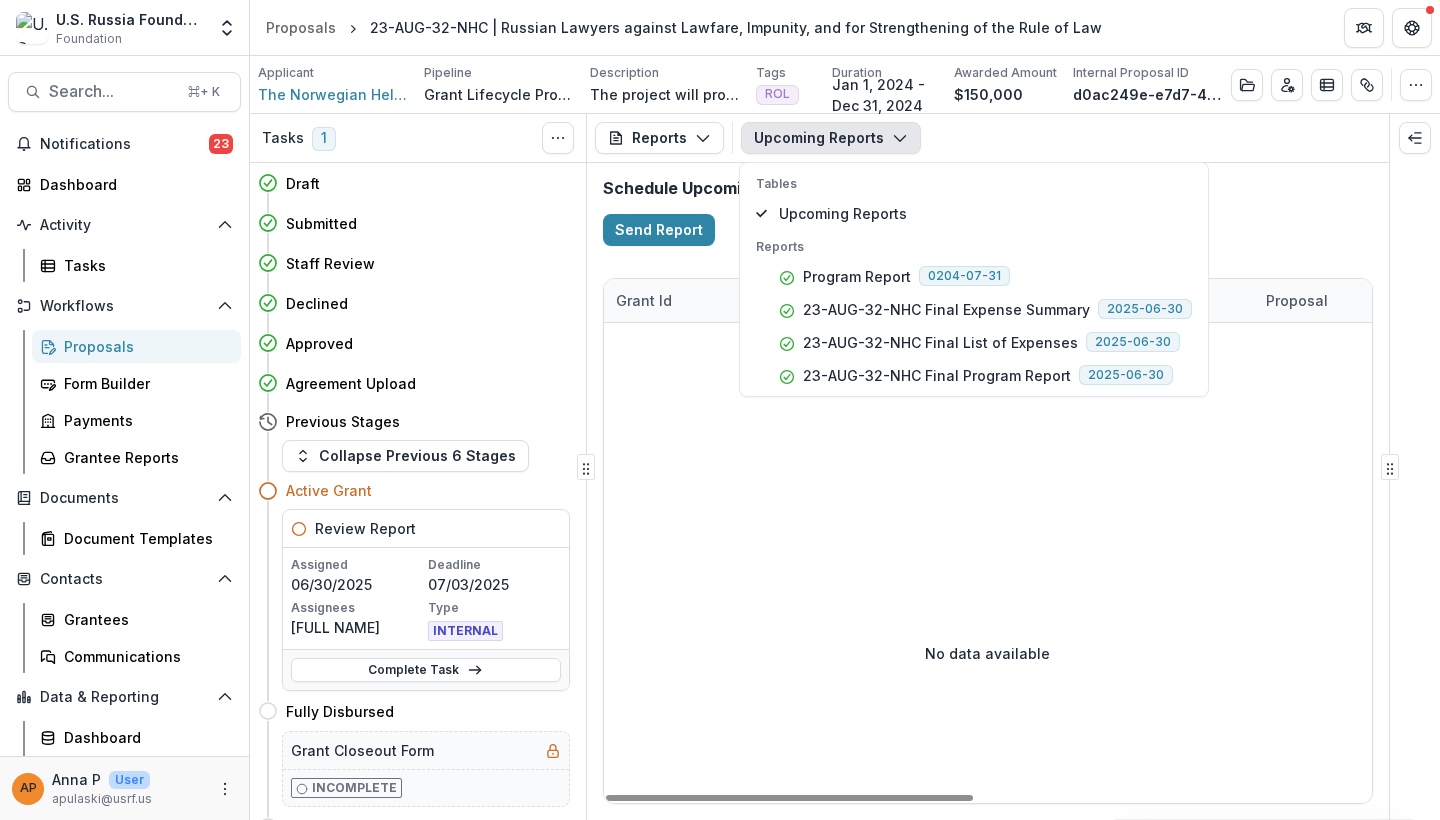 click on "Grant Id" at bounding box center [679, 300] 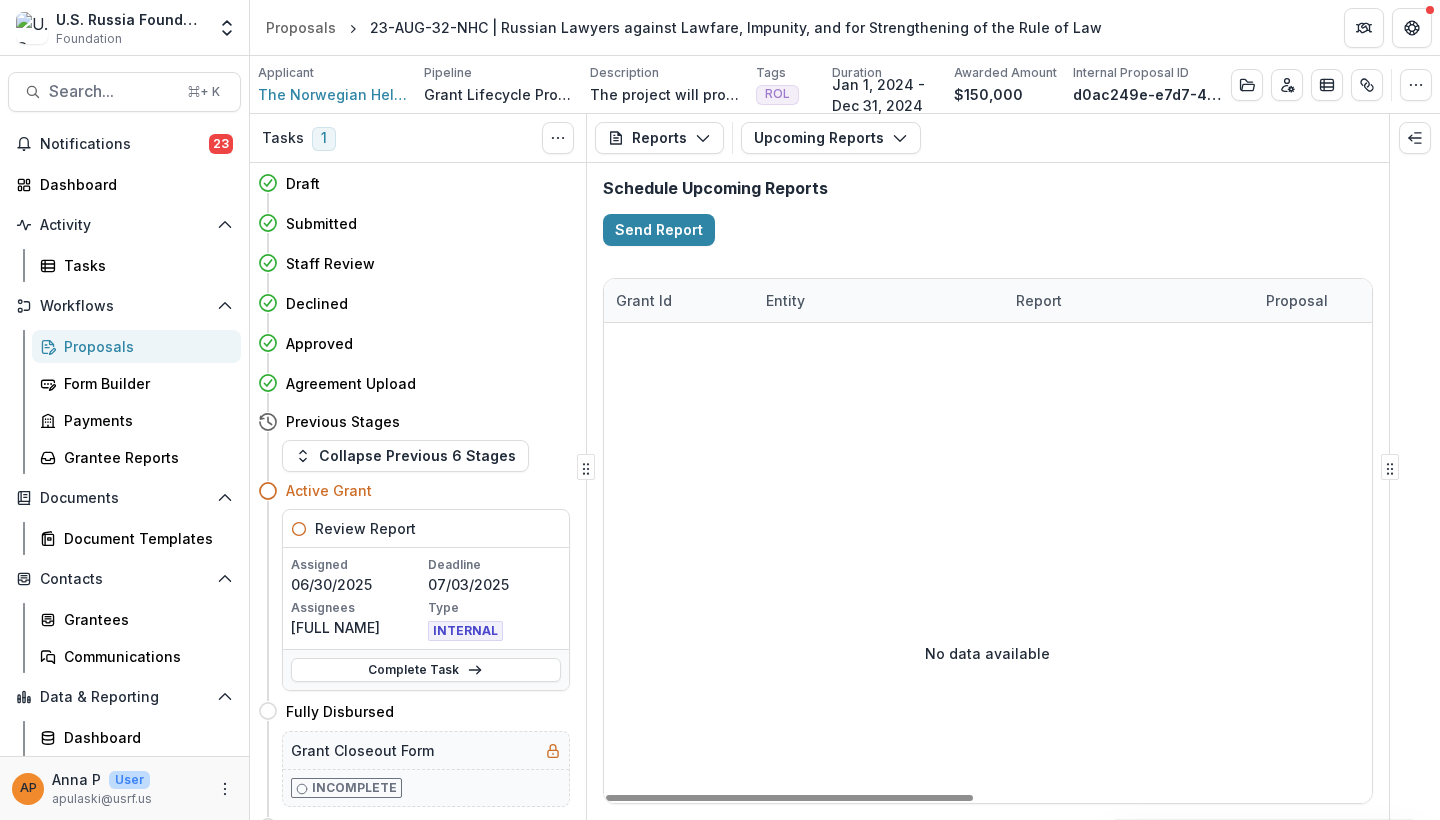 click on "Schedule Upcoming Reports Send Report" at bounding box center [988, 212] 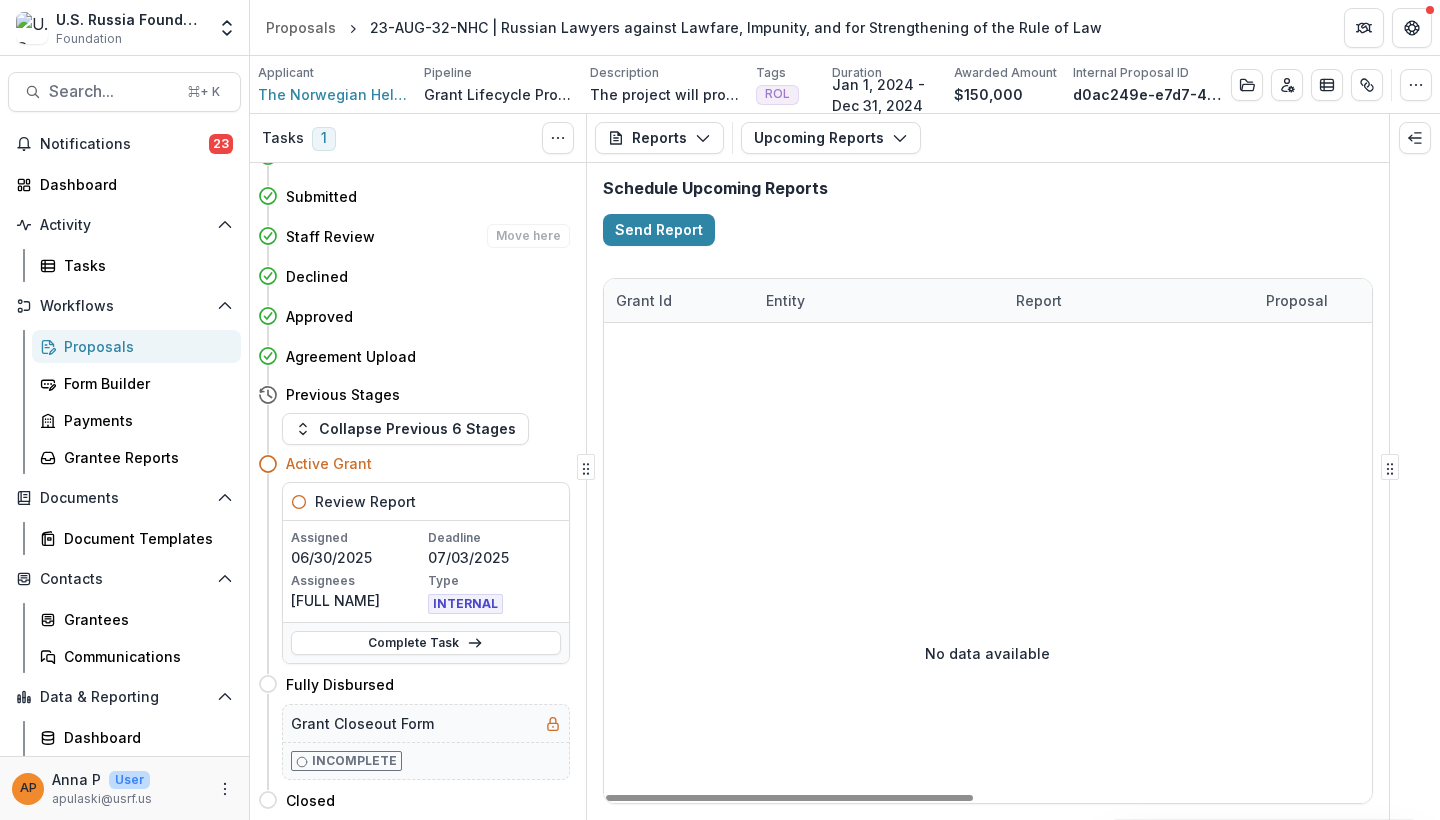 scroll, scrollTop: 27, scrollLeft: 0, axis: vertical 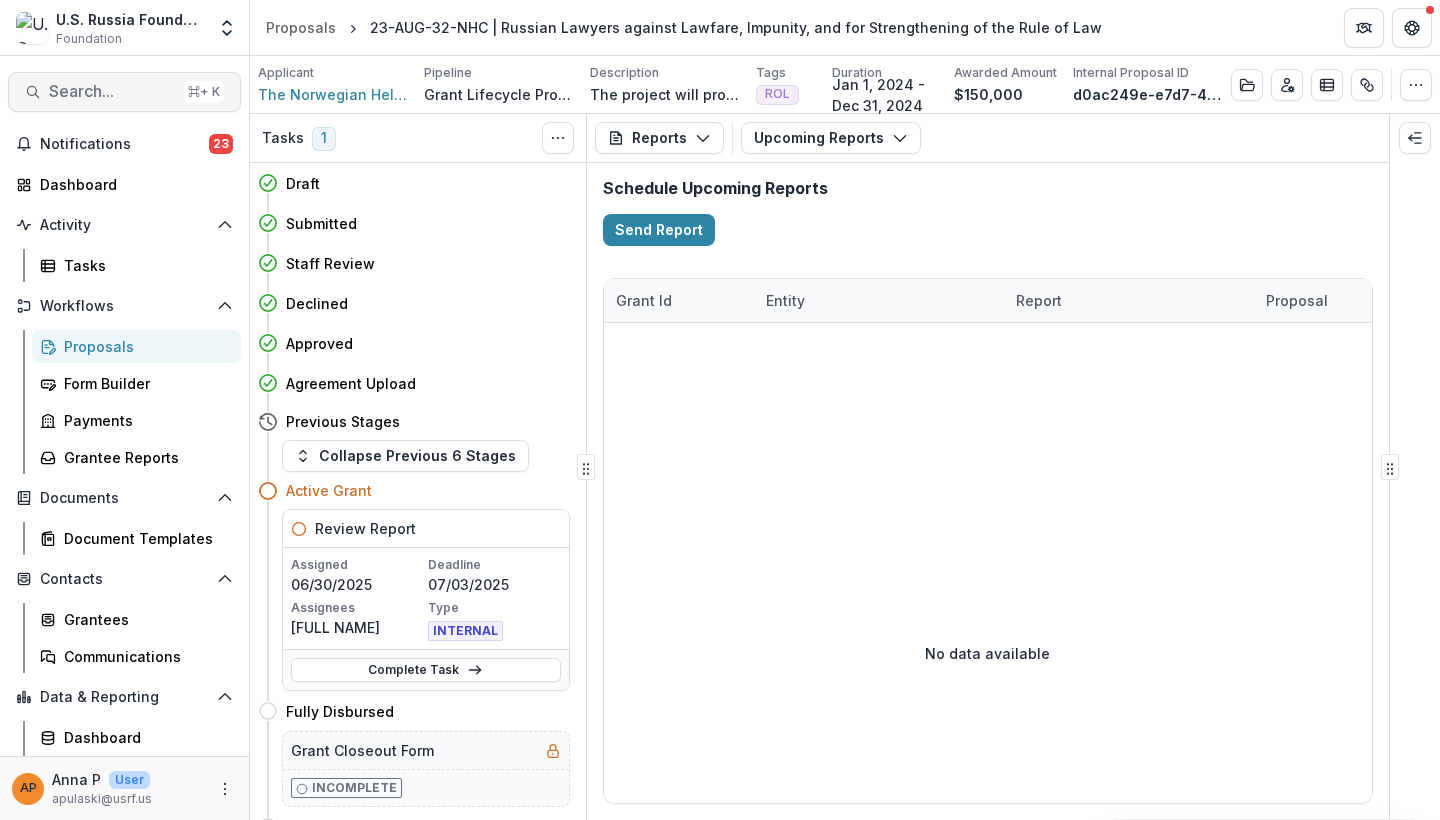 click on "Search..." at bounding box center (112, 91) 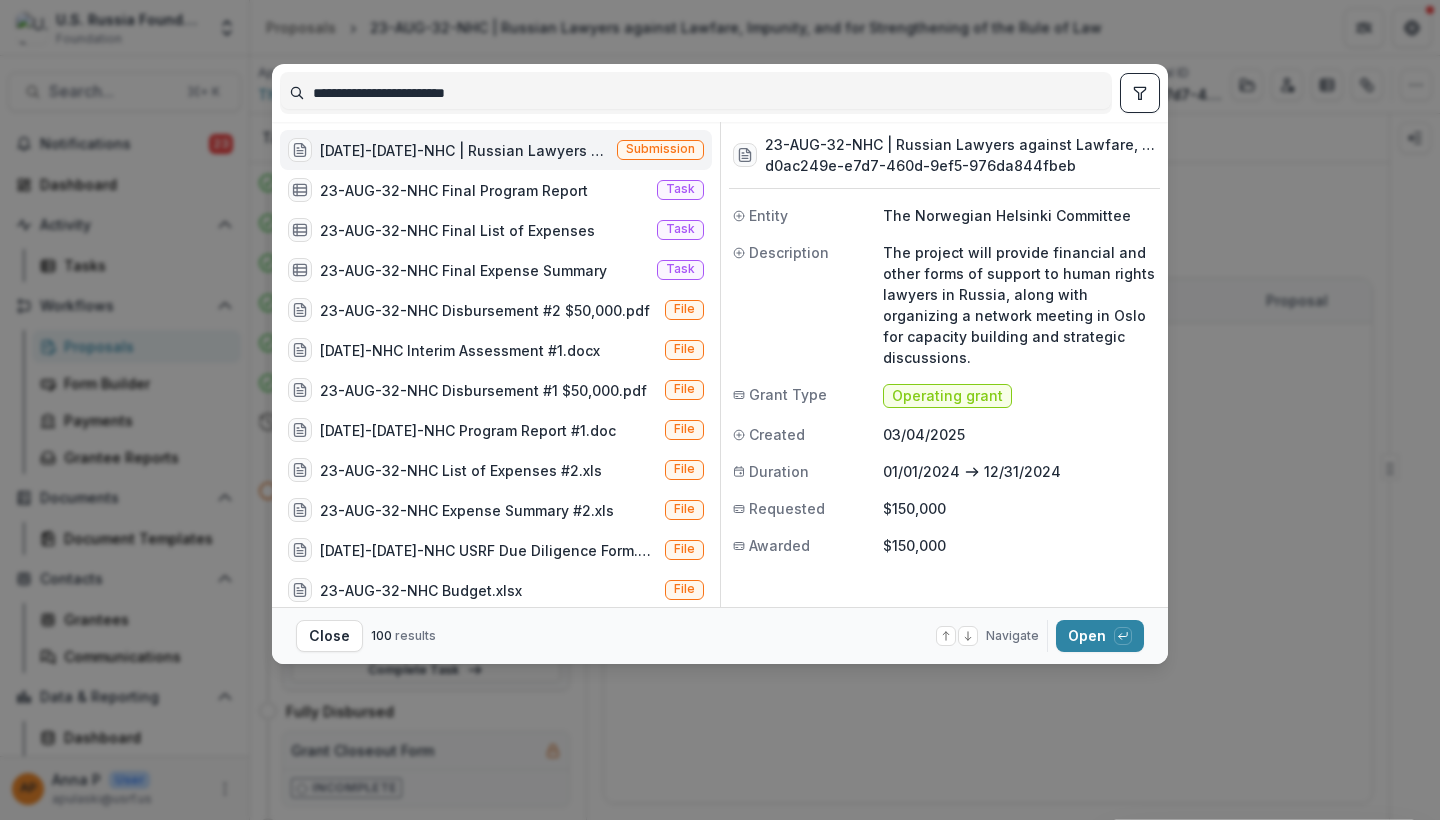 drag, startPoint x: 429, startPoint y: 92, endPoint x: 275, endPoint y: 94, distance: 154.01299 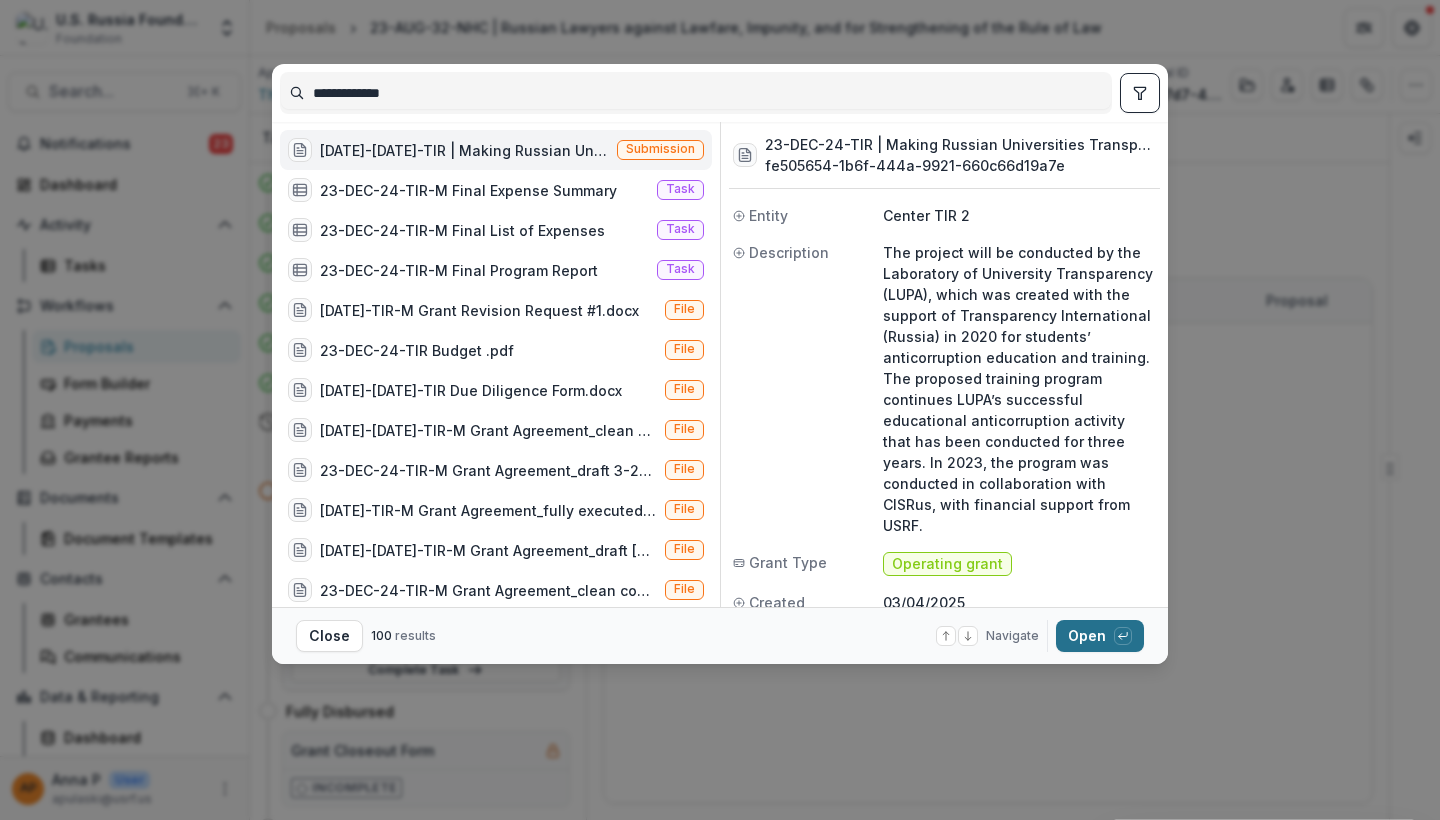type on "**********" 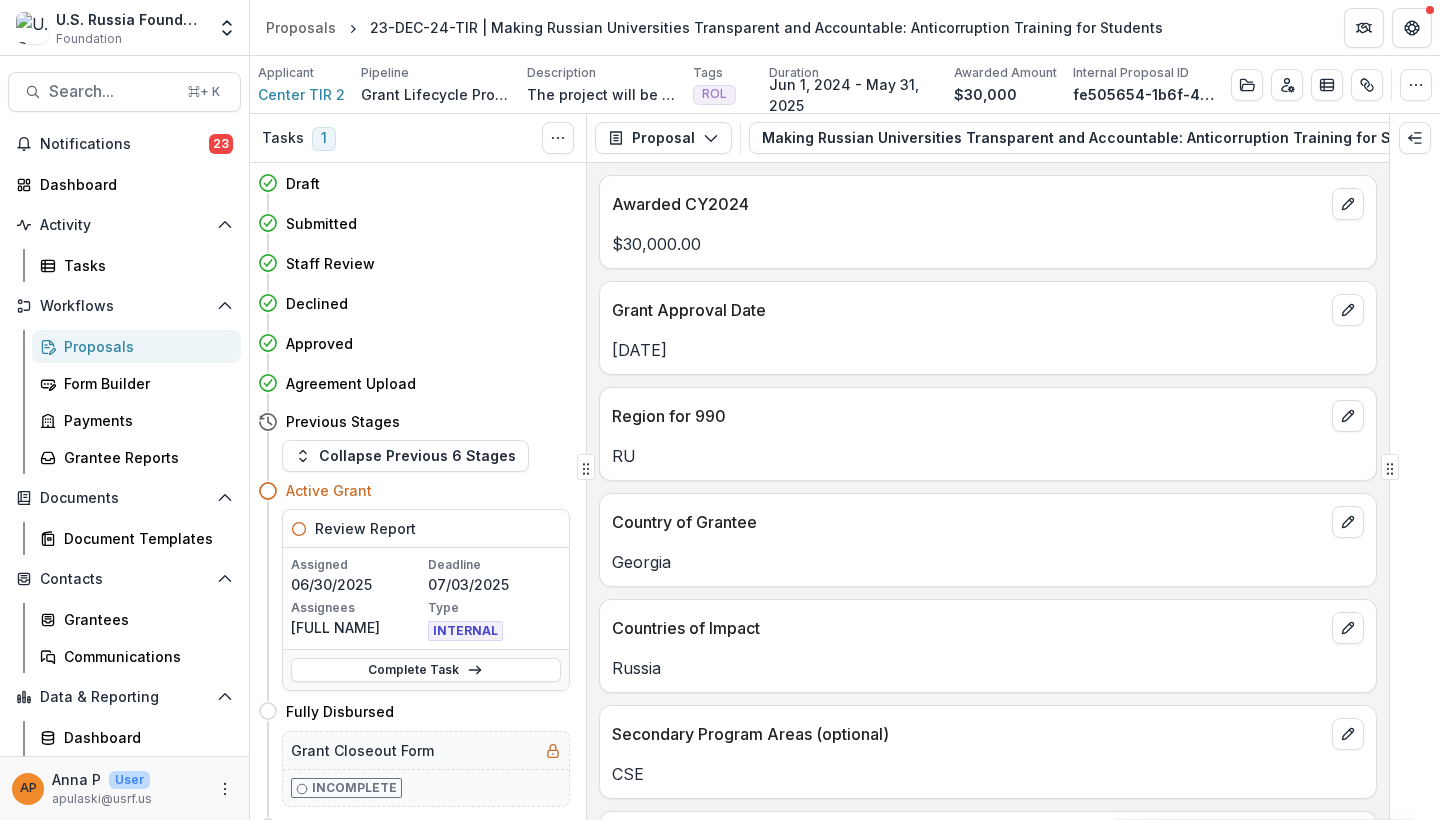 scroll, scrollTop: 11, scrollLeft: 0, axis: vertical 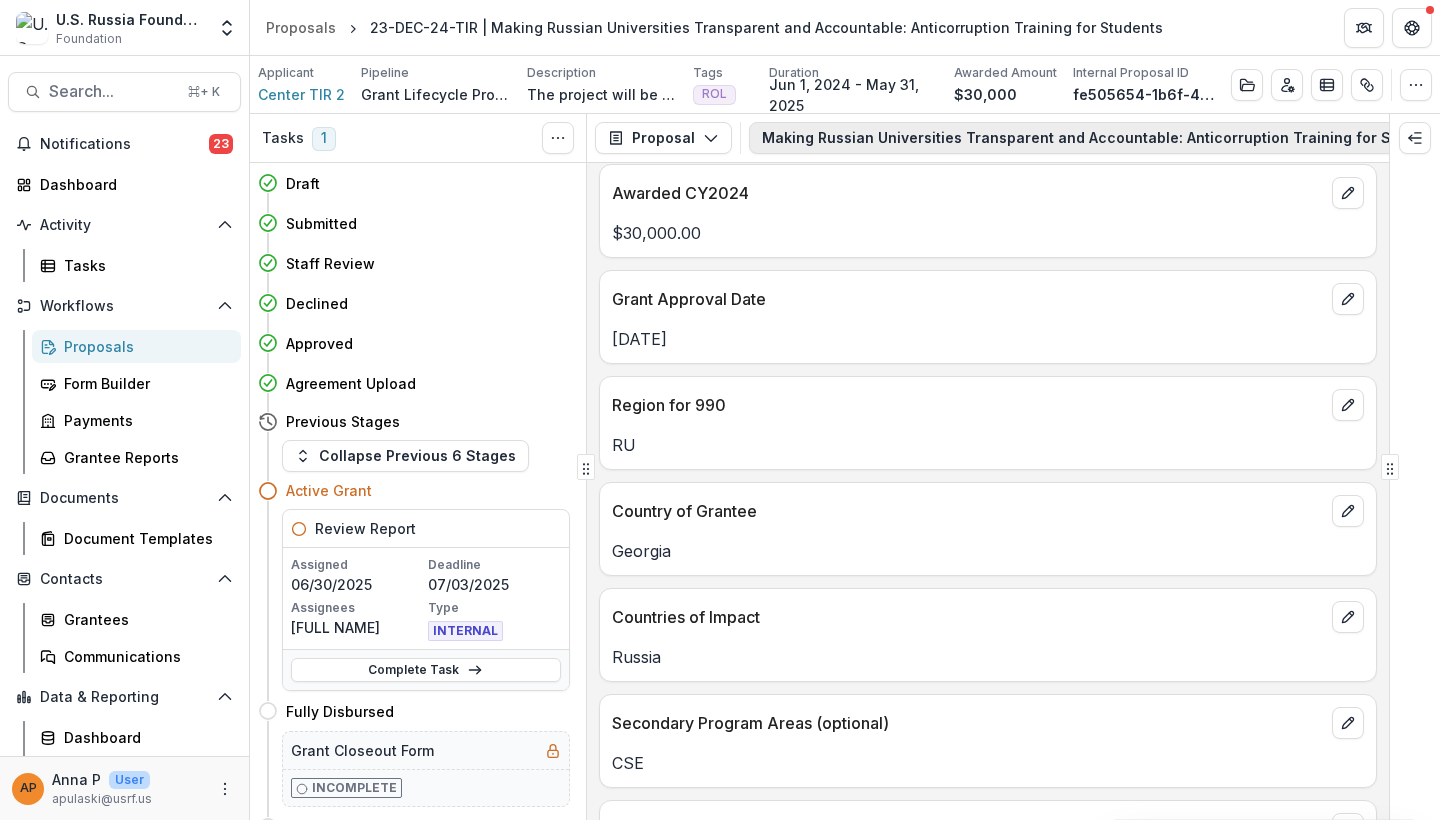 click on "Making [COUNTRY] Universities Transparent and Accountable: Anticorruption Training for Students 1" at bounding box center [1127, 138] 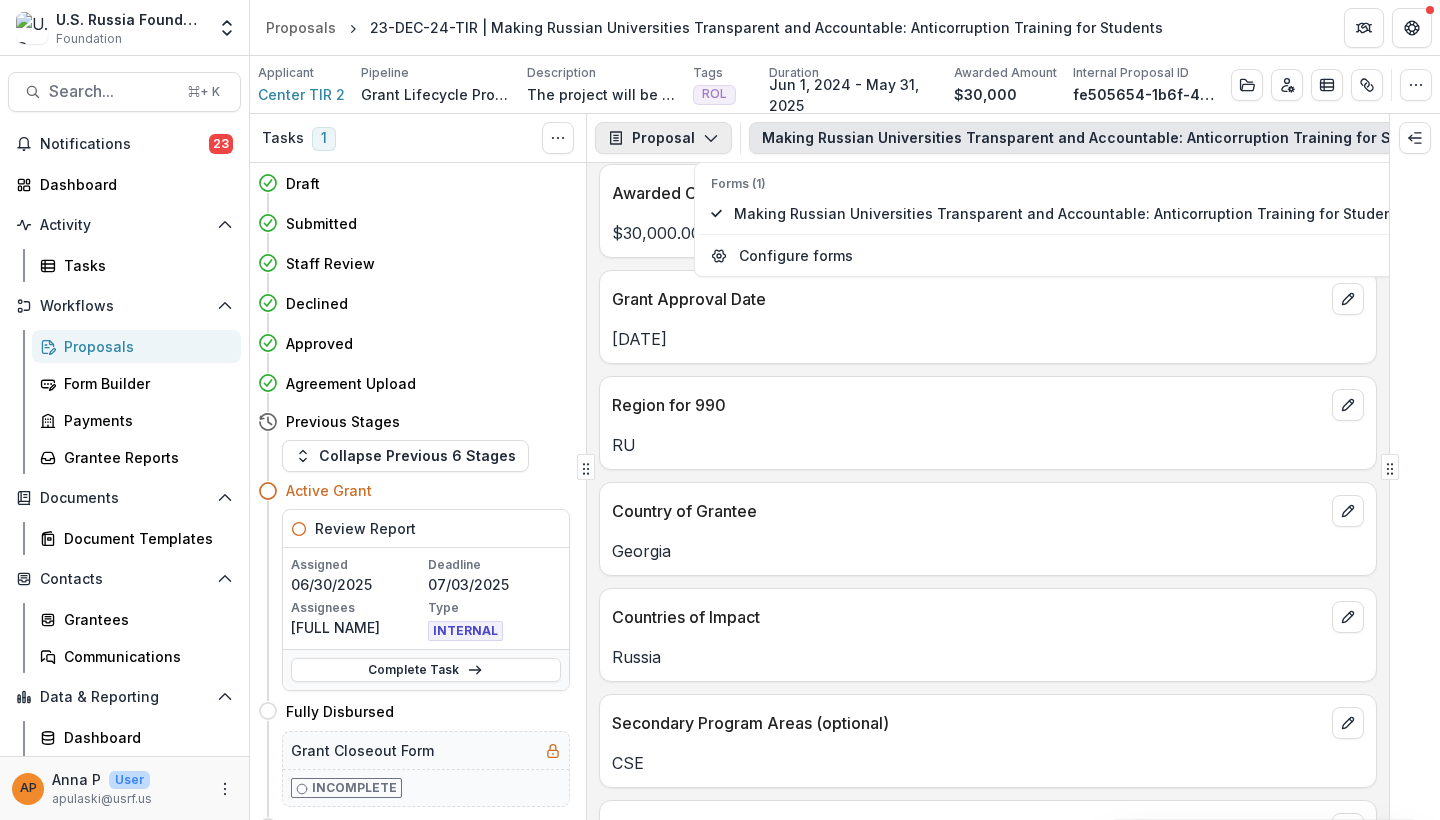 click on "Proposal" at bounding box center [663, 138] 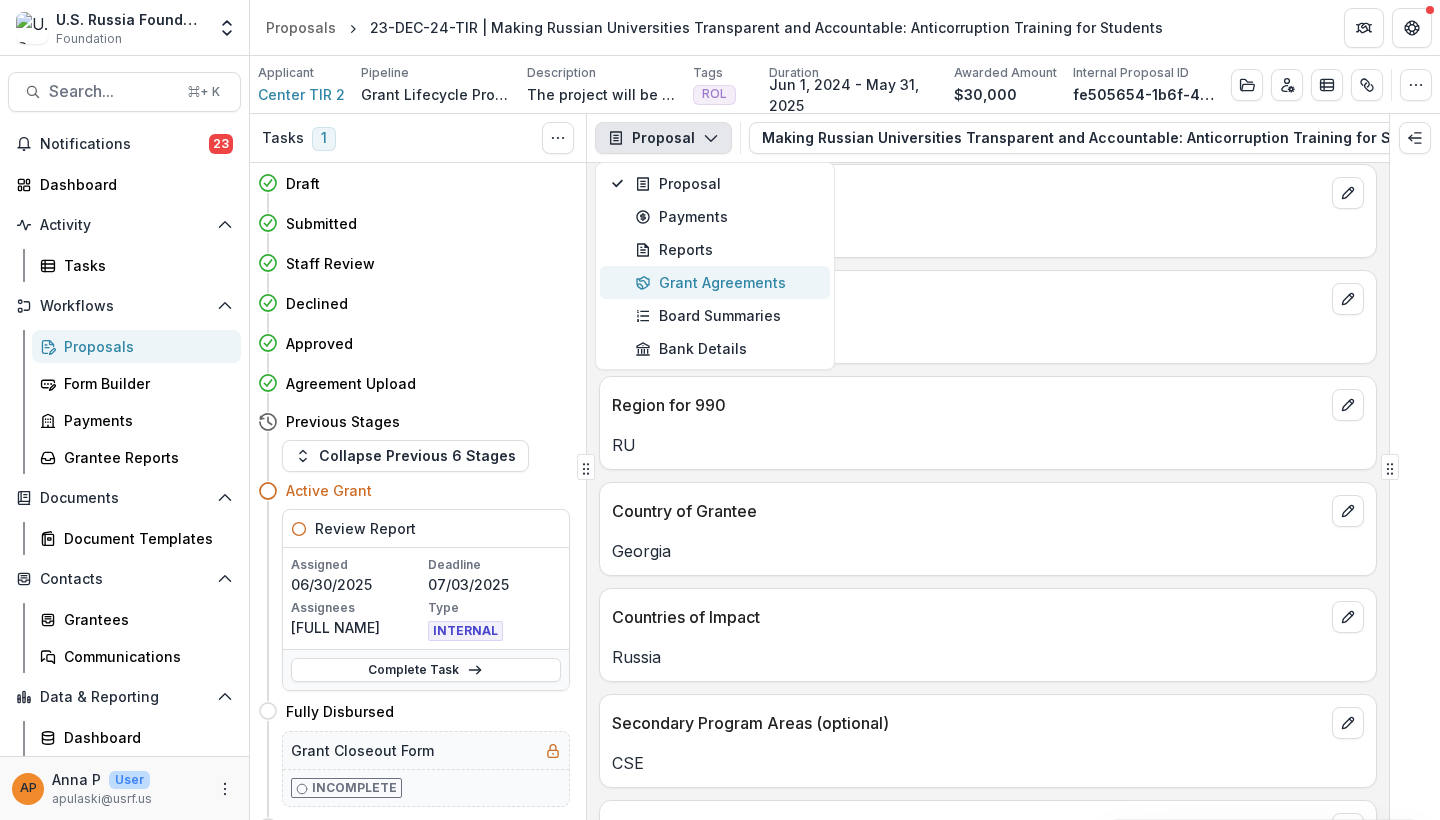 click on "Grant Agreements" at bounding box center (726, 282) 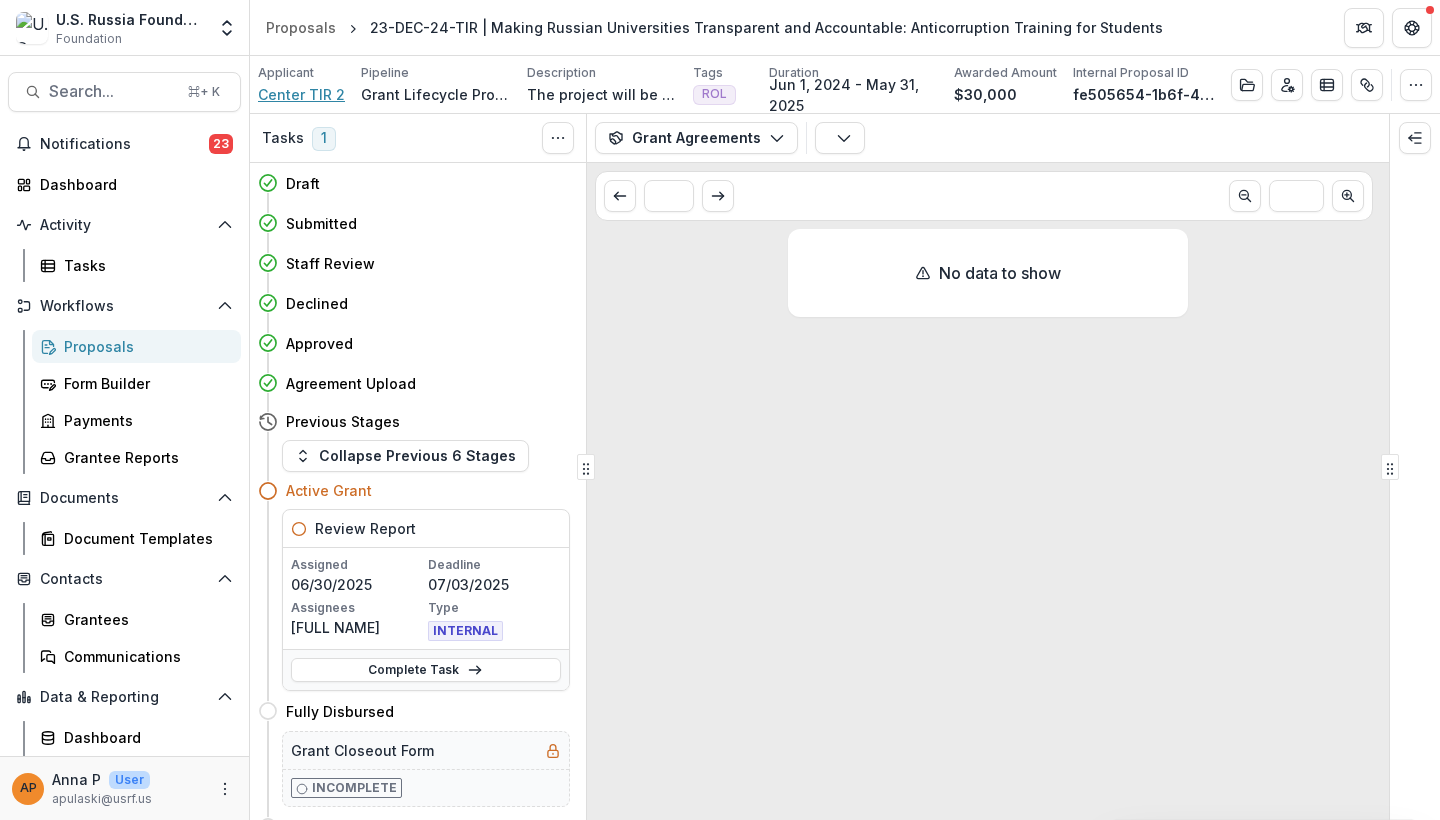 click on "Center TIR 2" at bounding box center (301, 94) 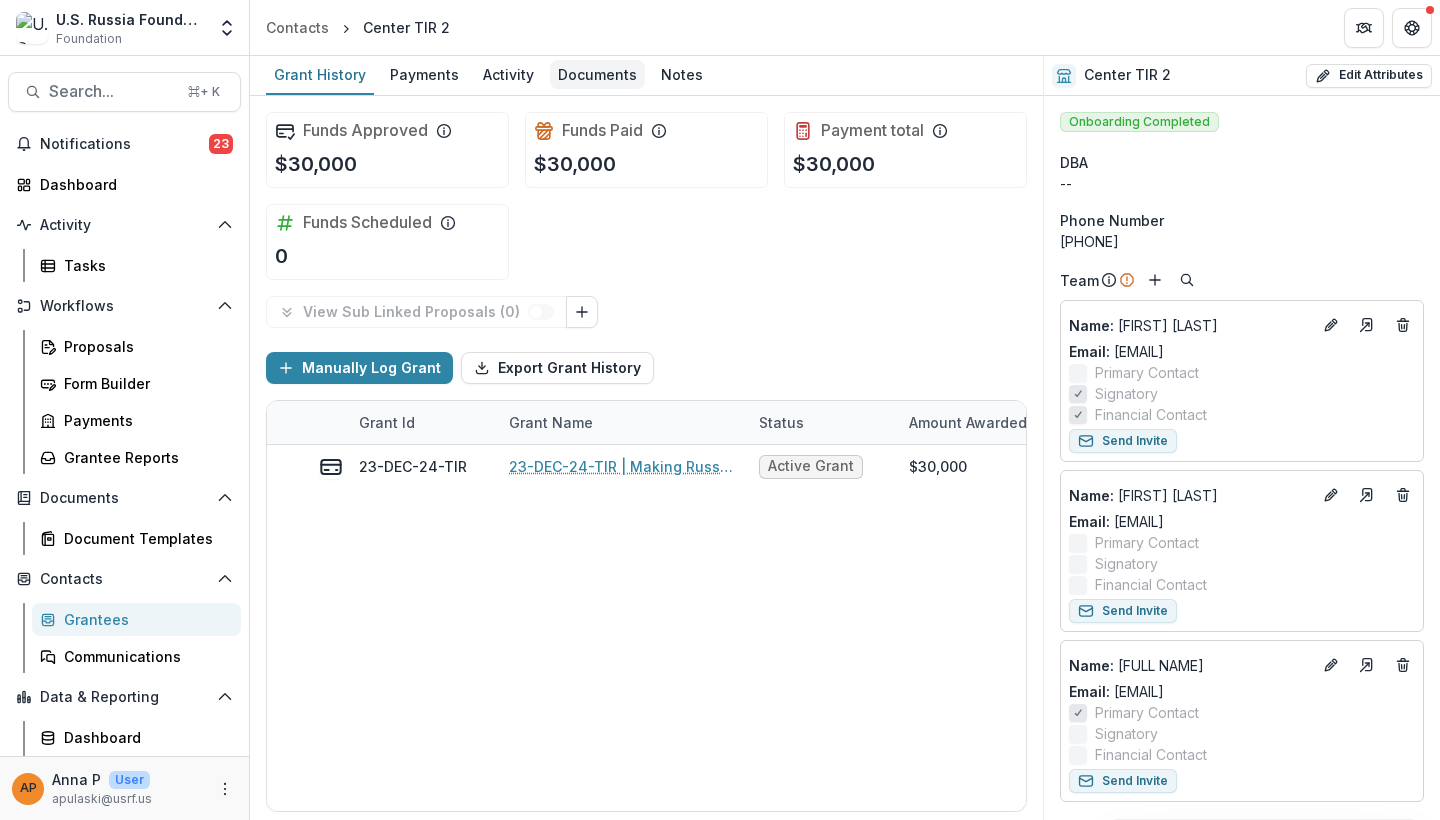 click on "Documents" at bounding box center (597, 74) 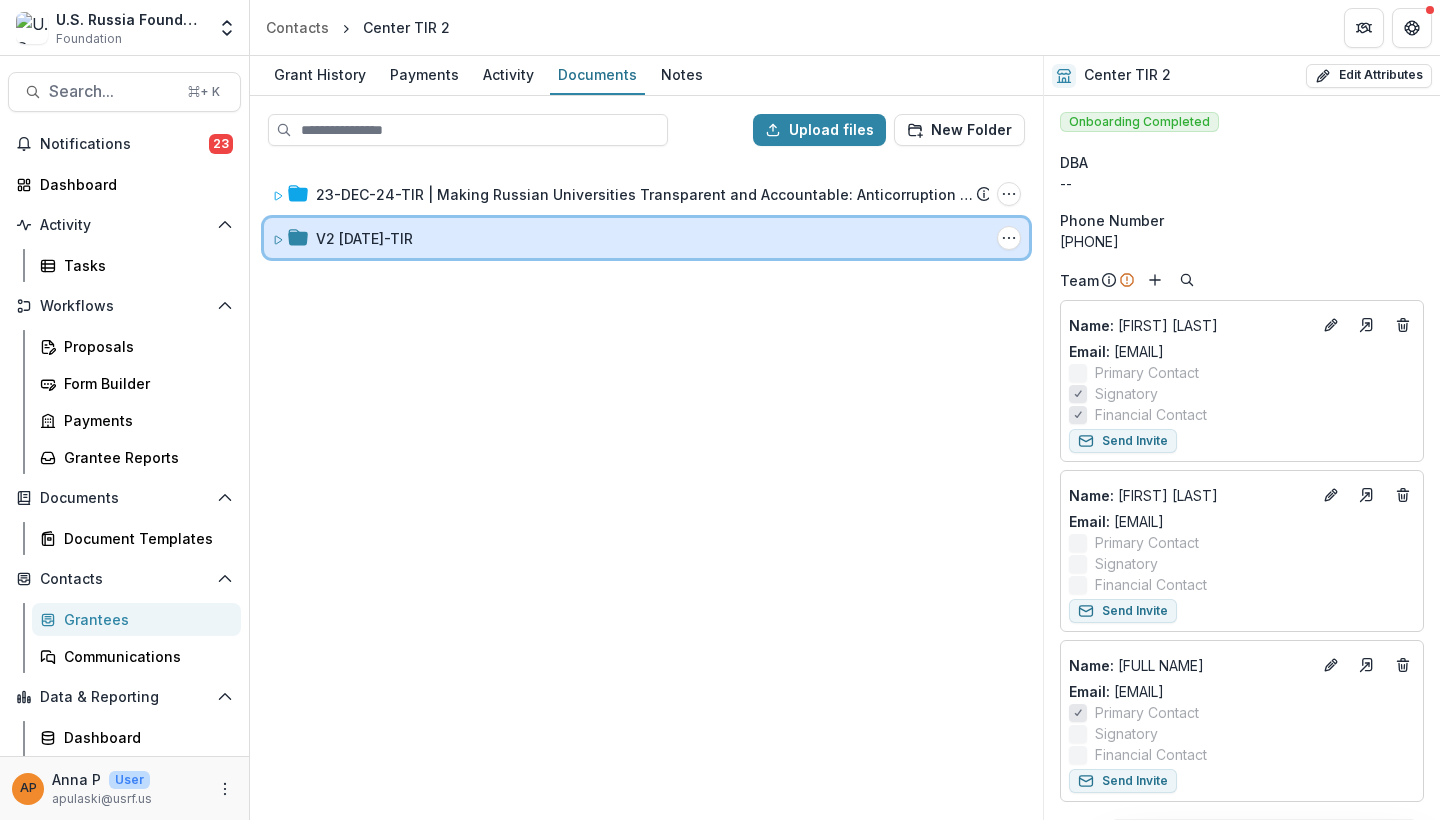 click on "V2 [DATE]-[DATE]-TIR Folder Options Rename Add Subfolder Delete" at bounding box center (646, 238) 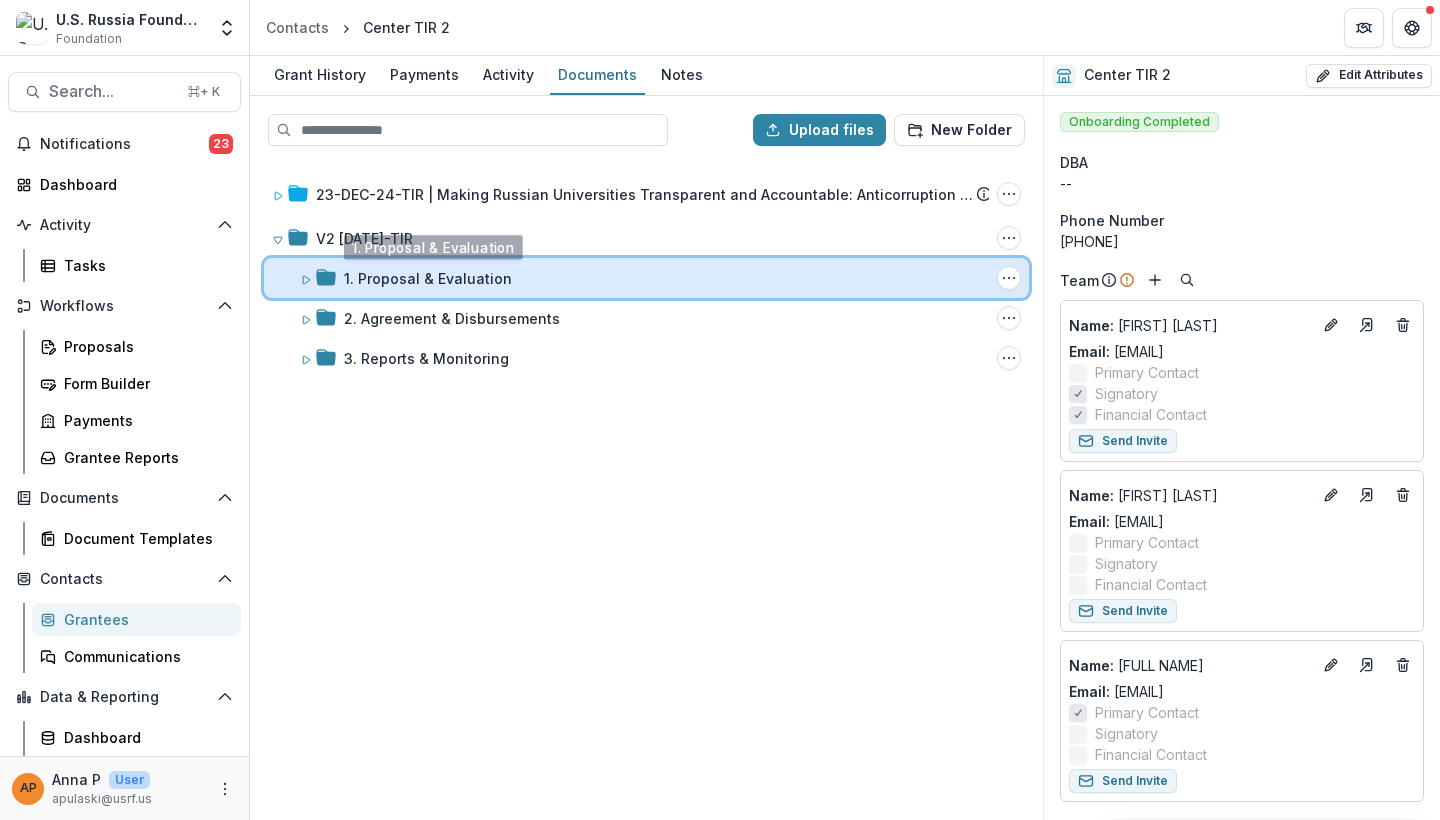 click on "1. Proposal & Evaluation Folder Options Rename Add Subfolder Delete" at bounding box center (646, 278) 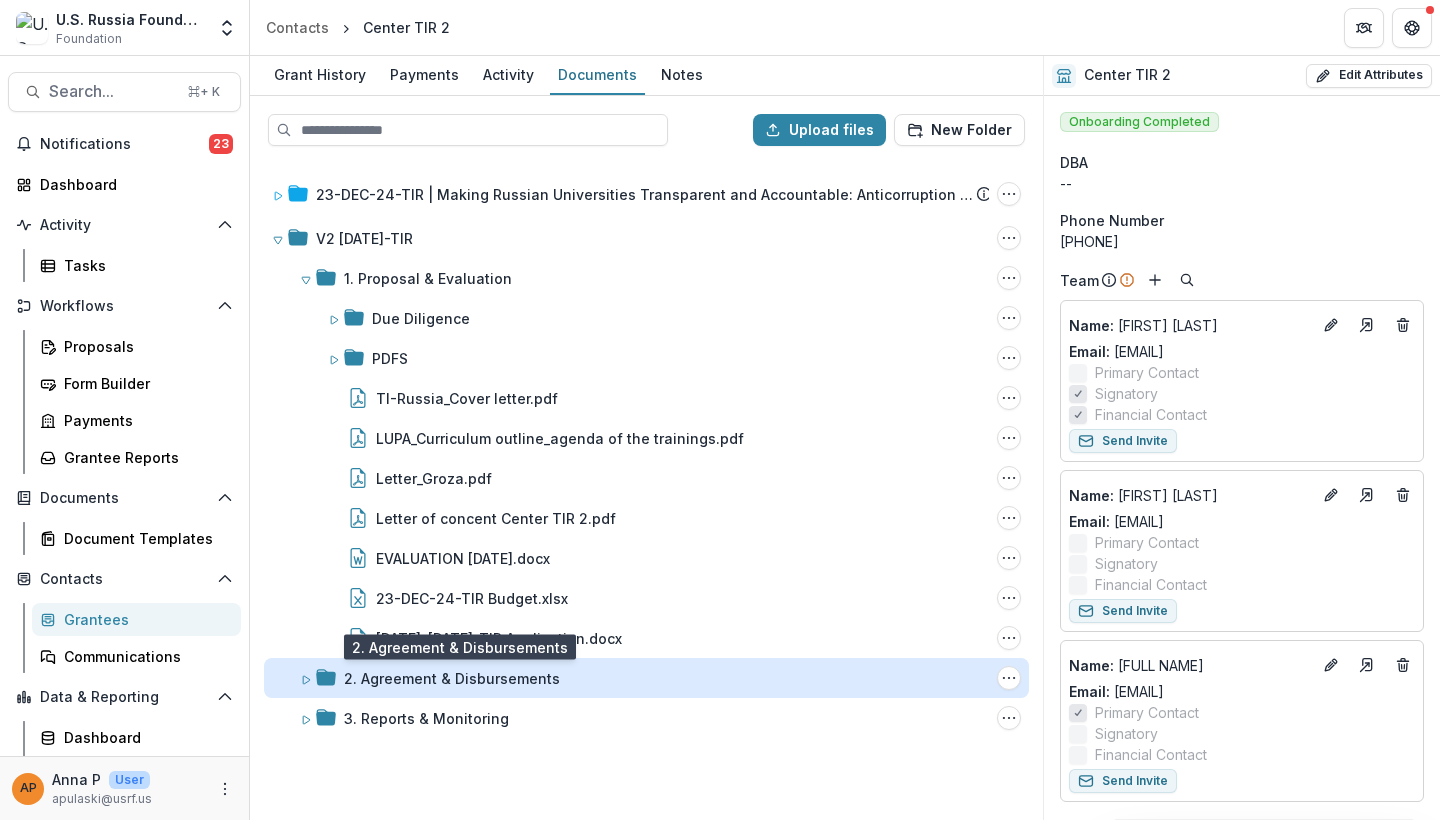 click on "2. Agreement & Disbursements" at bounding box center (452, 678) 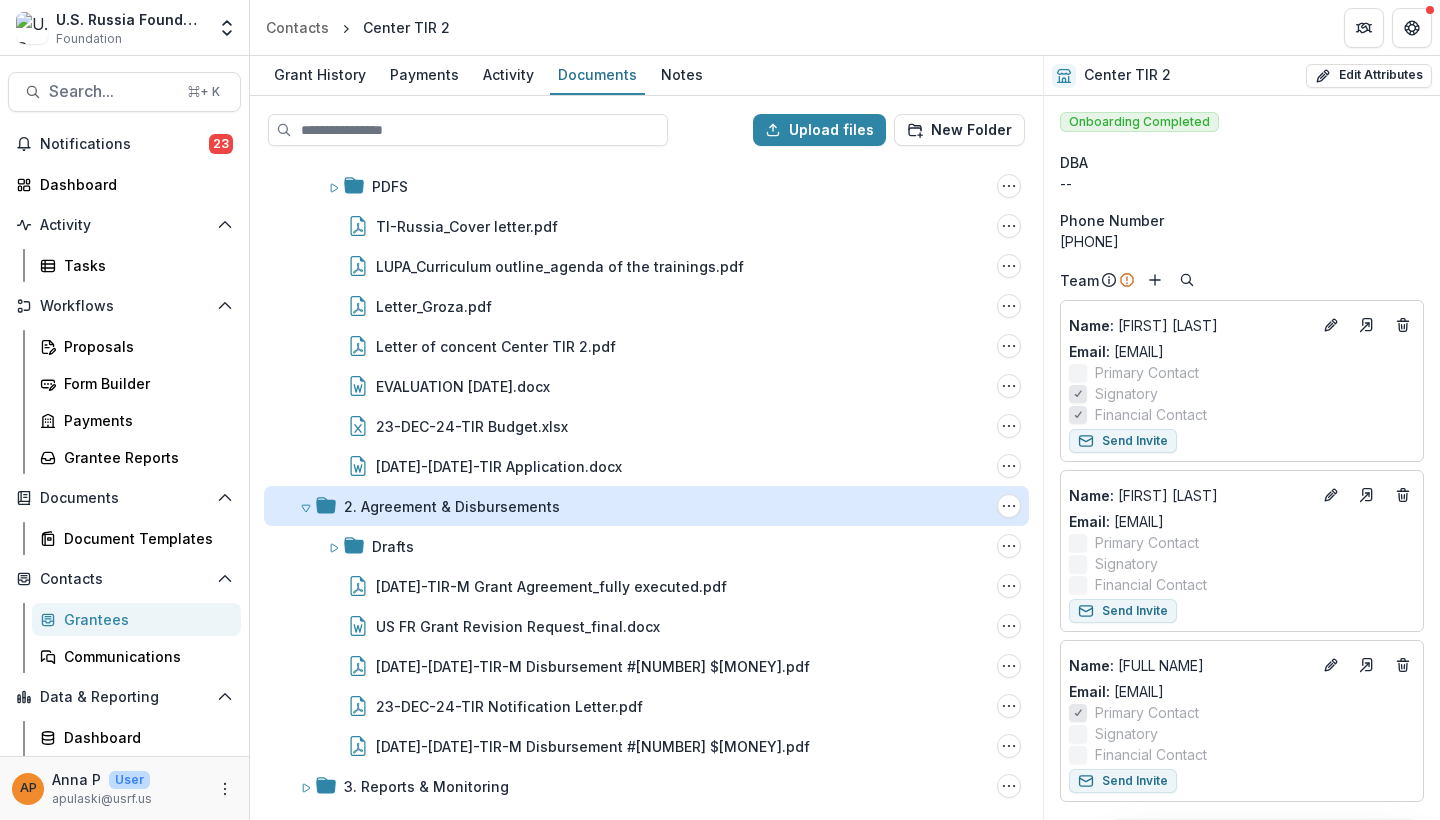 scroll, scrollTop: 172, scrollLeft: 0, axis: vertical 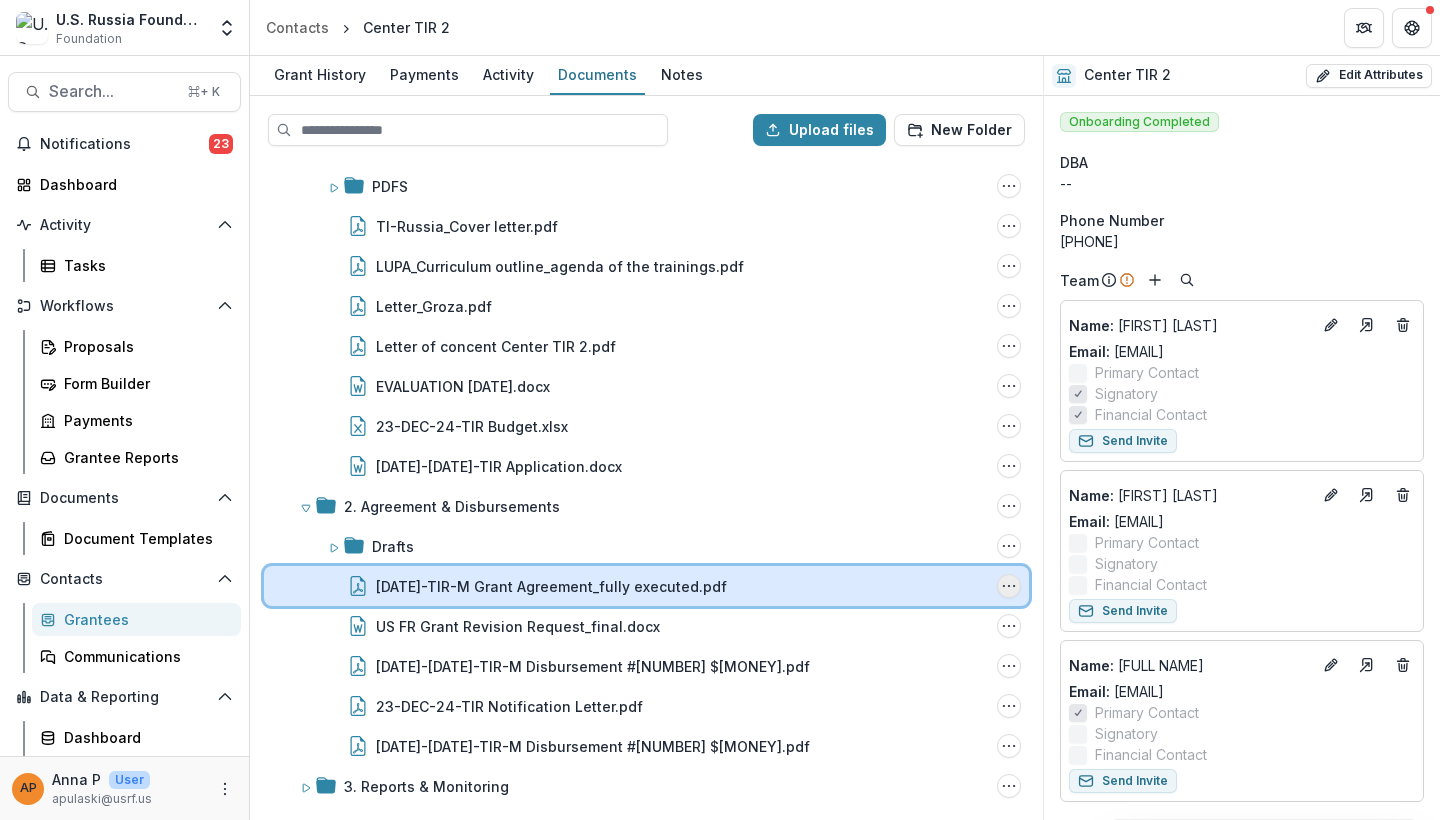 click at bounding box center (1009, 586) 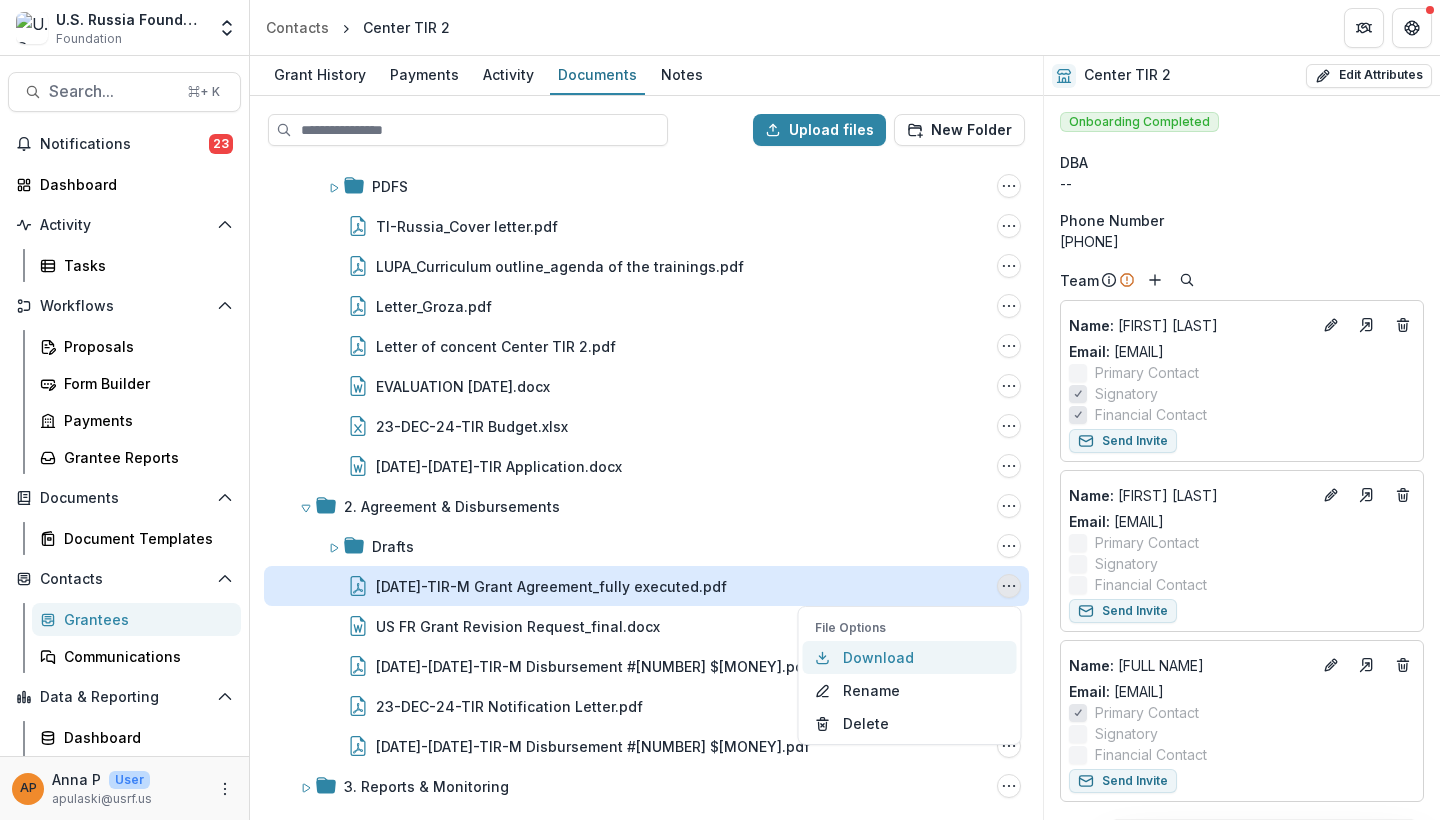 click on "Download" at bounding box center [910, 657] 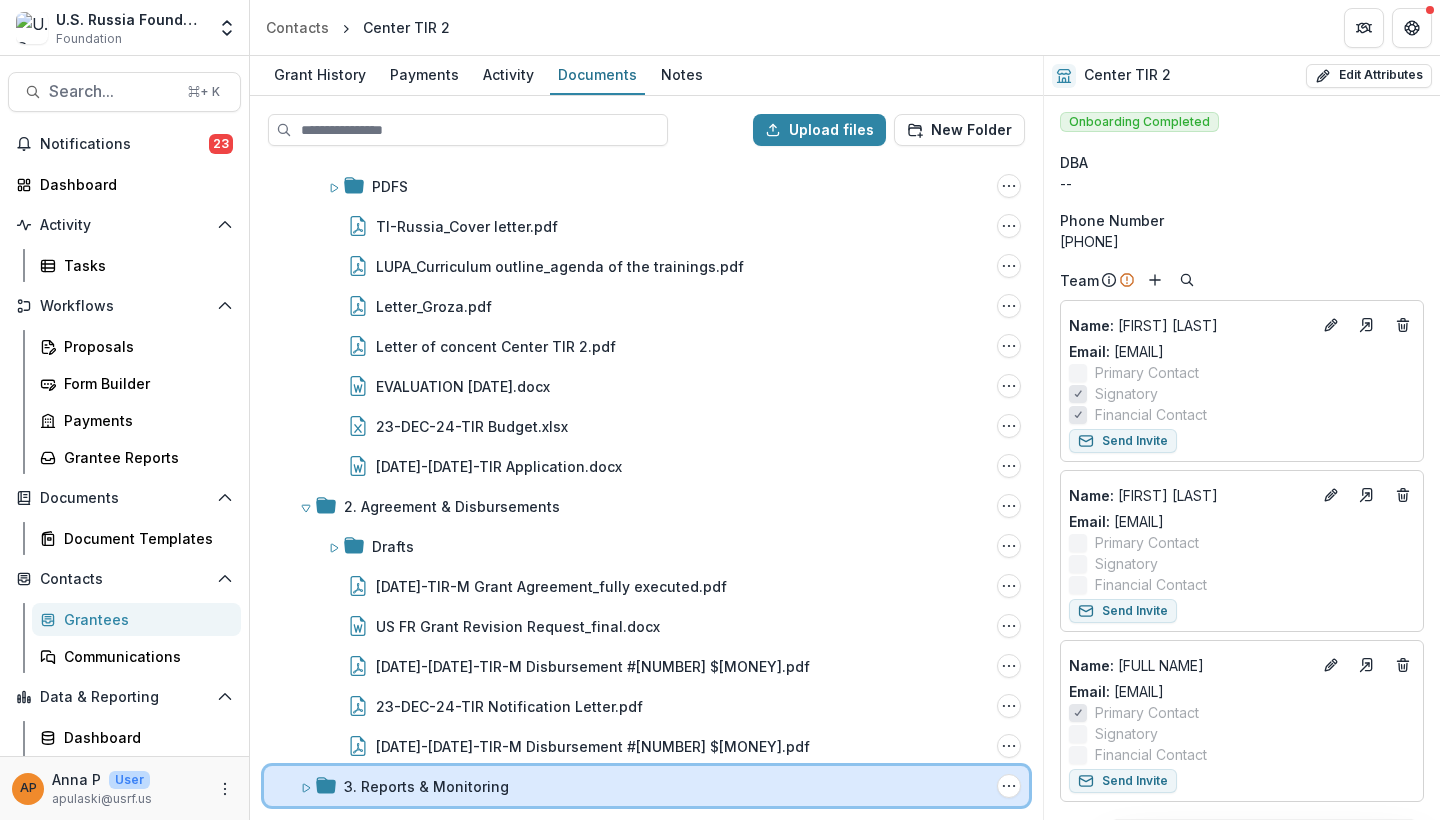 click on "3. Reports & Monitoring" at bounding box center (666, 786) 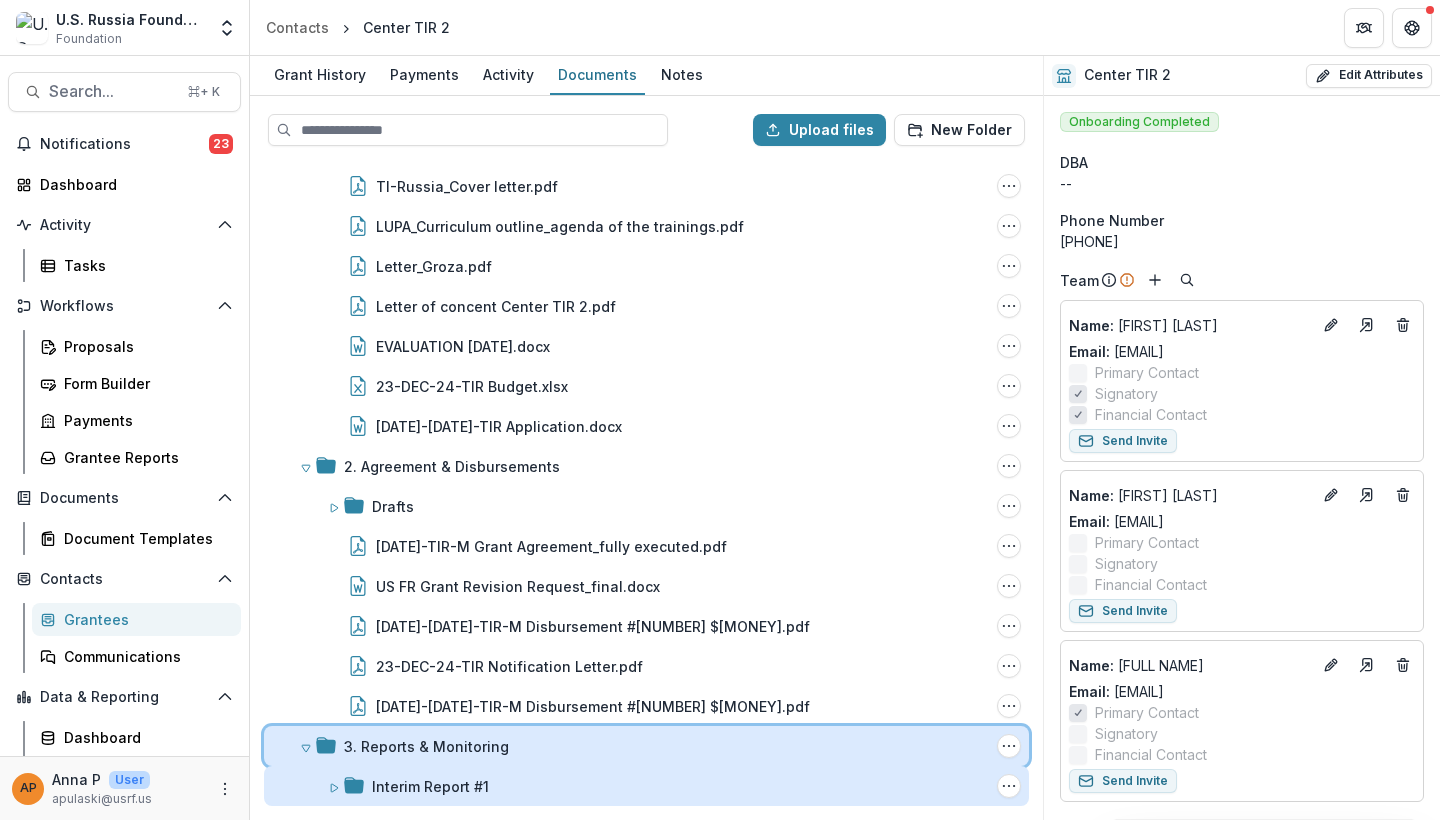 scroll, scrollTop: 212, scrollLeft: 0, axis: vertical 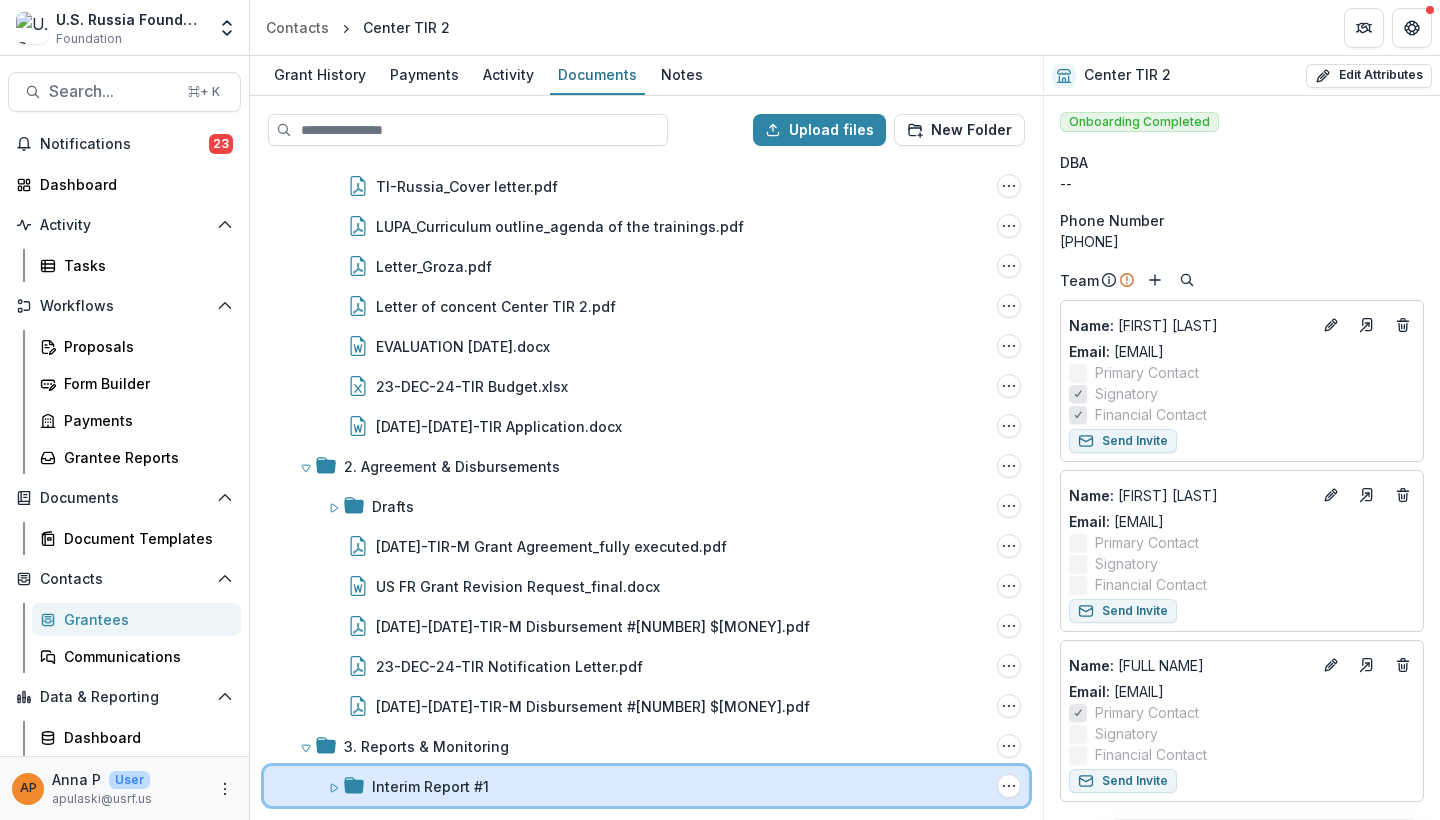 click on "Interim Report #1" at bounding box center [680, 786] 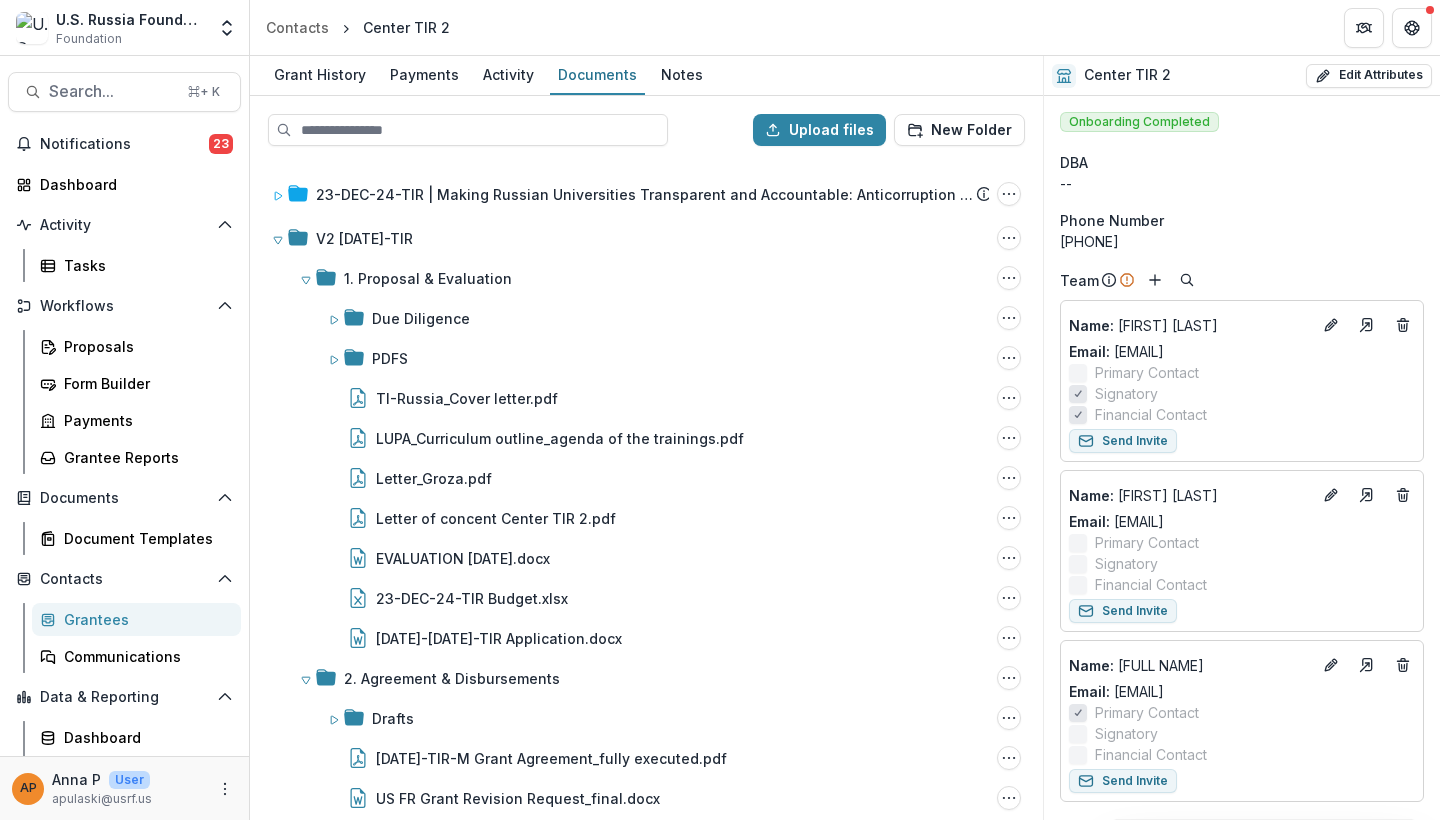 scroll, scrollTop: 0, scrollLeft: 0, axis: both 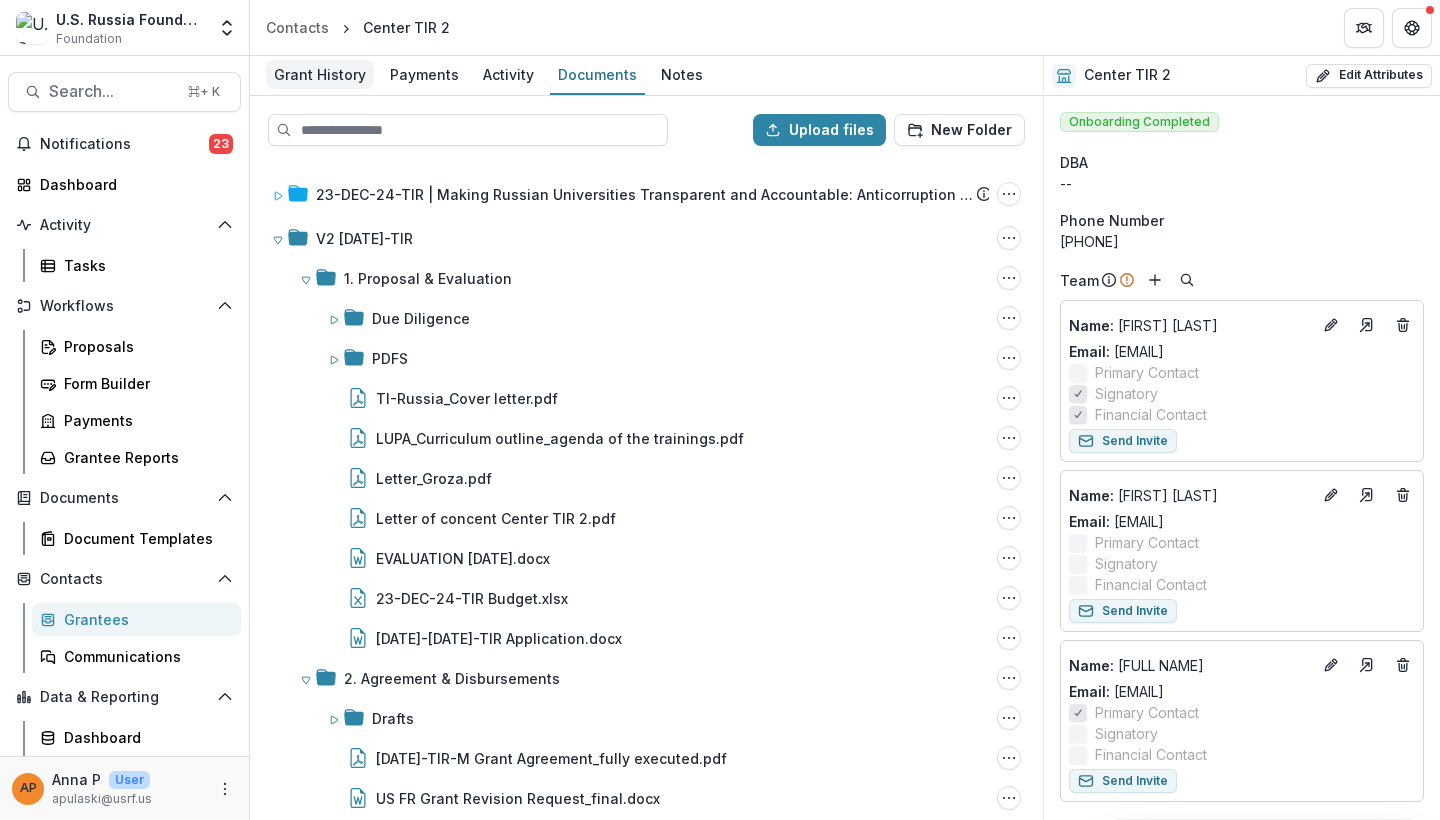 click on "Grant History" at bounding box center [320, 74] 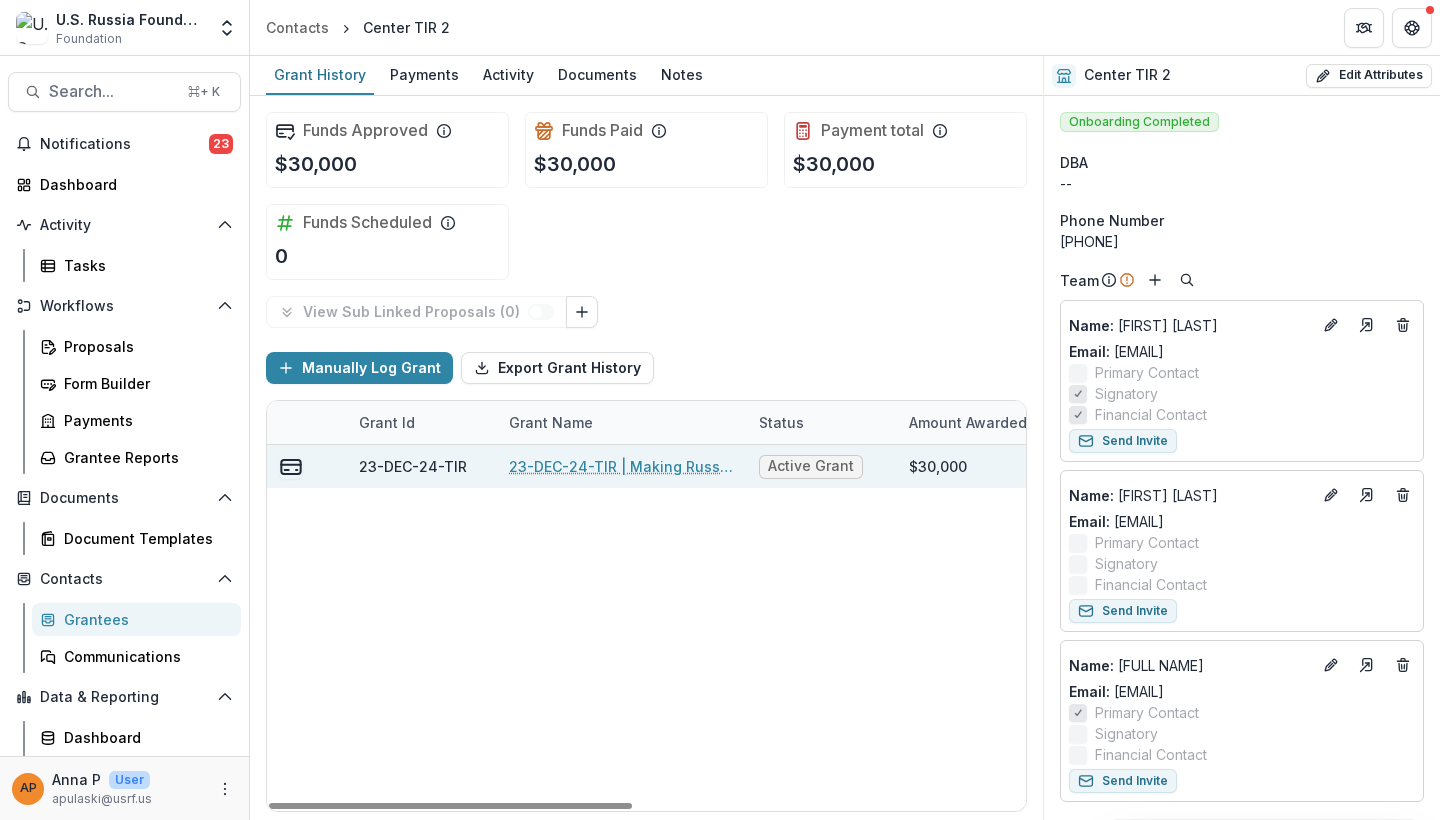click on "23-DEC-24-TIR | Making Russian Universities Transparent and Accountable: Anticorruption Training for Students" at bounding box center [622, 466] 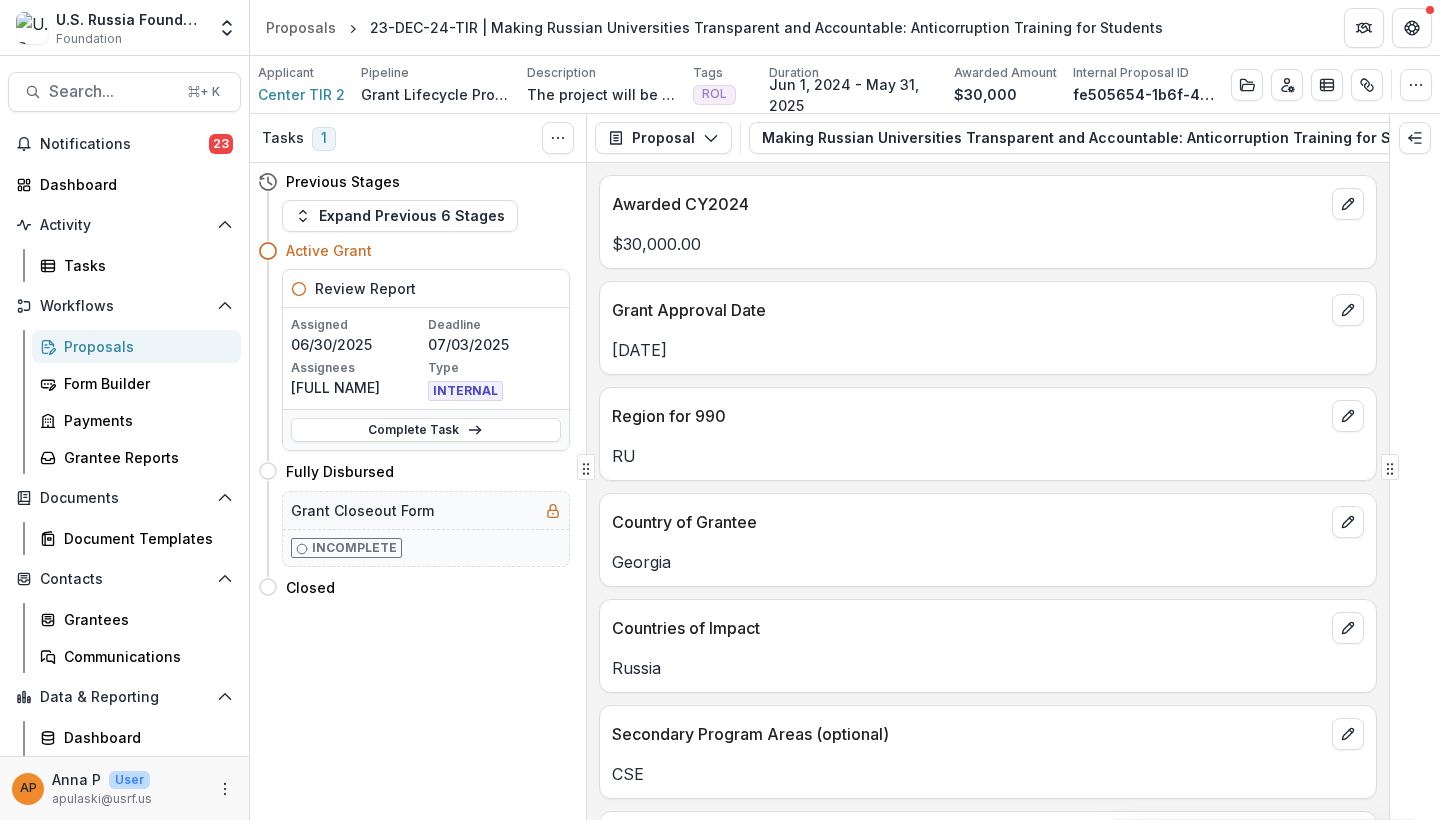 scroll, scrollTop: 0, scrollLeft: 0, axis: both 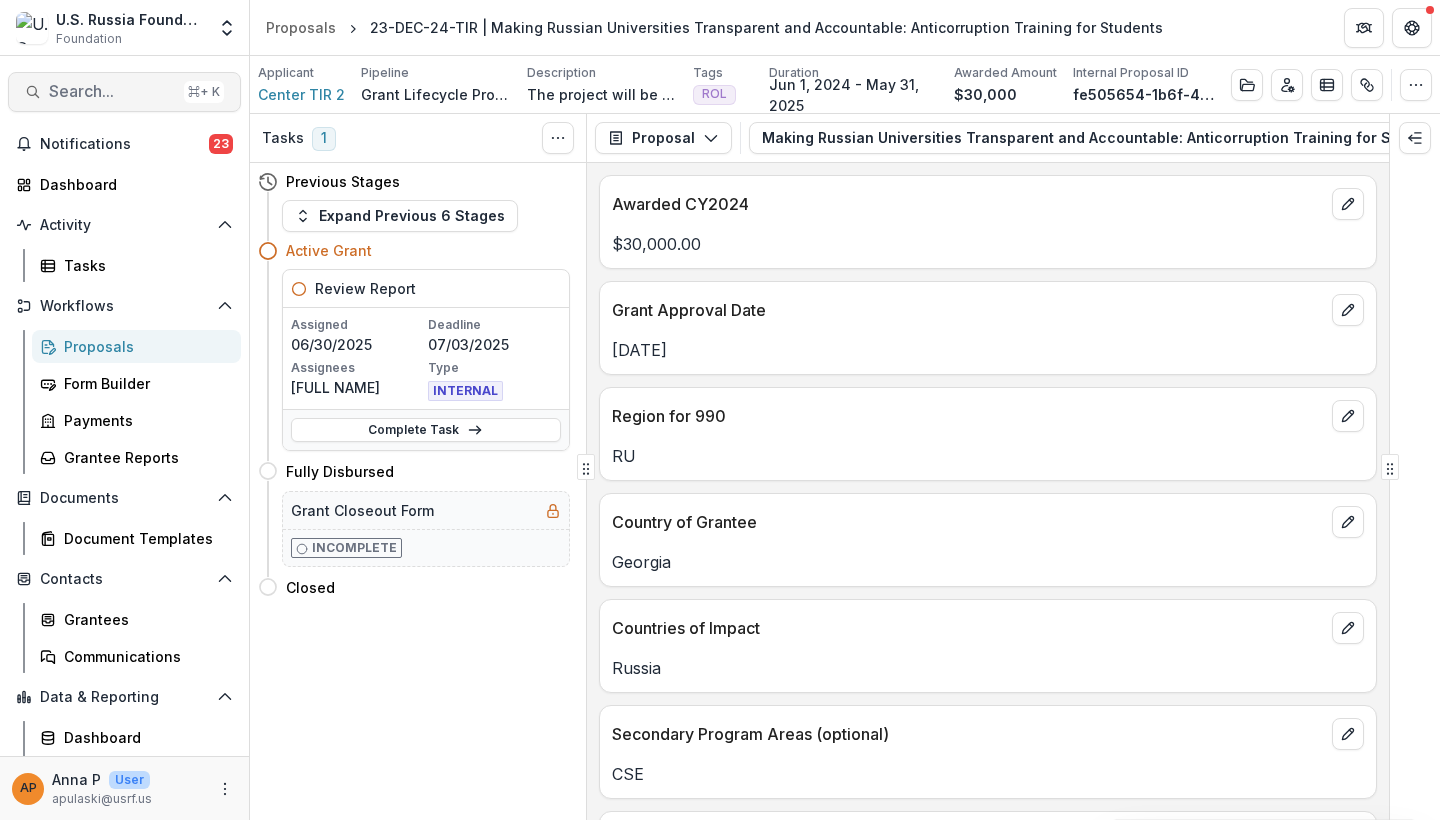 click on "Search..." at bounding box center [112, 91] 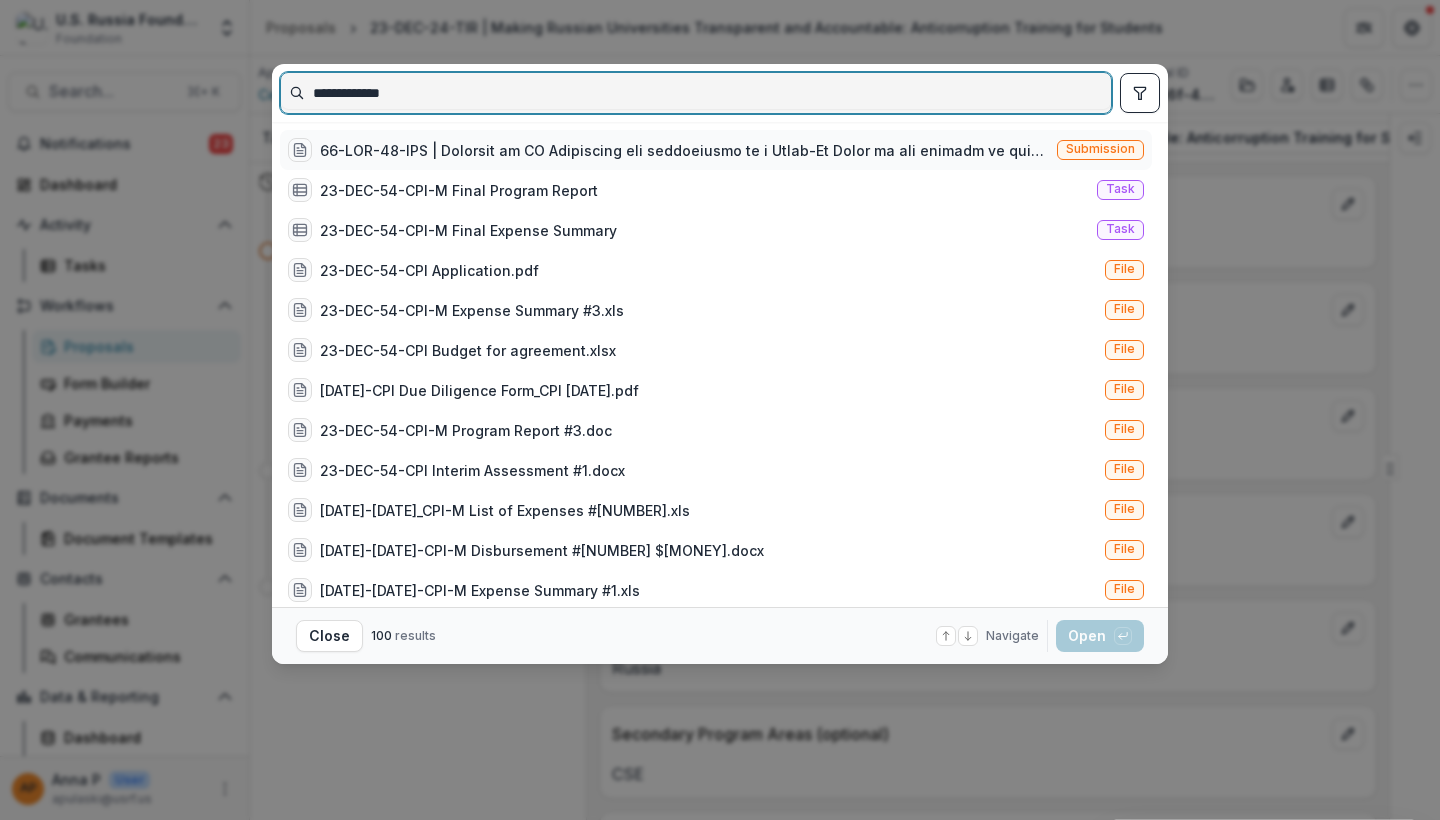 type on "**********" 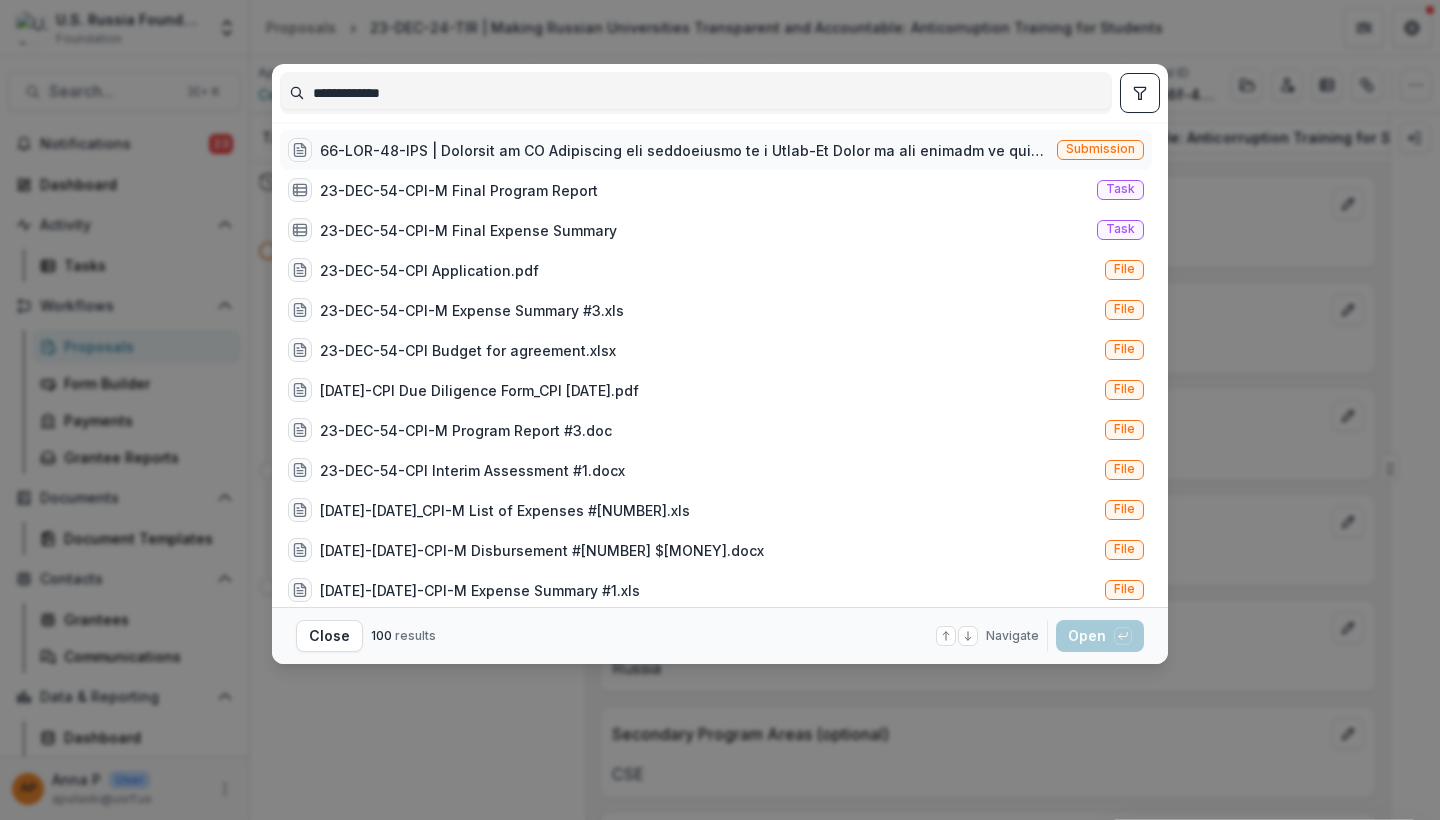 click at bounding box center (684, 150) 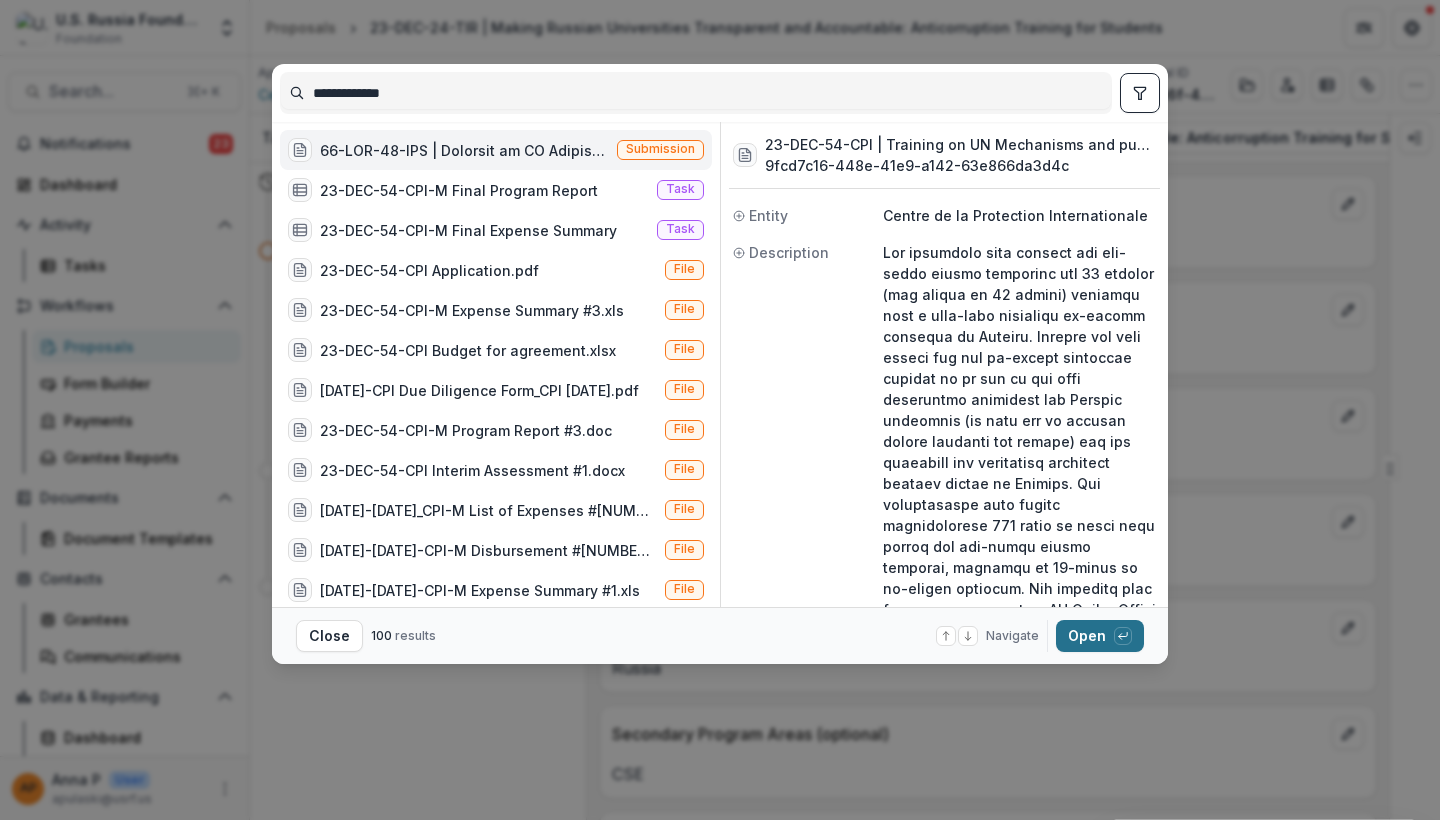 click on "Open with enter key" at bounding box center (1100, 636) 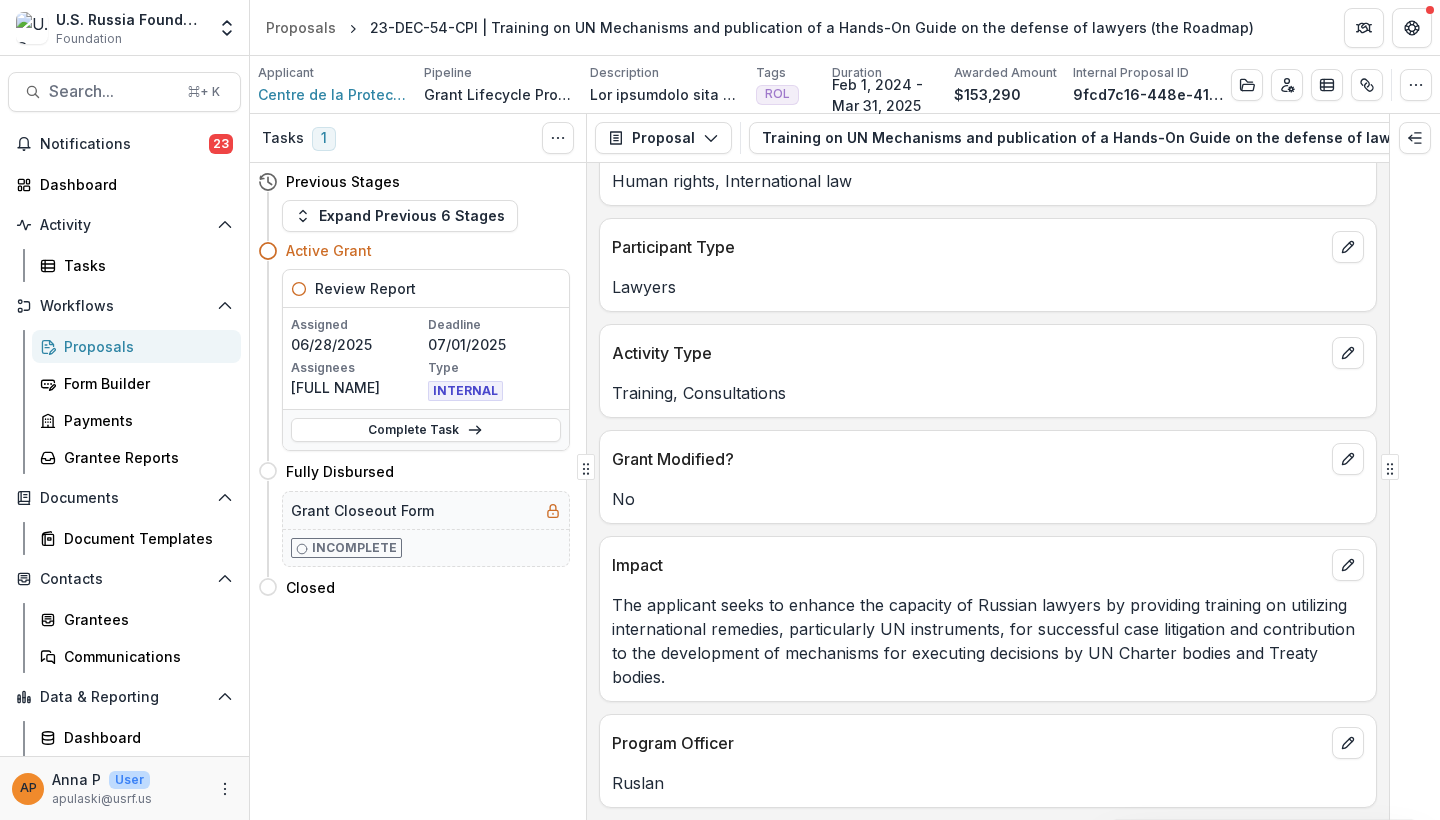 scroll, scrollTop: 702, scrollLeft: 0, axis: vertical 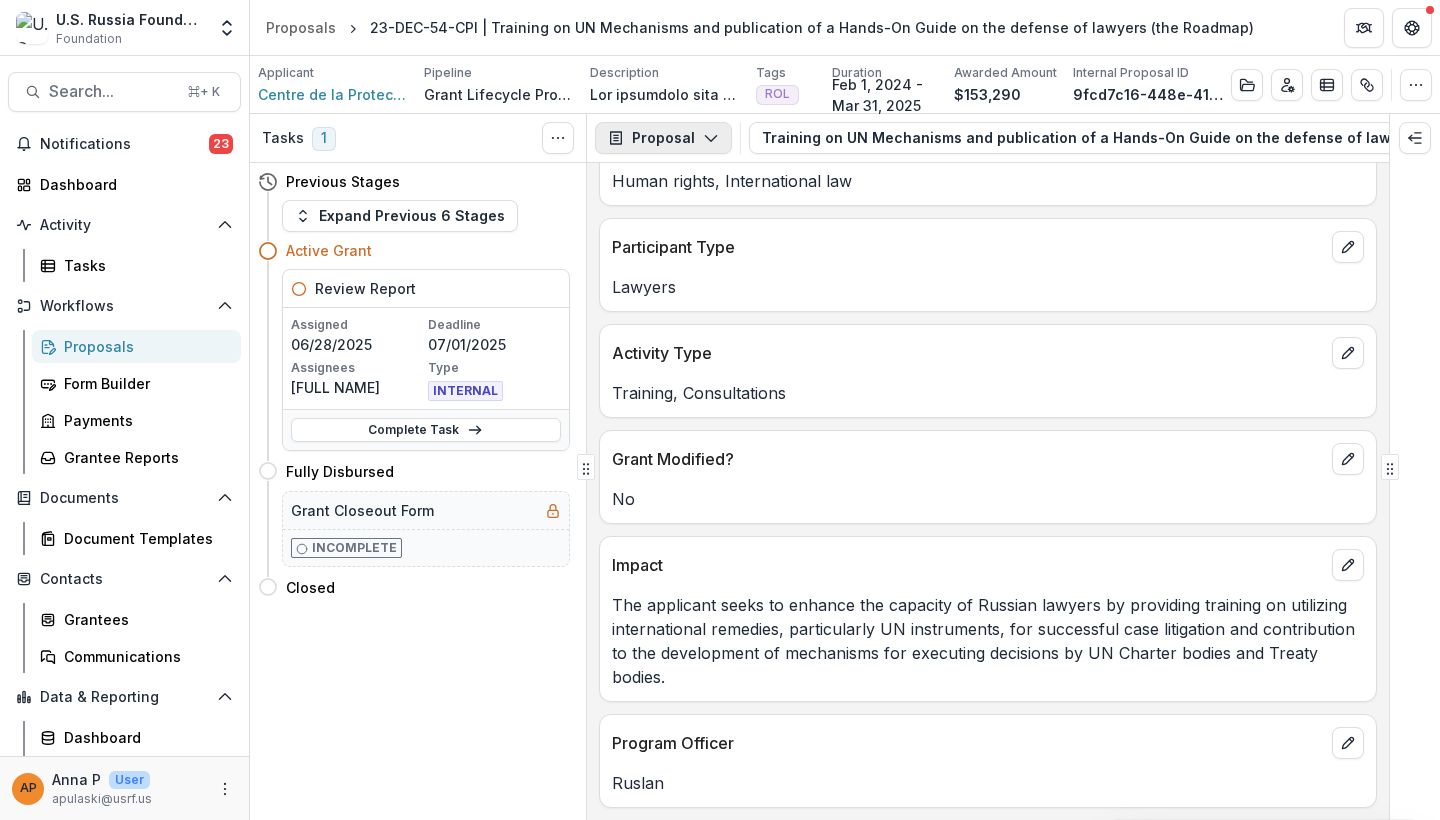 click on "Proposal" at bounding box center (663, 138) 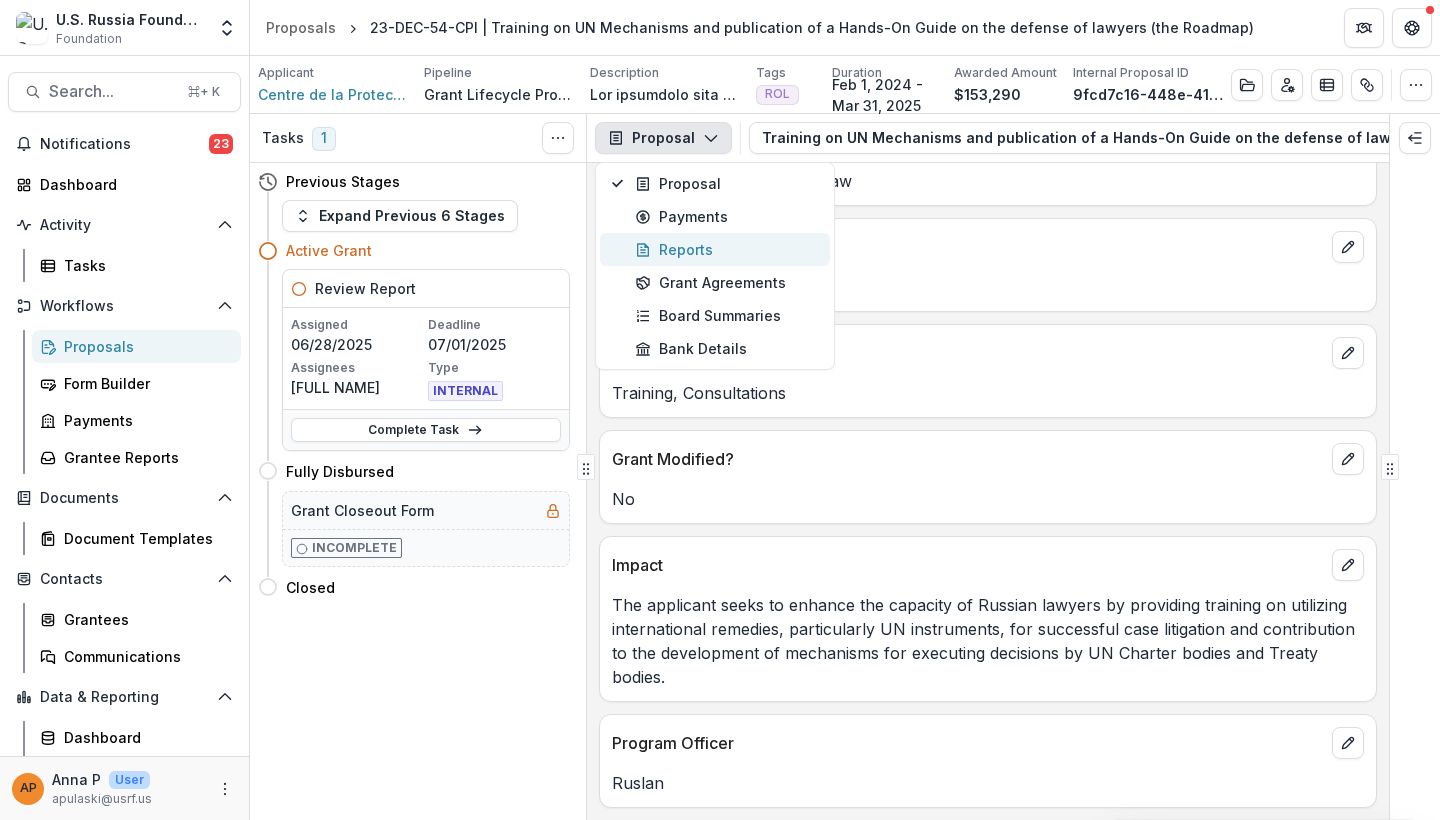 click on "Reports" at bounding box center [726, 249] 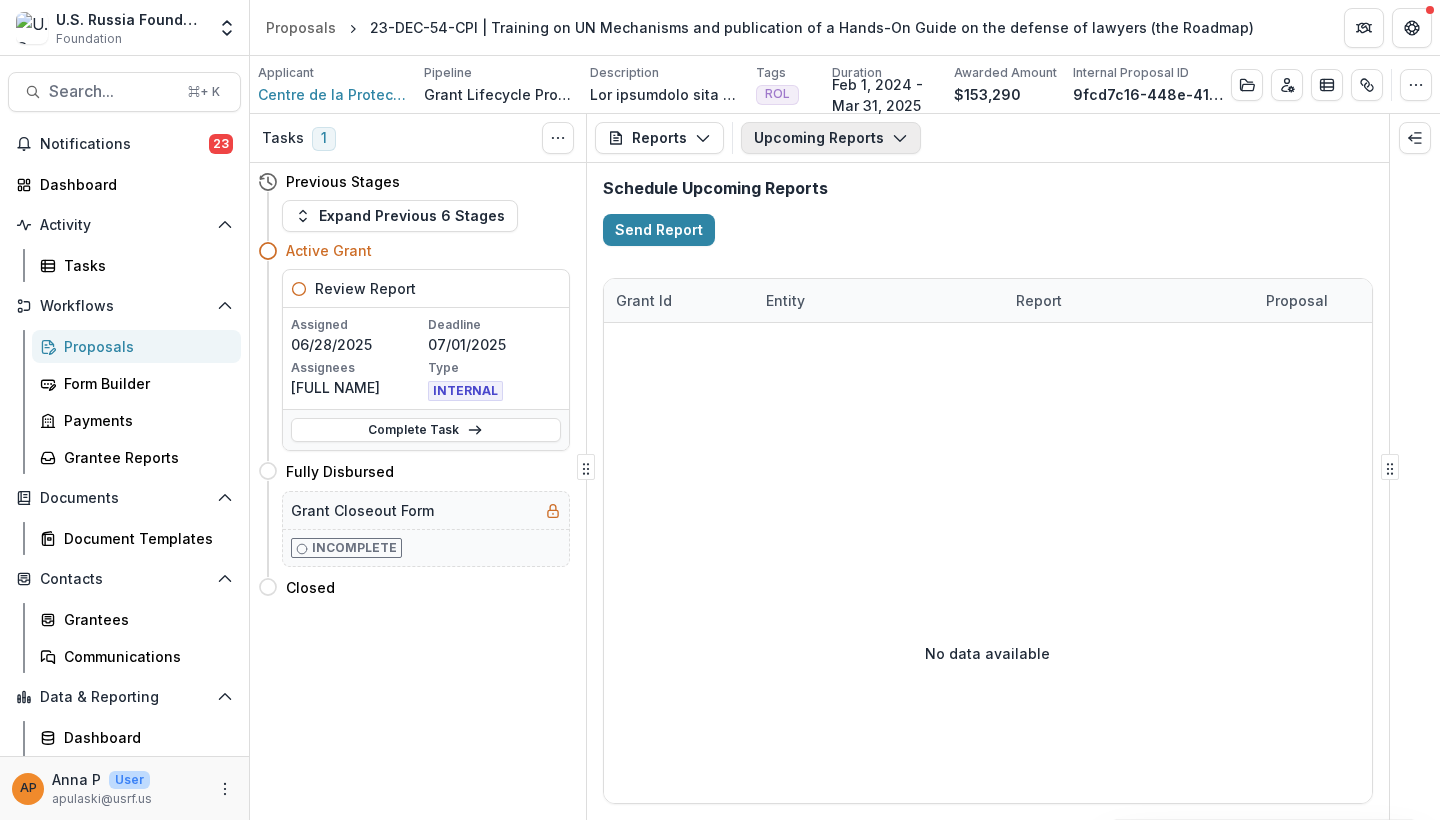 click on "Upcoming Reports" at bounding box center [831, 138] 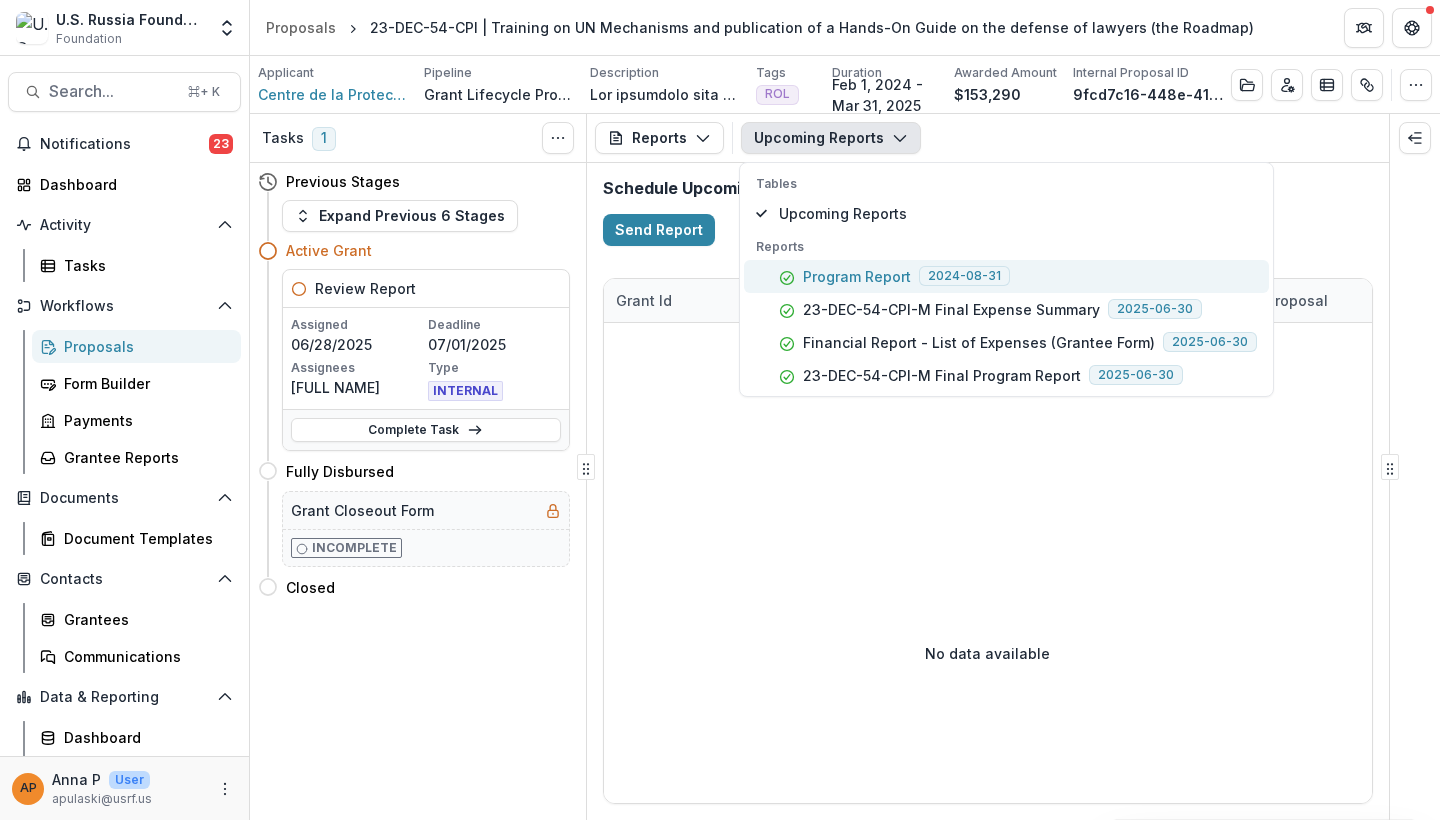 click on "Program Report" at bounding box center (857, 276) 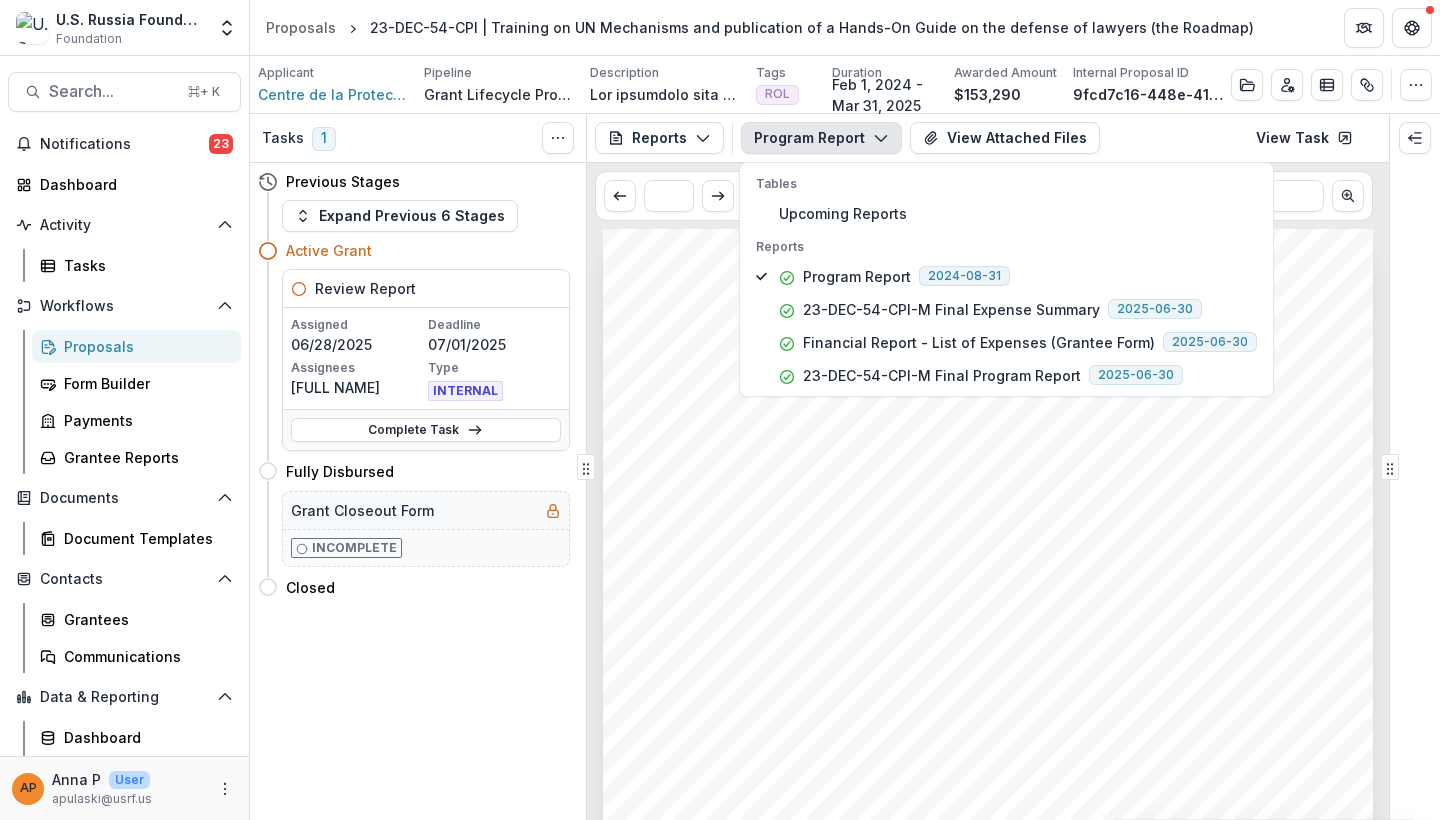 click on "Submission Responses Program Report Grant Agreement #: Grantee: Centre de la Protection Internationale Project Name: Project Duration: Reported Period: Project Goal: Section 1: Progress Report According to Project Objectives This section should describe the progress achieved during the reporting period with regard to project objectives and outcomes. Special mention should be made of project delays or changes. Objective 1: Objective 2: Objective #: List of Completed Events Section 2: Project Impact and Success Stories This section should provide a short narrative (one or two paragraphs) describing the most notable event(s) implemented within the reporting period and the impact it/they had. Section 2 Response: Section 3: Upcoming Events (for ongoing projects only) Event   Date   Place   Number of Participants" at bounding box center [988, 774] 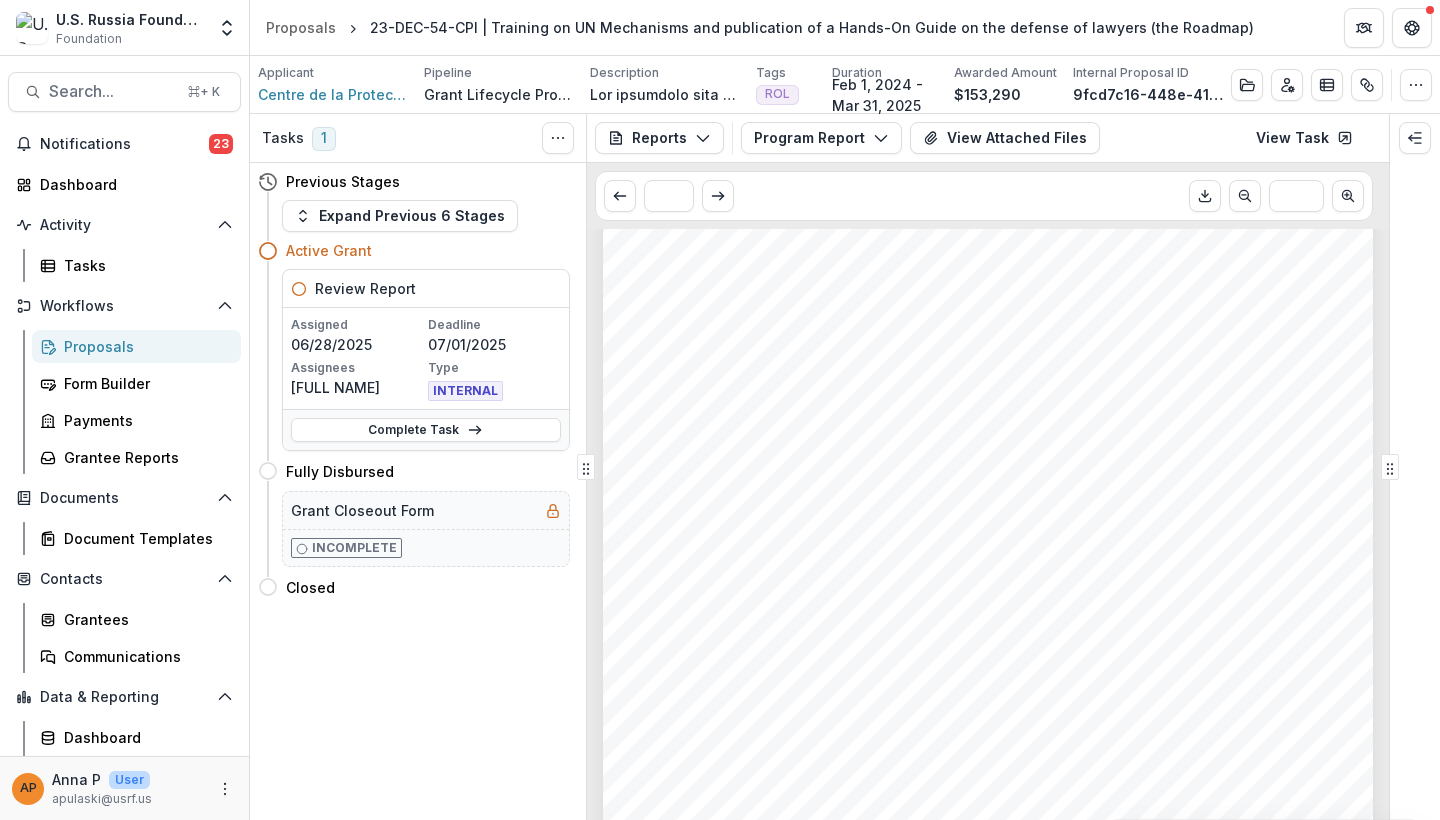 scroll, scrollTop: 690, scrollLeft: 0, axis: vertical 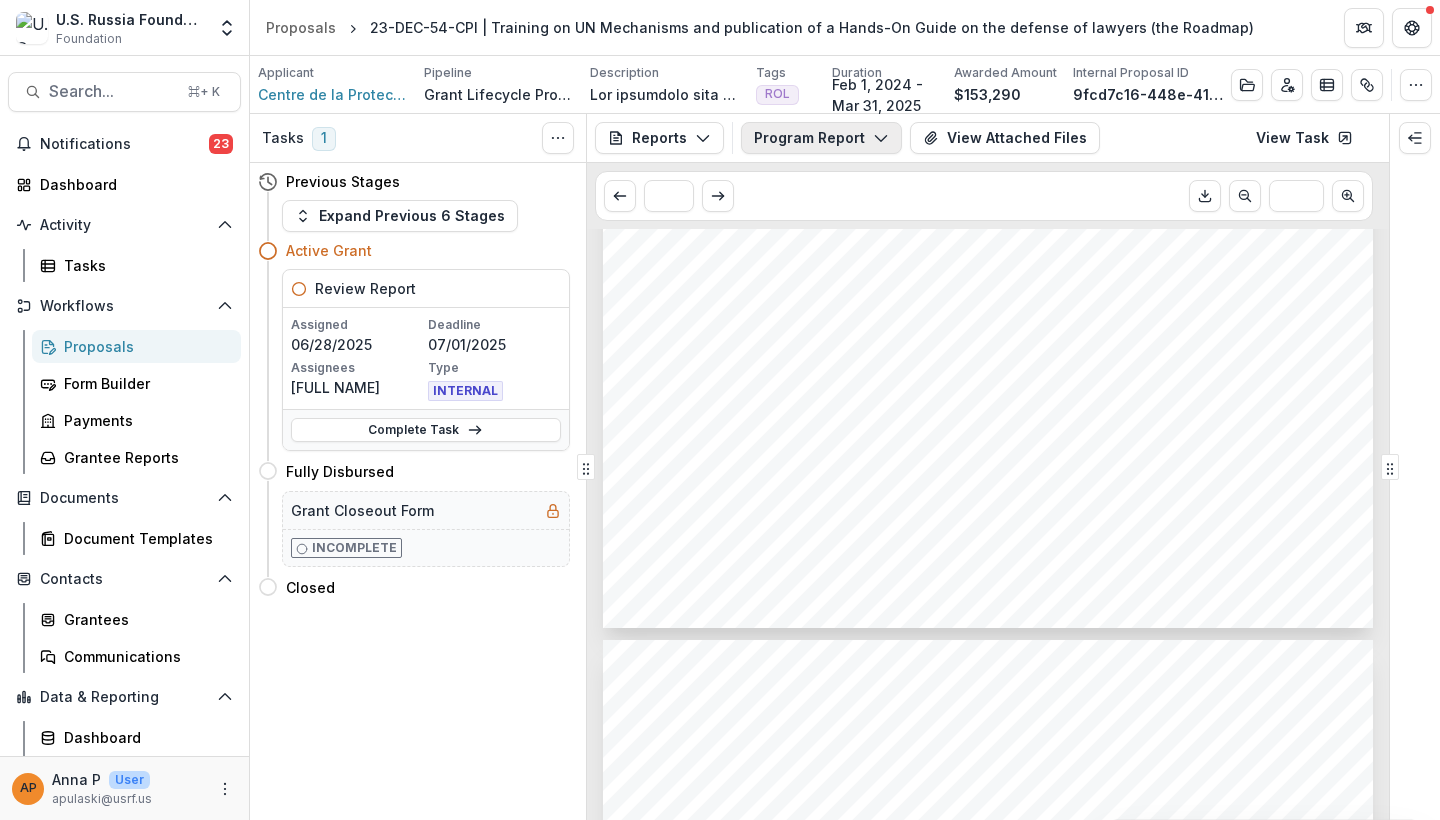 click on "Program Report" at bounding box center (821, 138) 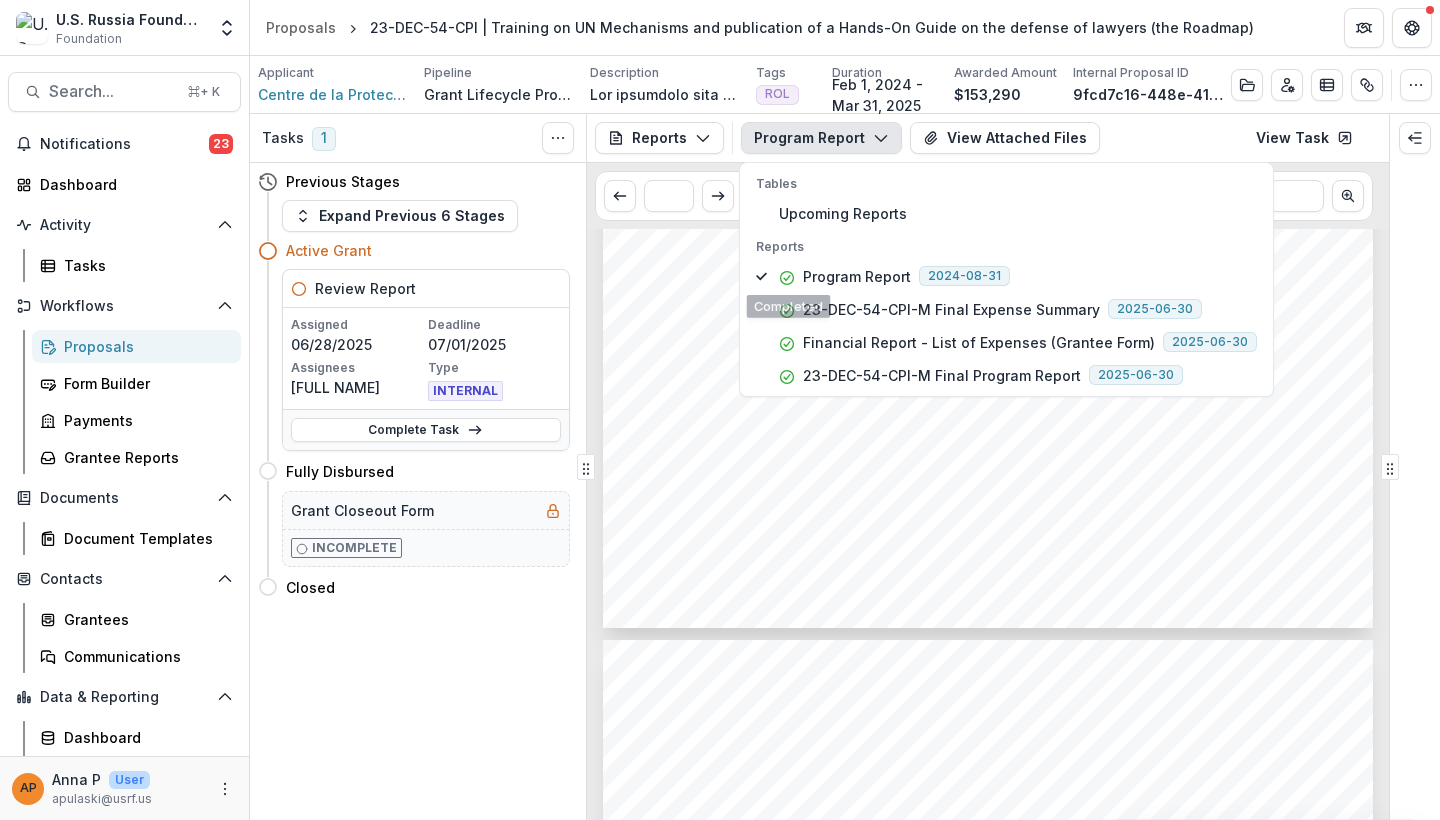 click on "Submission Responses Program Report Grant Agreement #: Grantee: Centre de la Protection Internationale Project Name: Project Duration: Reported Period: Project Goal: Section 1: Progress Report According to Project Objectives This section should describe the progress achieved during the reporting period with regard to project objectives and outcomes. Special mention should be made of project delays or changes. Objective 1: Objective 2: Objective #: List of Completed Events Section 2: Project Impact and Success Stories This section should provide a short narrative (one or two paragraphs) describing the most notable event(s) implemented within the reporting period and the impact it/they had. Section 2 Response: Section 3: Upcoming Events (for ongoing projects only) Event   Date   Place   Number of Participants" at bounding box center [988, 84] 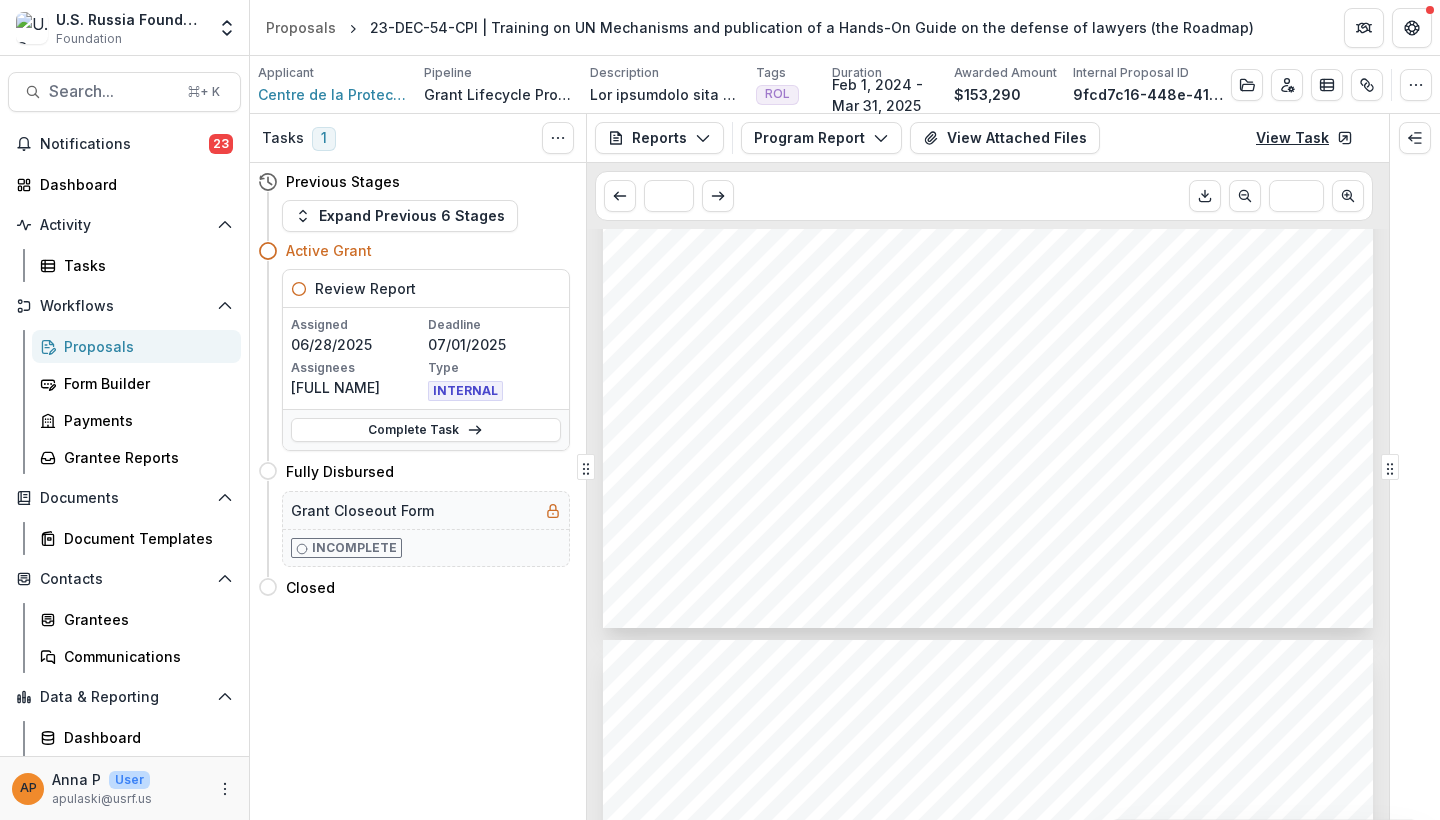 click on "View Task" at bounding box center [1304, 138] 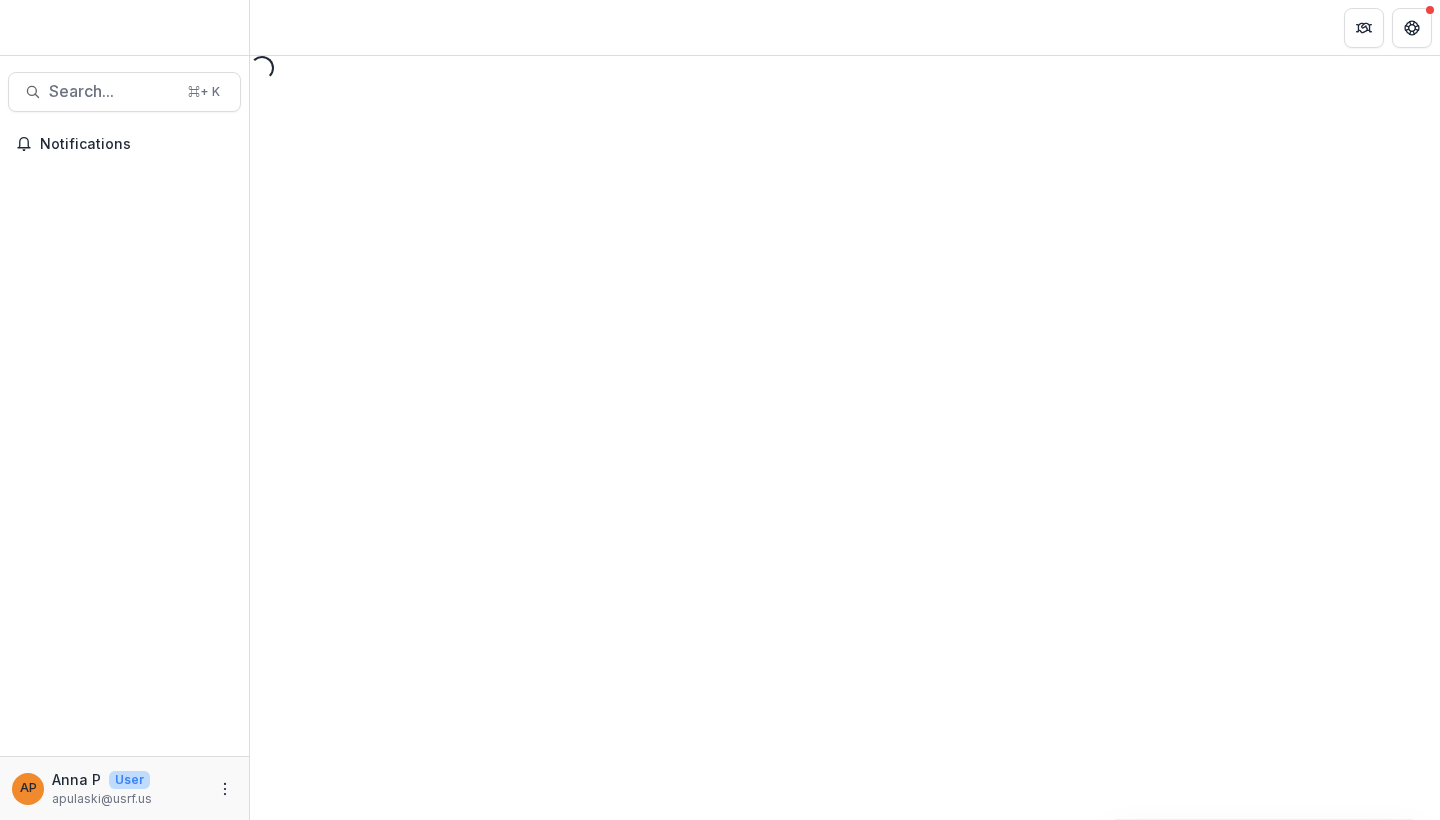 scroll, scrollTop: 0, scrollLeft: 0, axis: both 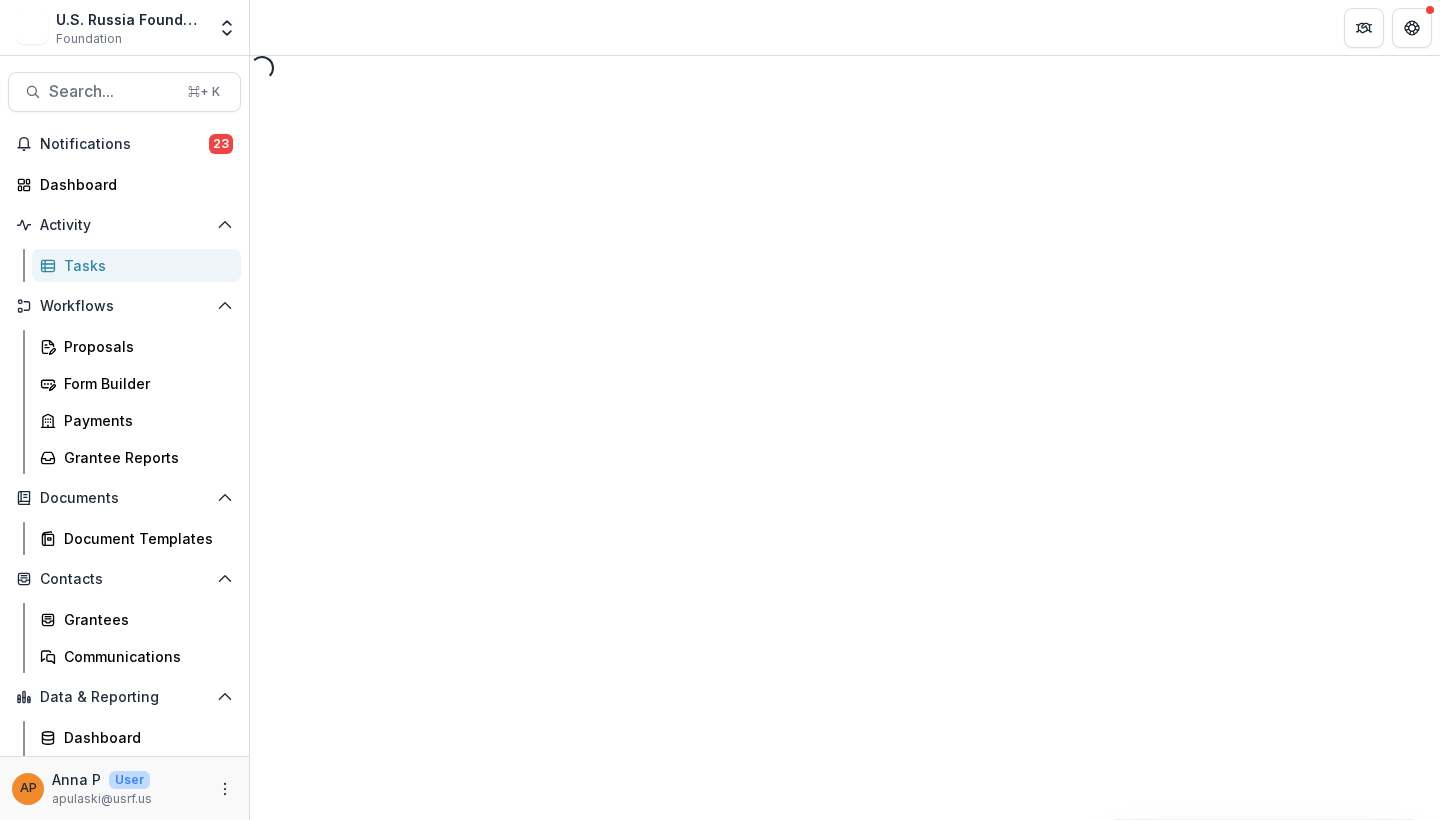 select on "********" 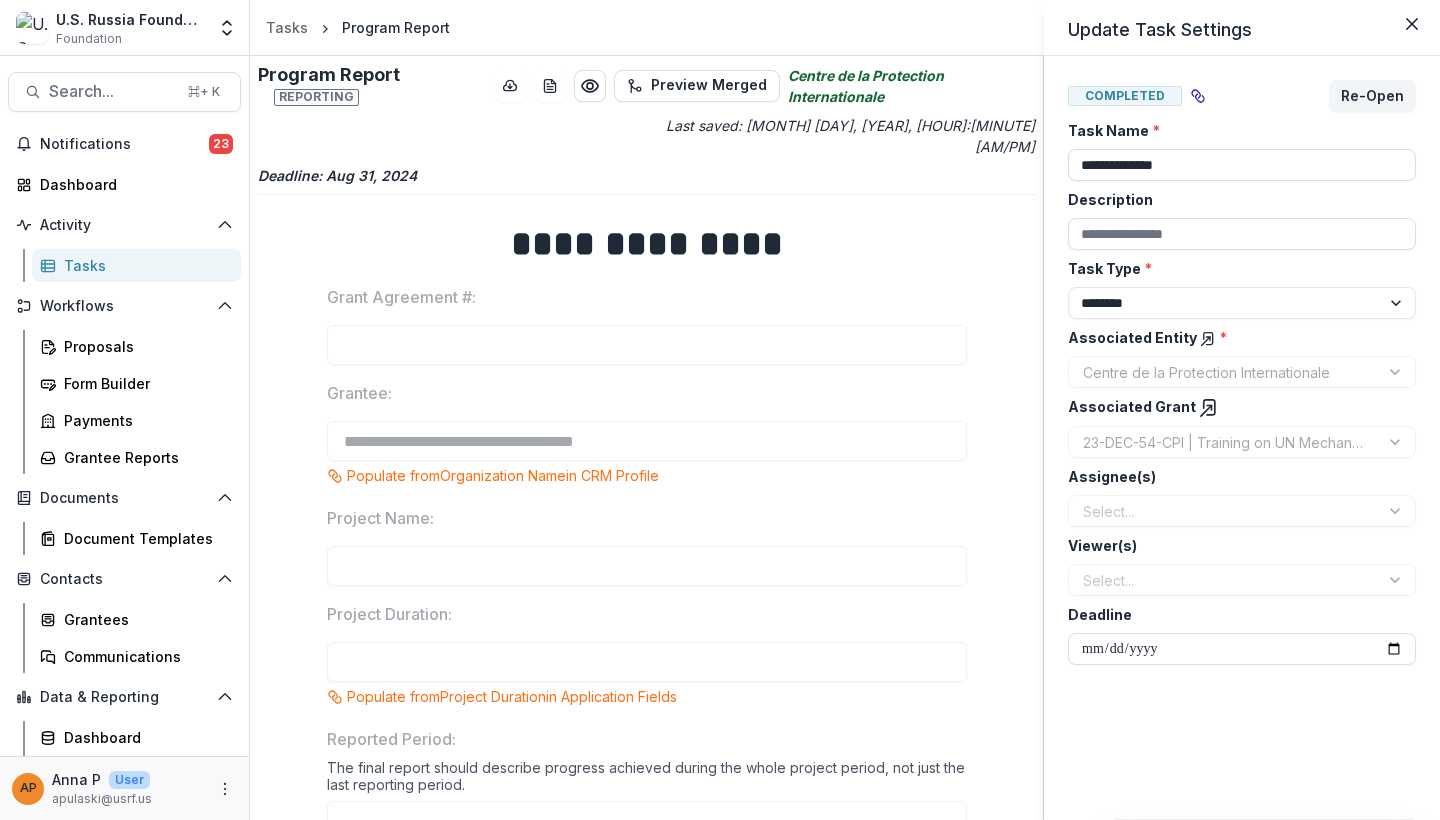 click on "**********" at bounding box center (720, 410) 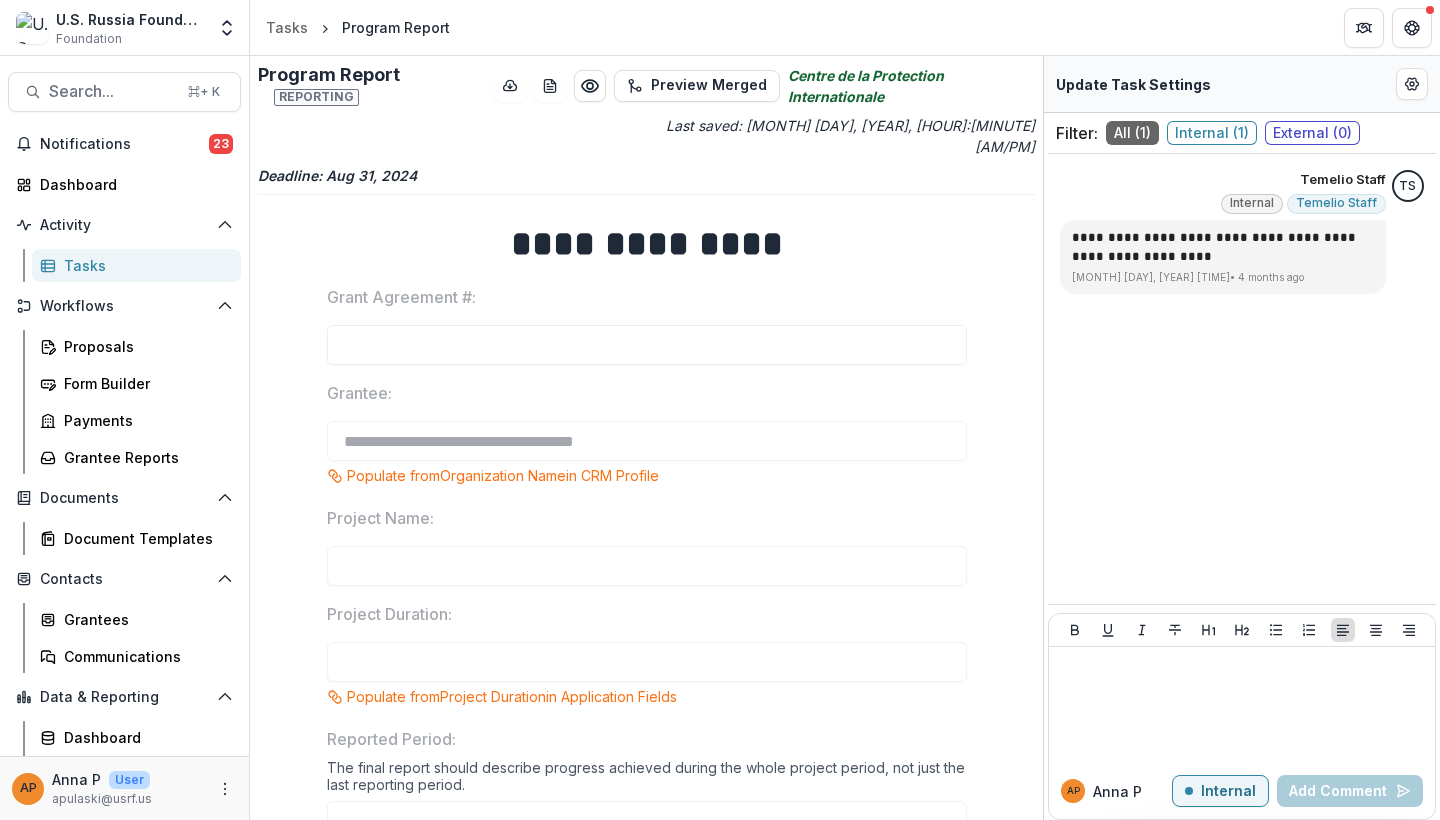 scroll, scrollTop: 0, scrollLeft: 0, axis: both 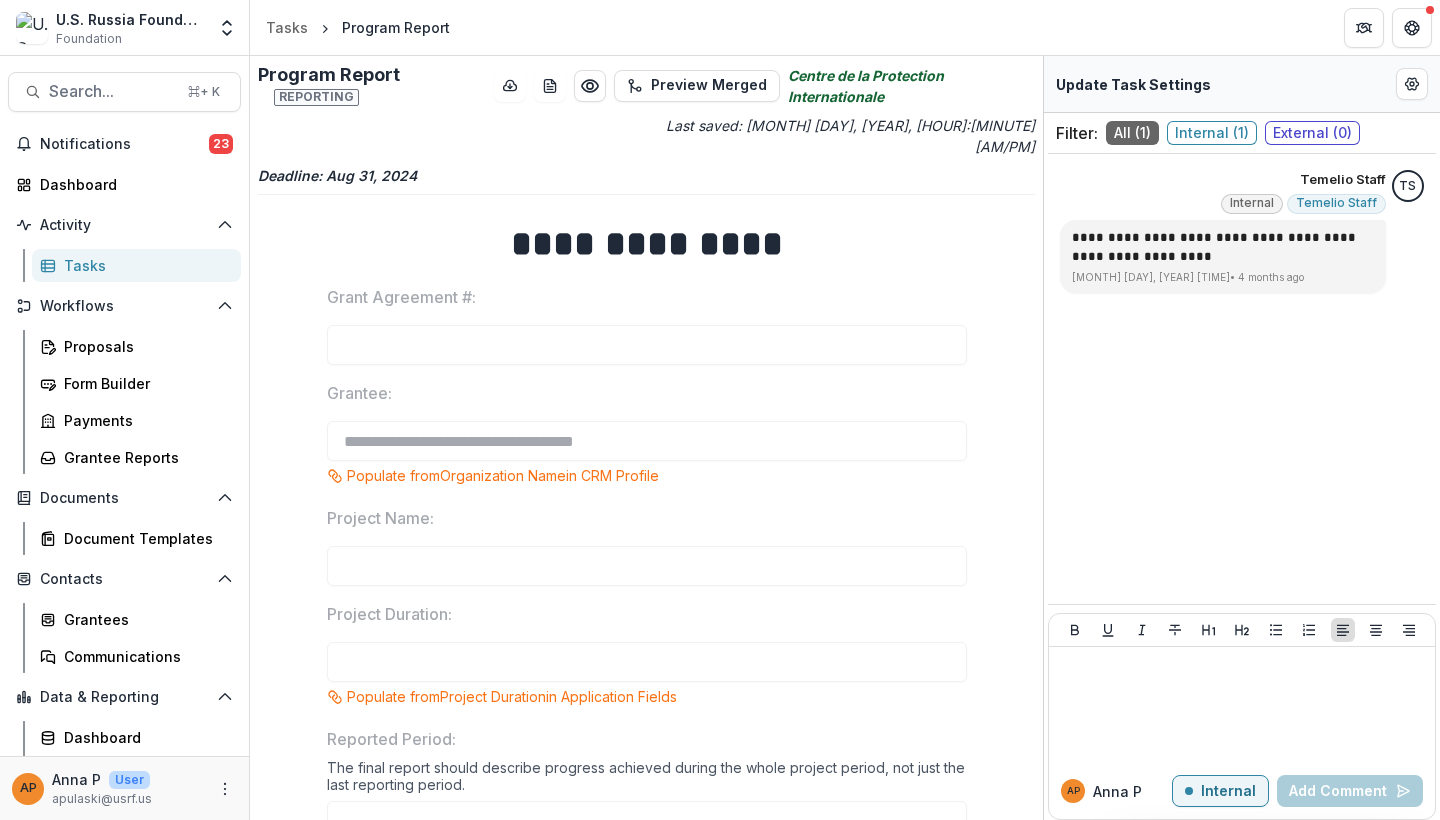 click on "**********" at bounding box center [1242, 407] 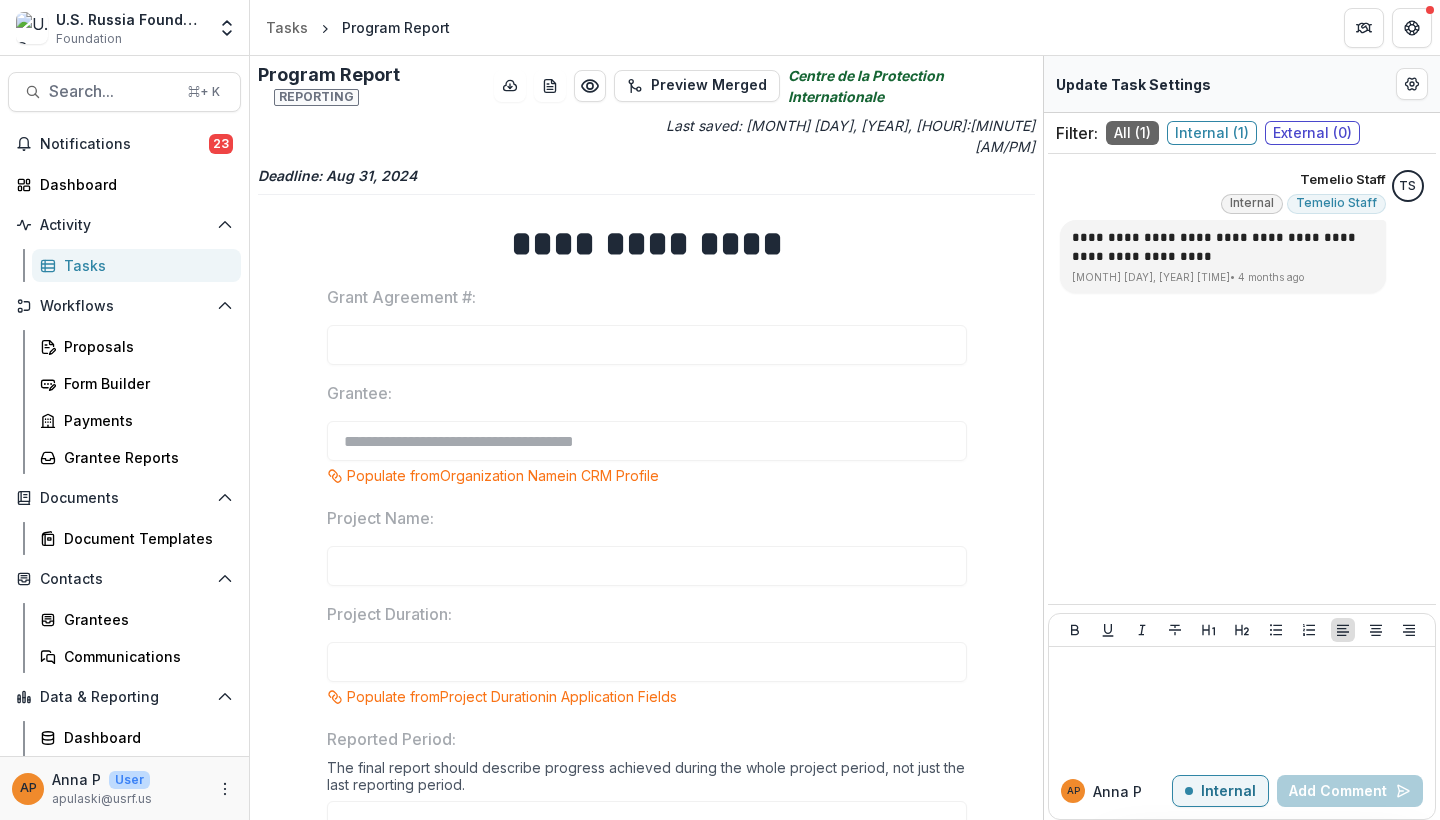 click on "Internal ( 1 )" at bounding box center (1212, 133) 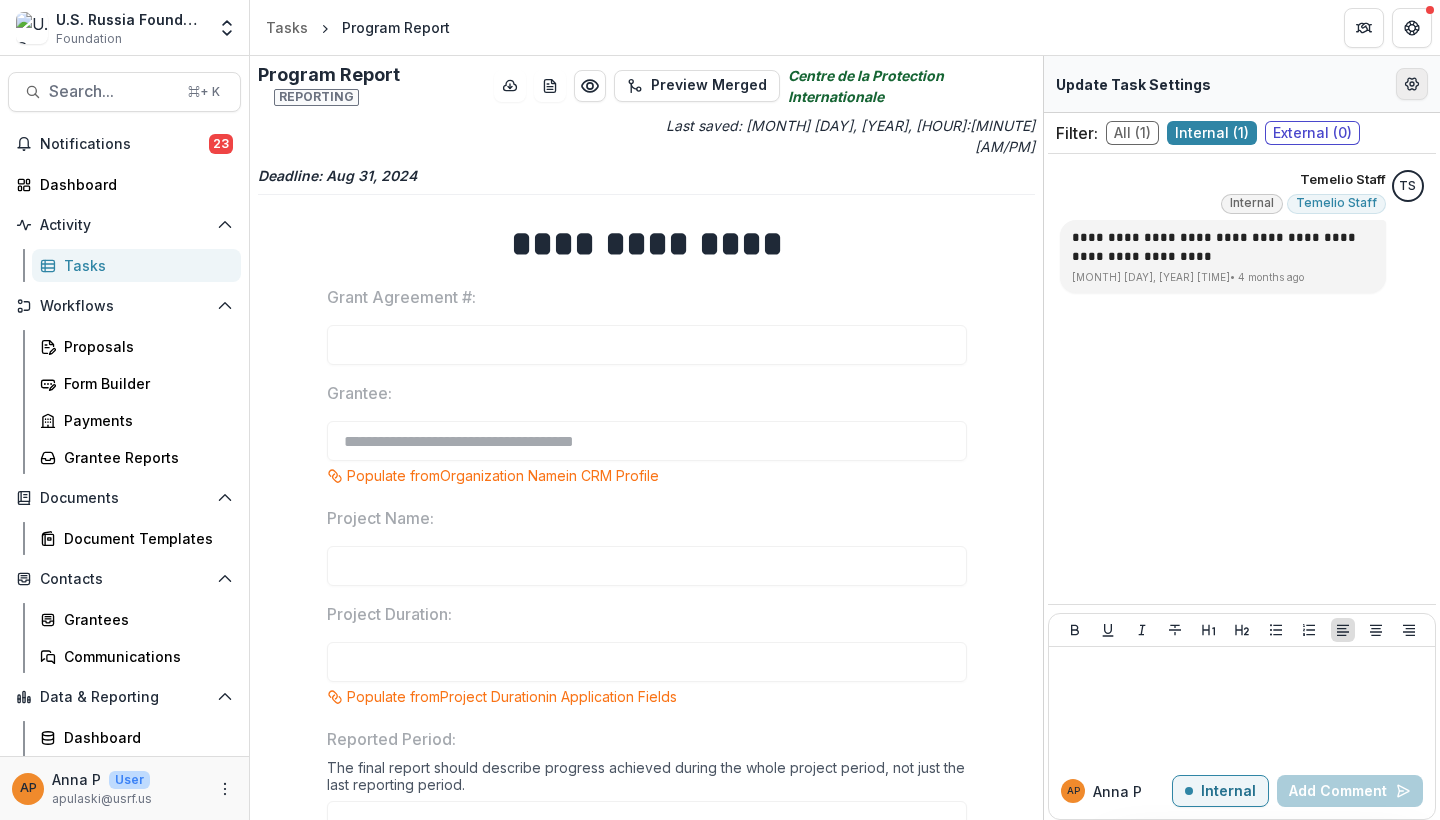 click 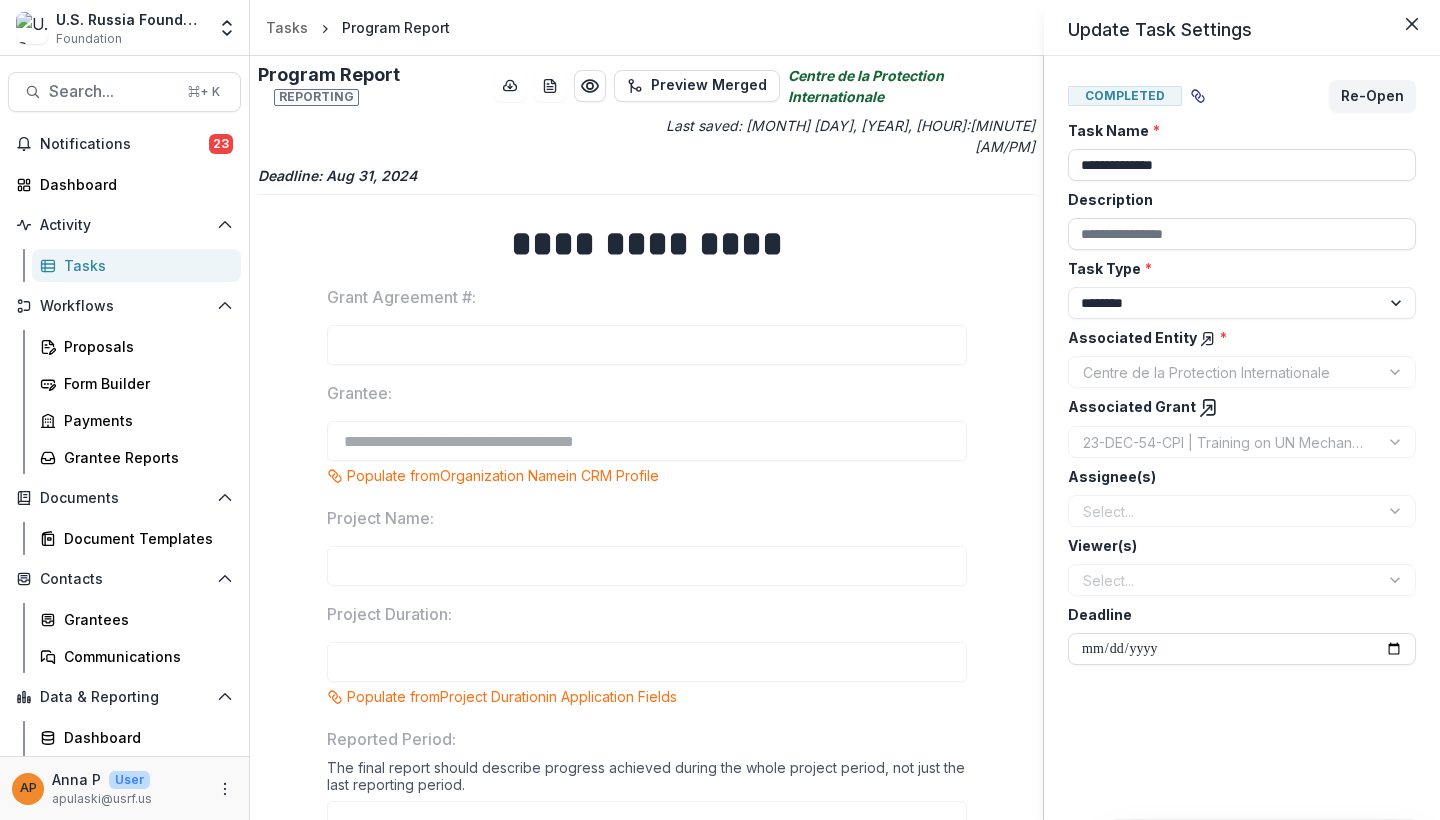 click on "Select..." at bounding box center (1242, 511) 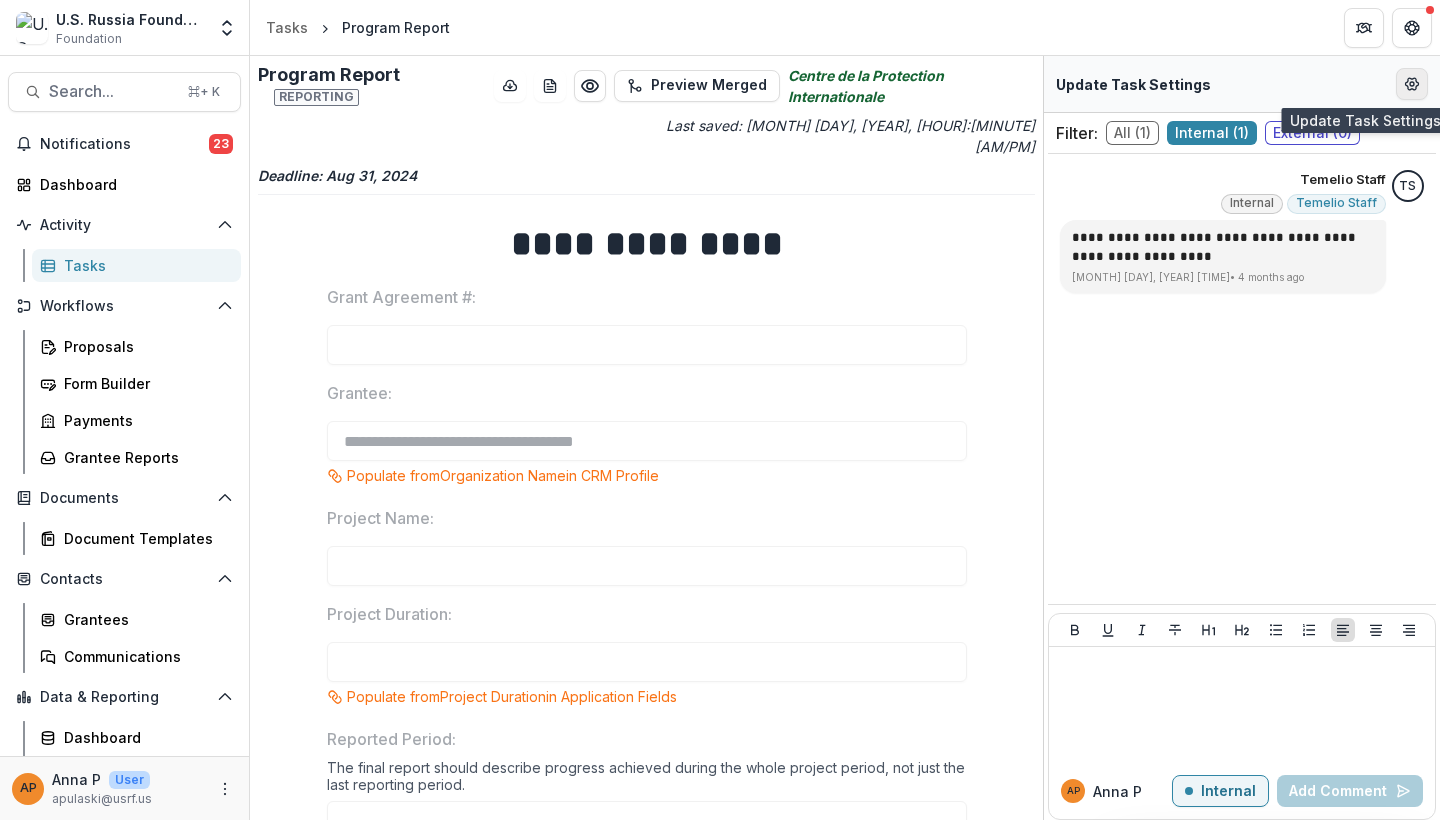 click at bounding box center (1412, 84) 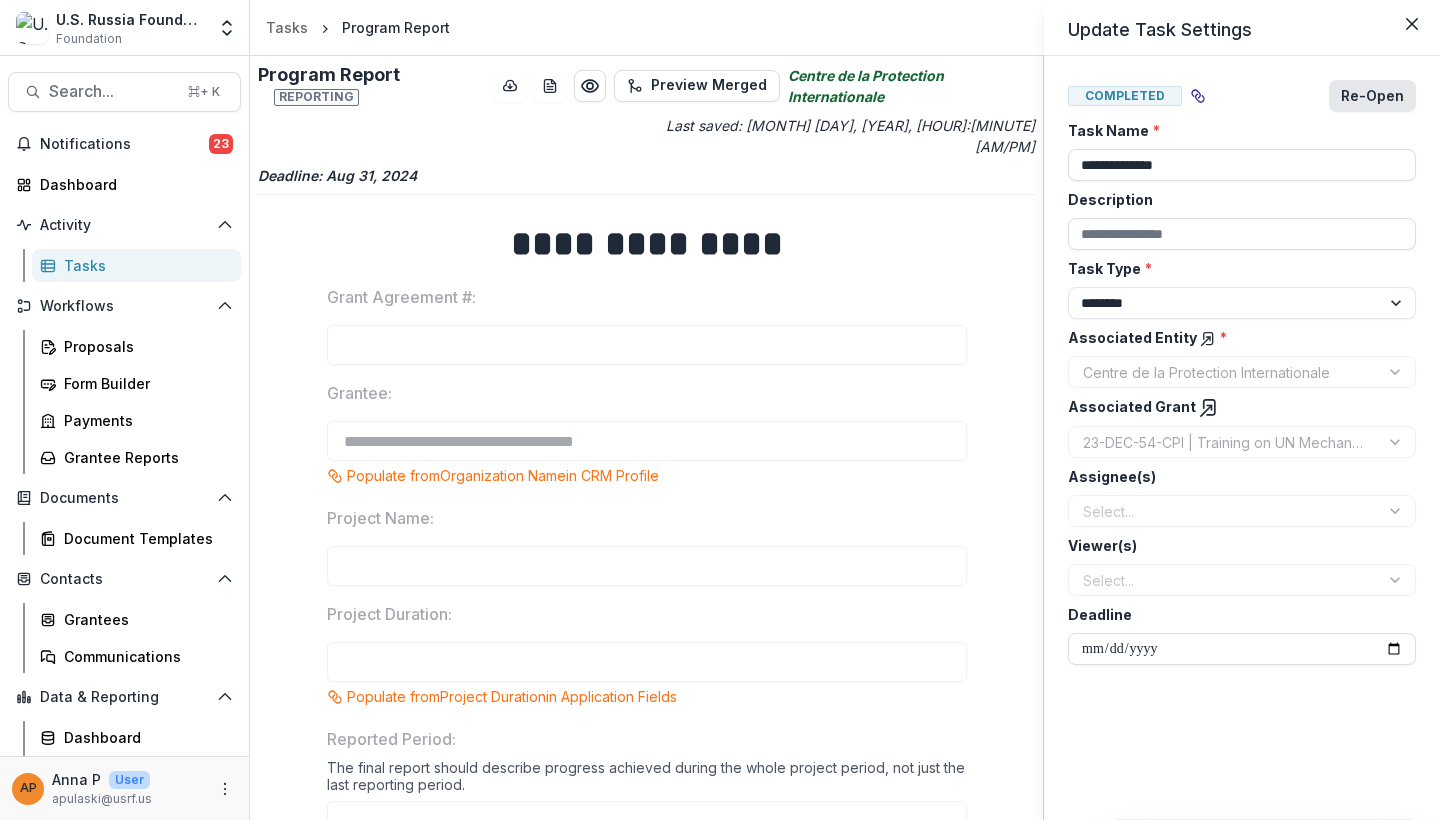 click on "Re-Open" at bounding box center (1372, 96) 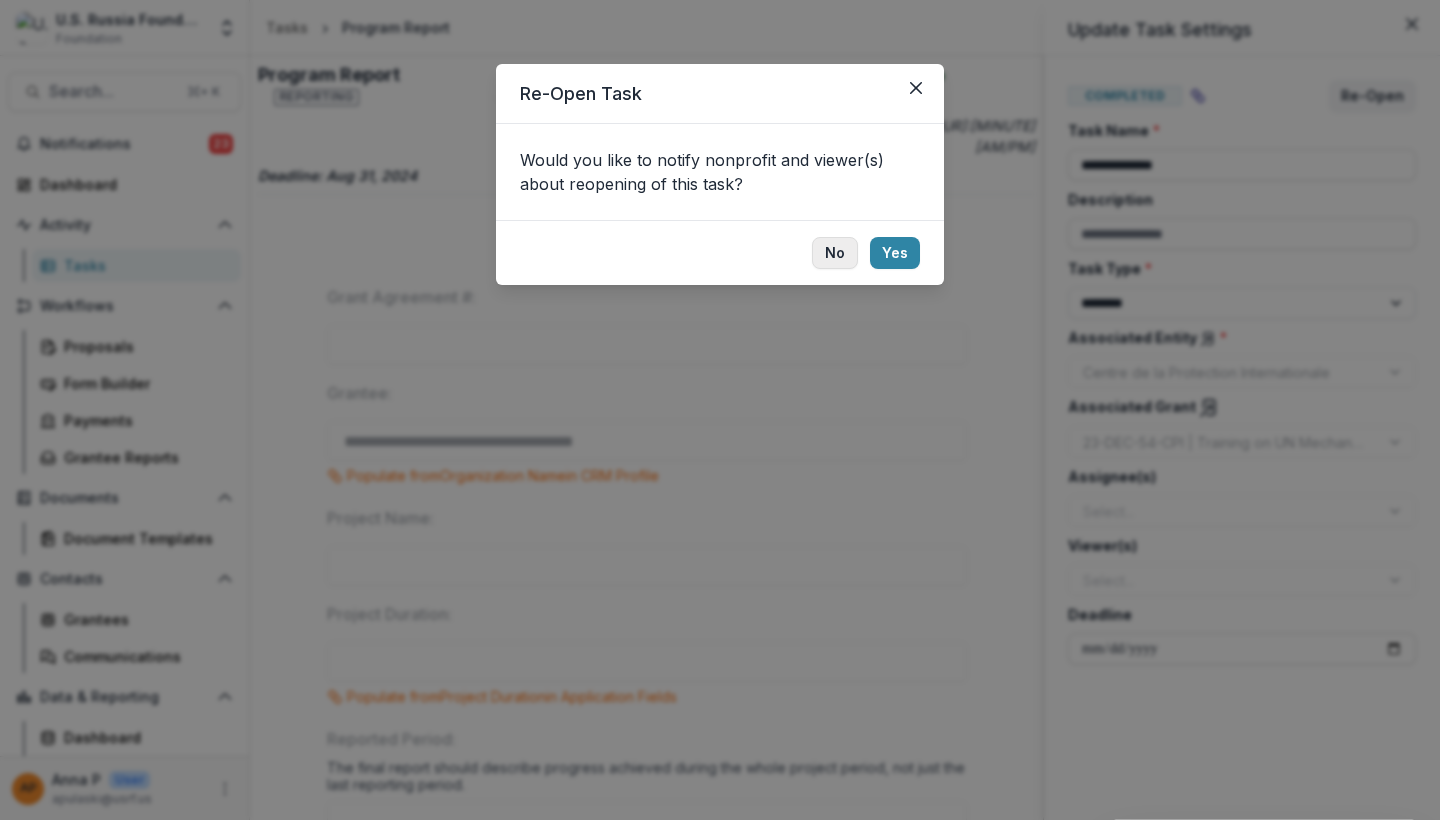 click on "No" at bounding box center (835, 253) 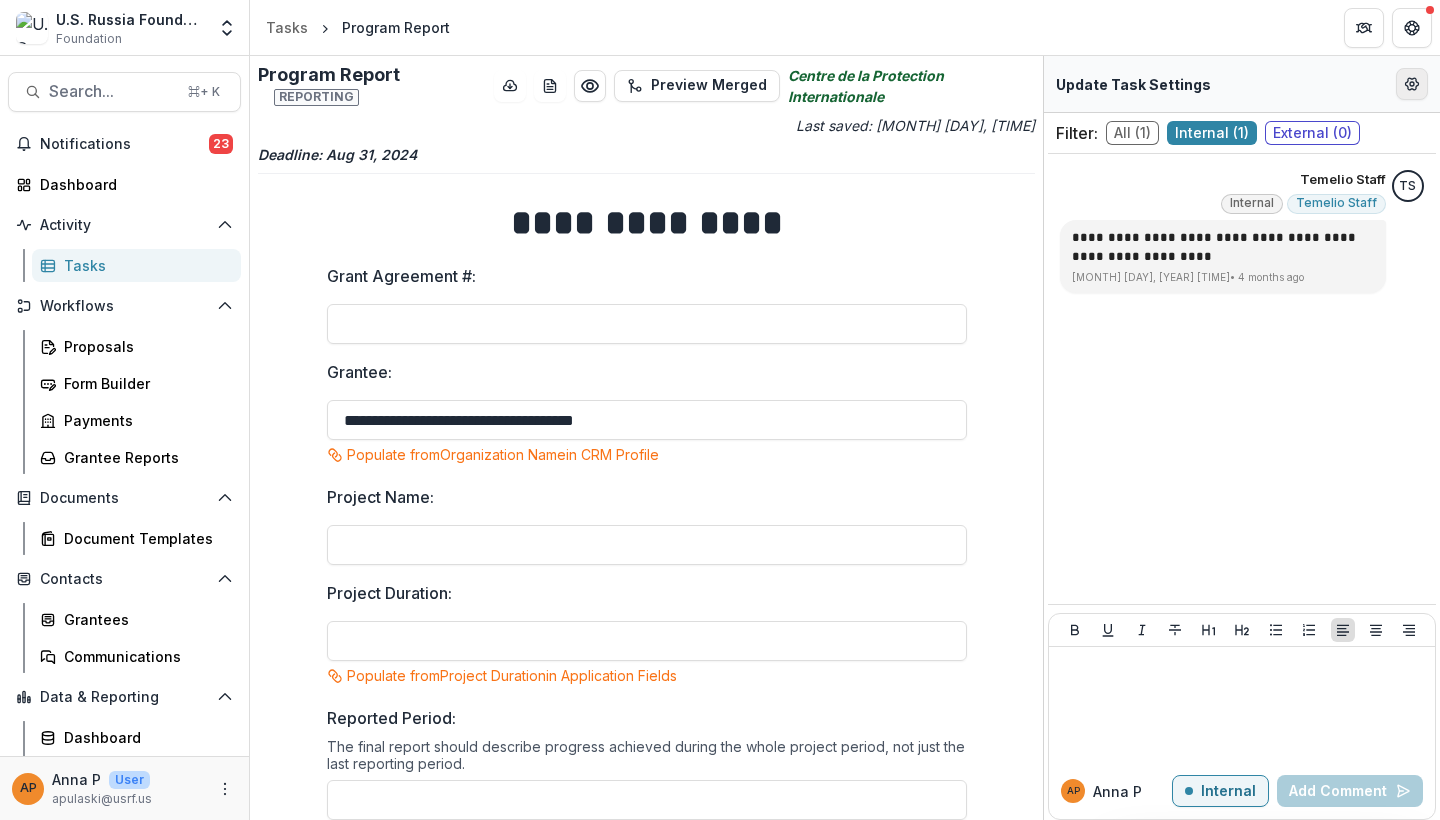 click at bounding box center [1412, 84] 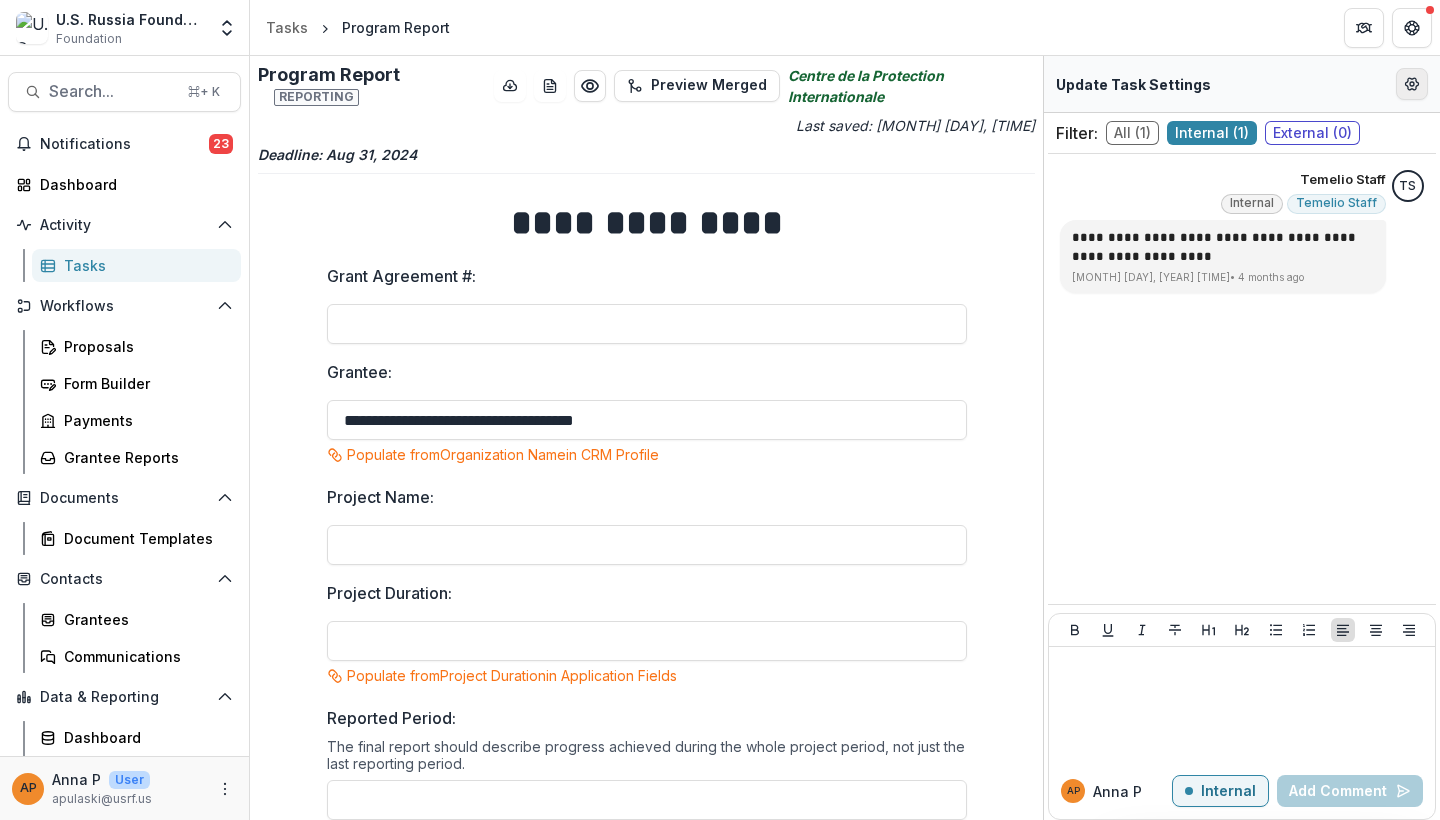 select on "********" 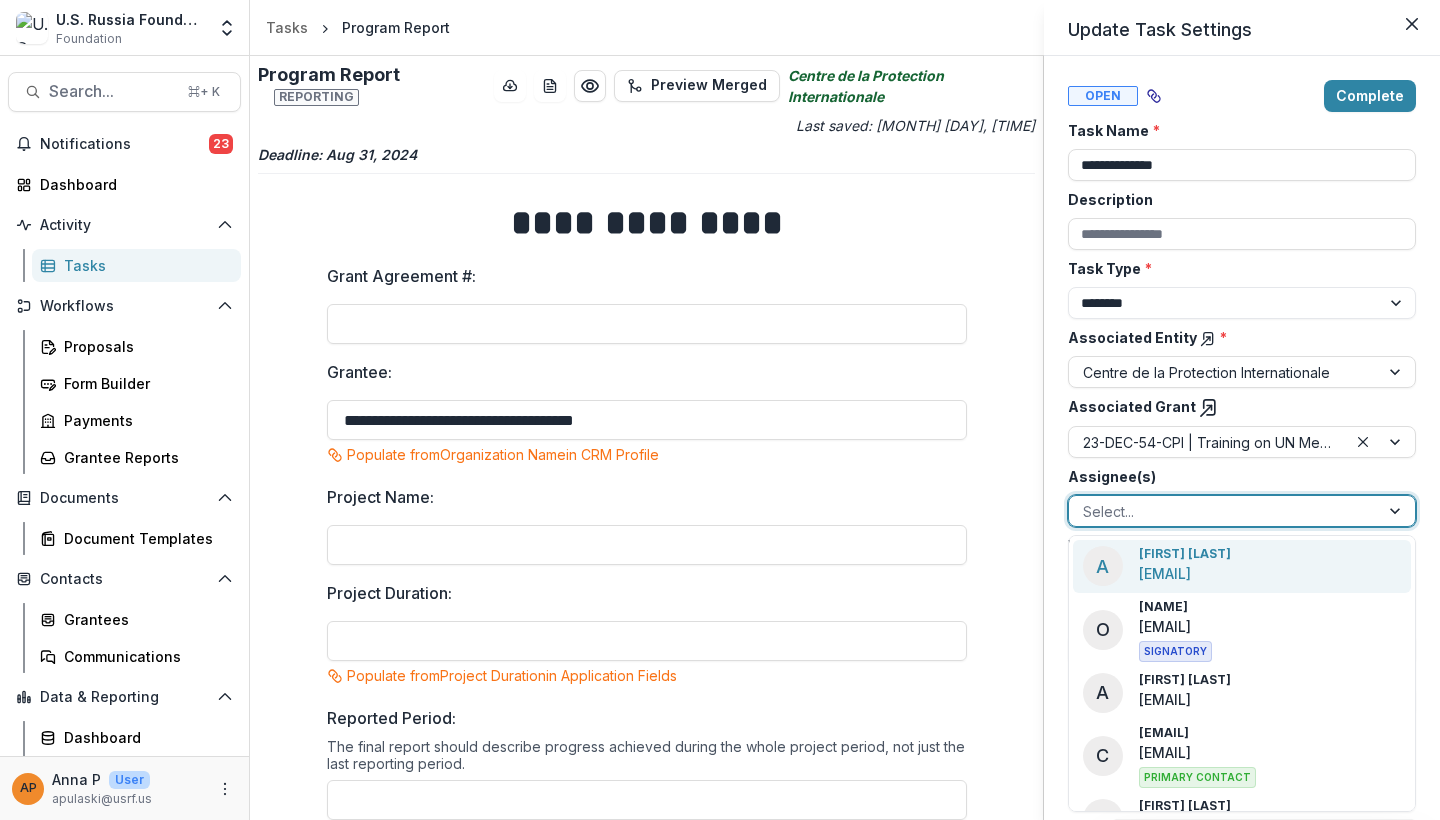 click on "Select..." at bounding box center (1224, 511) 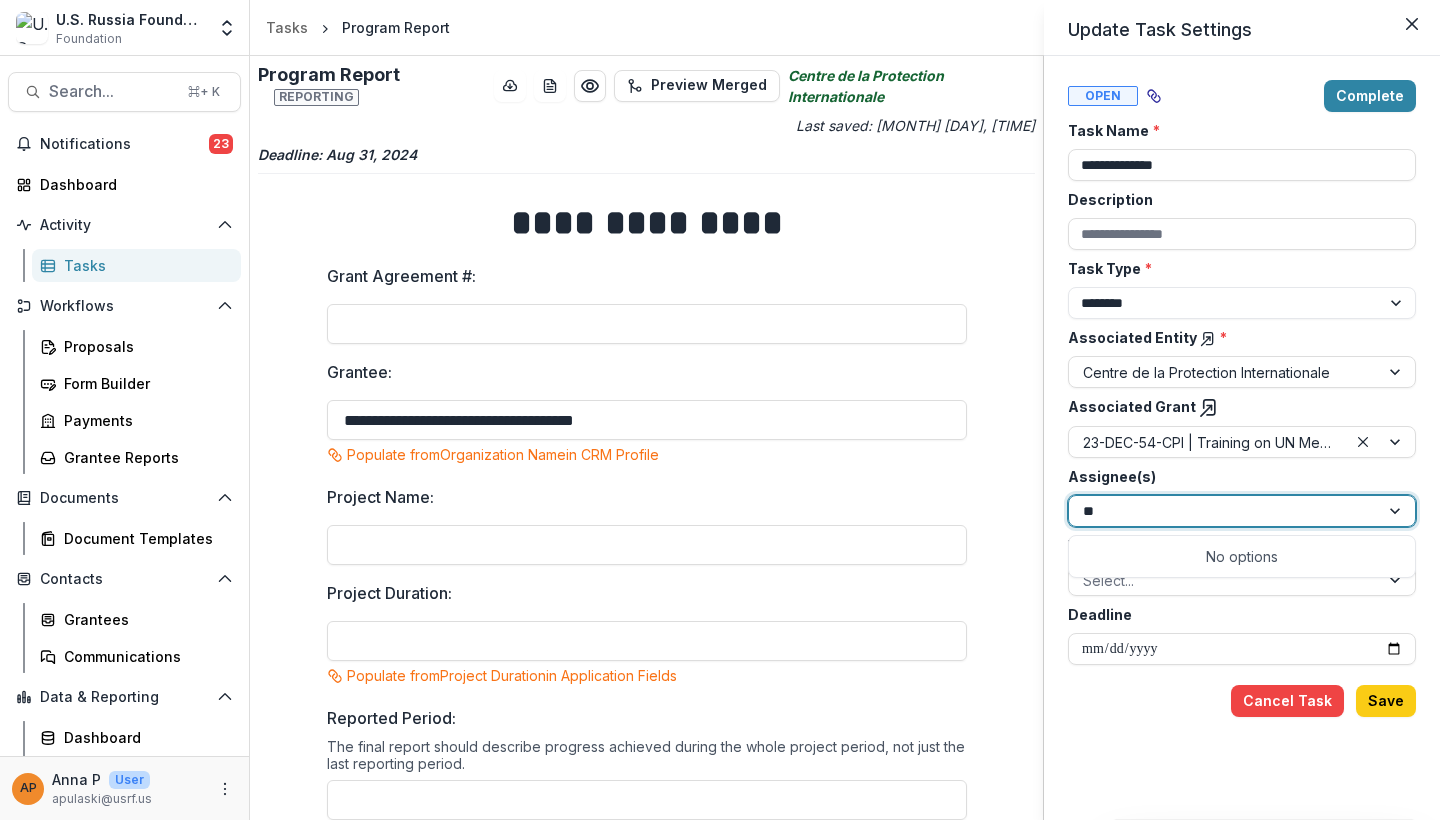 type on "*" 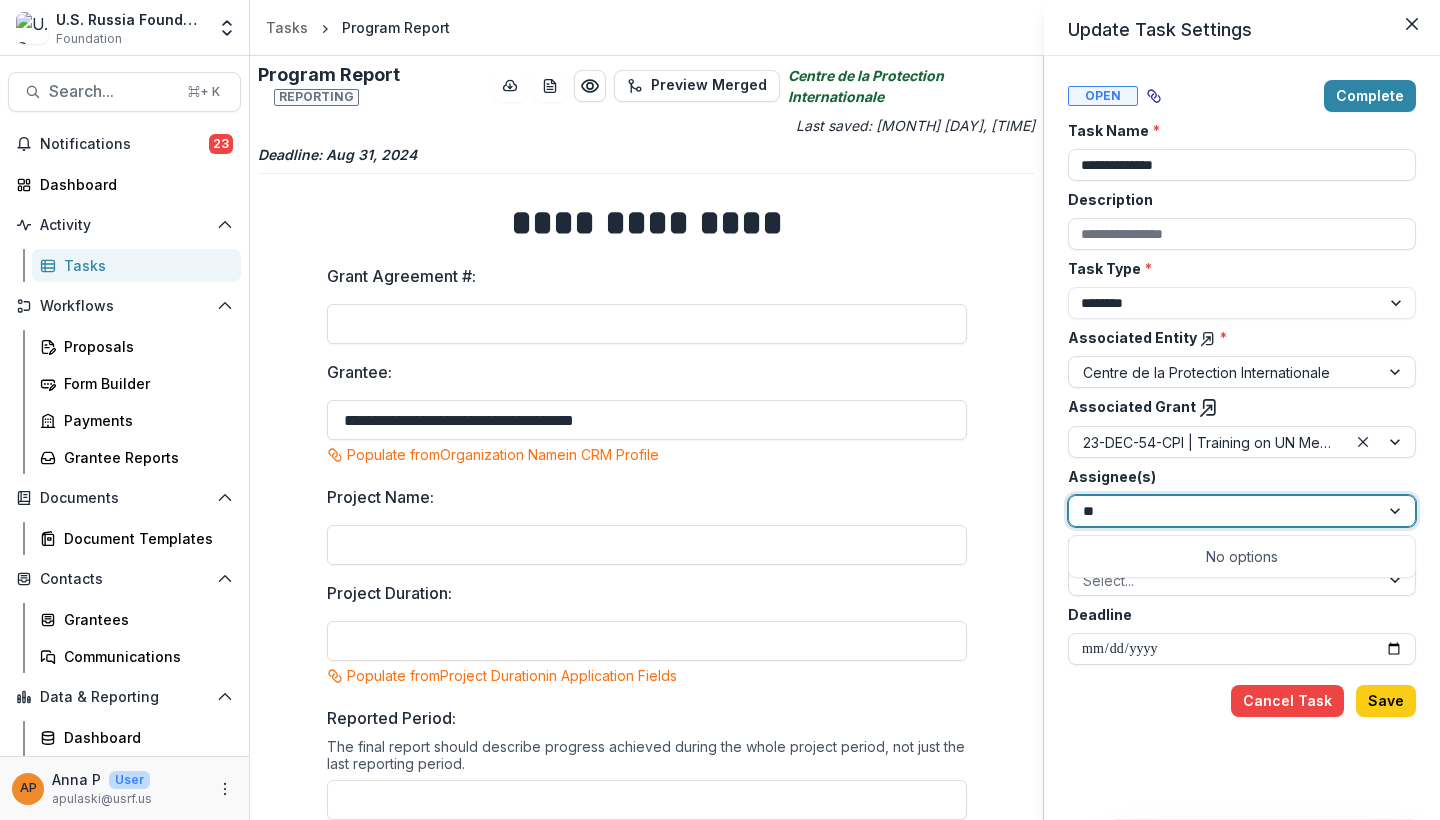 type on "***" 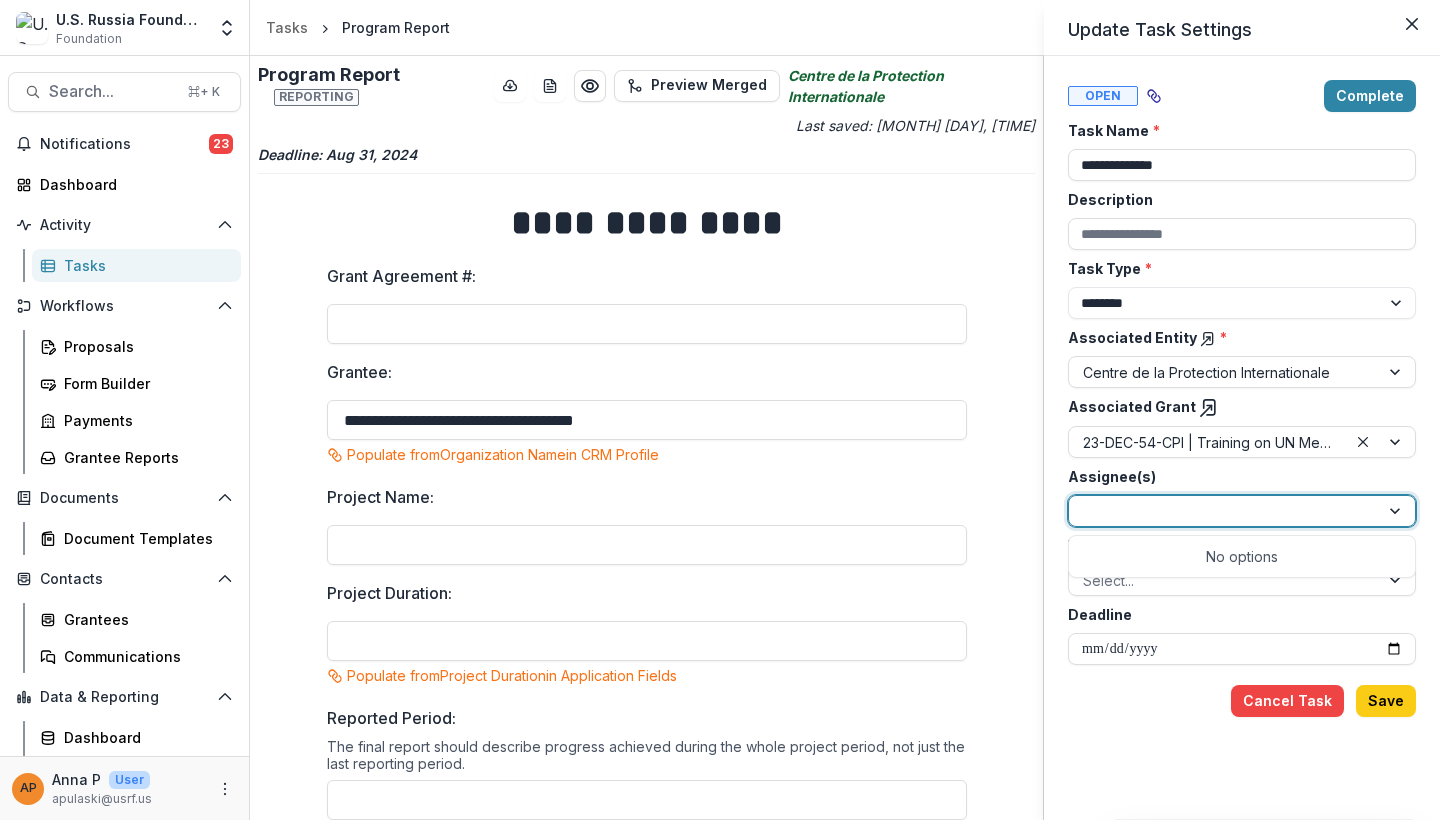 click at bounding box center (1224, 511) 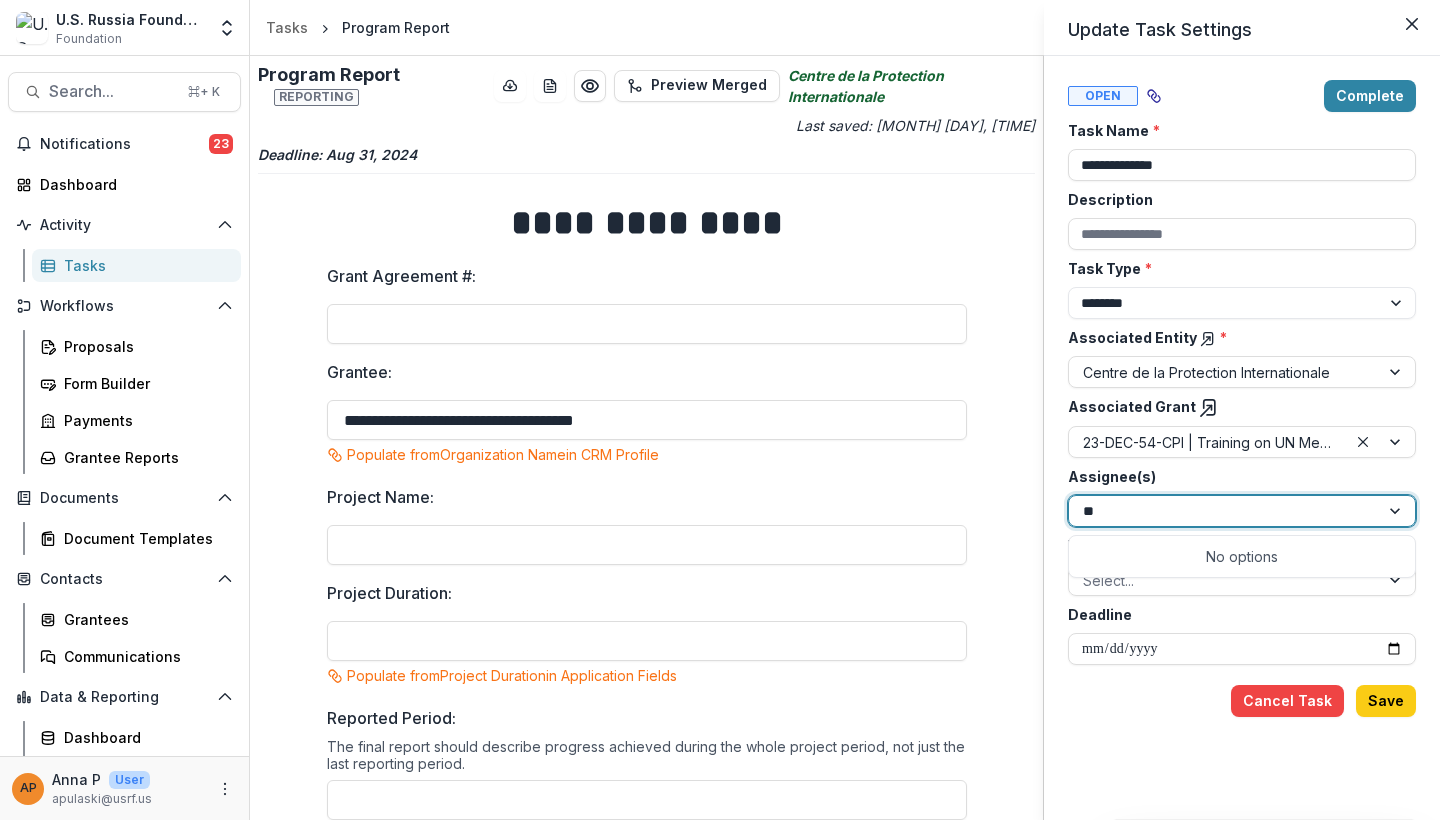 type on "*" 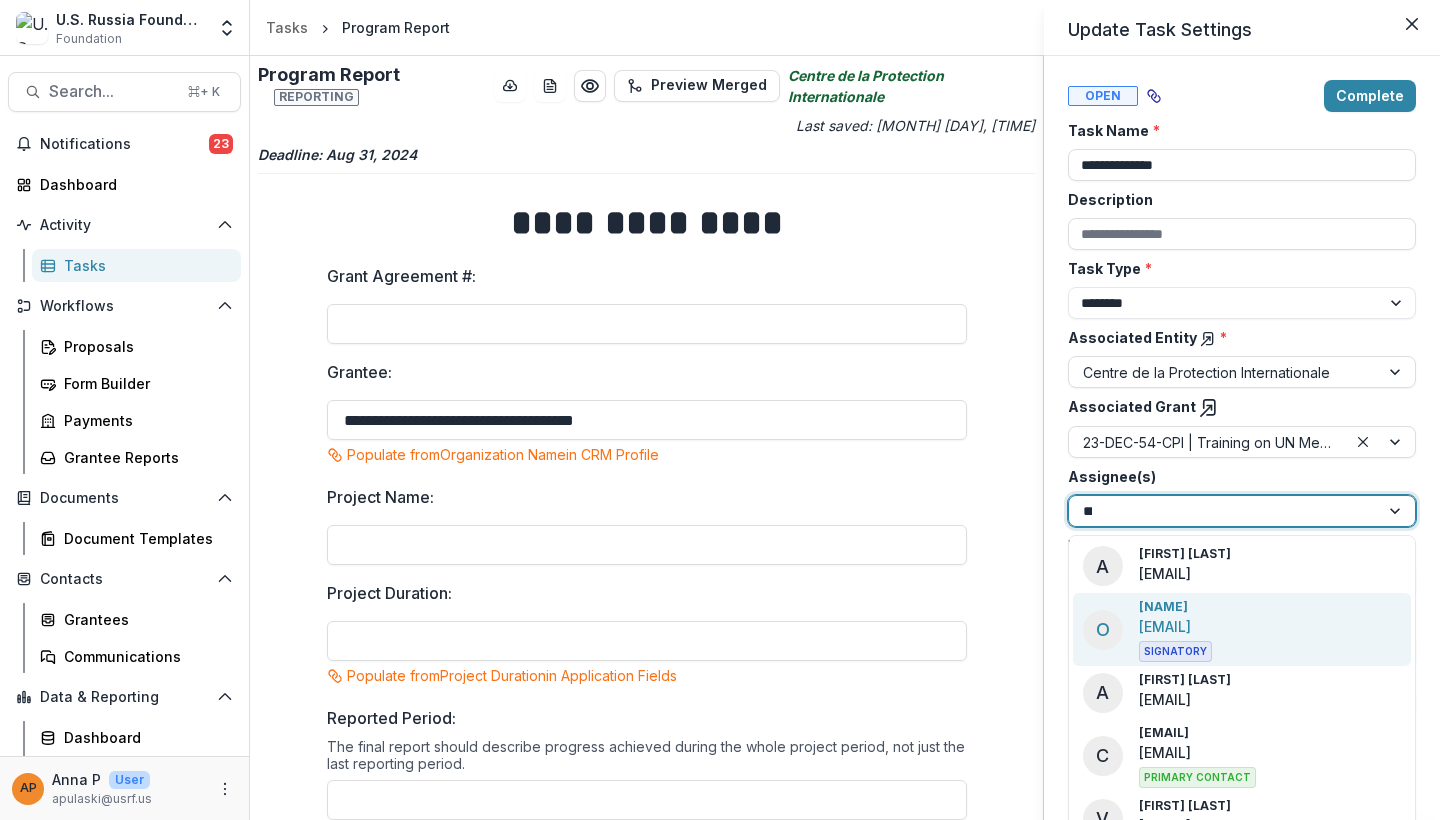 type on "****" 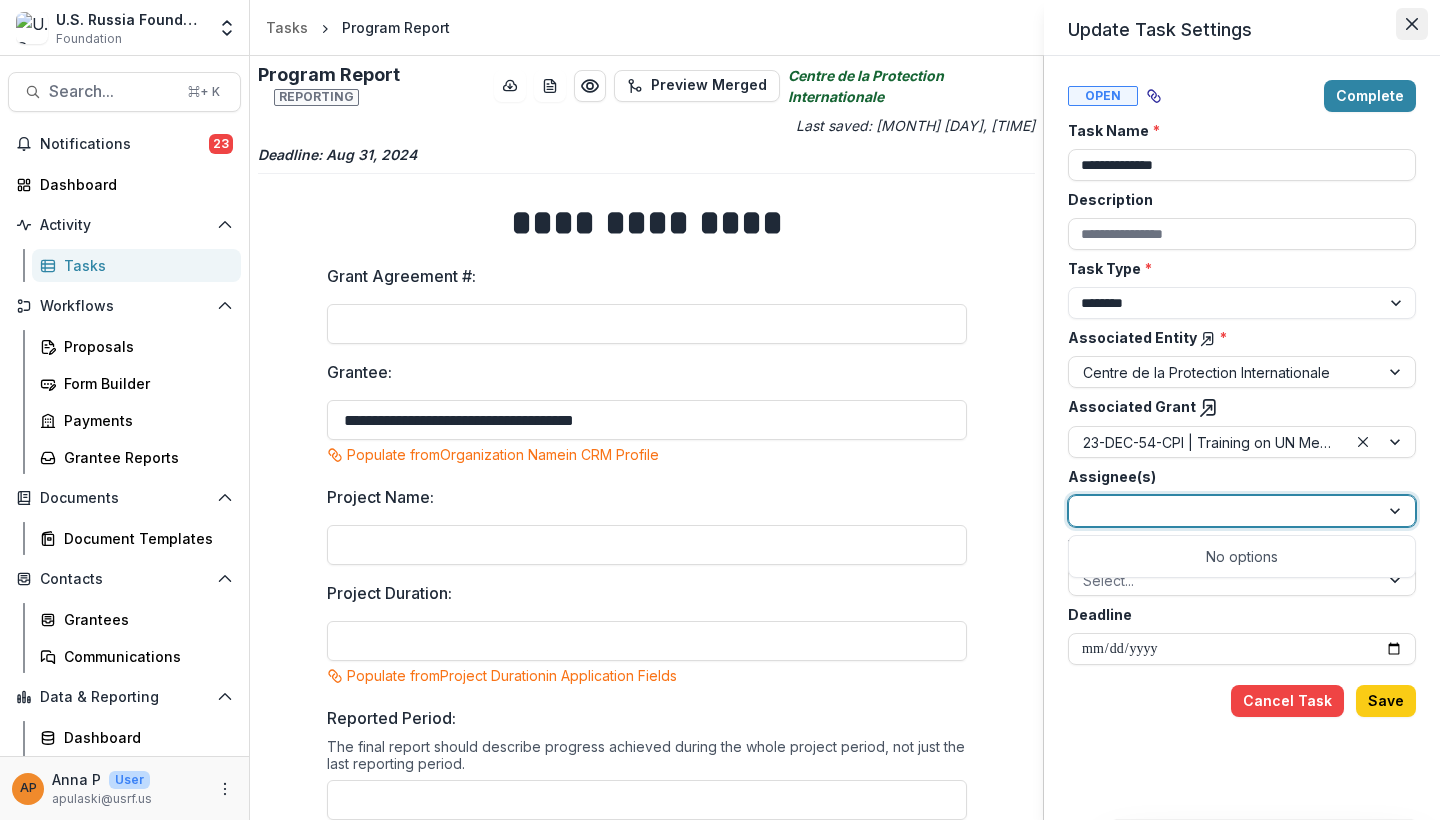click 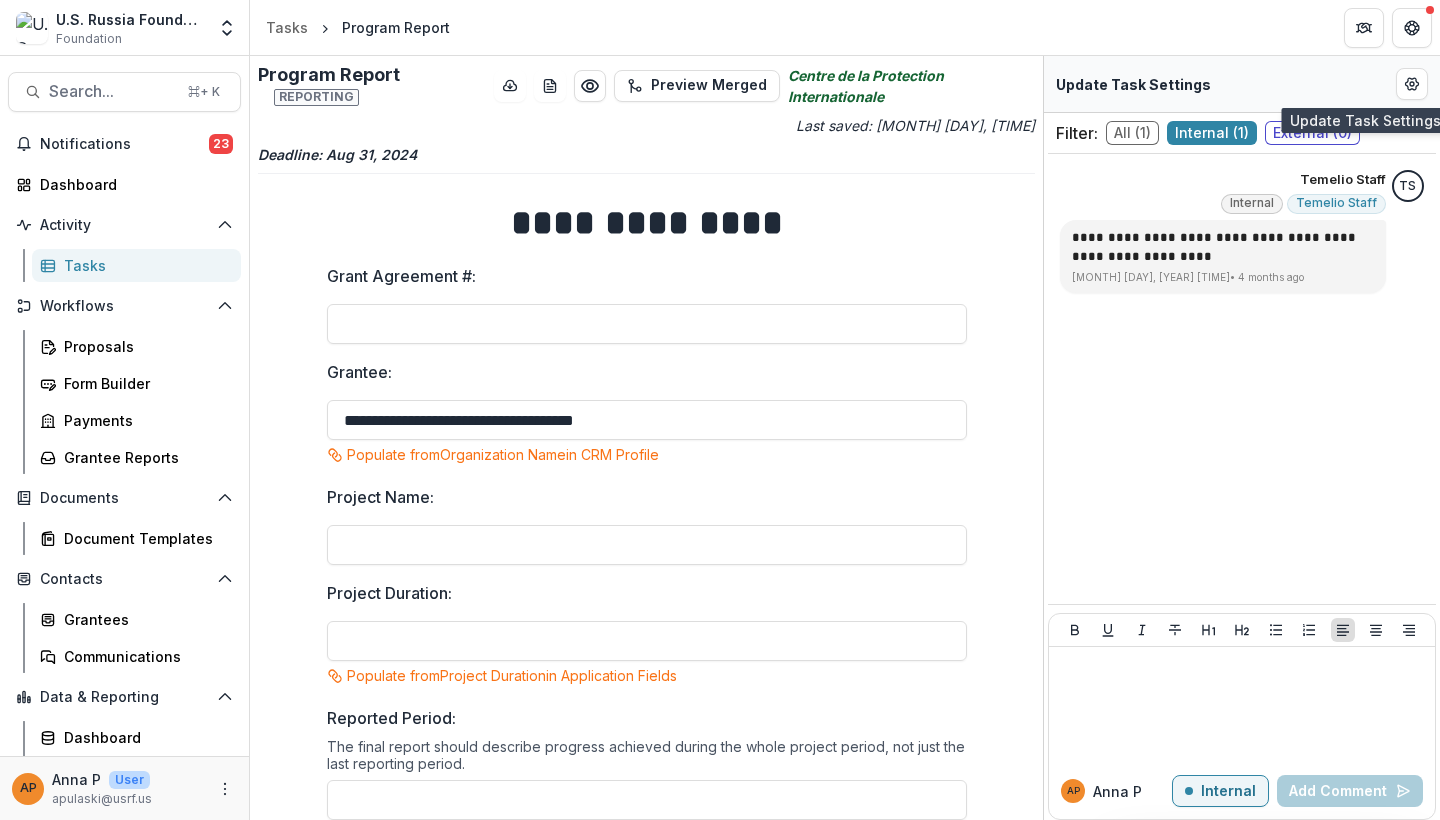 scroll, scrollTop: 0, scrollLeft: 0, axis: both 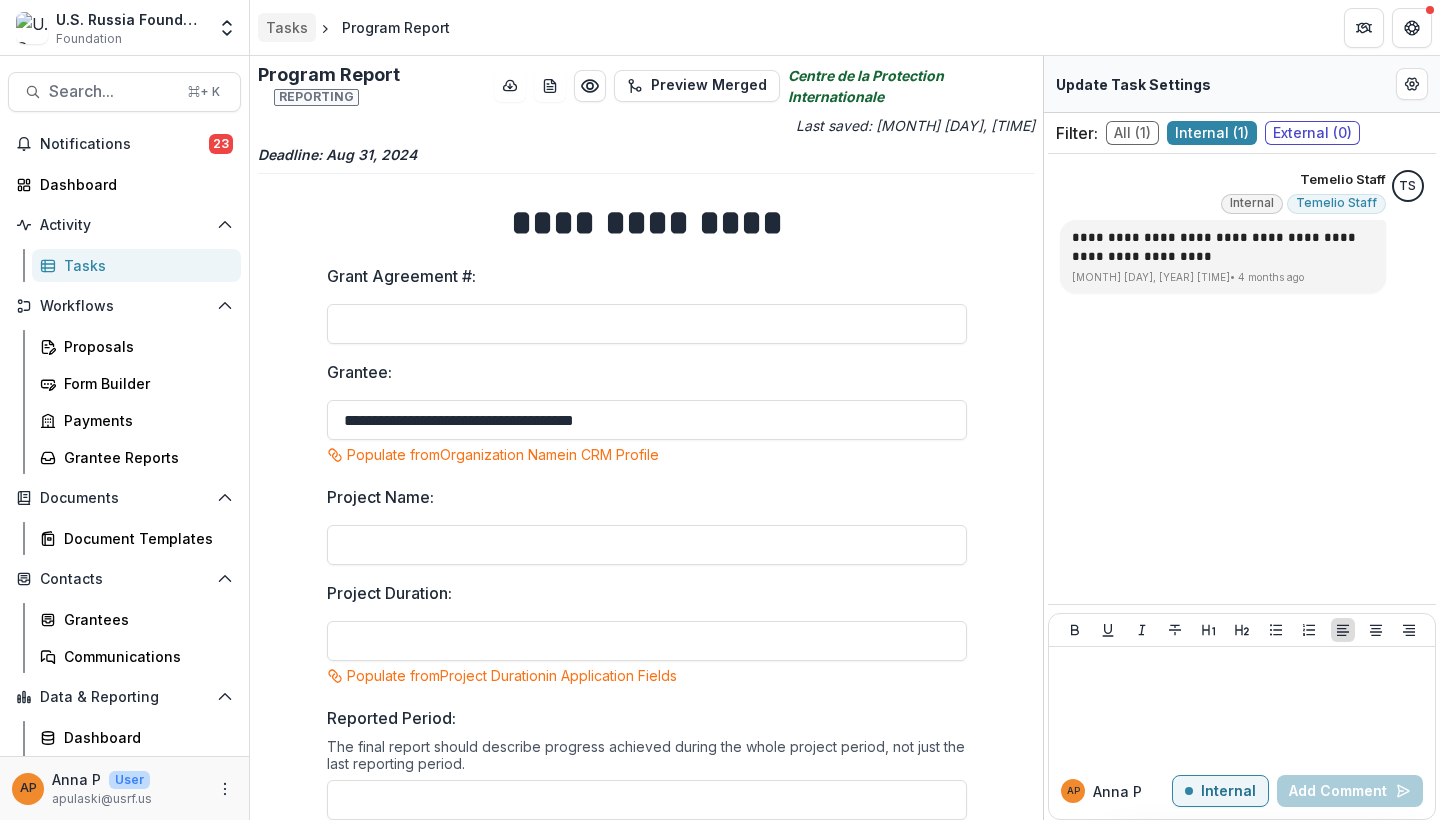 click on "Tasks" at bounding box center [287, 27] 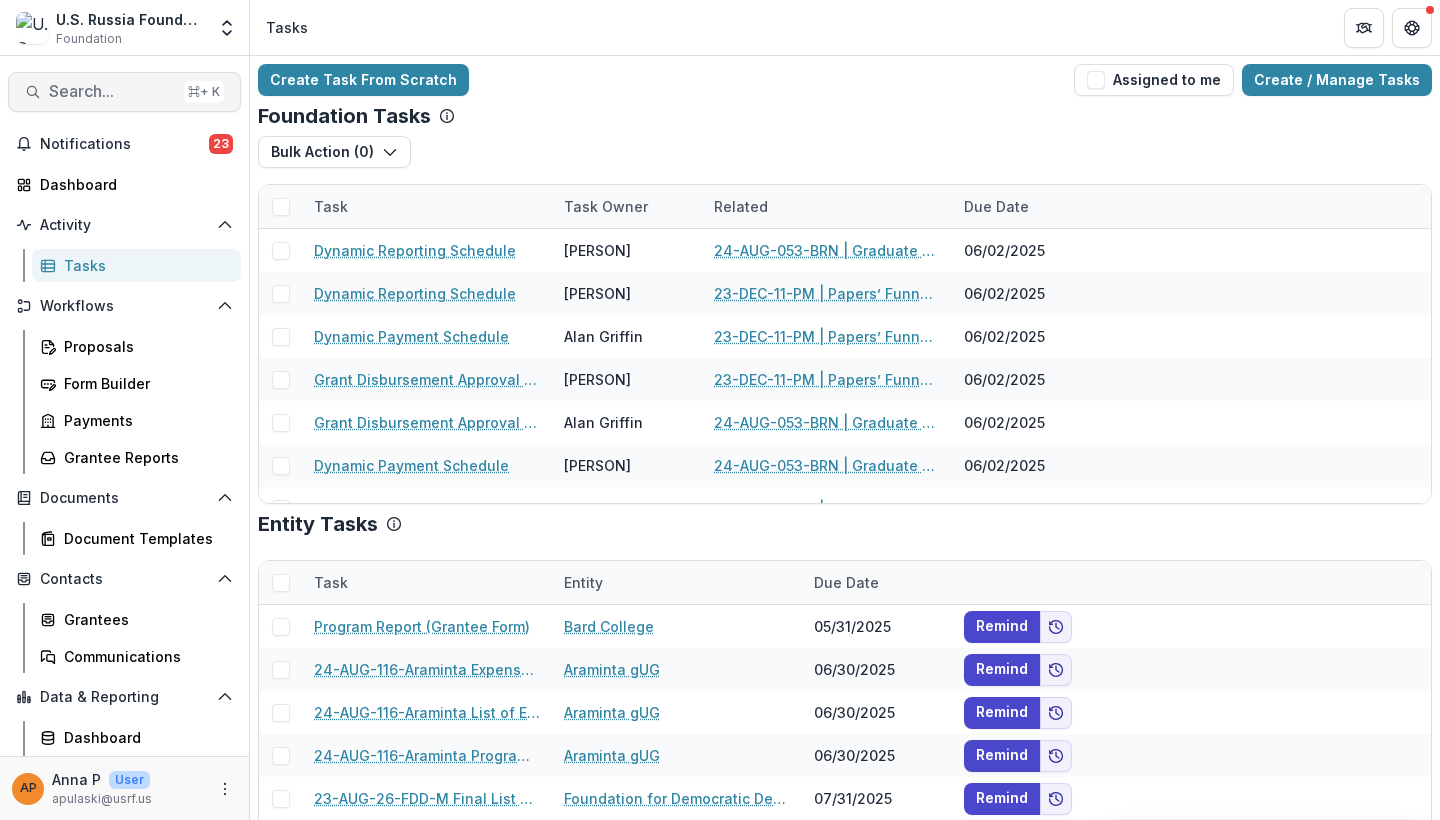 click on "Search..." at bounding box center [112, 91] 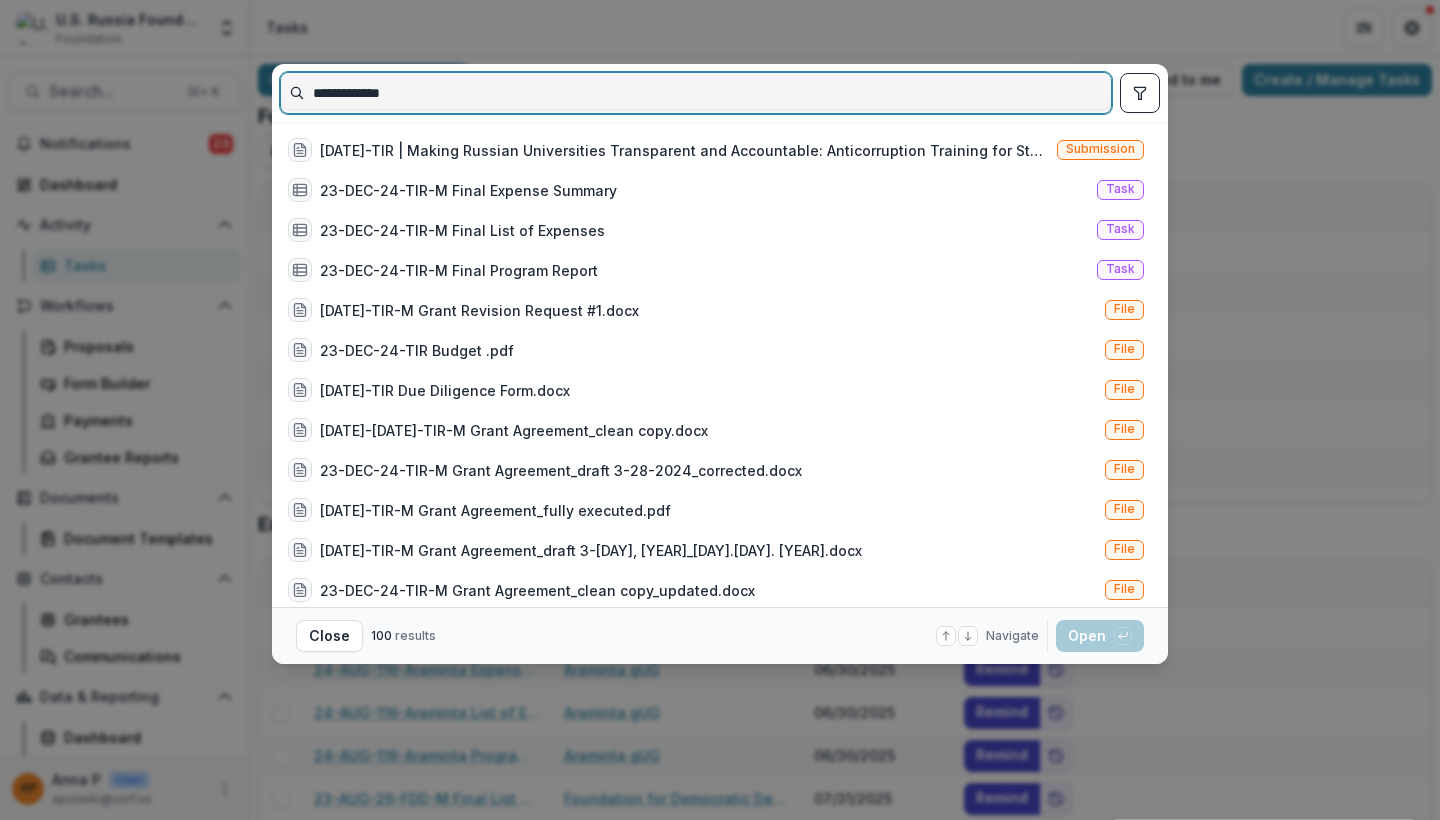 click on "**********" at bounding box center [696, 93] 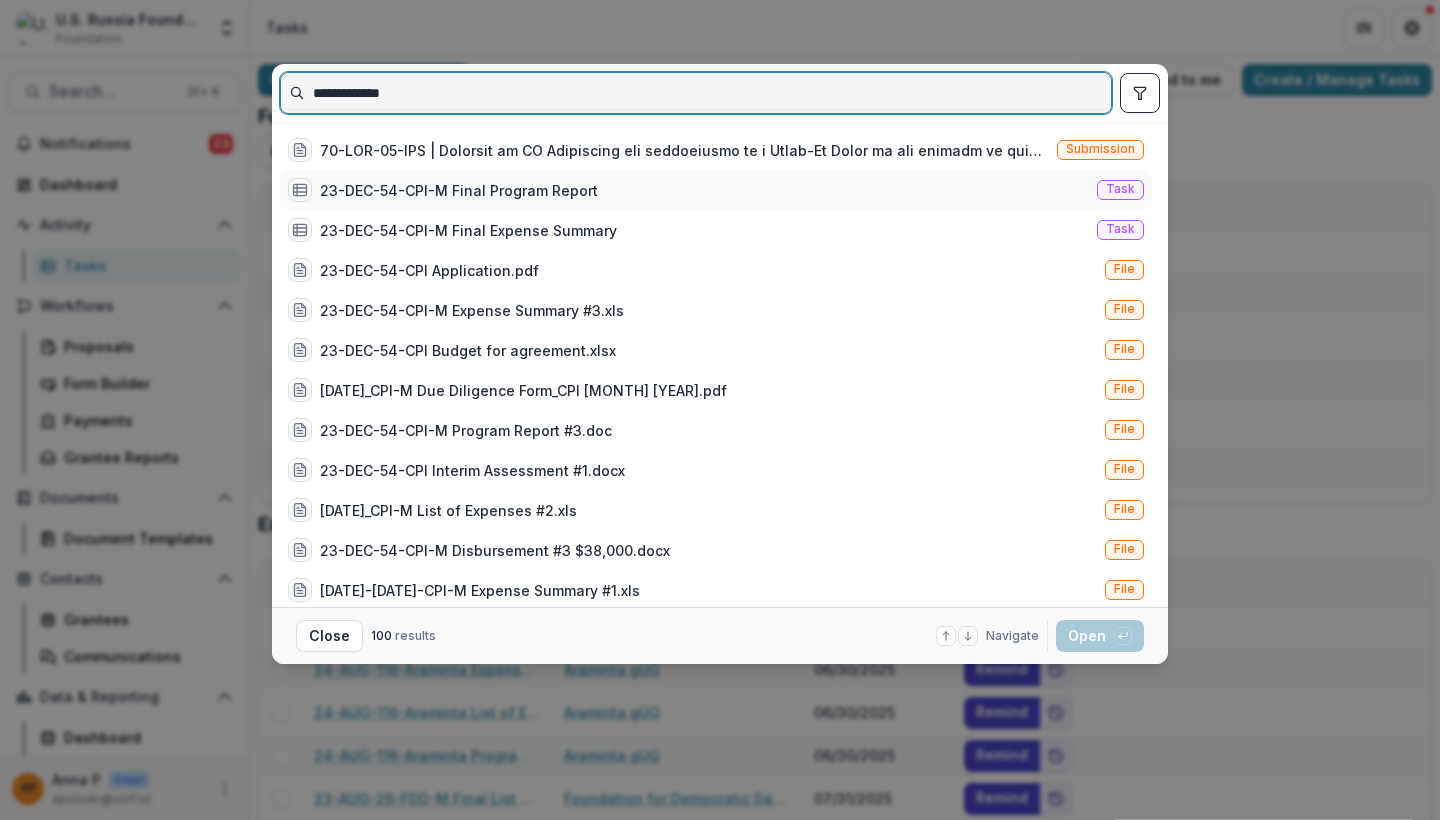 type on "**********" 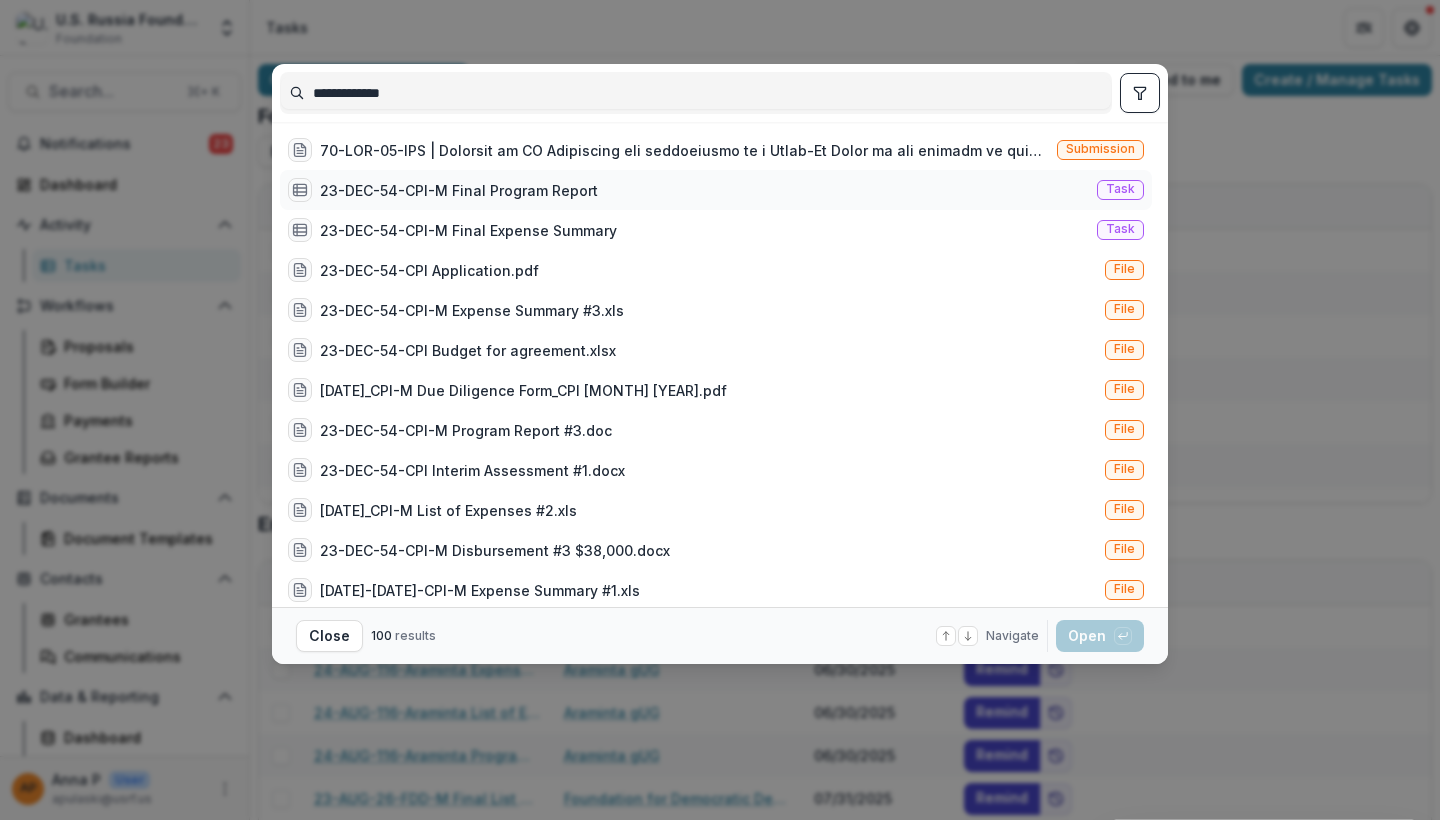 click on "23-DEC-54-CPI-M Final Program Report" at bounding box center (459, 190) 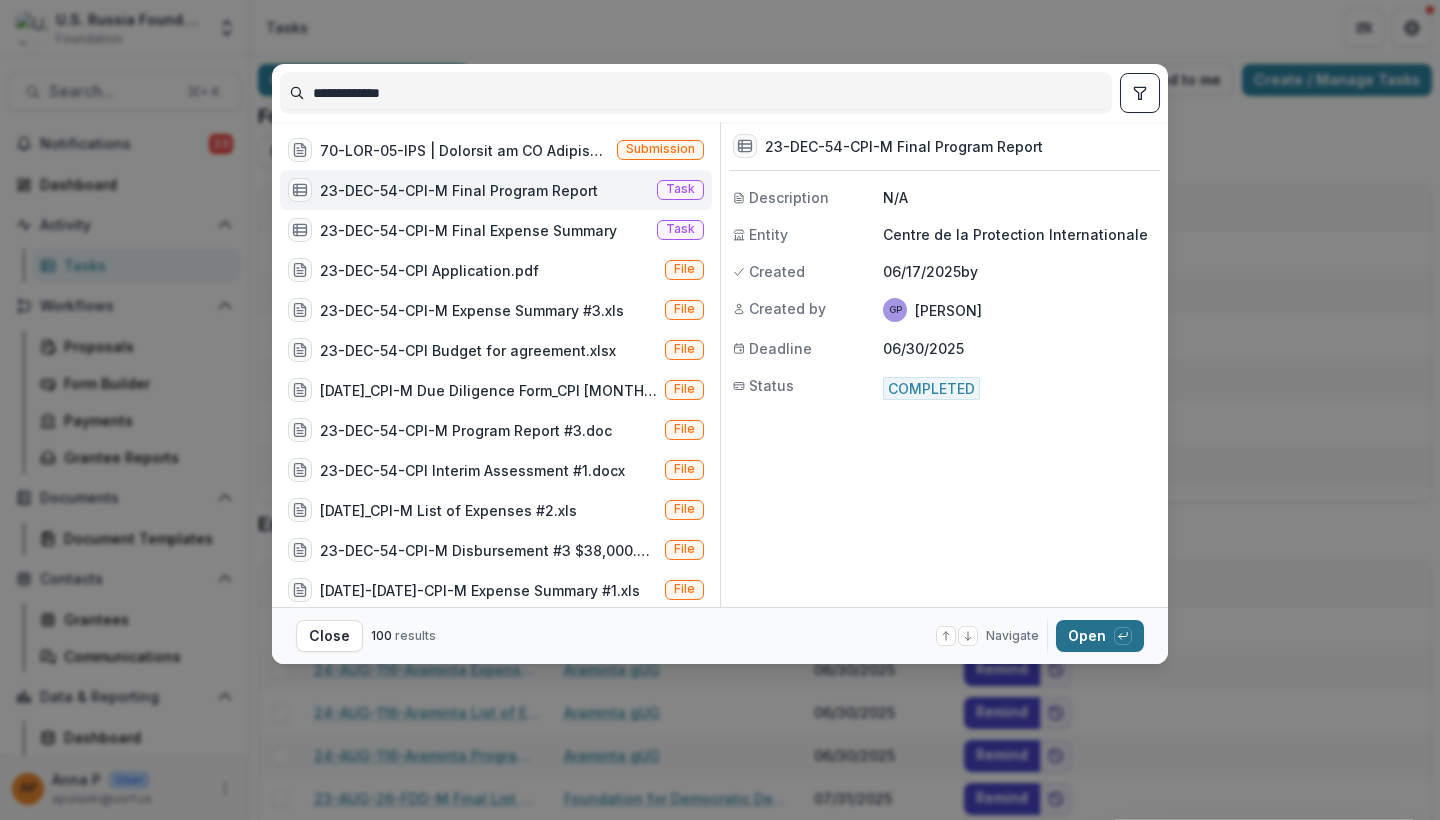 click on "Open with enter key" at bounding box center (1100, 636) 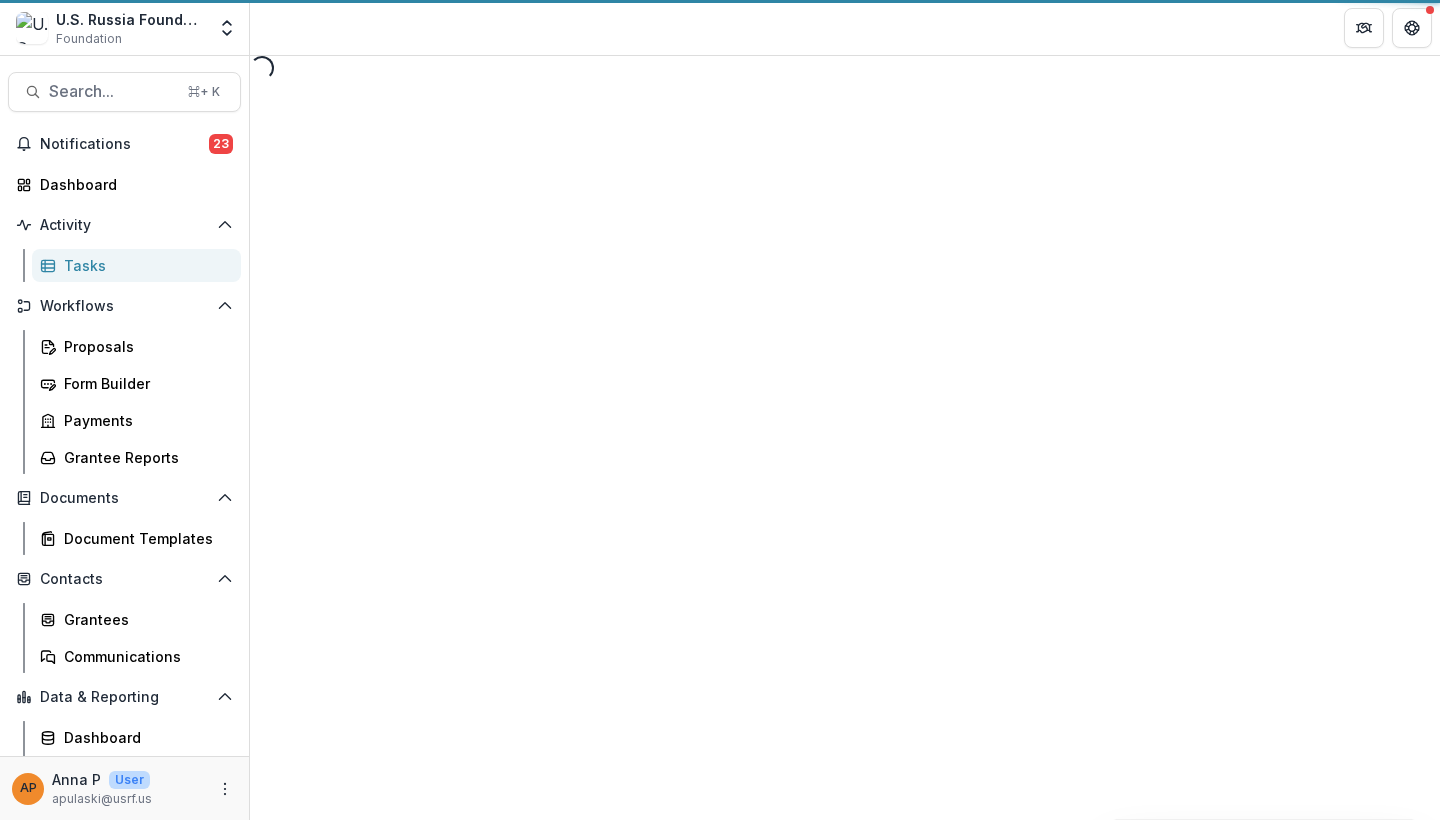select on "********" 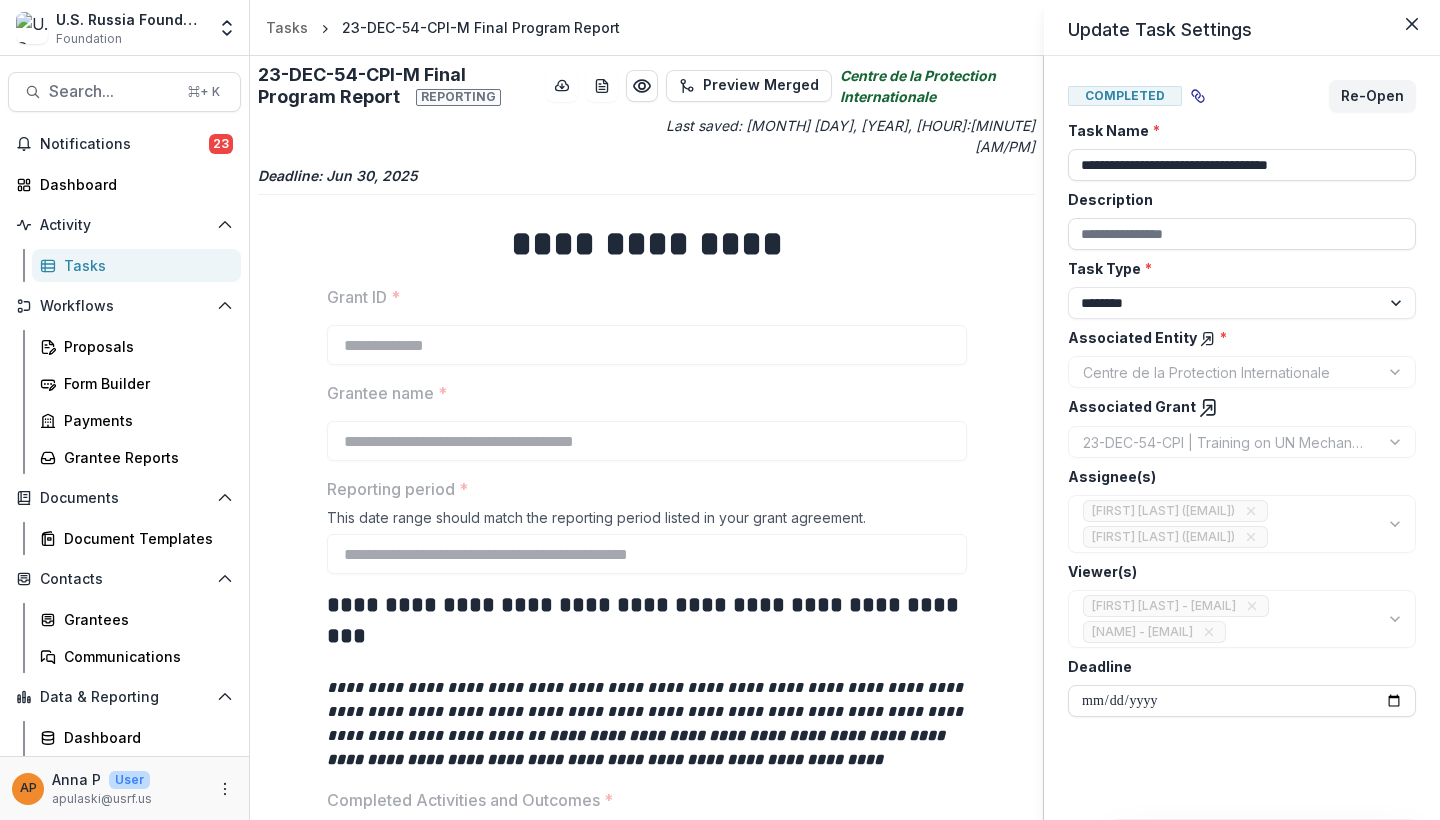 click on "**********" at bounding box center (720, 410) 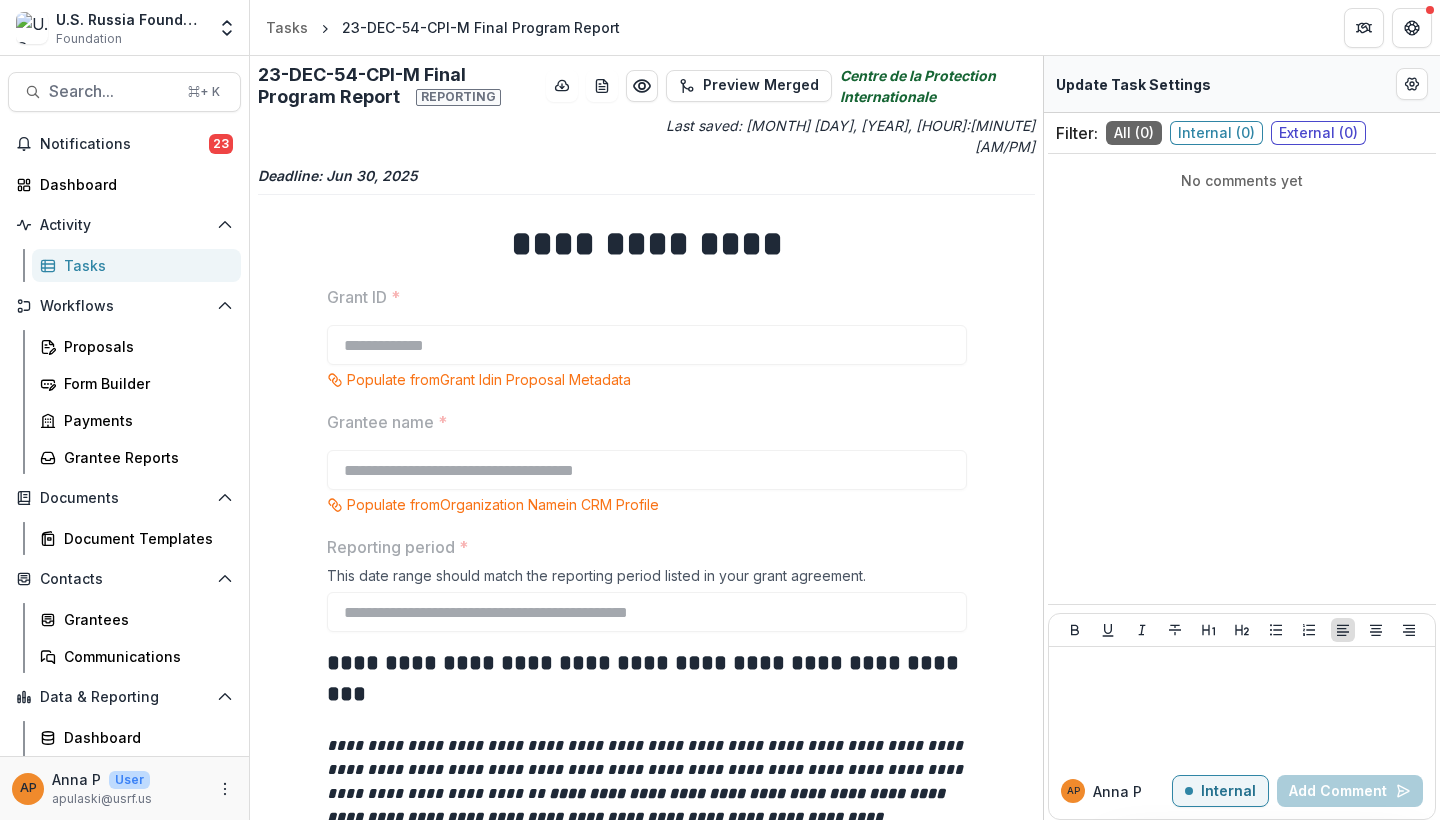 scroll, scrollTop: 0, scrollLeft: 0, axis: both 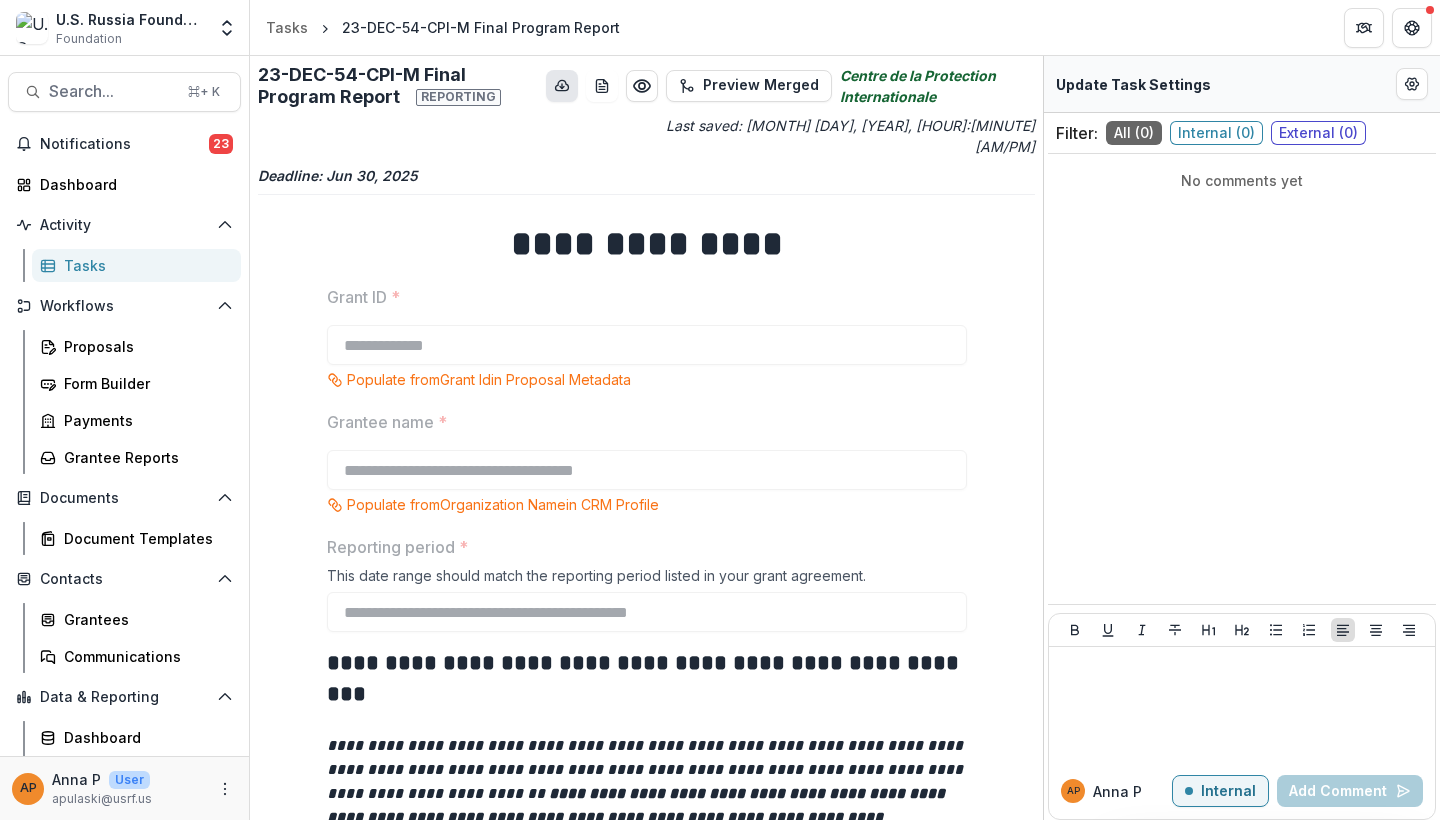 click at bounding box center [562, 86] 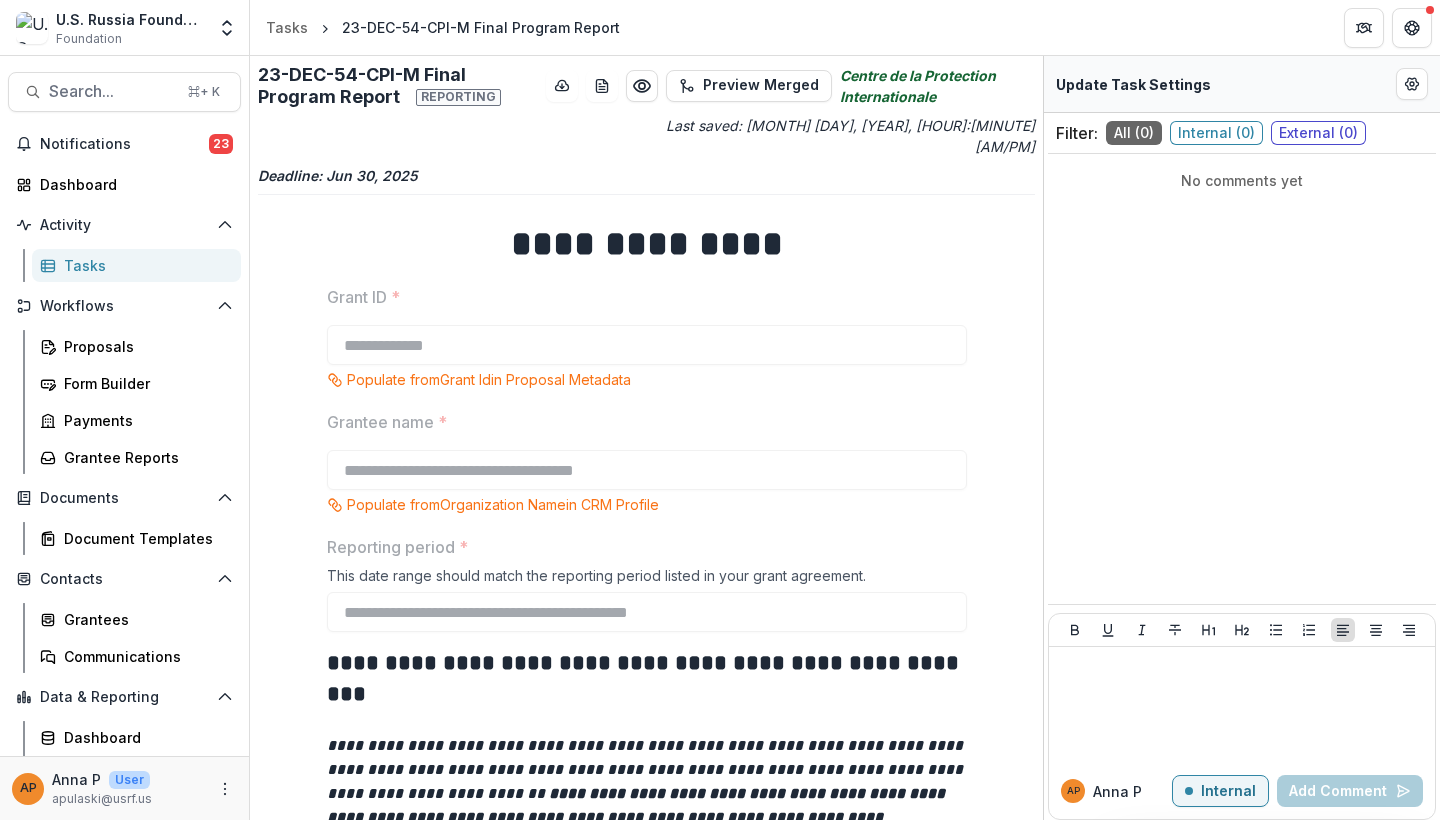 click on "**********" at bounding box center (647, 244) 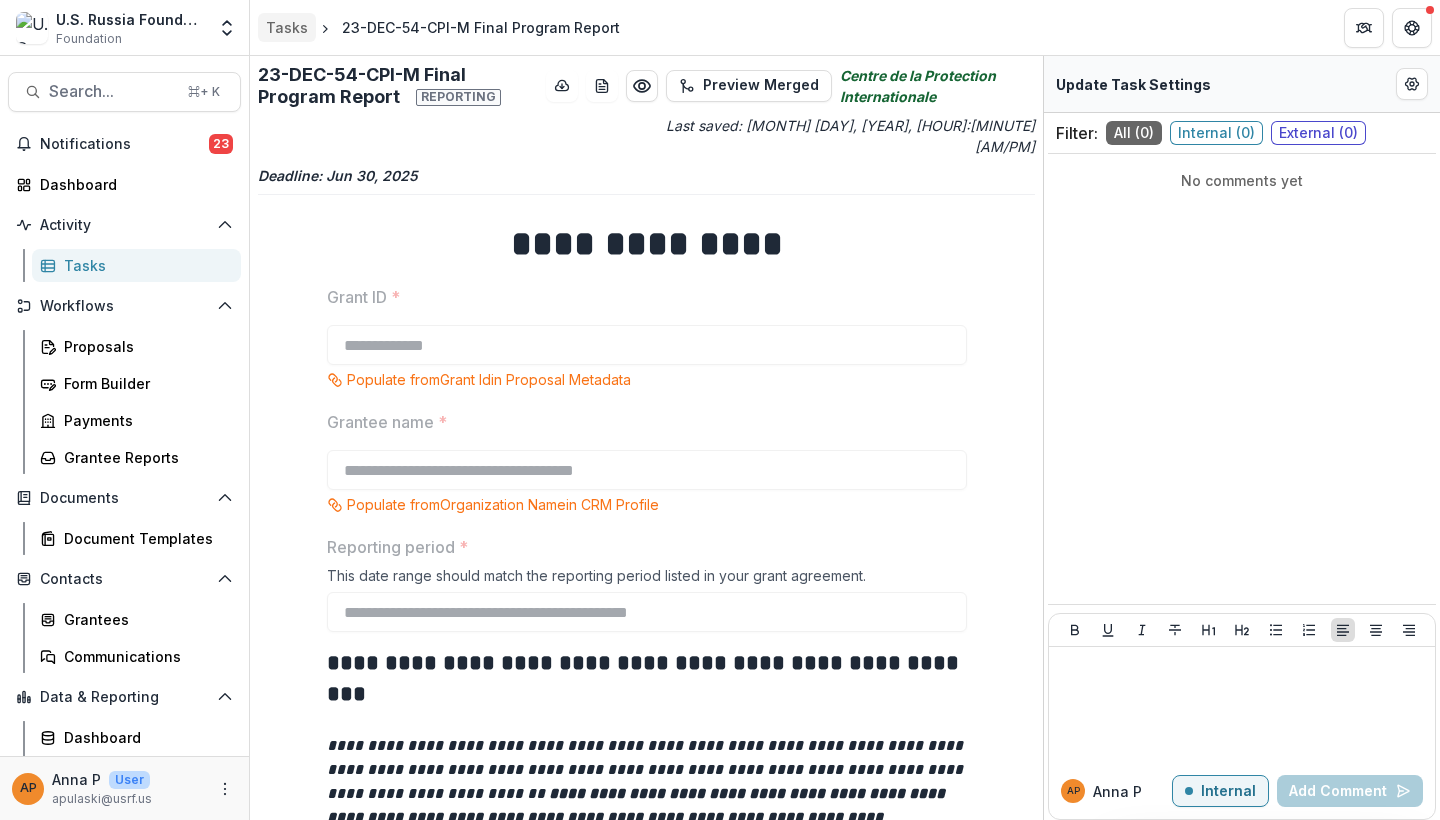 click on "Tasks" at bounding box center [287, 27] 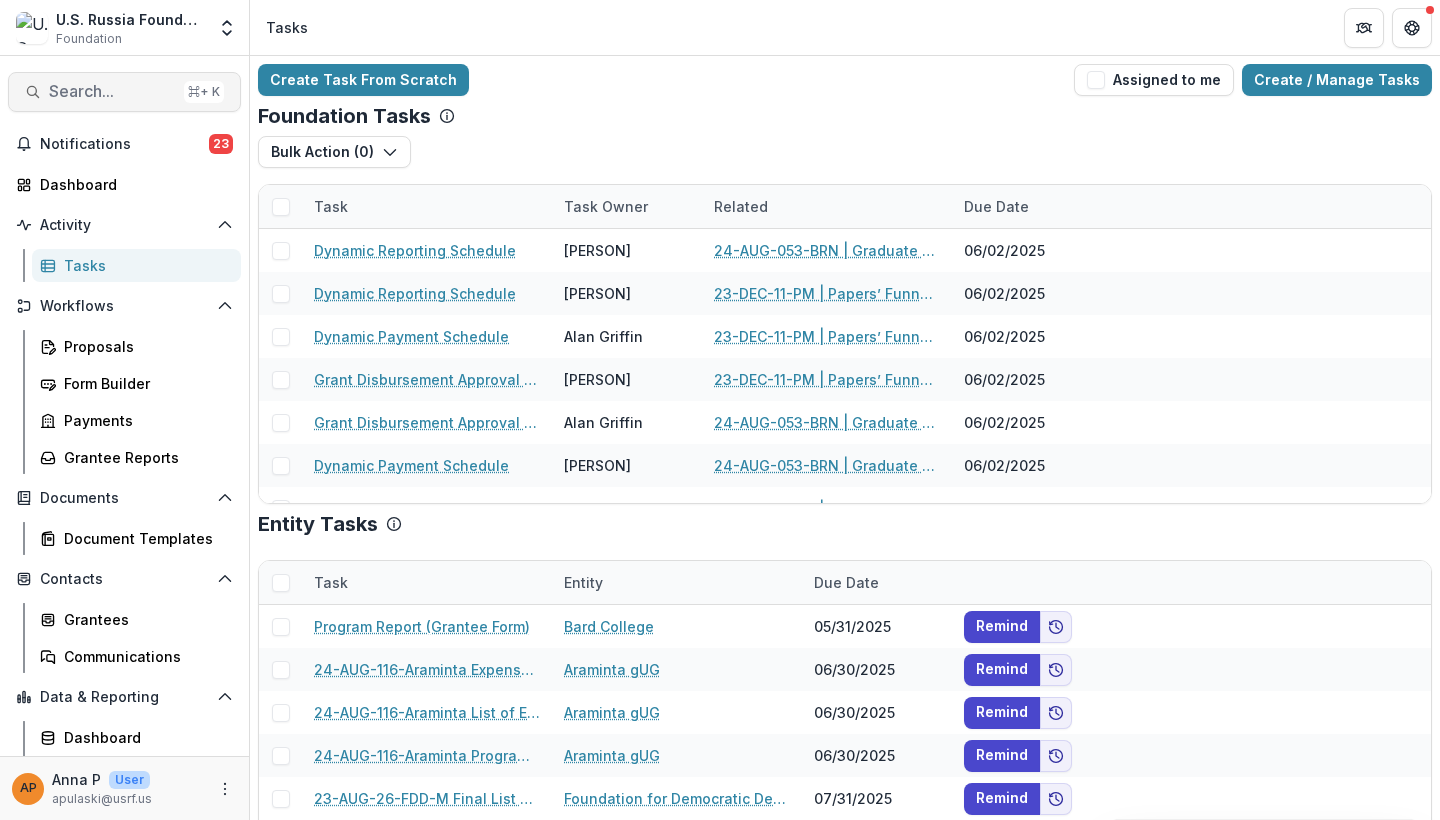 click on "Search..." at bounding box center (112, 91) 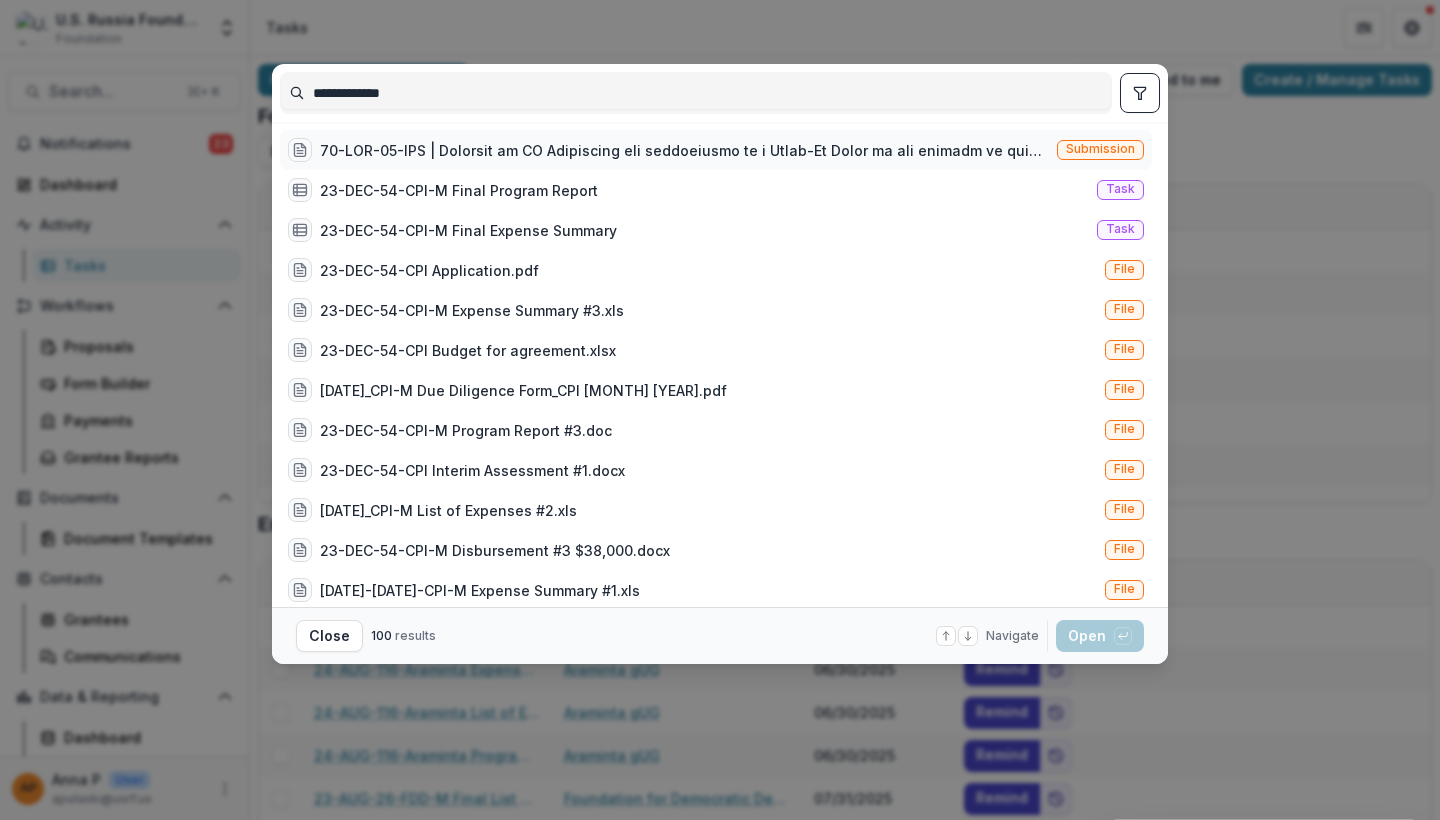 type on "**********" 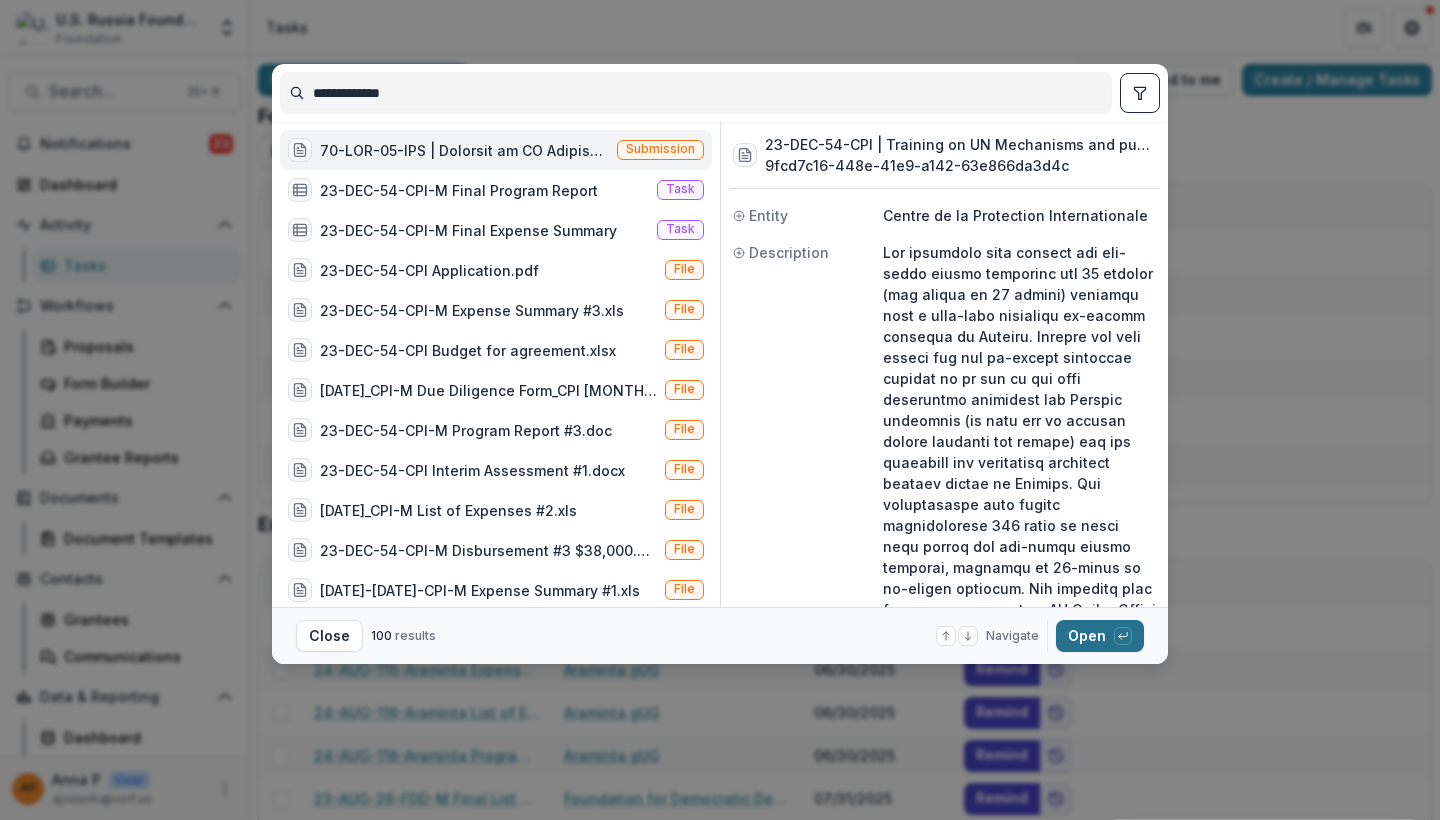 click on "Open with enter key" at bounding box center [1100, 636] 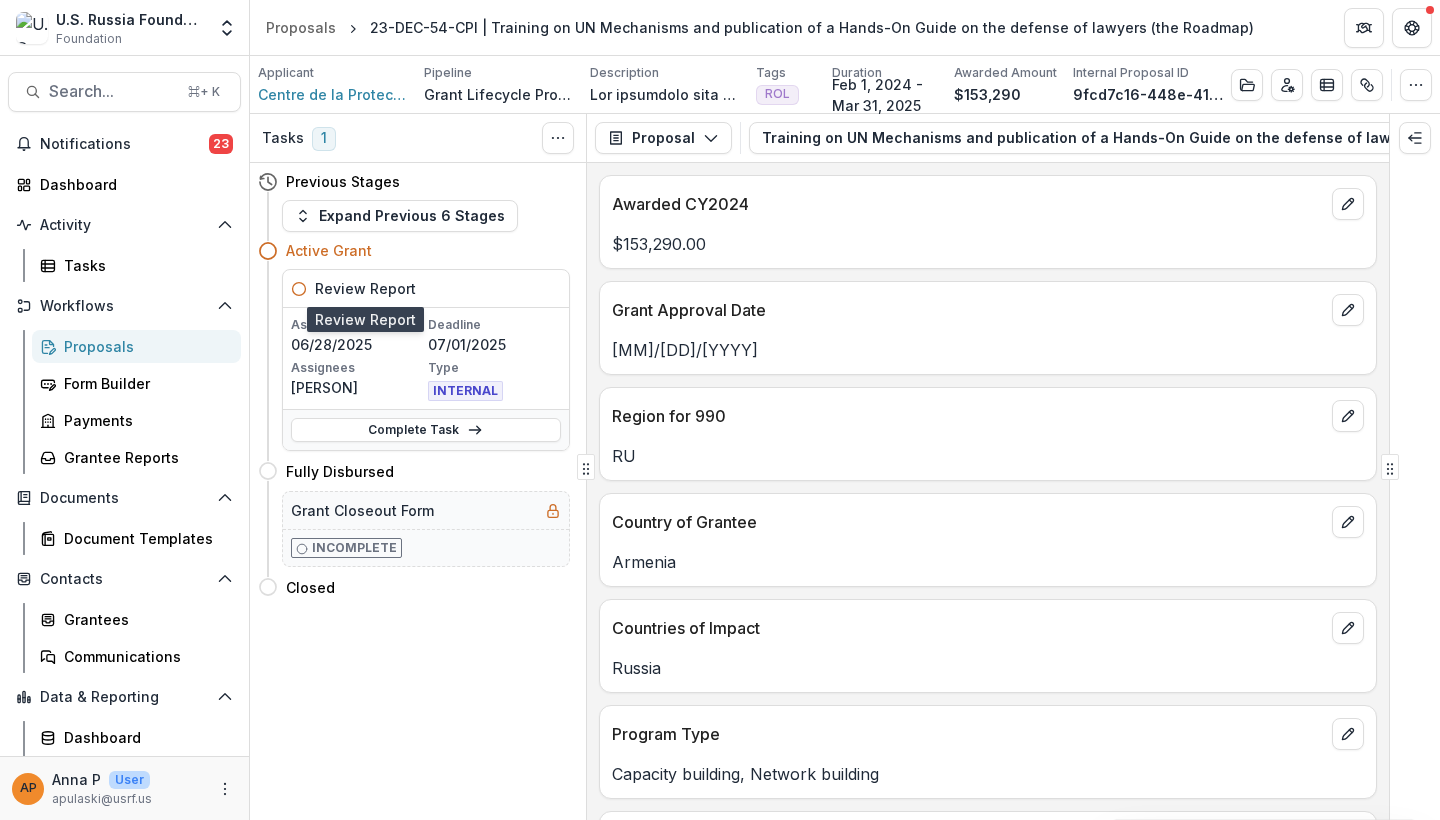 click on "Review Report" at bounding box center (365, 288) 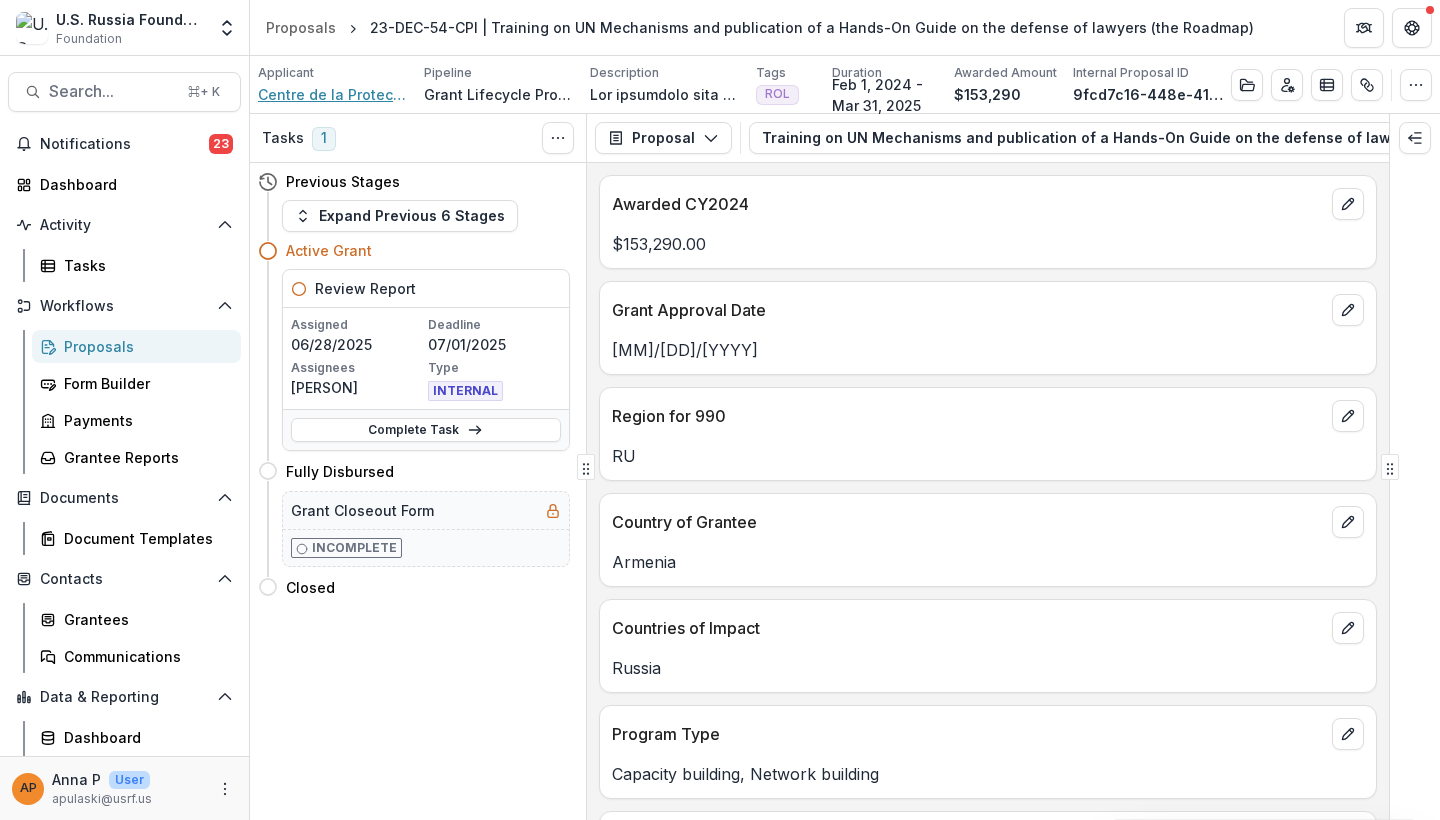 click on "Centre de la Protection Internationale" at bounding box center [333, 94] 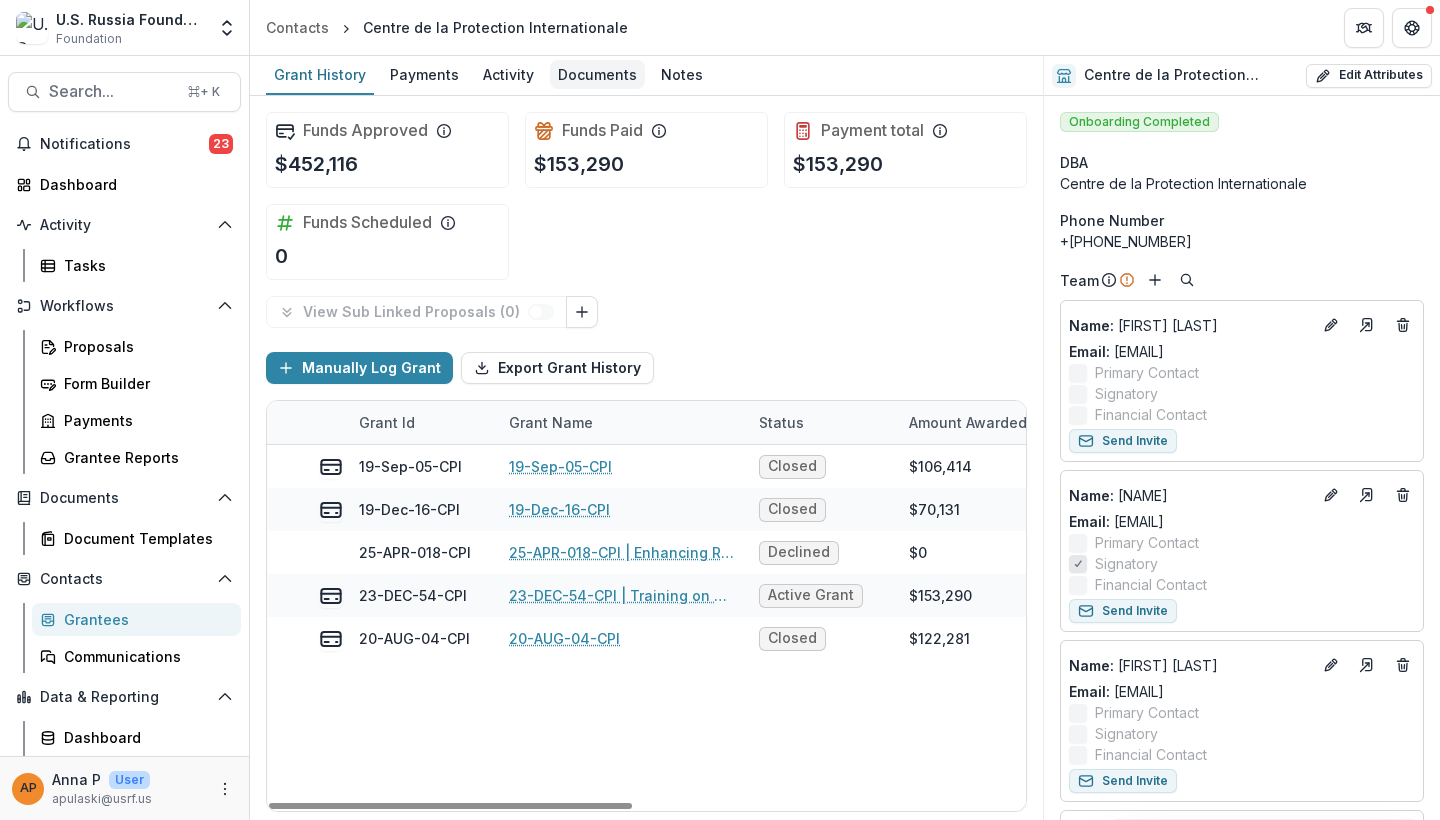 click on "Documents" at bounding box center (597, 74) 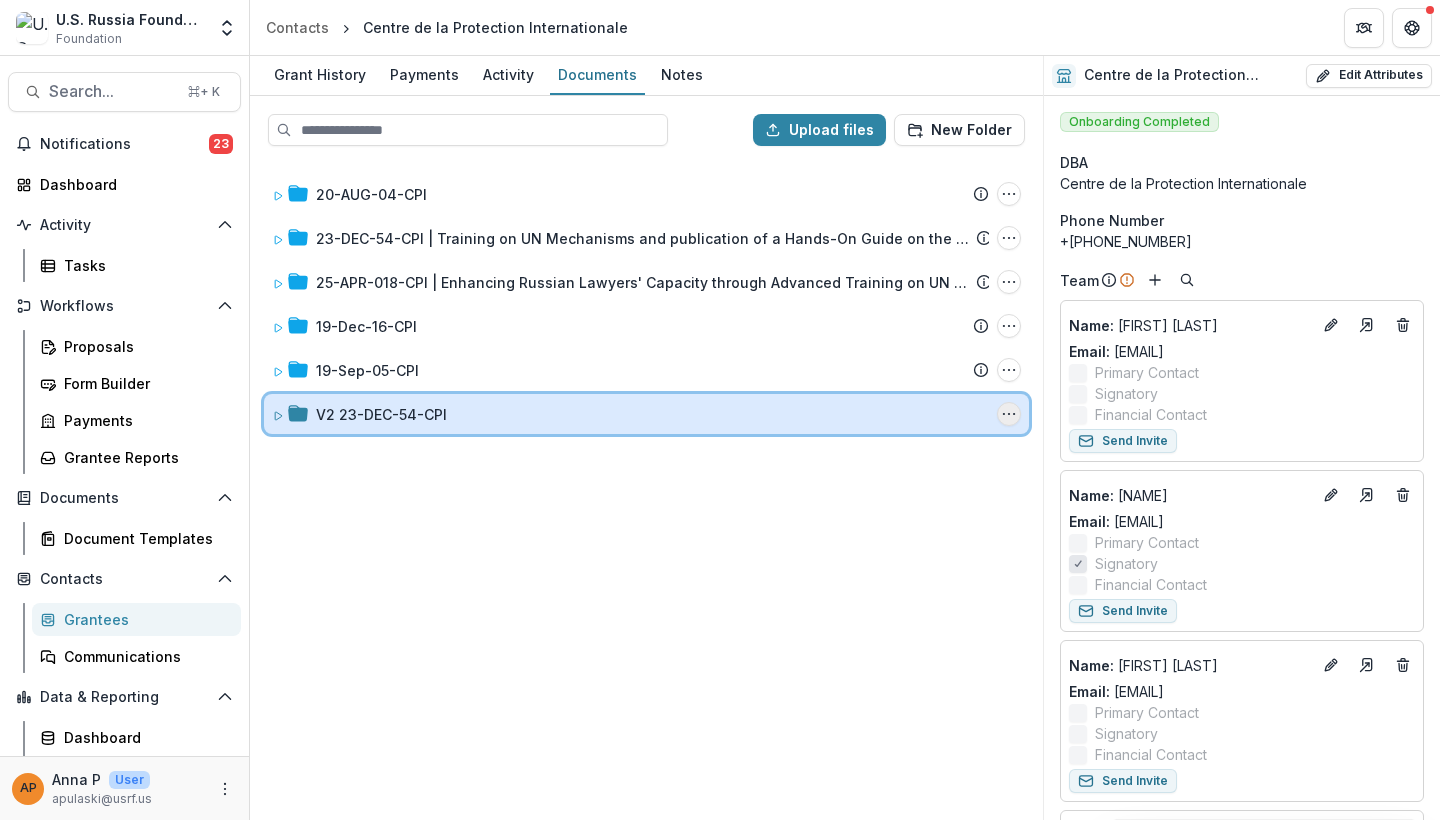 click 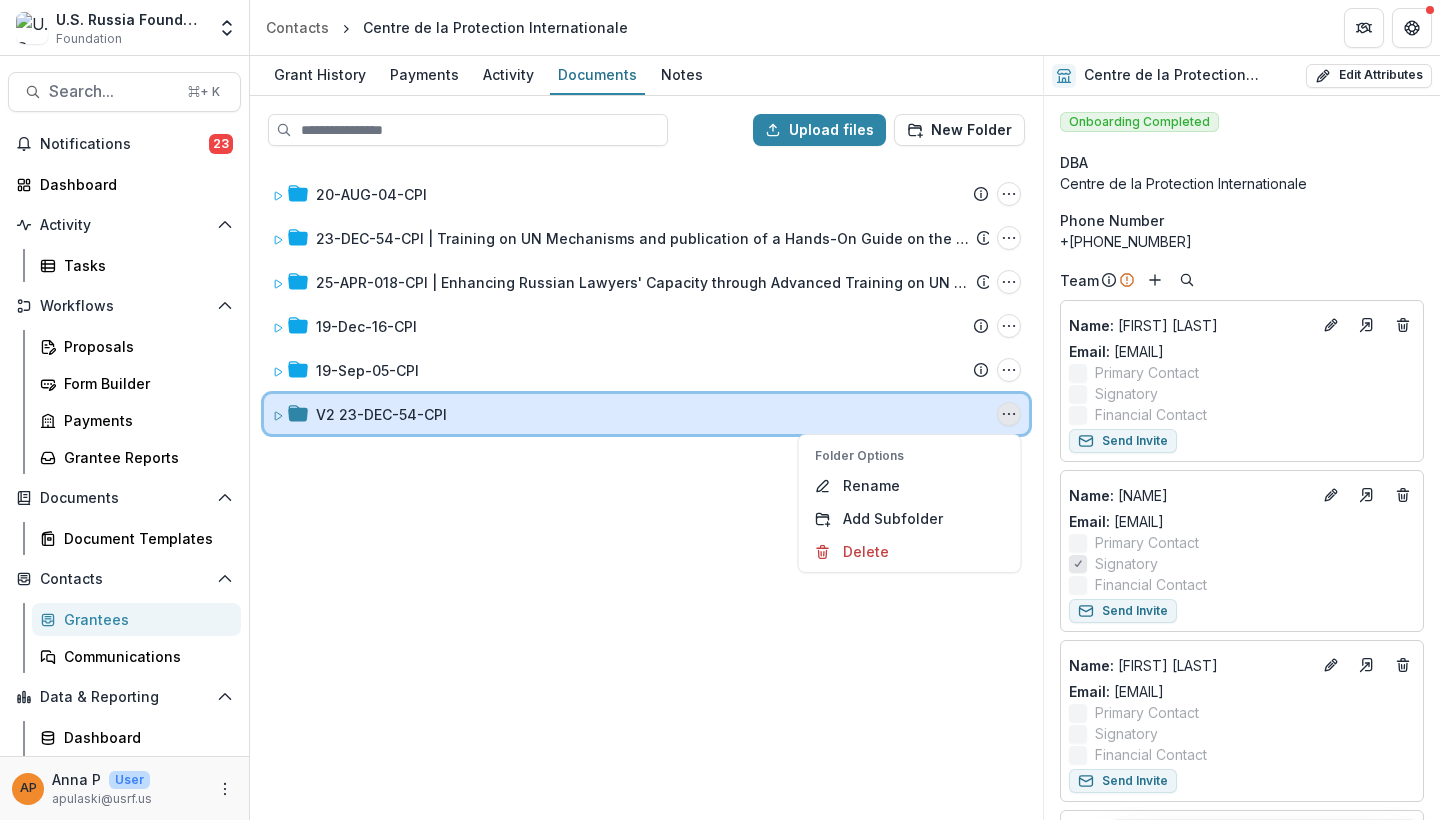 click on "V2 23-DEC-54-CPI Folder Options Rename Add Subfolder Delete" at bounding box center [646, 414] 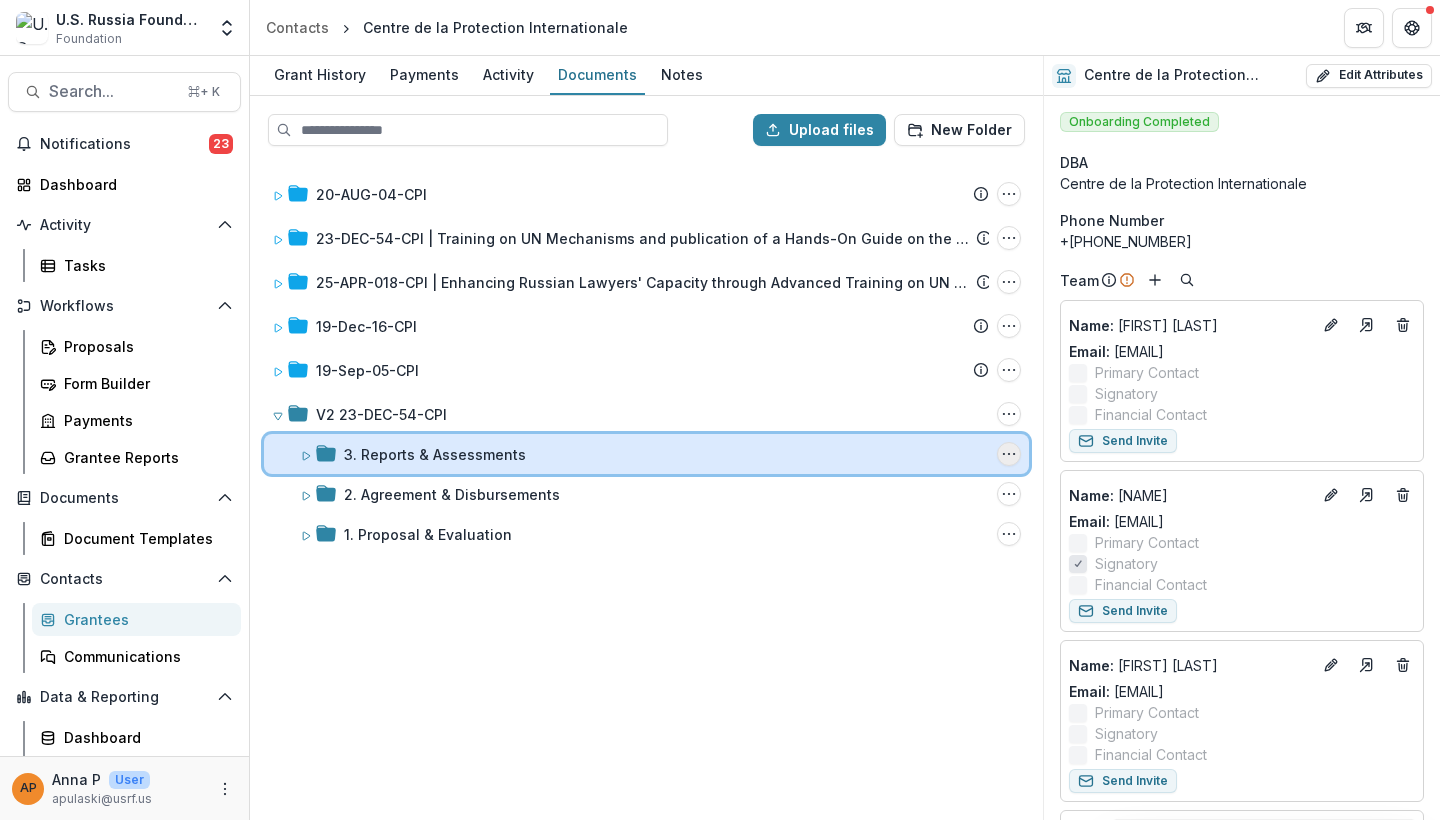 click 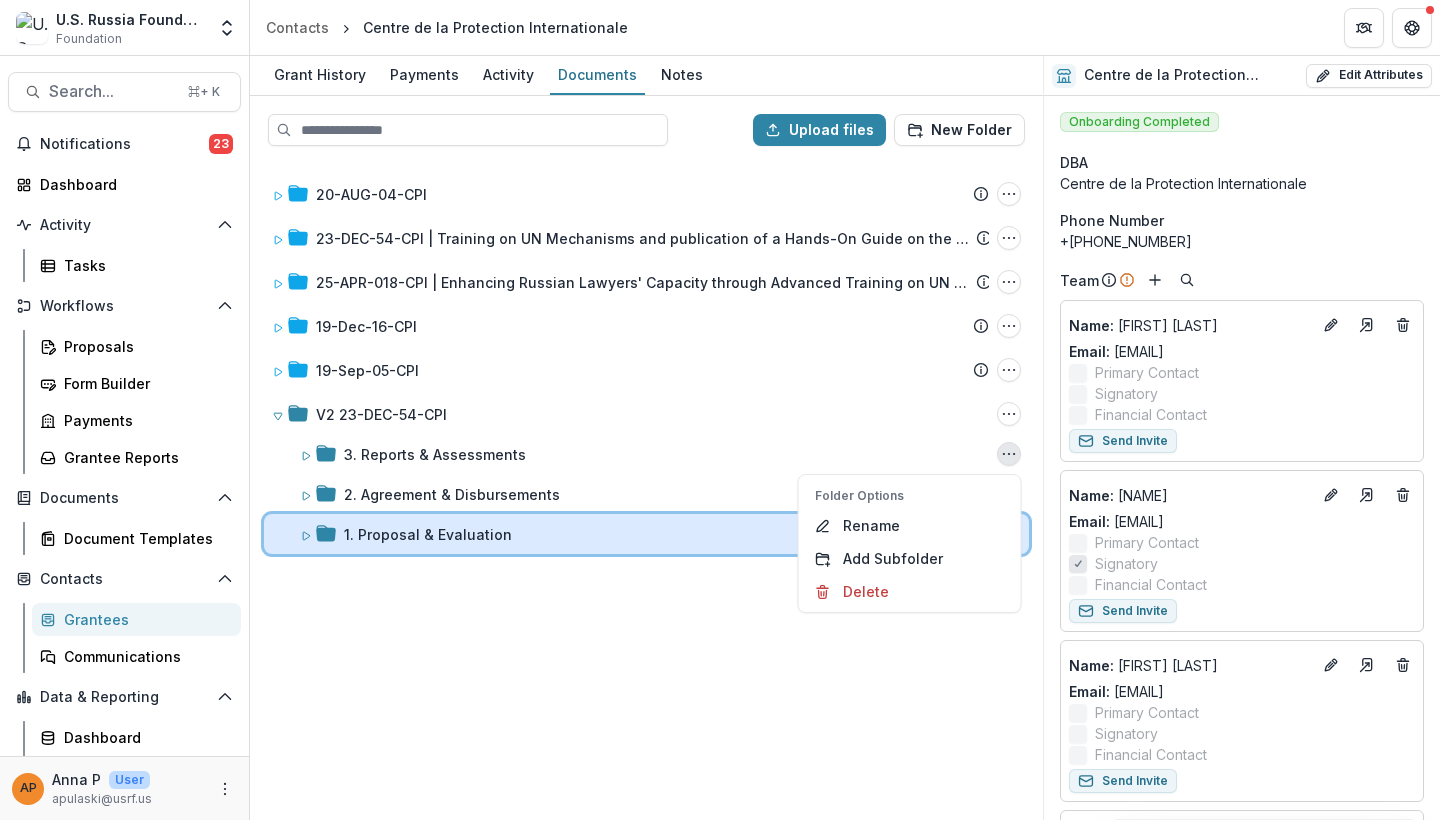 click on "1. Proposal & Evaluation" at bounding box center [666, 534] 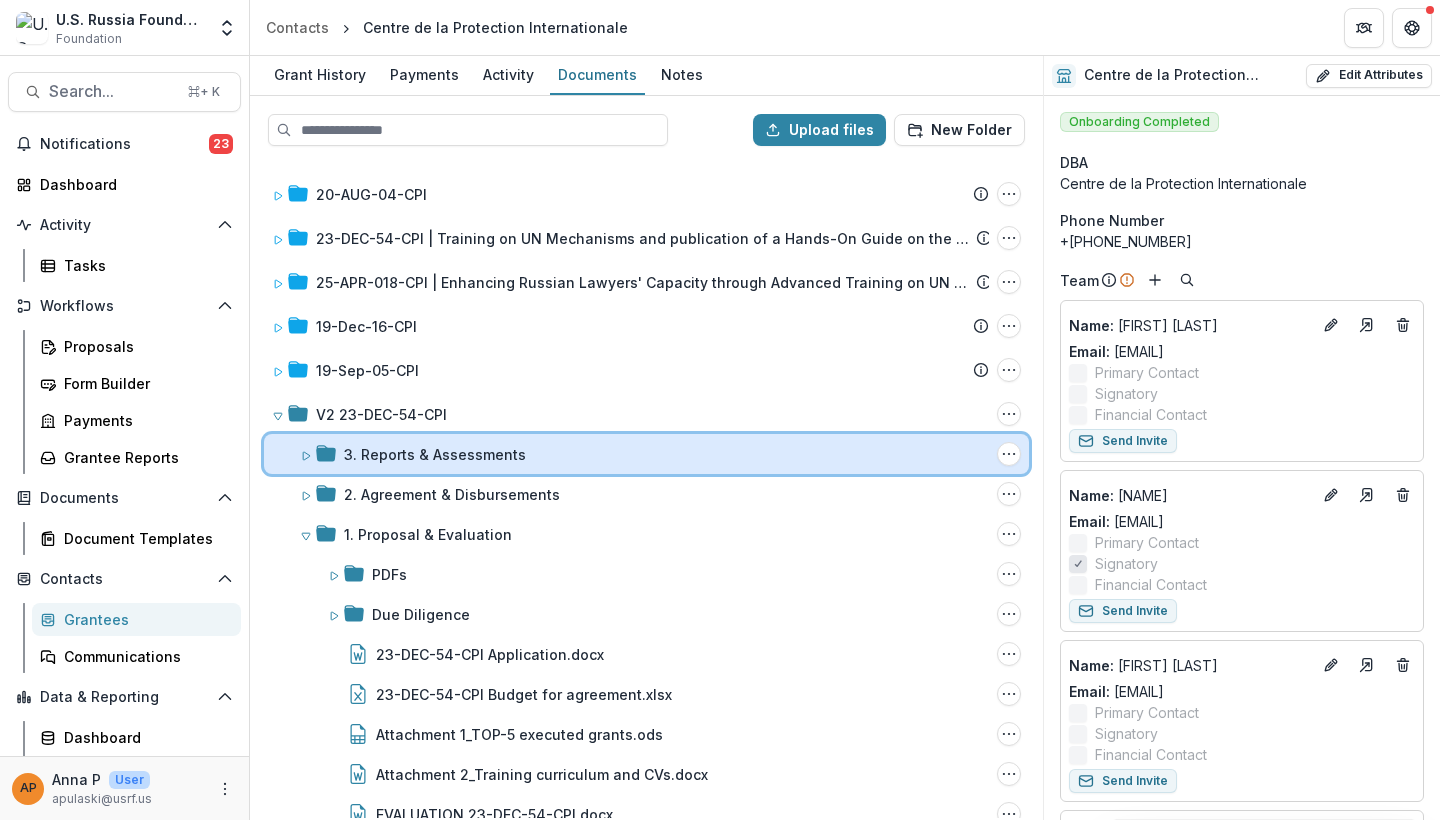 click on "3. Reports & Assessments" at bounding box center (666, 454) 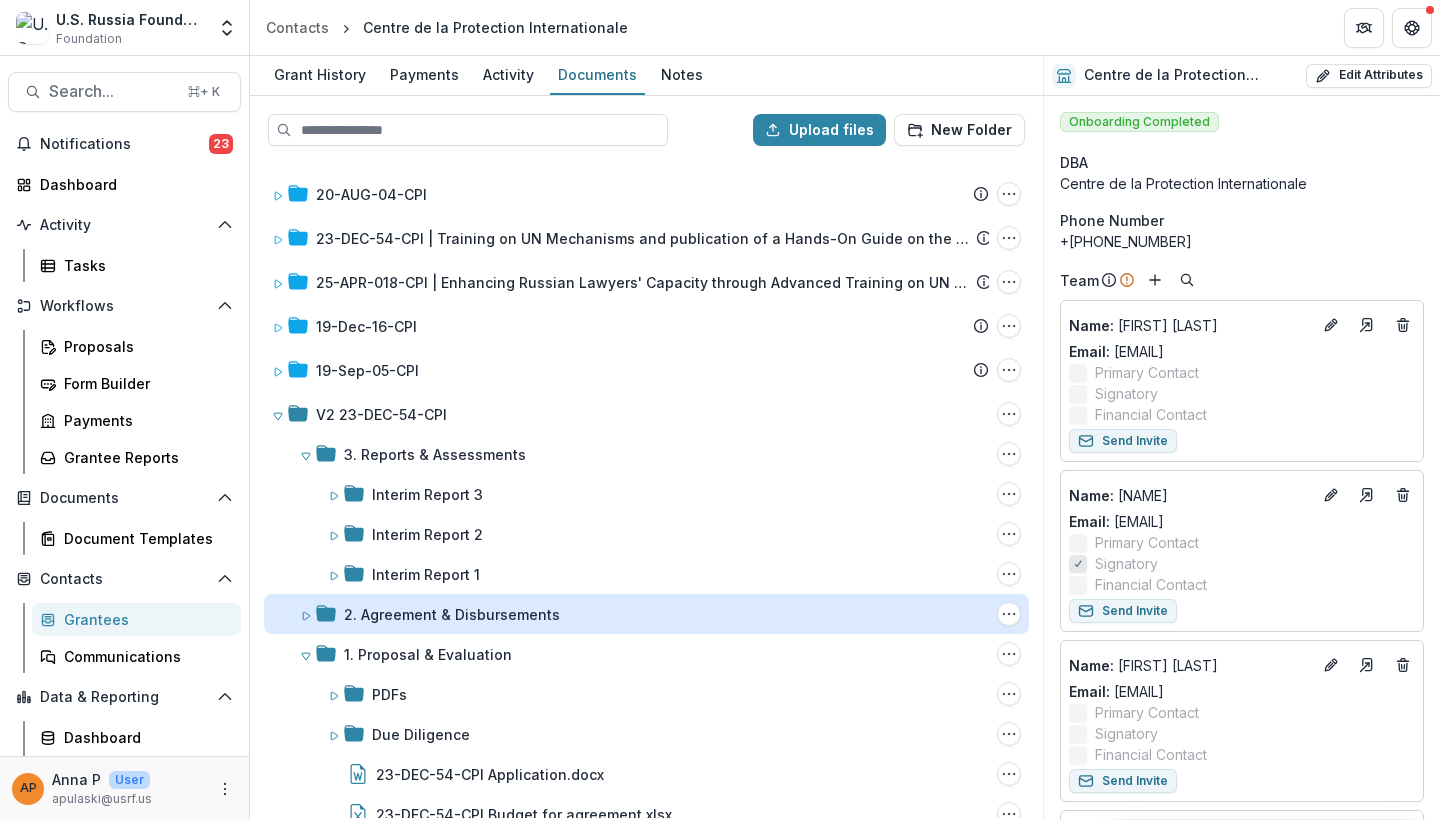 click on "2. Agreement & Disbursements" at bounding box center (452, 614) 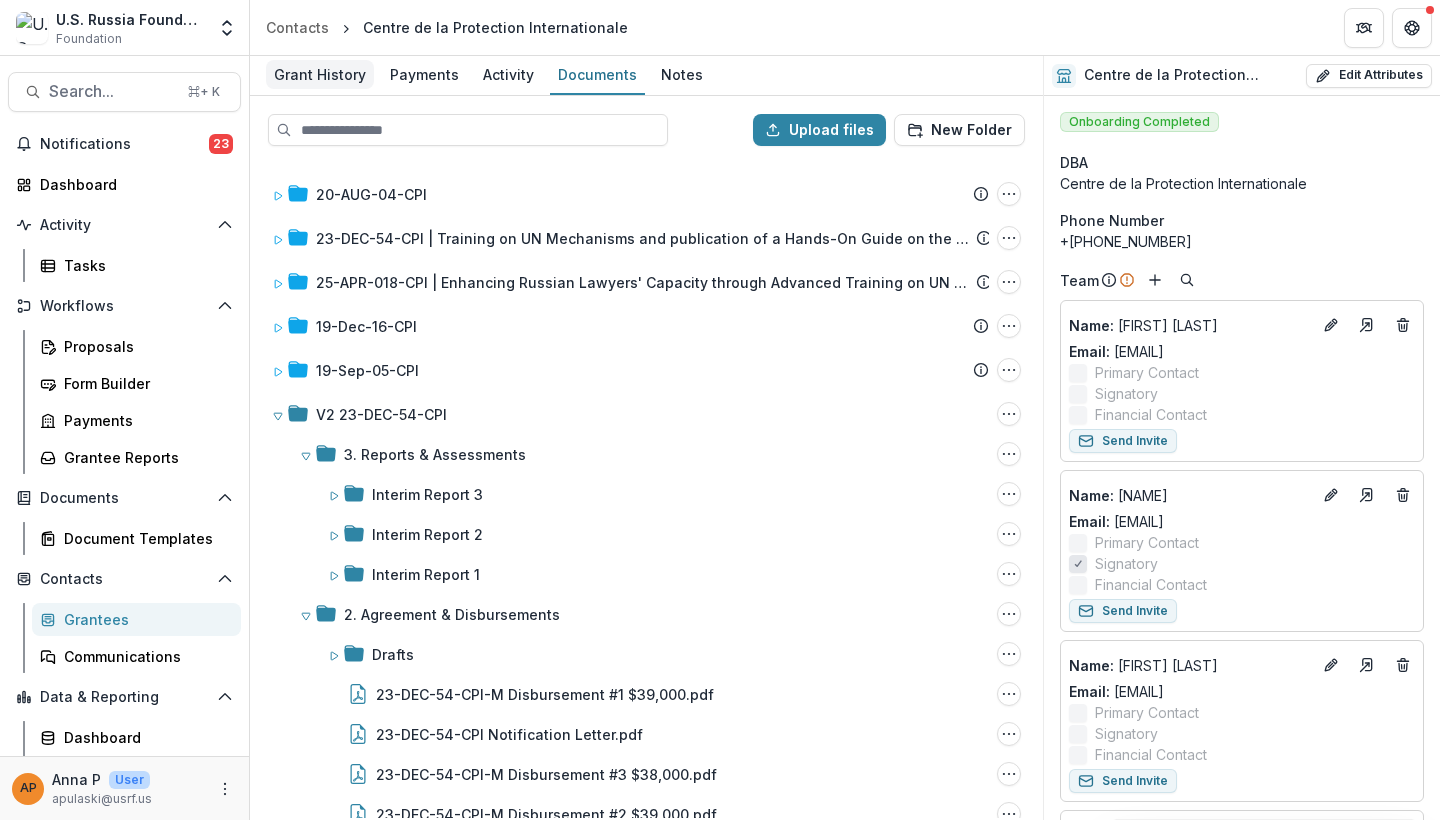 click on "Grant History" at bounding box center (320, 74) 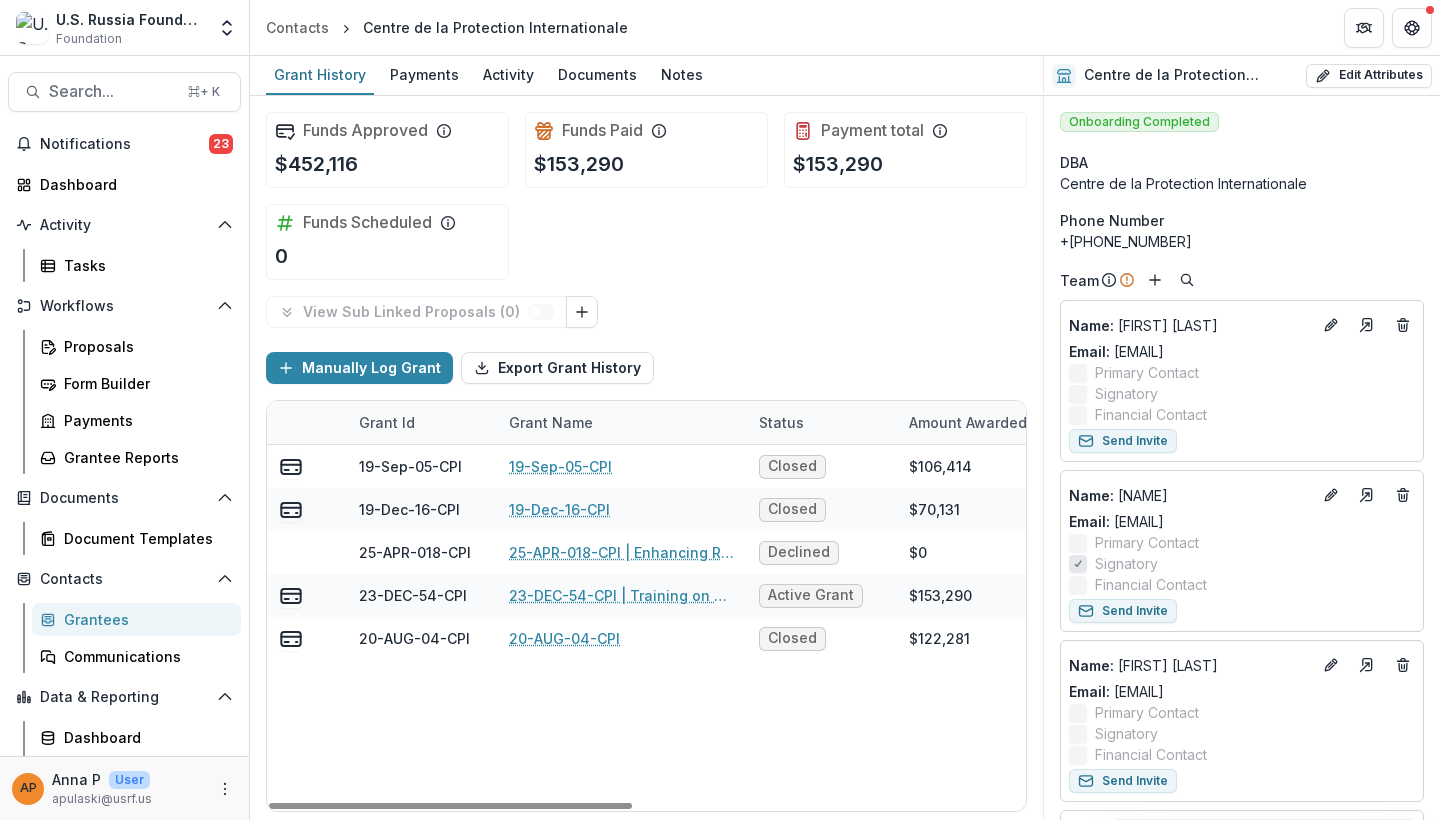 click on "23-DEC-54-CPI | Training on UN Mechanisms and publication of a Hands-On Guide on the defense of lawyers (the Roadmap)" at bounding box center [622, 595] 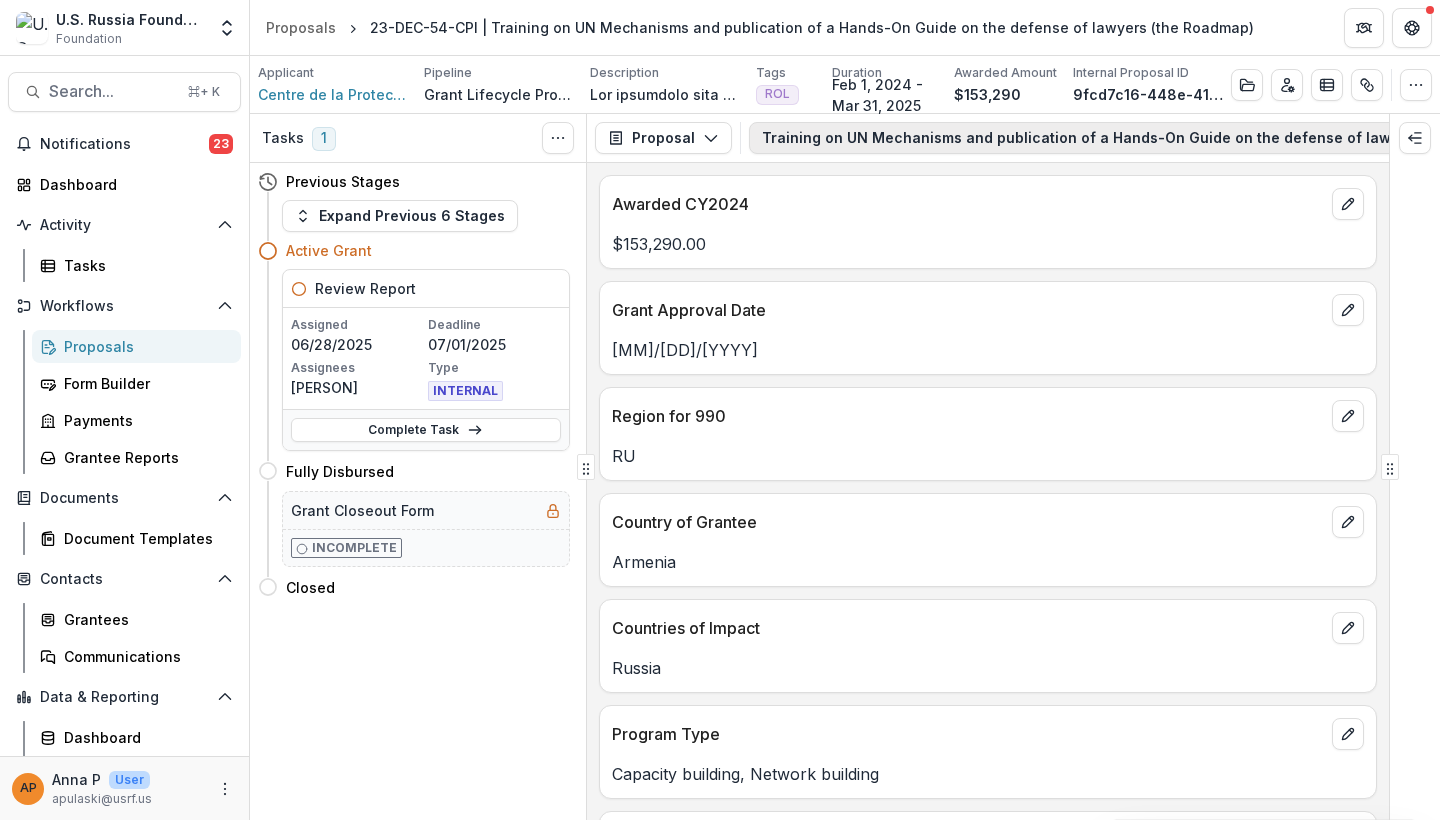 click on "Training on UN Mechanisms and publication of a Hands-On Guide on the defense of lawyers (the Roadmap) 1" at bounding box center (1169, 138) 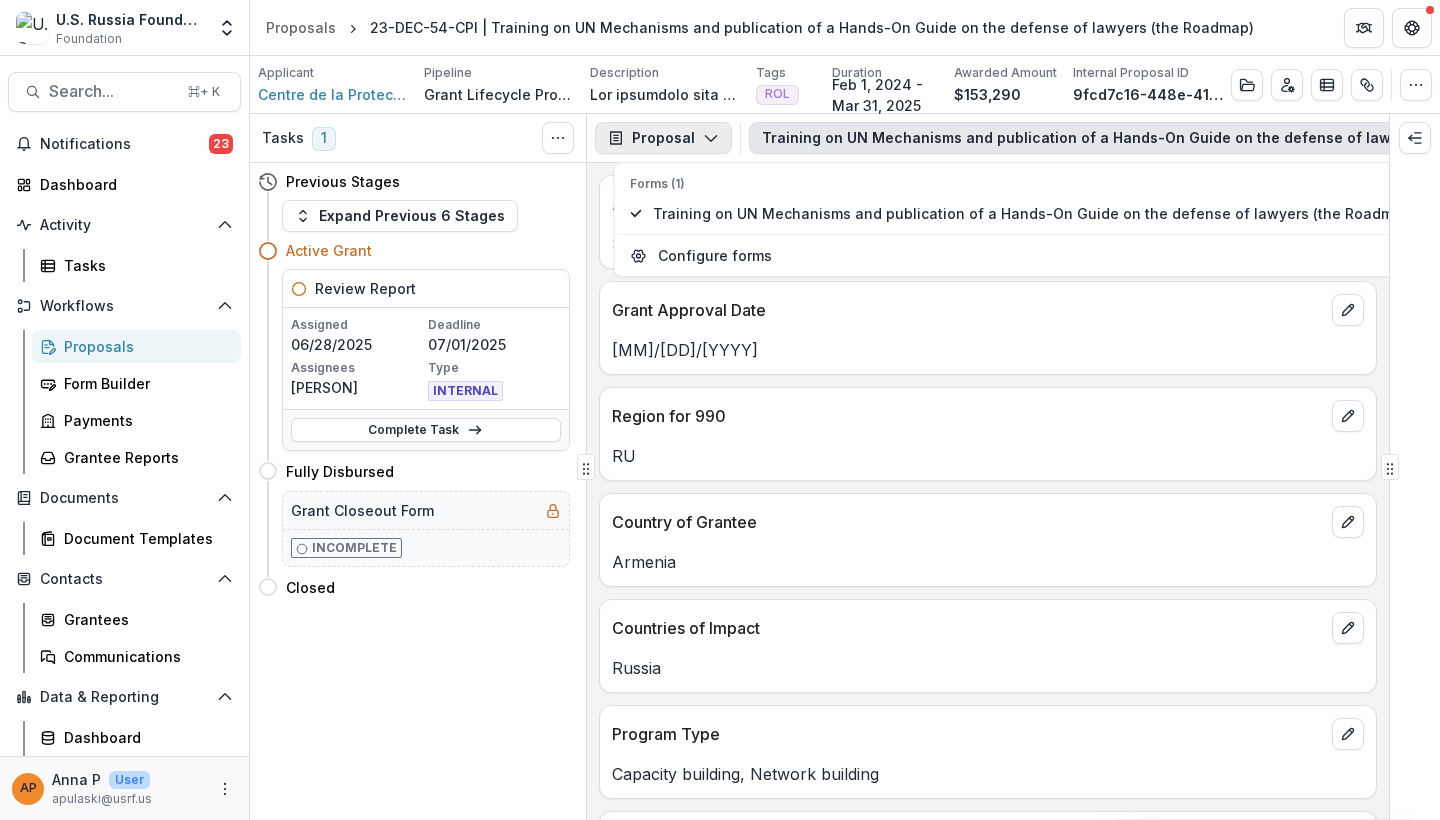 click on "Proposal" at bounding box center (663, 138) 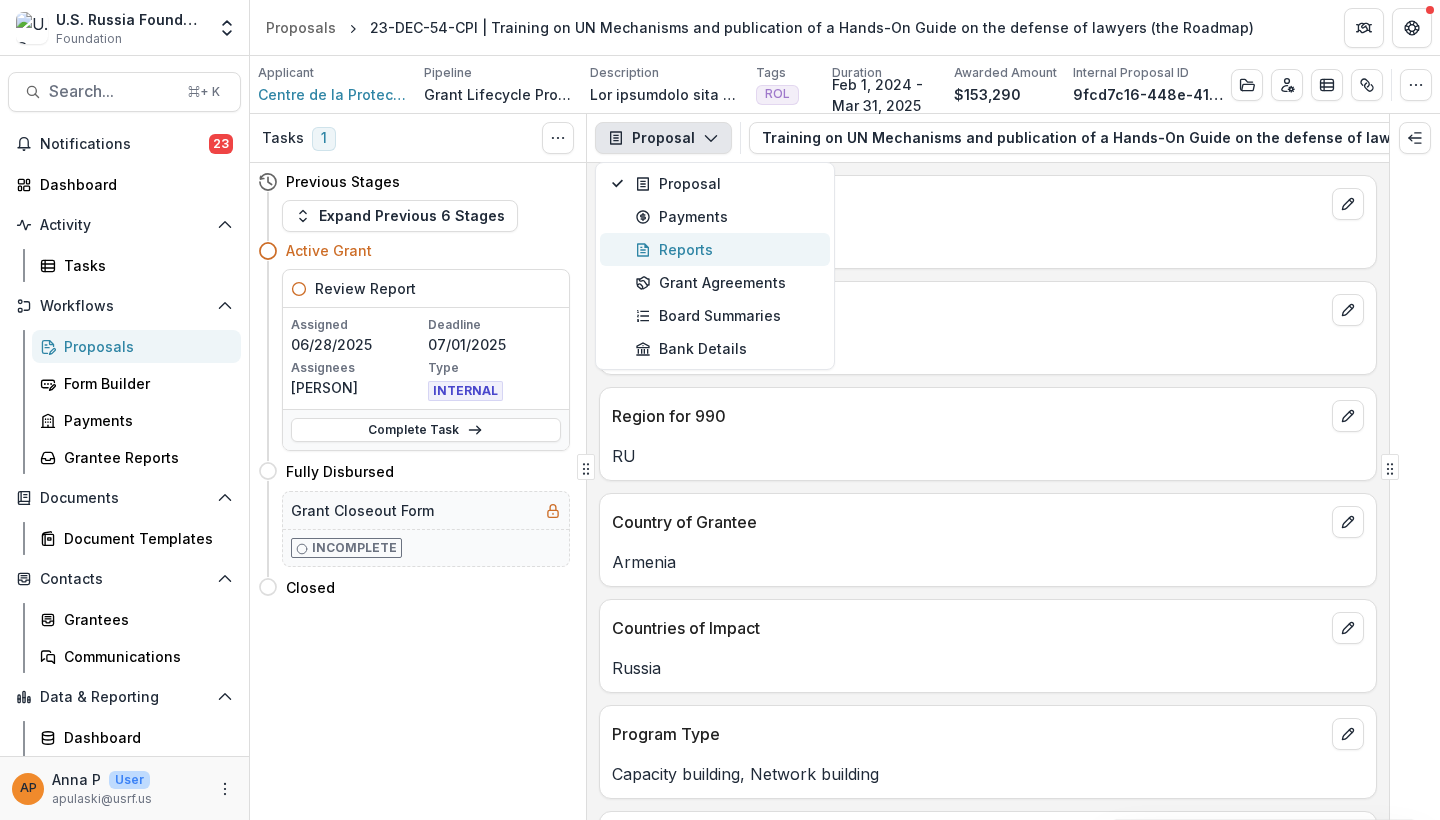 click on "Reports" at bounding box center [726, 249] 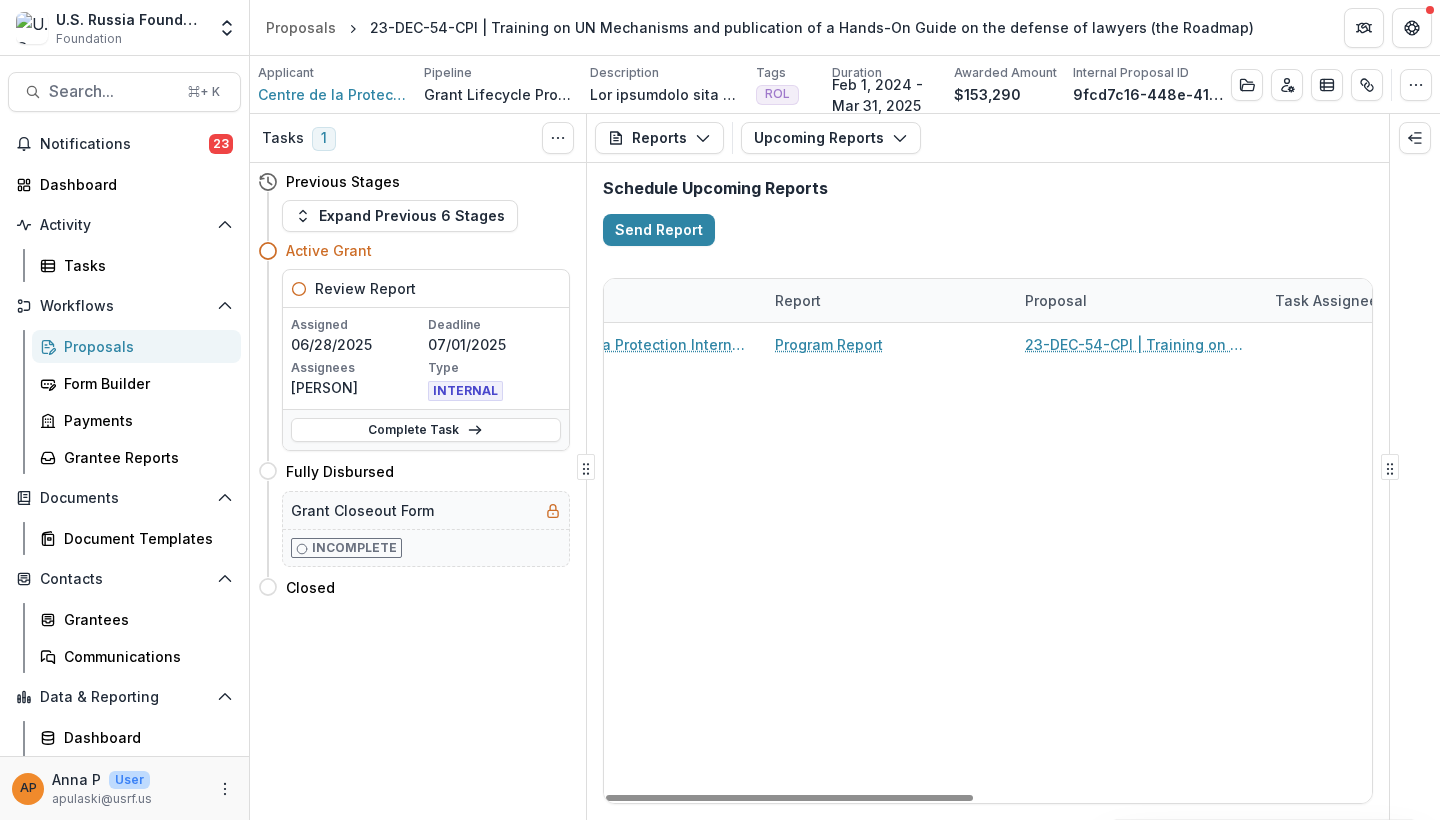 scroll, scrollTop: 0, scrollLeft: 0, axis: both 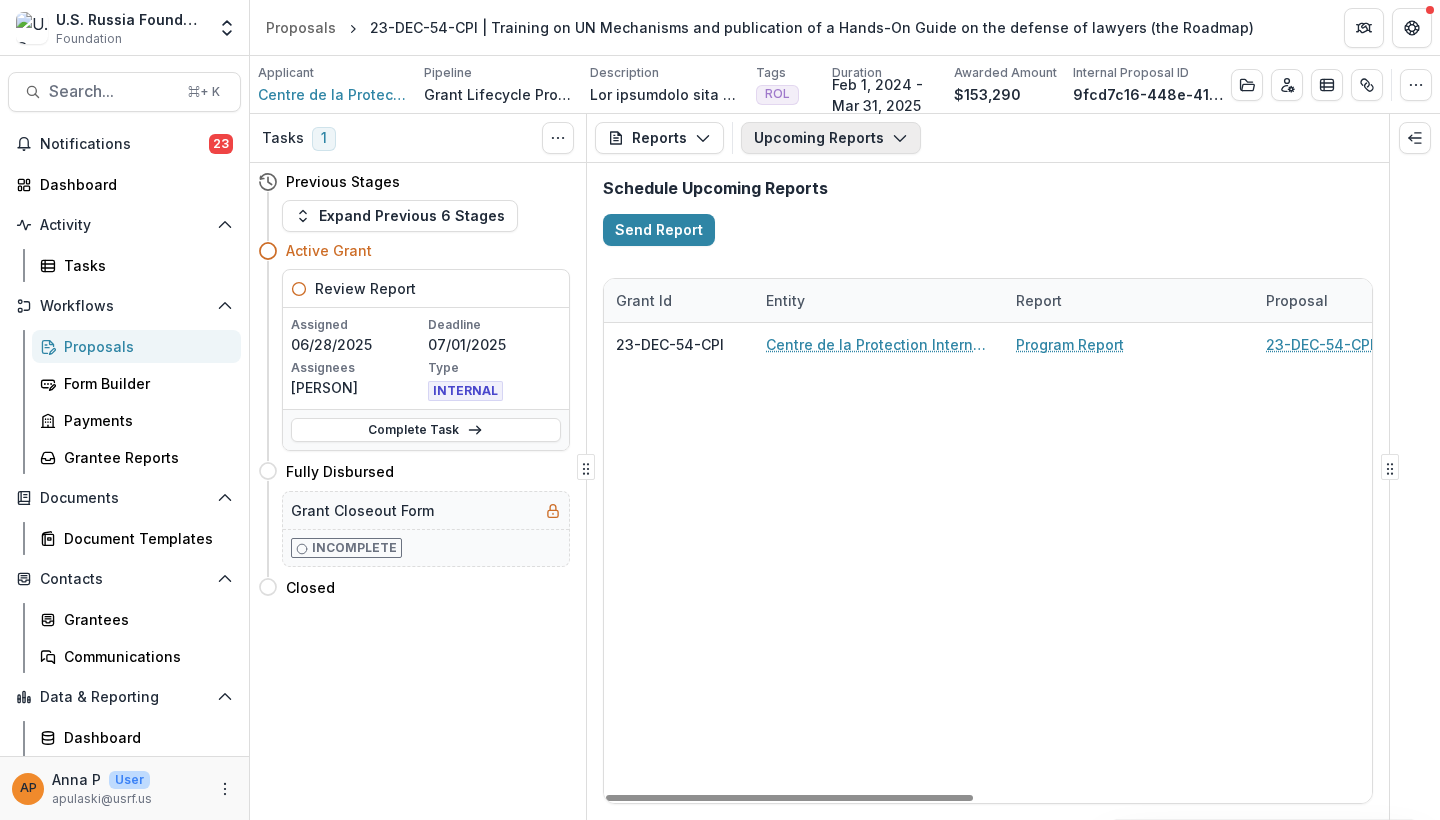 click on "Upcoming Reports" at bounding box center (831, 138) 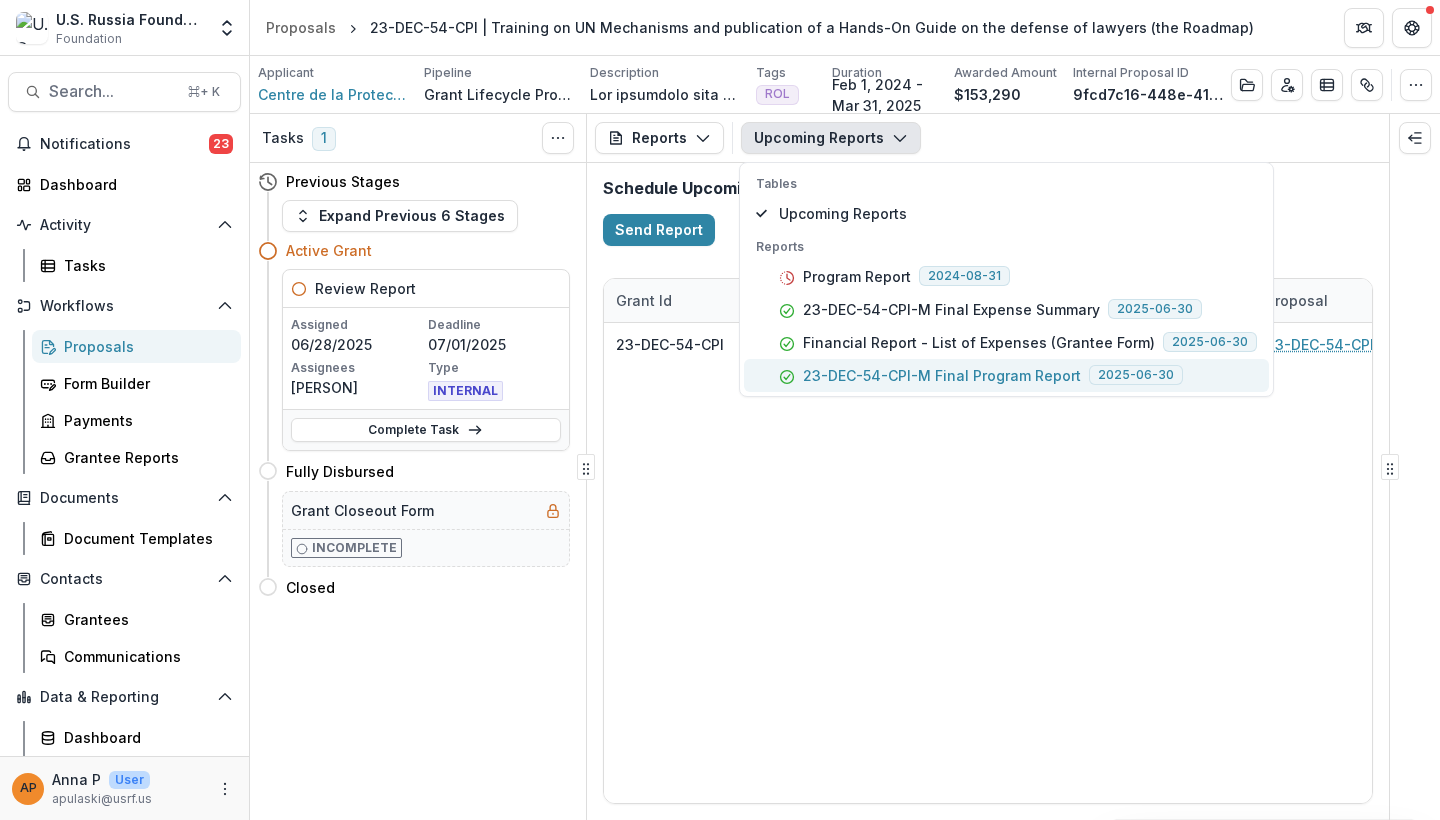 click on "23-DEC-54-CPI-M Final Program Report" at bounding box center (942, 375) 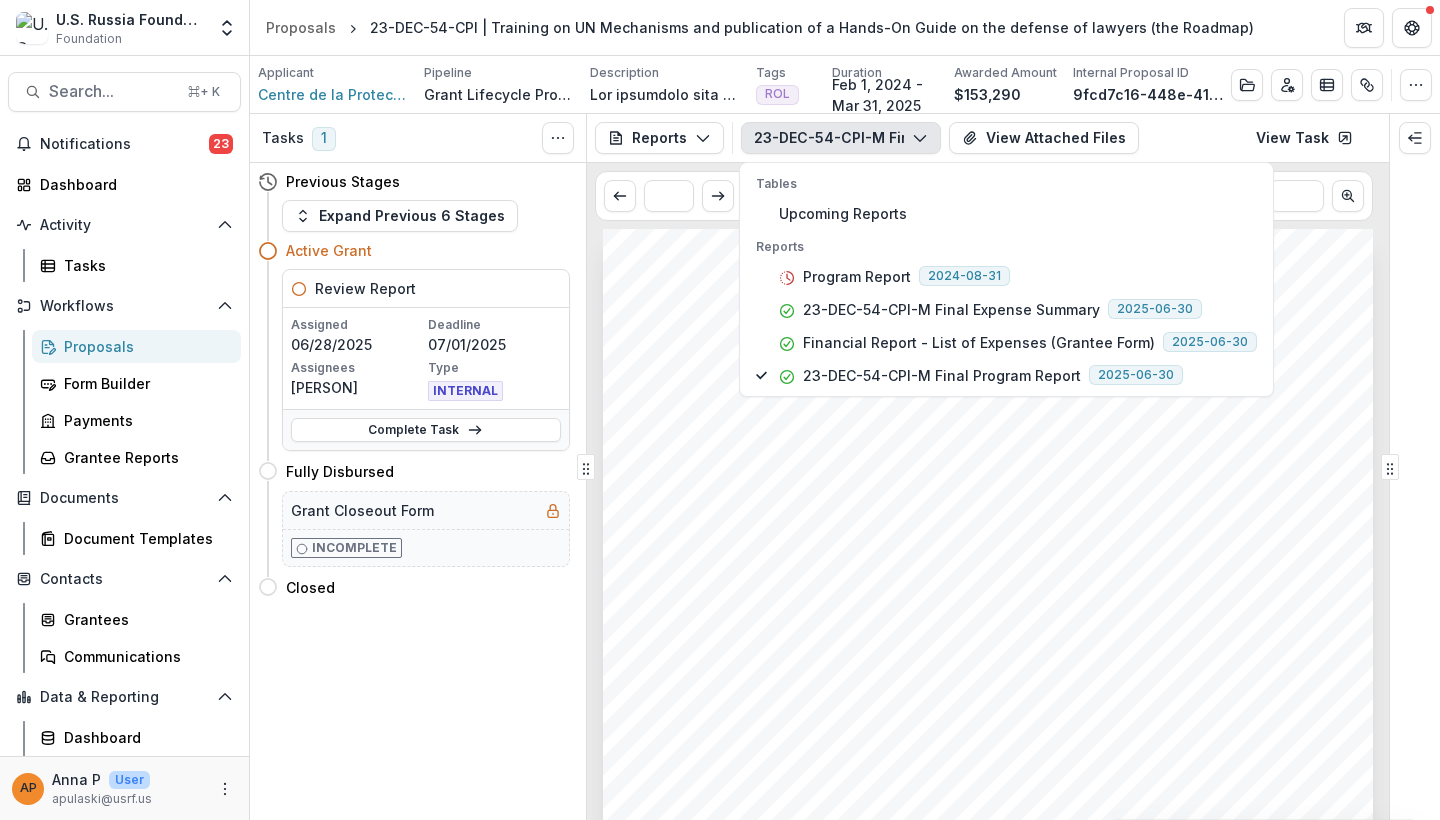 click on "Submission Responses Program Report Grant ID 23-DEC-54-CPI Grantee name Centre de la Protection Internationale Reporting period 01/03/2025-31/05/2025 and 01/04/2024-31/05/2025 Section 1: Progress Report According to Project Objectives This section should describe the progress achieved during the reporting period with regard to project objectives and outcomes. Special mention should be made of project delays or changes. The final report should describe progress achieved during the whole project period, not just the last reporting period. Completed Activities and Outcomes Objective 1: Training on UN Mechanisms Completed Activities and Outcomes: 1.   During the reporting period from May 4 to 10, an in-person session was held in Yerevan (Armenia), during which the participants not only listened to a course of lectures during the working week, but also exchanged knowledge, experience, and filled out reporting forms, the analysis of which will be given below, as well as in a separate table. 2.     1.   Event   Date" at bounding box center (988, 774) 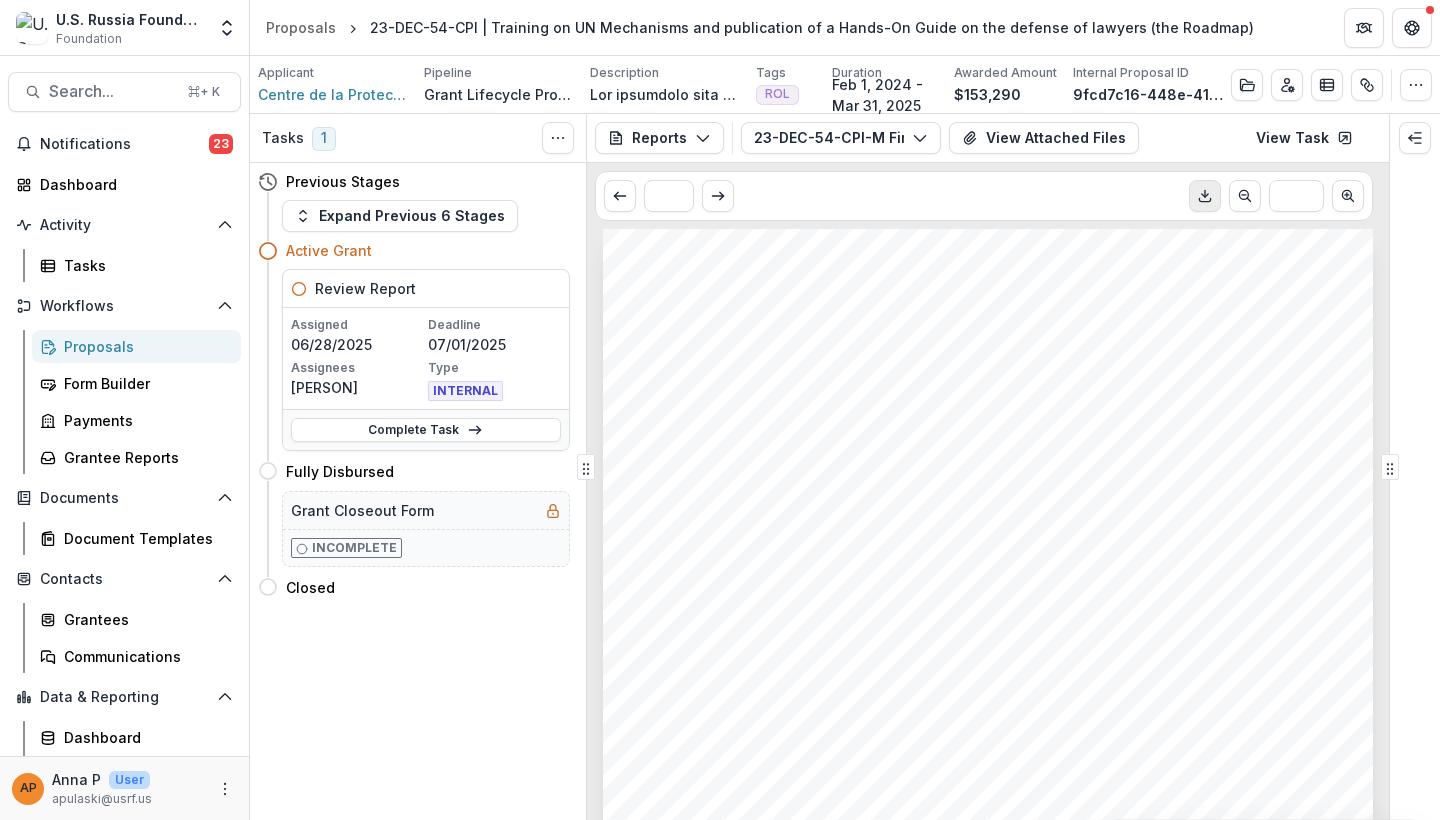 click at bounding box center (1205, 196) 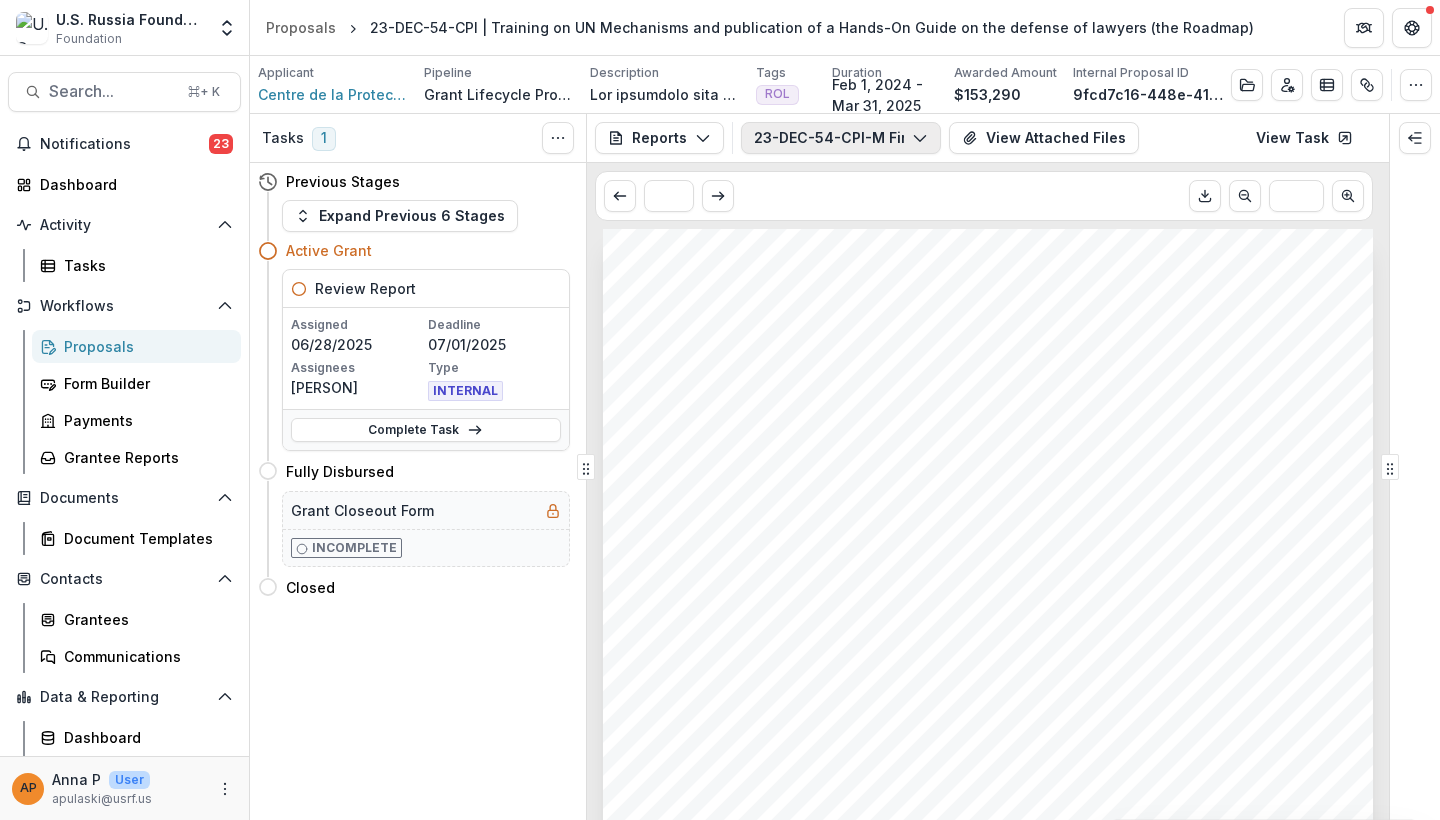 click on "23-DEC-54-CPI-M Final Program Report" at bounding box center (841, 138) 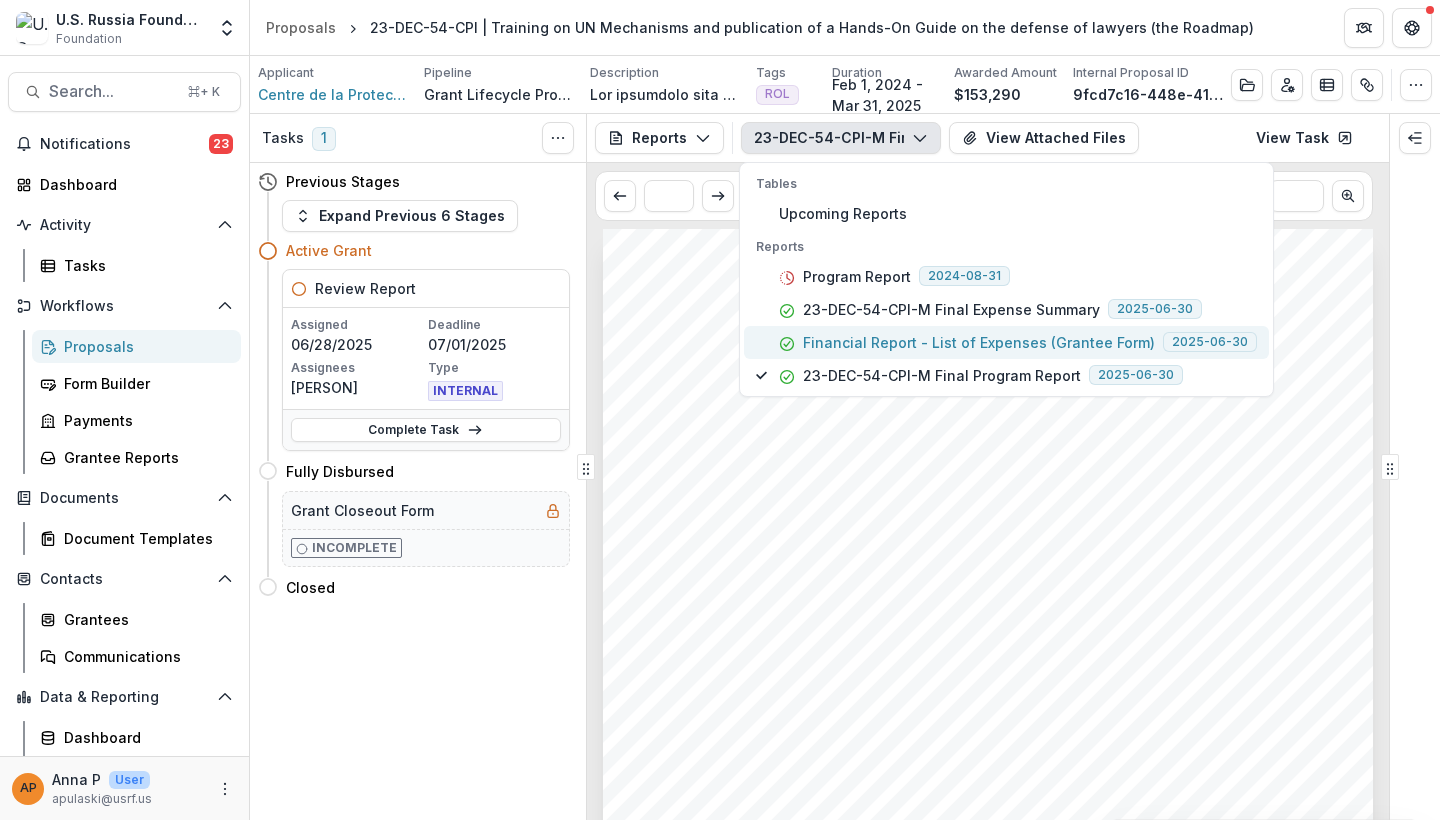 click on "Financial Report - List of Expenses (Grantee Form)" at bounding box center [979, 342] 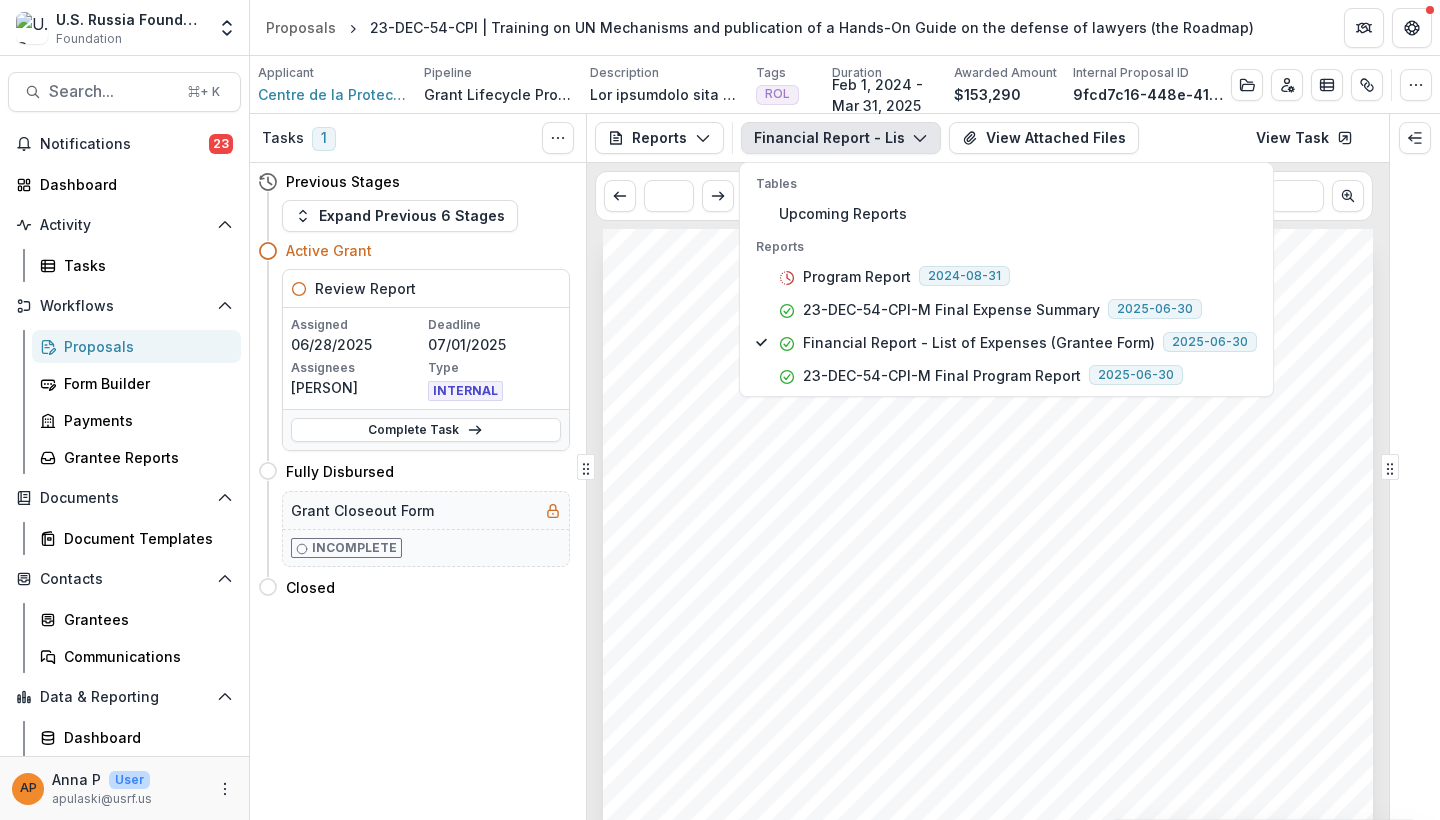 click at bounding box center [988, 773] 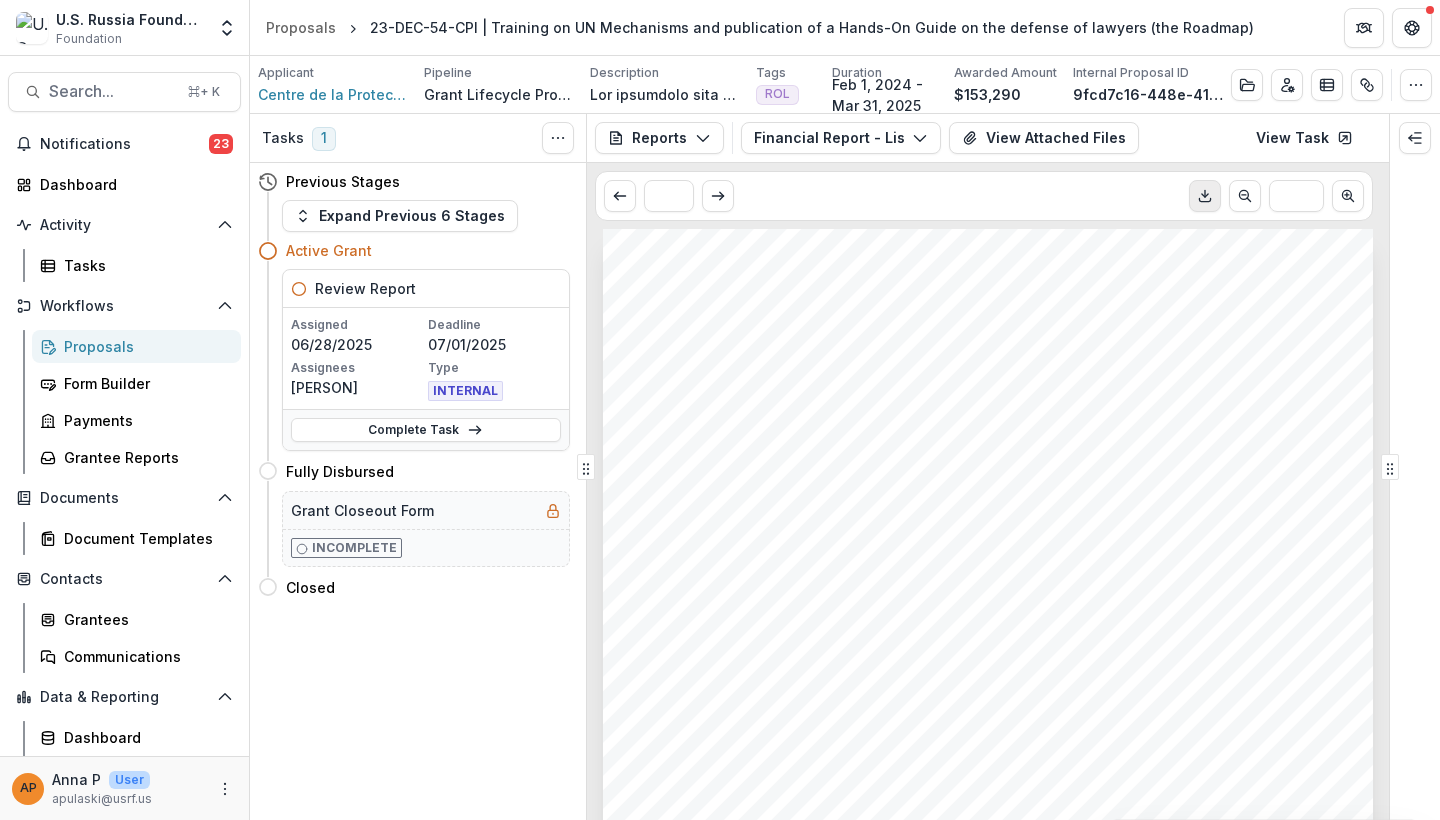 click 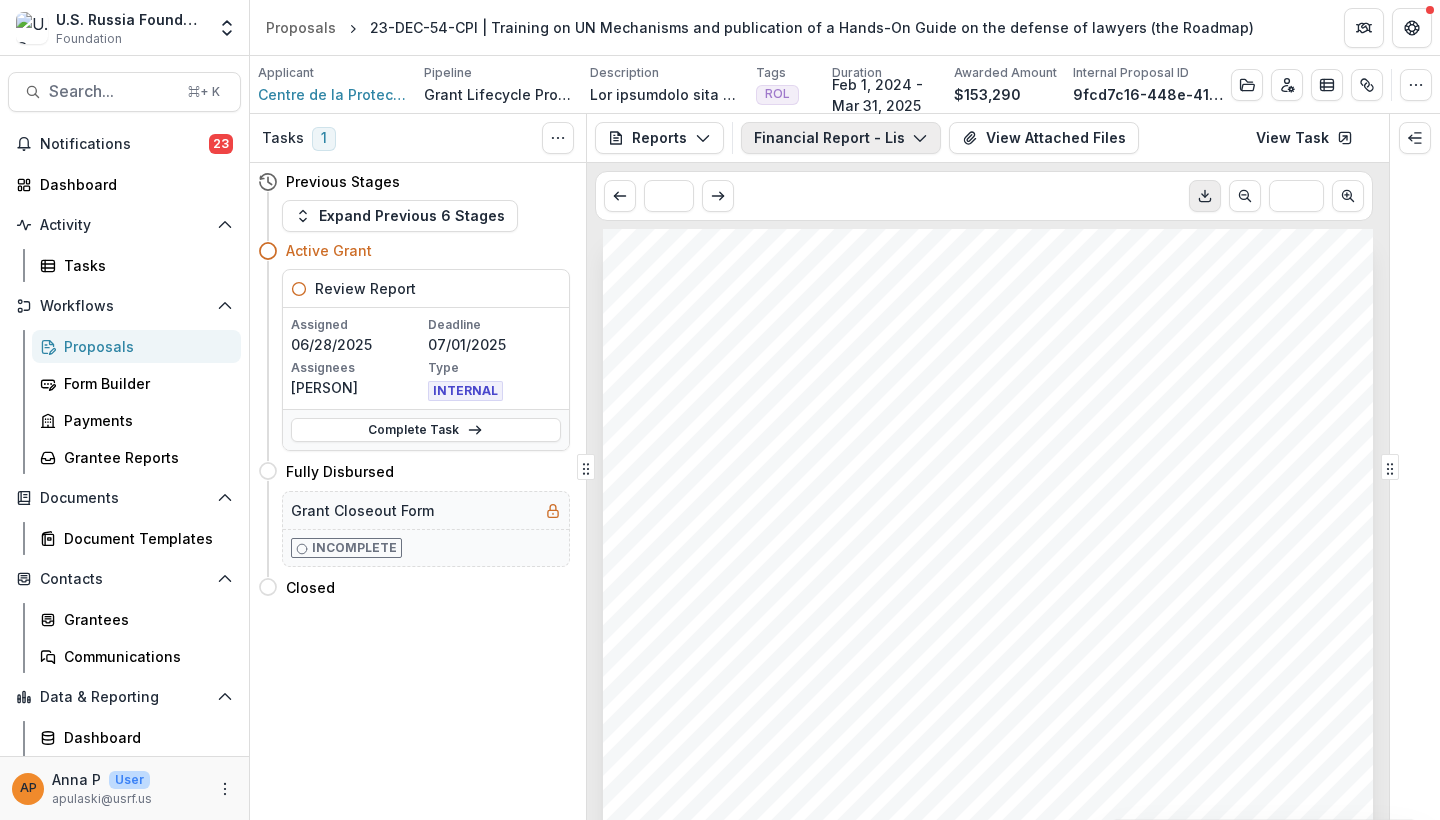 click on "Financial Report - List of Expenses (Grantee Form)" at bounding box center (841, 138) 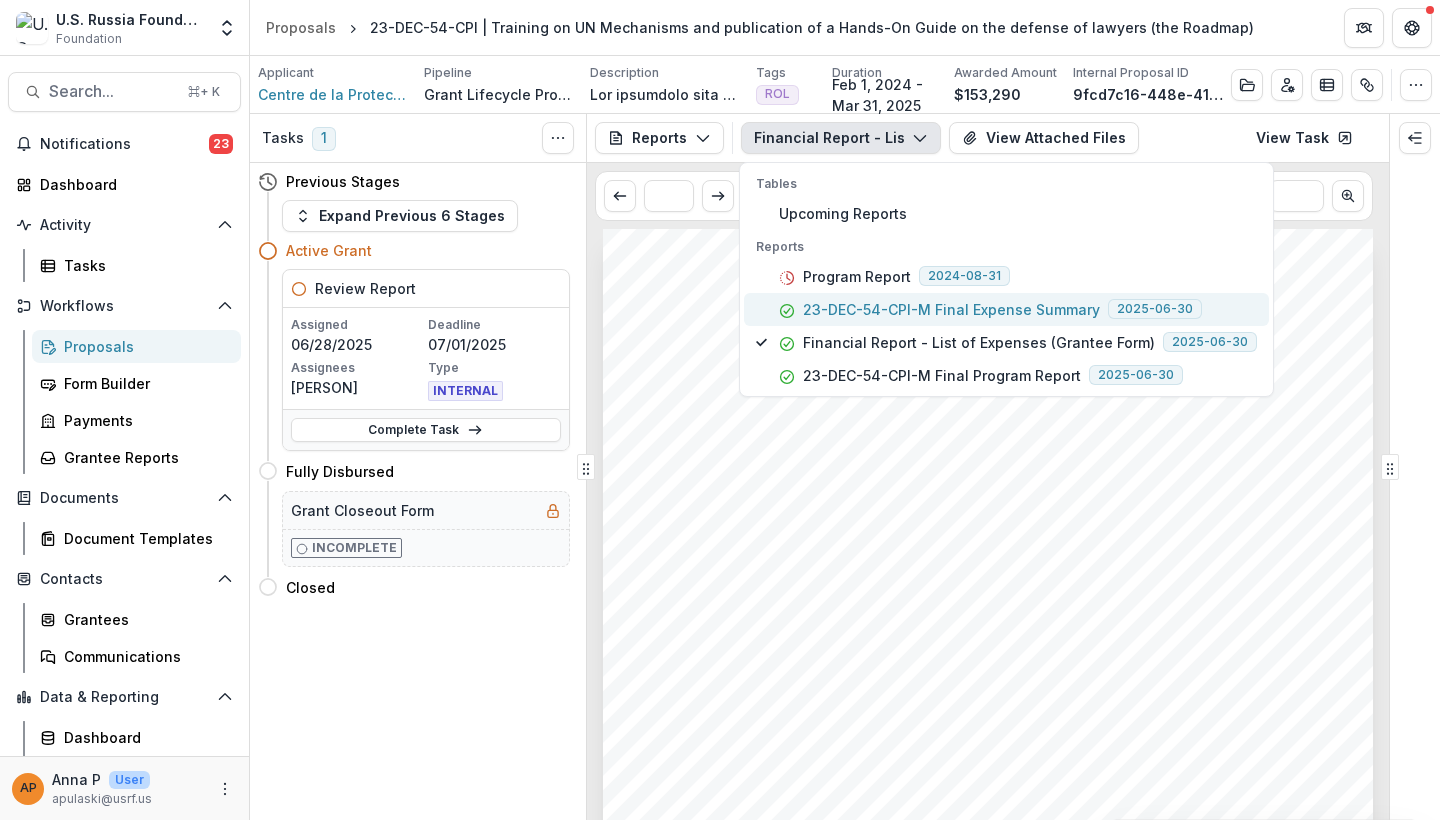 click on "[DATE]-[DATE]-CPI-M Final Expense Summary  [DATE]" at bounding box center (1006, 309) 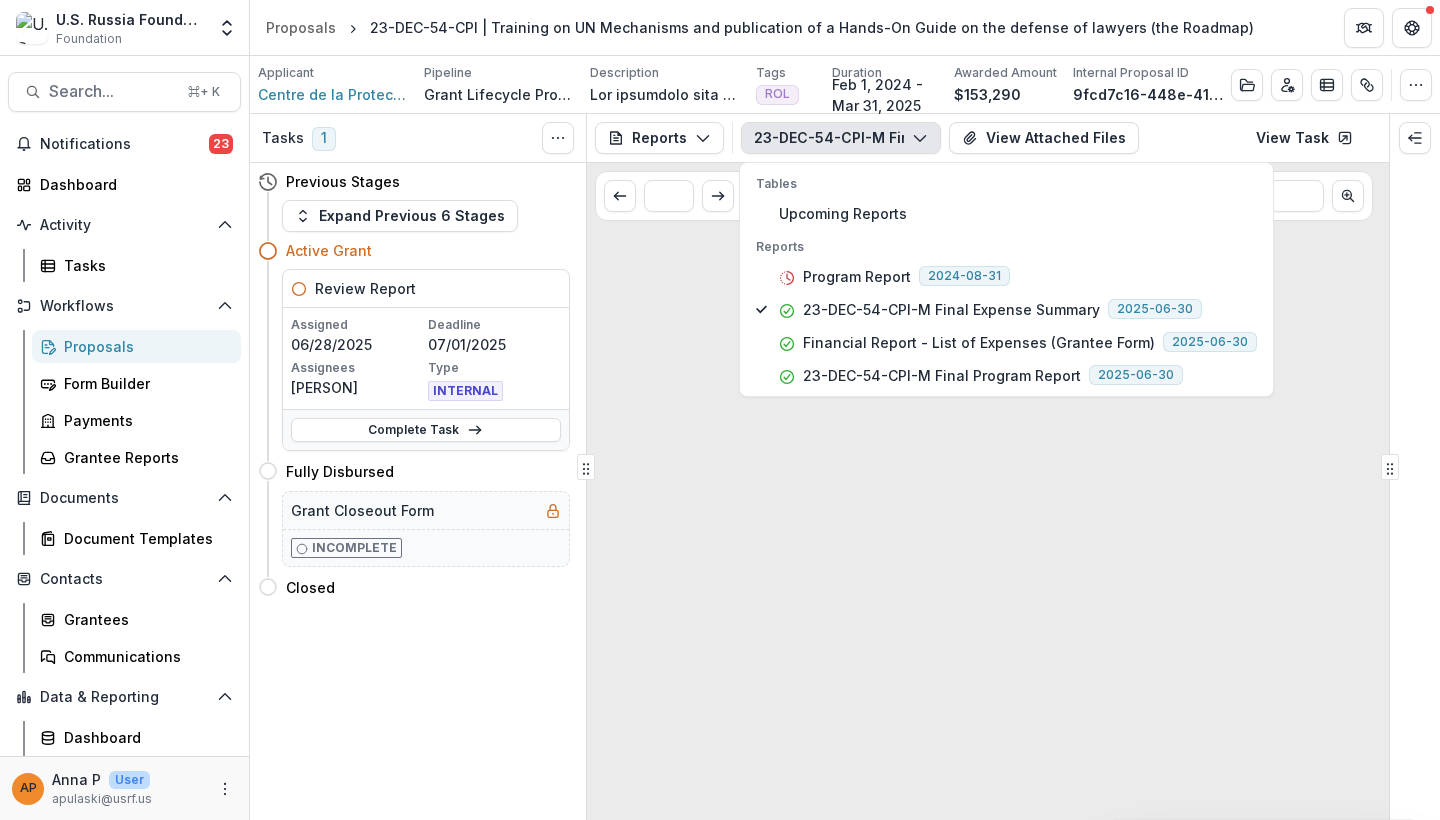 click on "Loading..." at bounding box center (988, 524) 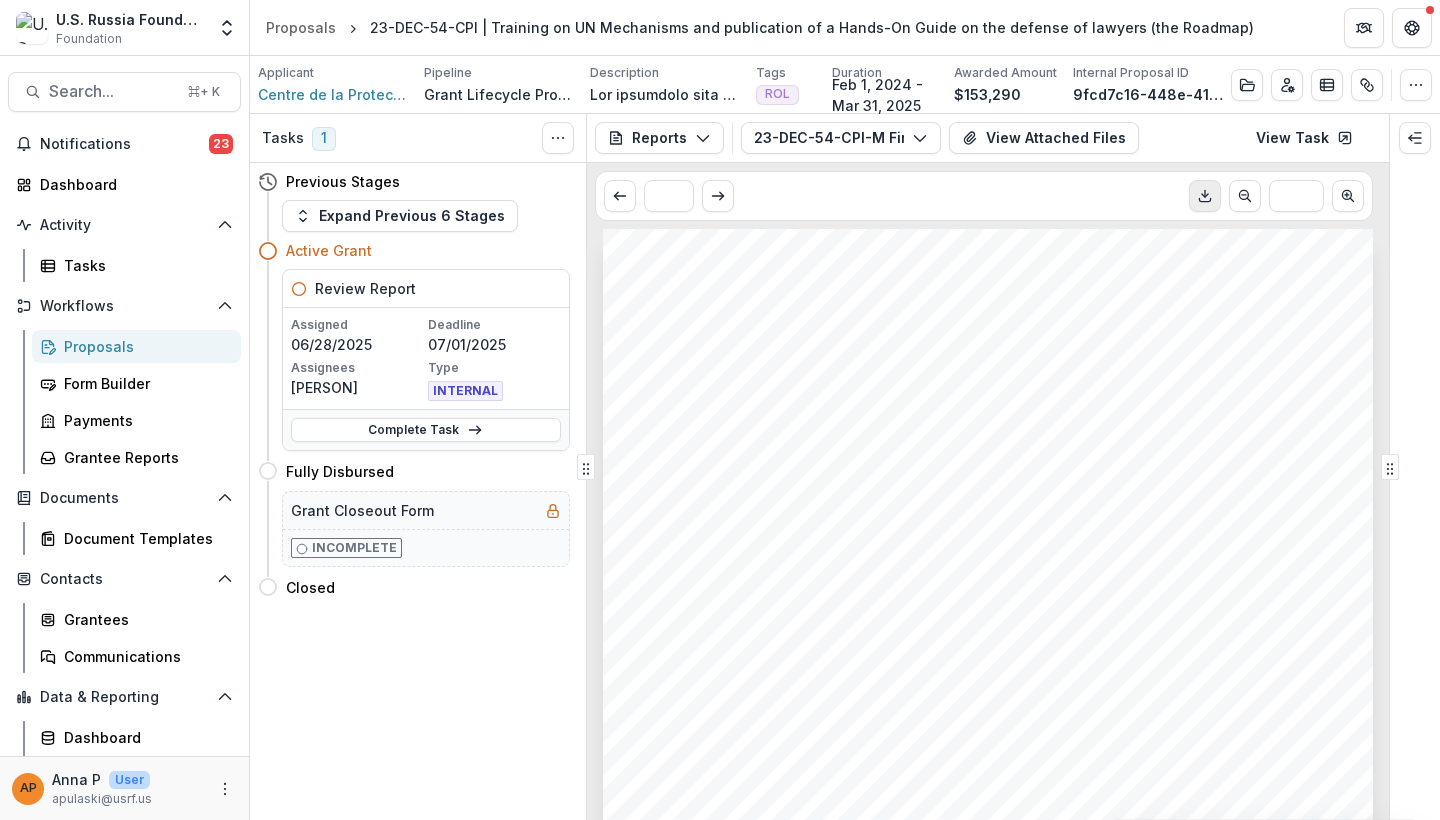 click 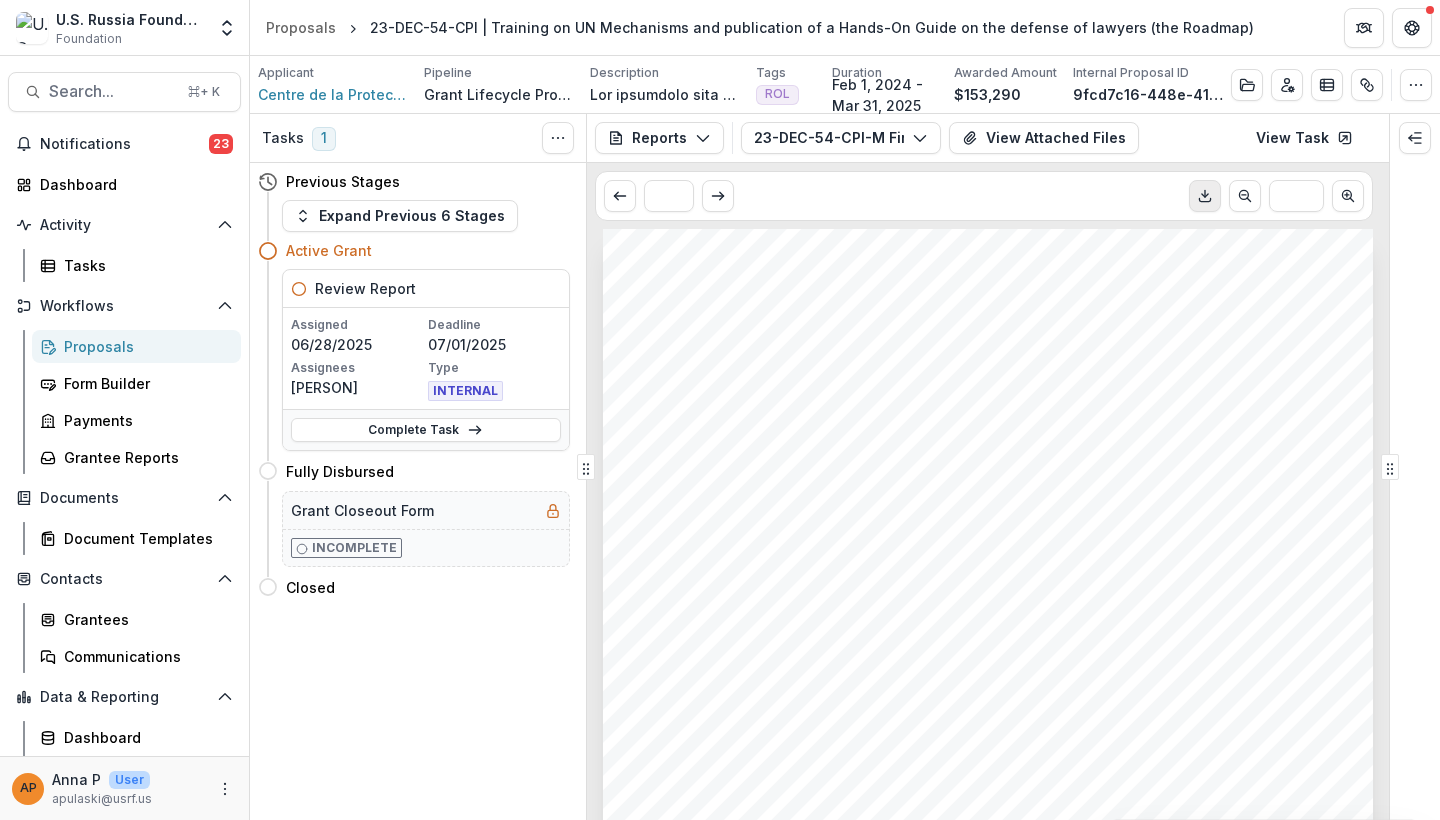 click at bounding box center (1205, 196) 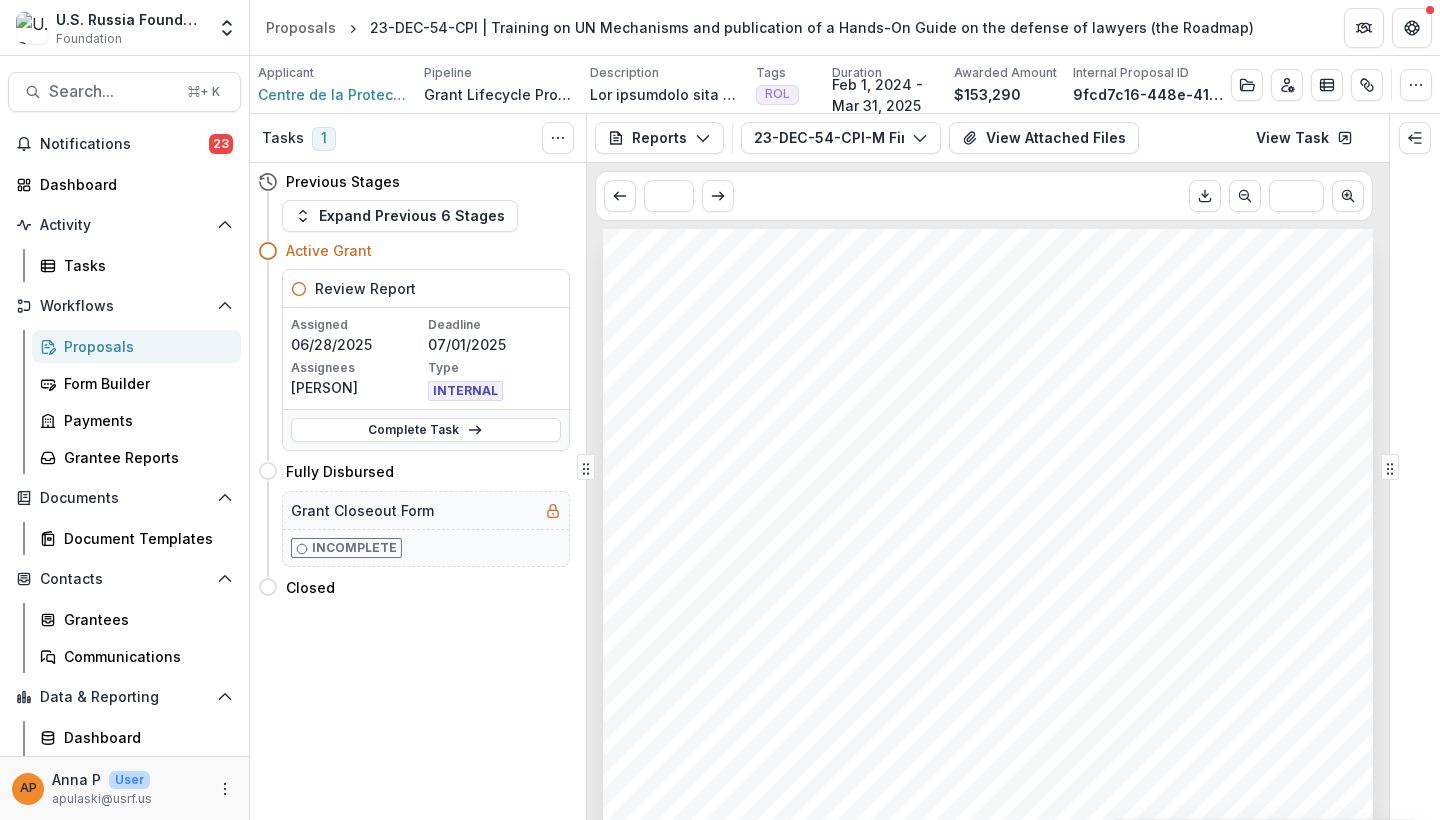 click on "What is the expense period for this report?" at bounding box center (833, 457) 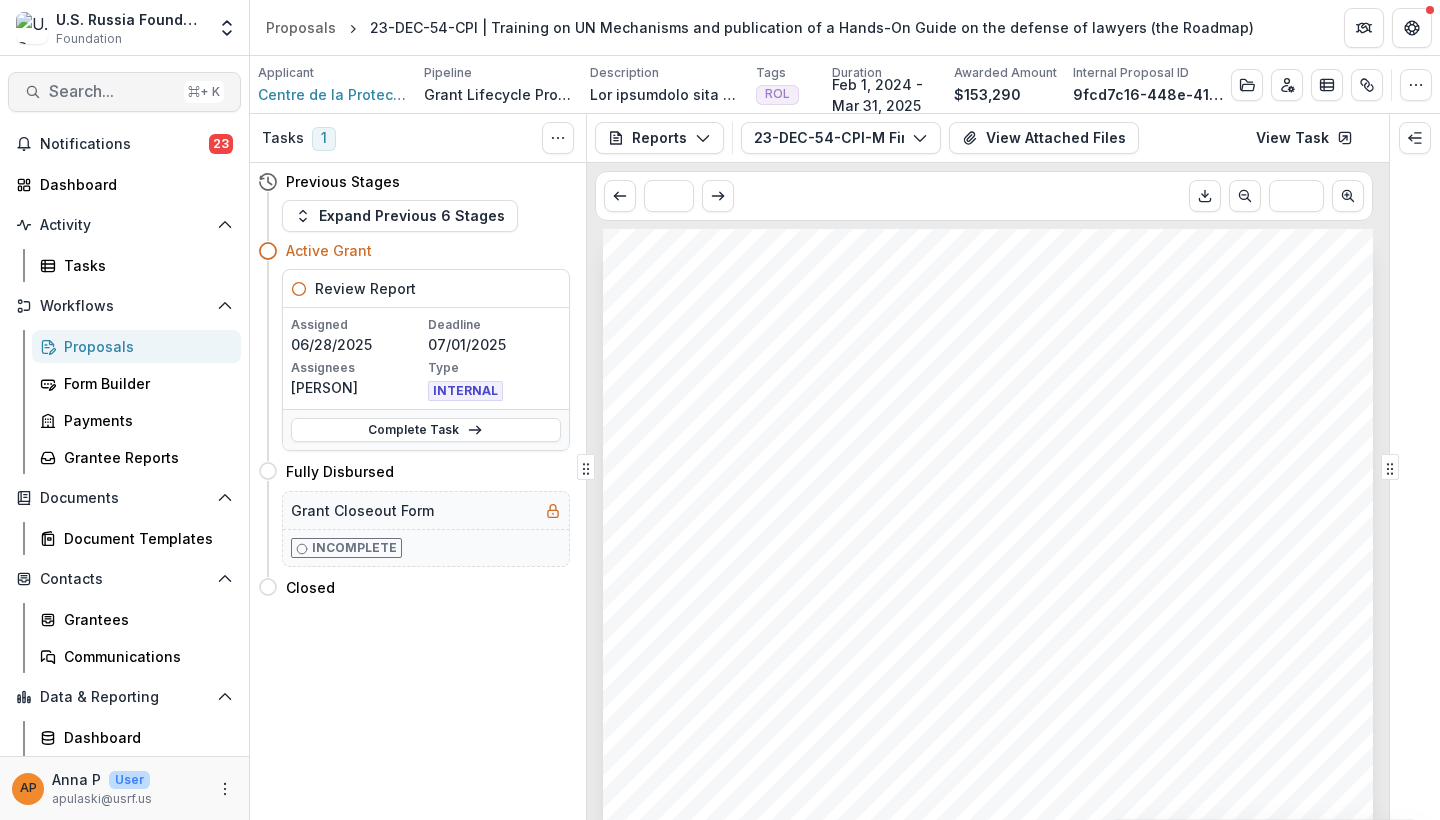 click on "Search..." at bounding box center (112, 91) 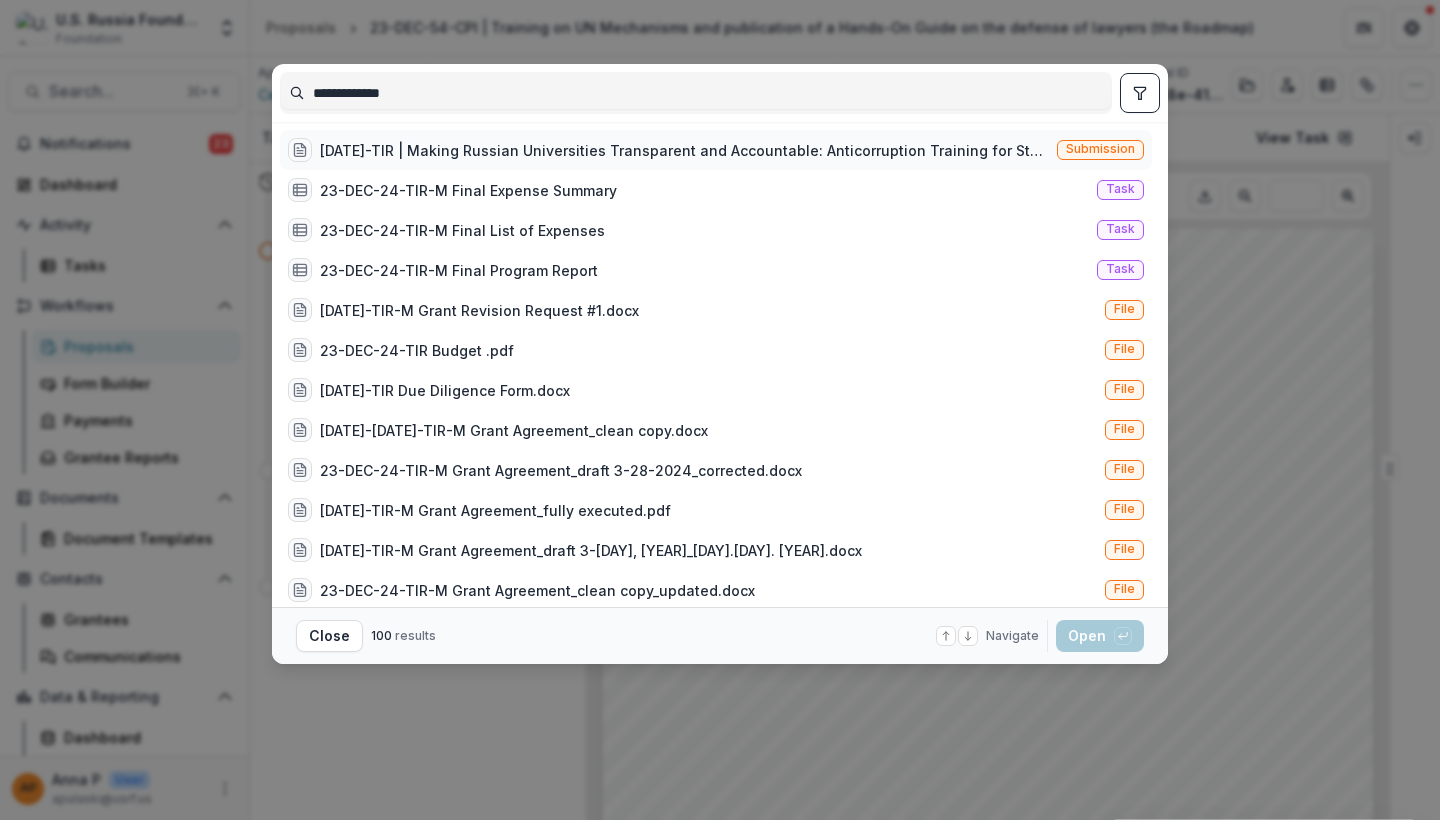 type on "**********" 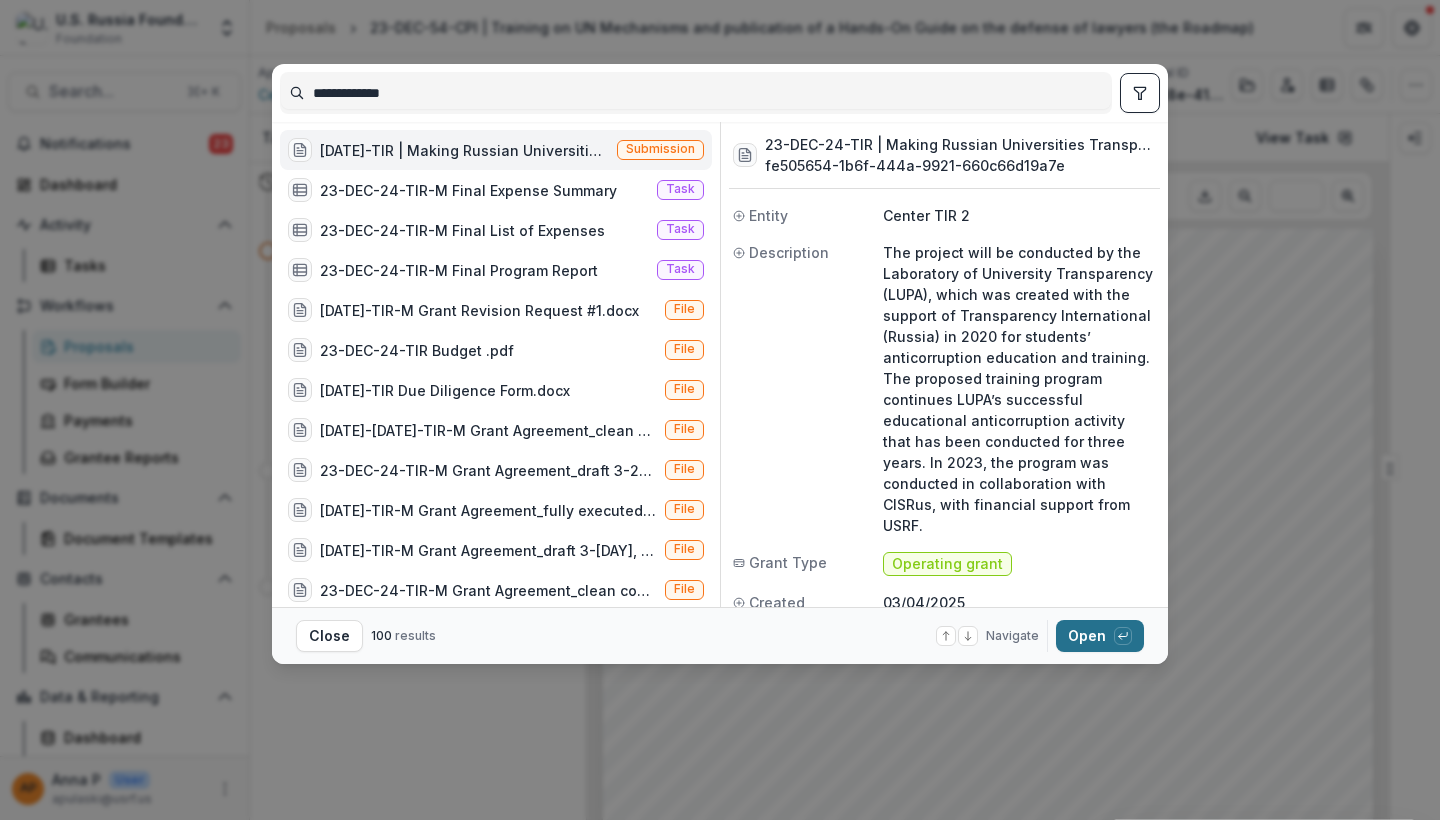 click on "Open with enter key" at bounding box center [1100, 636] 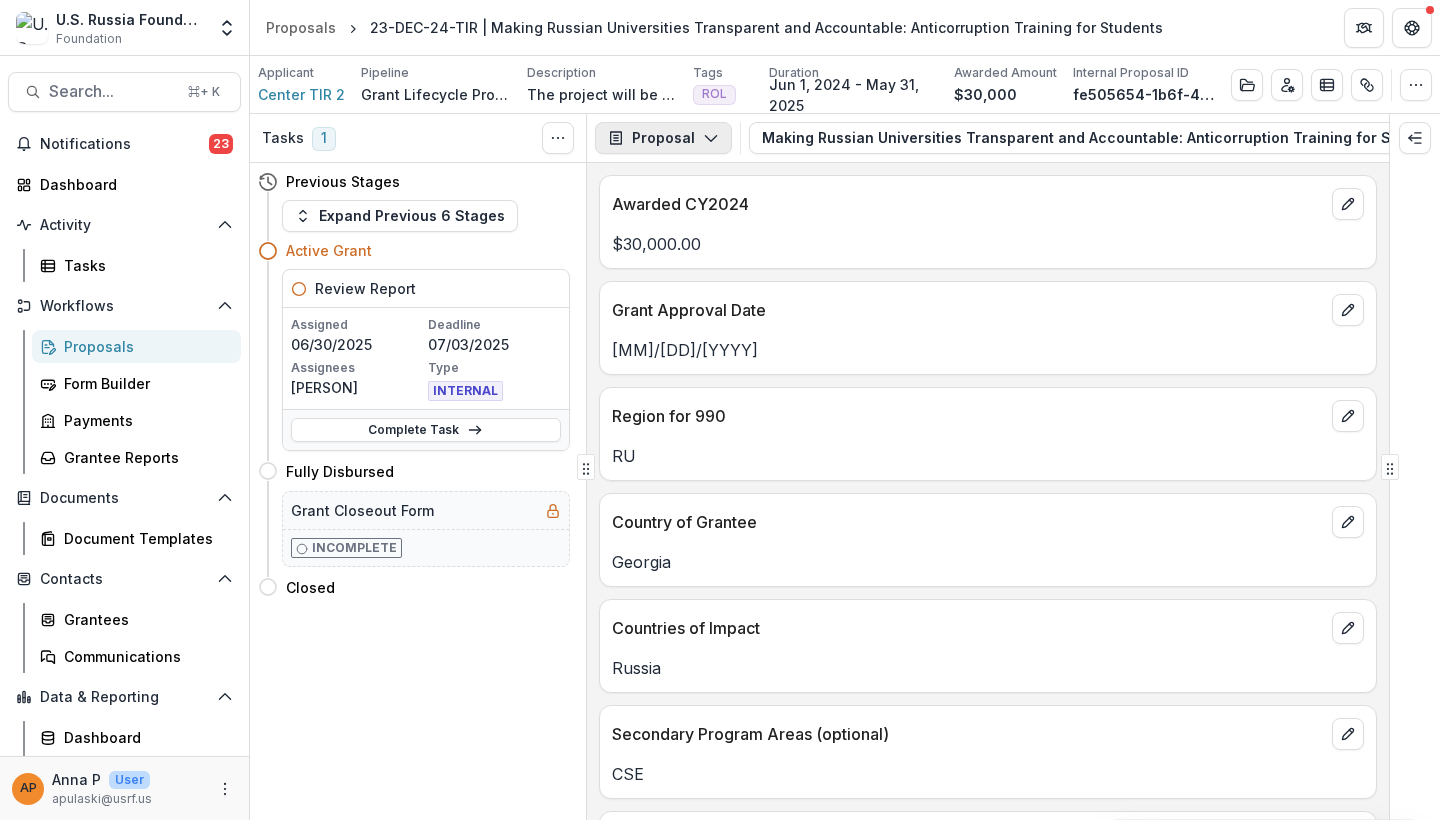 click on "Proposal" at bounding box center (663, 138) 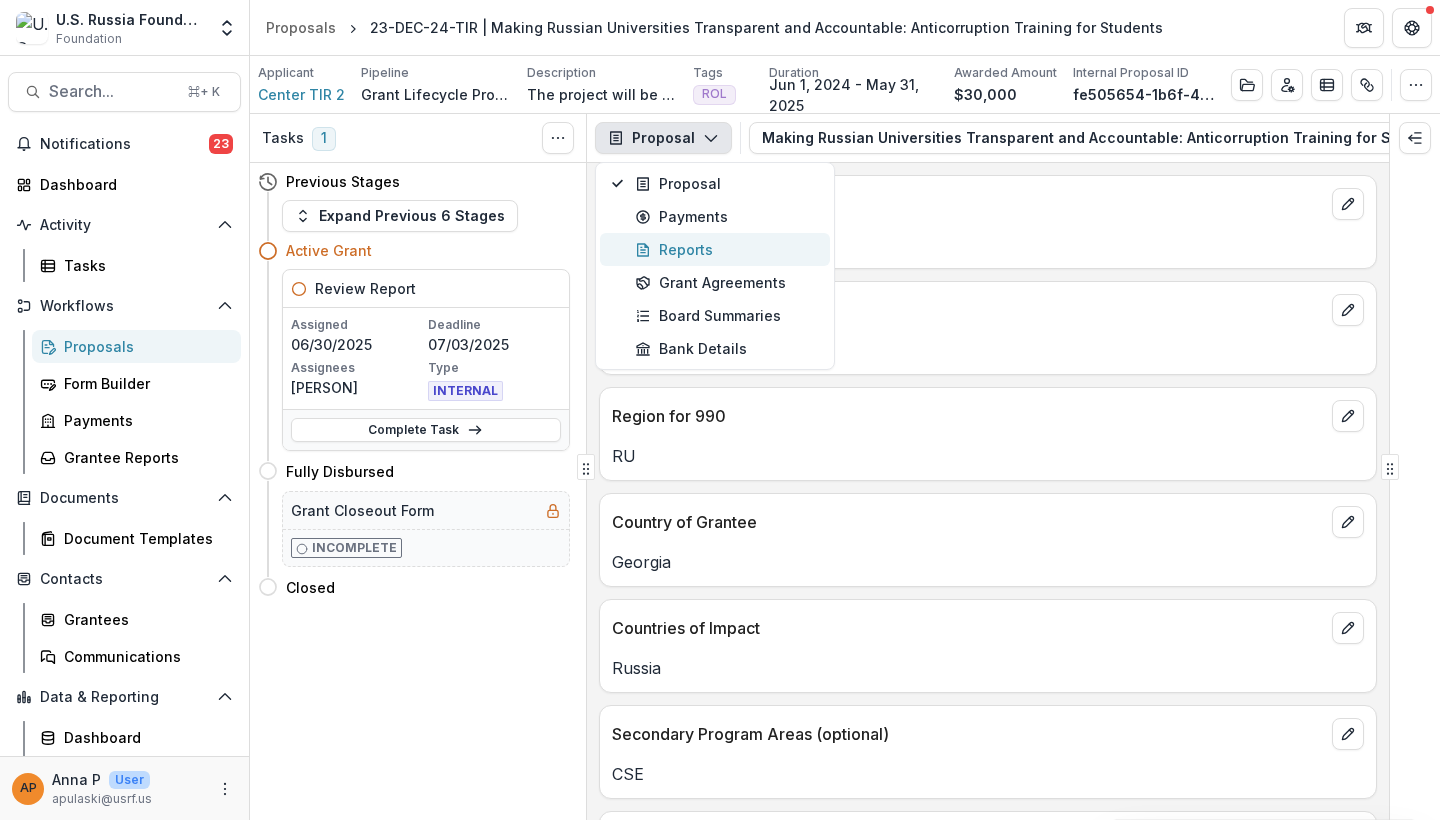 click on "Reports" at bounding box center (726, 249) 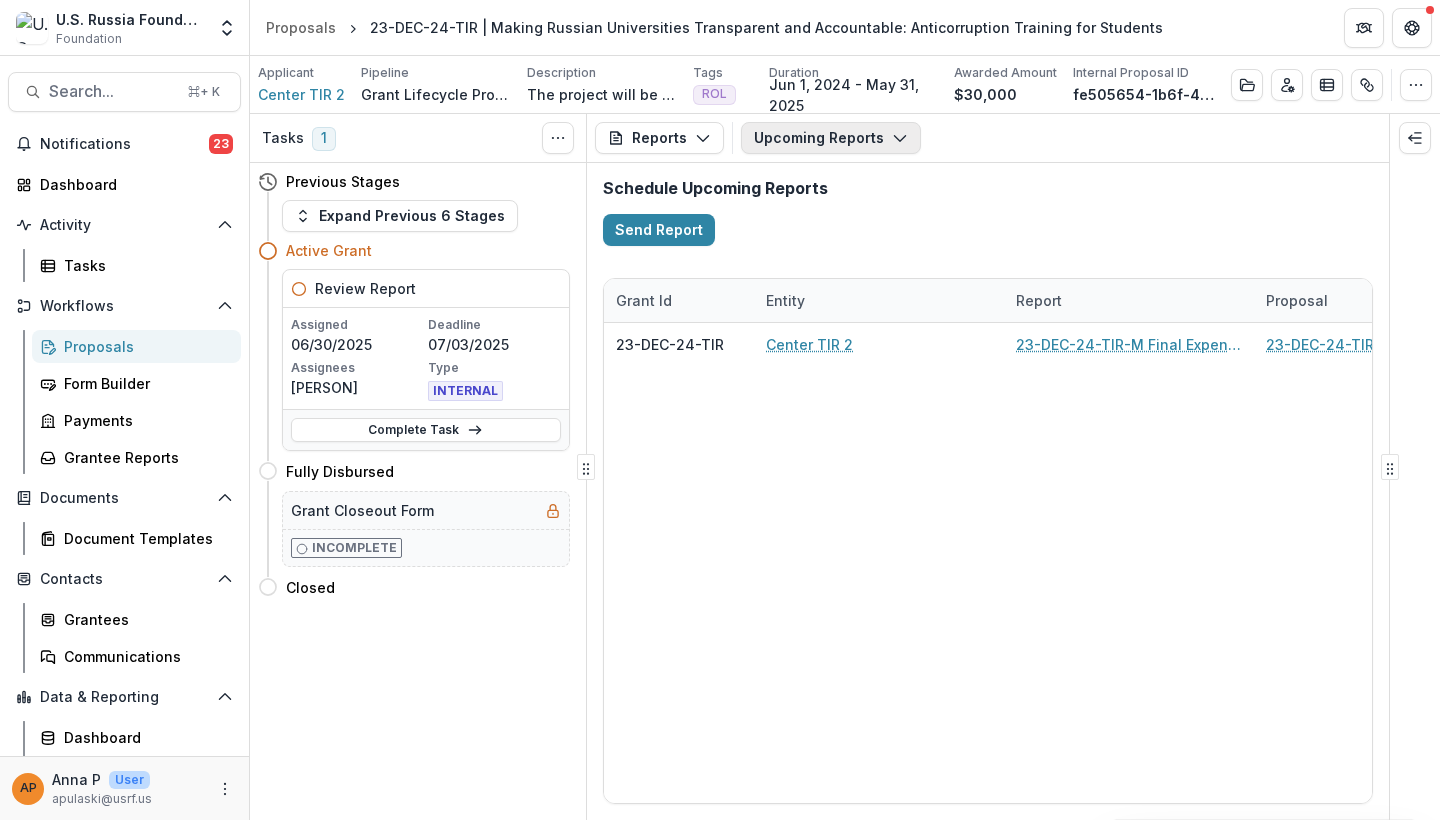 click on "Upcoming Reports" at bounding box center [831, 138] 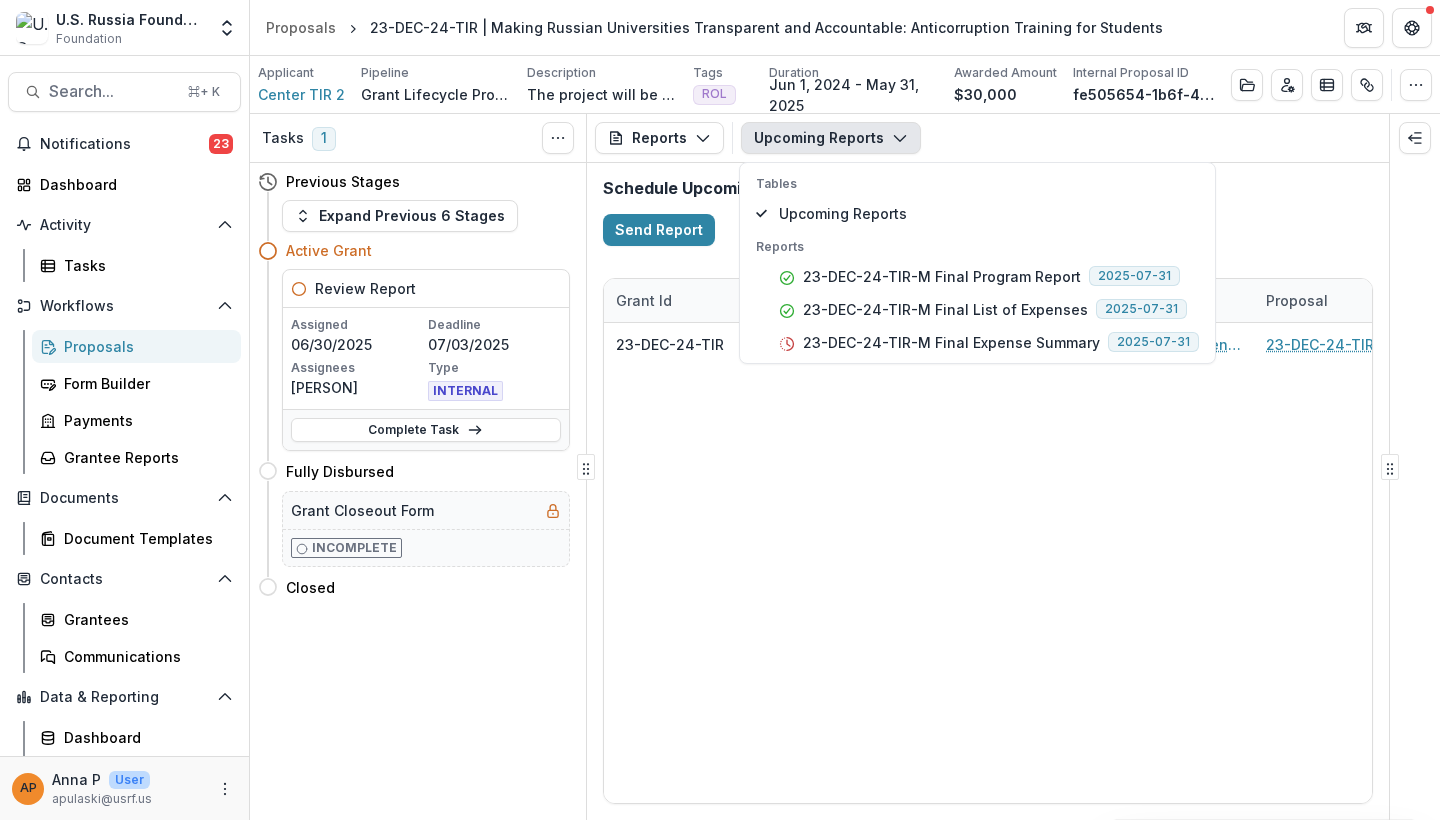 click on "Tables Upcoming Reports Reports 23-DEC-24-TIR-M Final Program Report  2025-07-31 23-DEC-24-TIR-M Final List of Expenses  2025-07-31 23-DEC-24-TIR-M Final Expense Summary  2025-07-31" at bounding box center [977, 263] 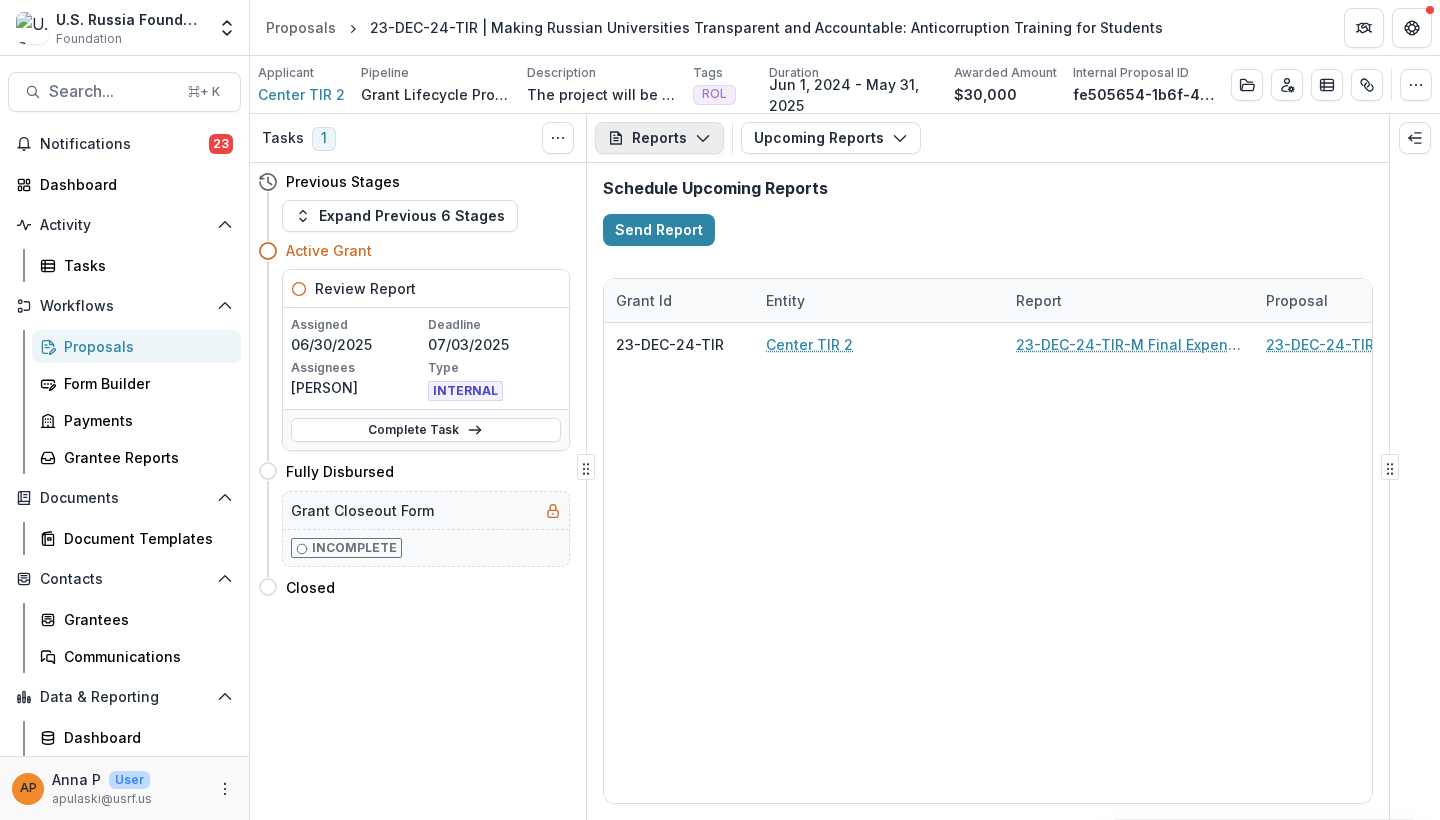 click 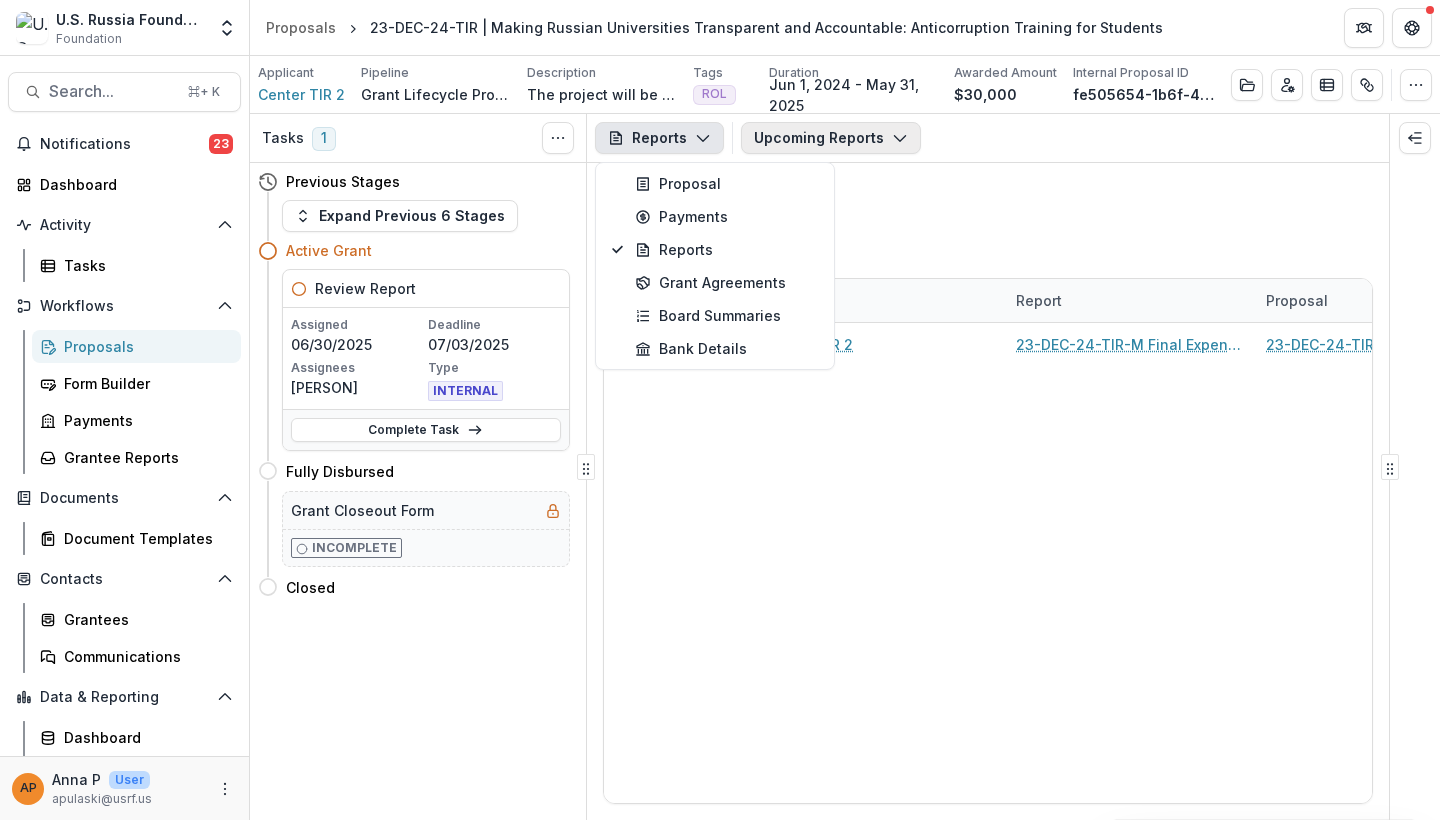 click on "Upcoming Reports" at bounding box center [831, 138] 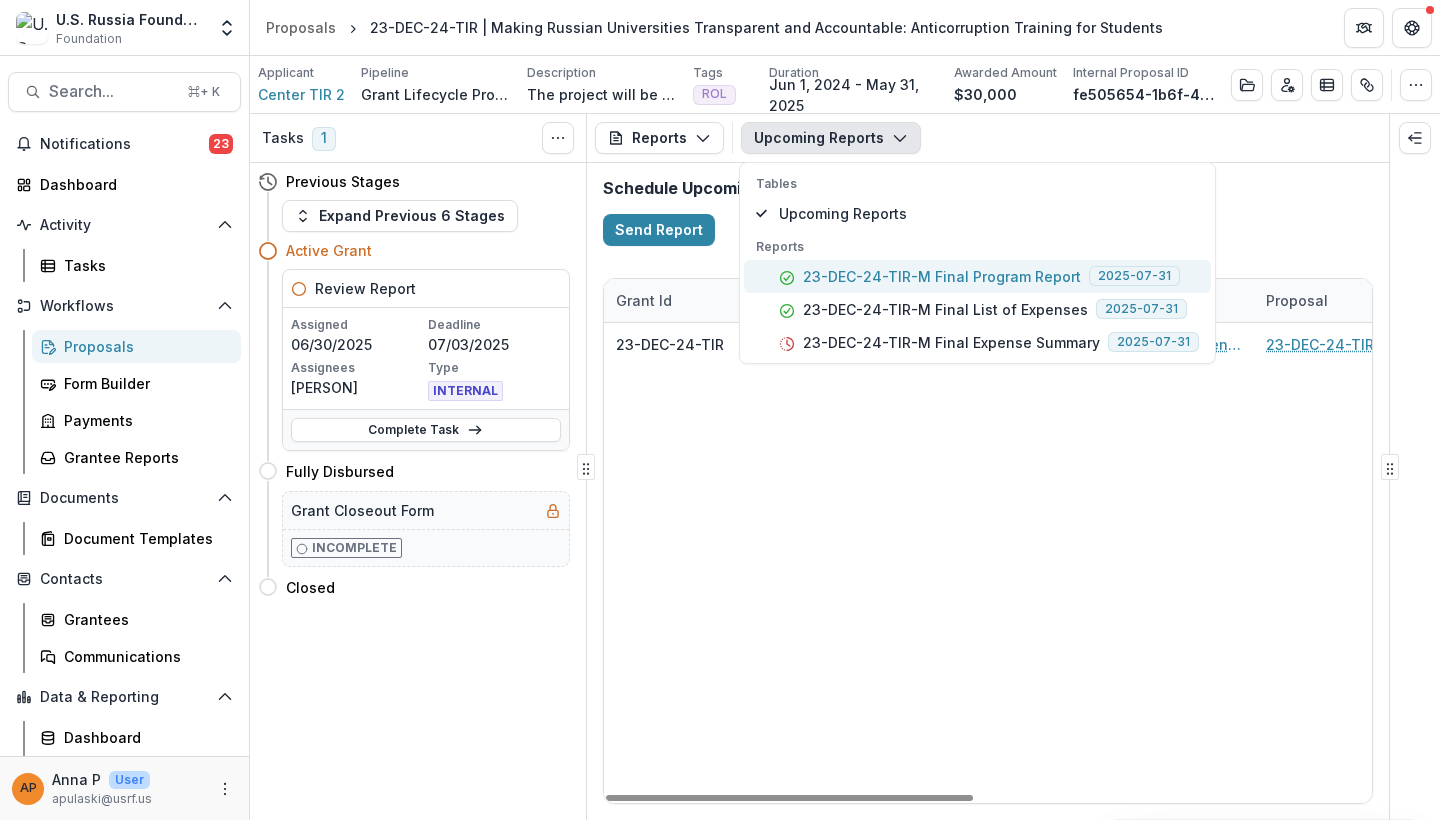 click on "23-DEC-24-TIR-M Final Program Report" at bounding box center (942, 276) 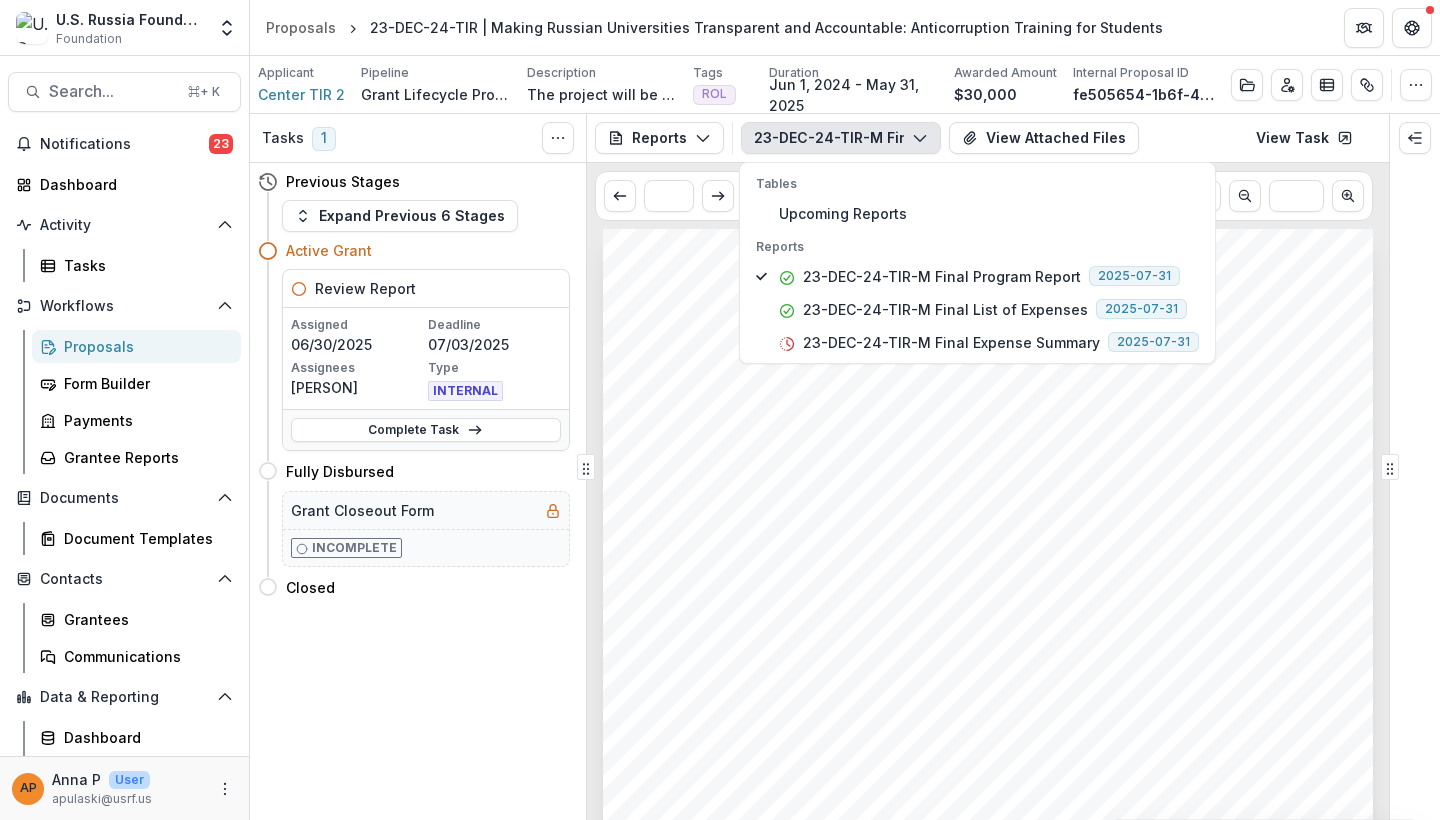 click on "Submission Responses Program Report Grant ID 23-DEC-24-TIR Grantee name Center TIR 2 Reporting period June 1, 2024   –   May 31, 2025 Section 1: Progress Report According to Project Objectives This section should describe the progress achieved during the reporting period with regard to project objectives and outcomes. Special mention should be made of project delays or changes. The final report should describe progress achieved during the whole project period, not just the last reporting period. Completed Activities and Outcomes Objective 1: to provide training program Completed Activities and Outcomes: In November 2024, the training program of the Laboratory of University Transparency began, enrolling 60 participants from   20 regions   (Angarsk, Bryansk, Izhevsk, Kazan, Kirov, Moscow, Nizhny Novgorod, Novosibirsk, Perm, Pskov, Rostov-on-Don, Samara, St. Petersburg, Tambov, Tomsk, Veliky Novgorod, Vladivostok, Voronezh, Yekaterinburg). During the application period and a special bot, and selected" at bounding box center [988, 774] 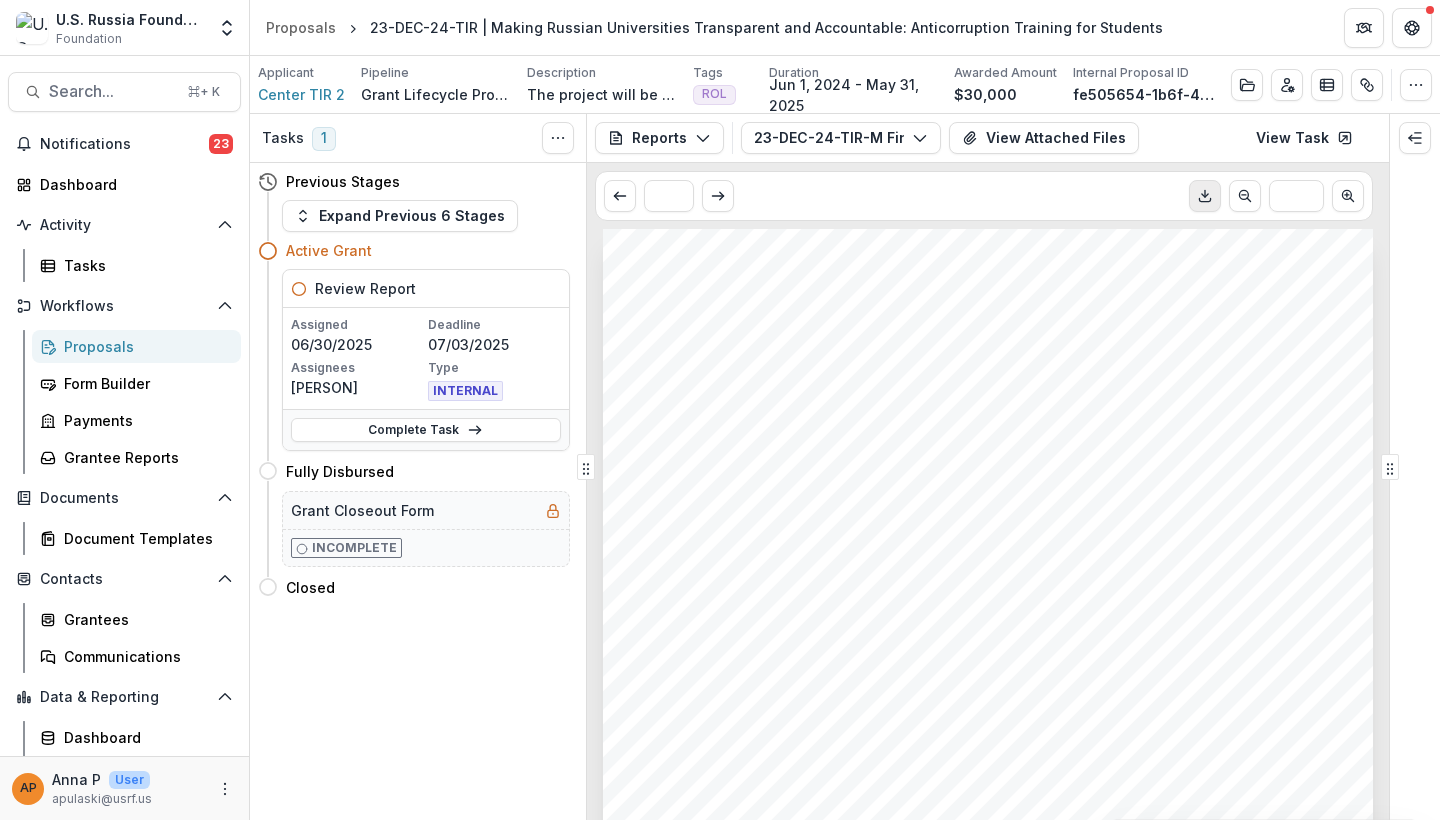 click 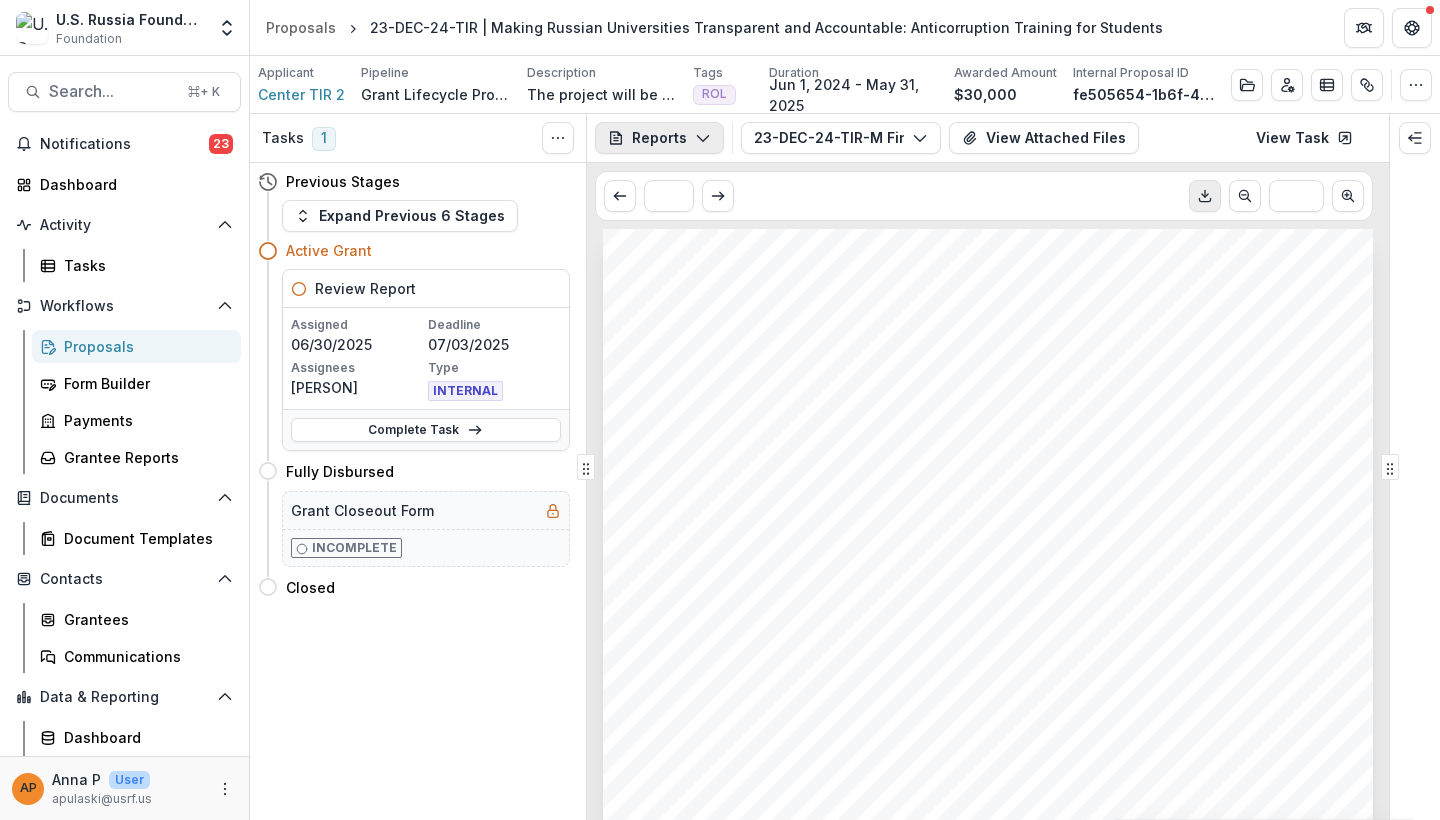 click on "Reports" at bounding box center (659, 138) 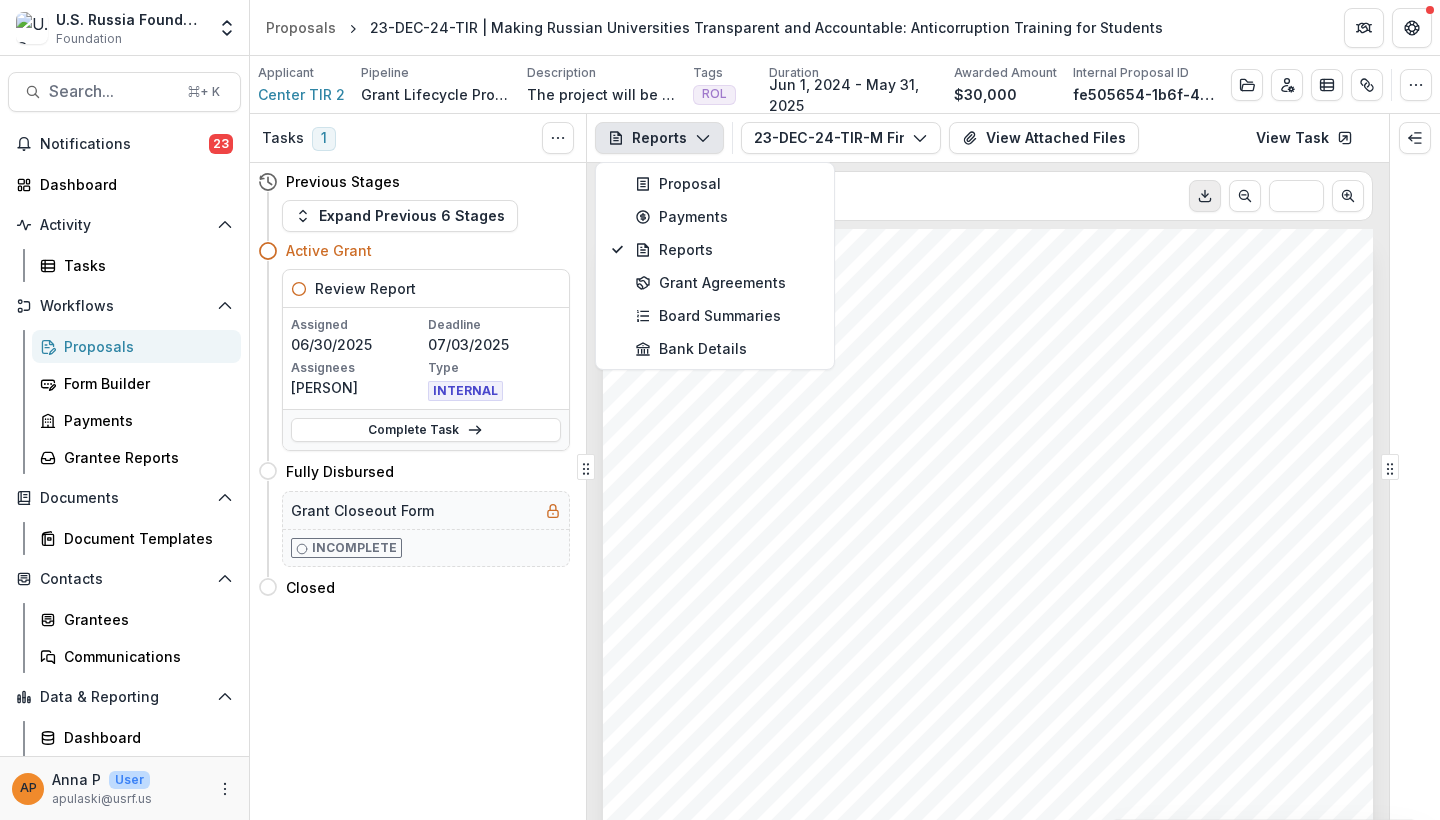 click on "Tasks 1 Show Cancelled Tasks Previous Stages Expand Previous 6 Stages Active Grant Review Report Assigned 06/30/2025 Deadline 07/03/2025 Assignees Gennady Podolny Type INTERNAL Complete Task Fully Disbursed Move here Grant Closeout Form Incomplete Closed Move here" at bounding box center [418, 467] 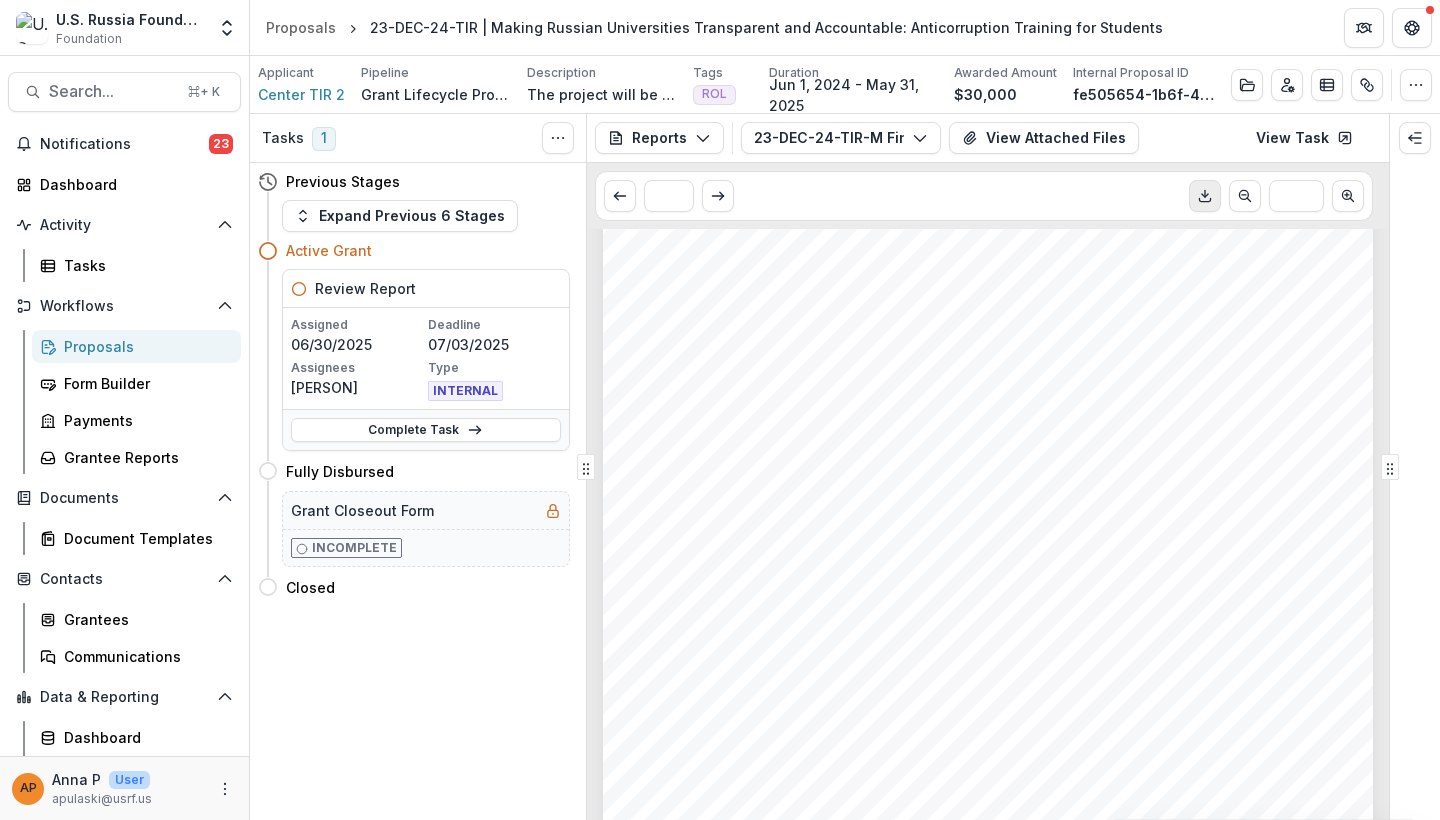scroll, scrollTop: 480, scrollLeft: 0, axis: vertical 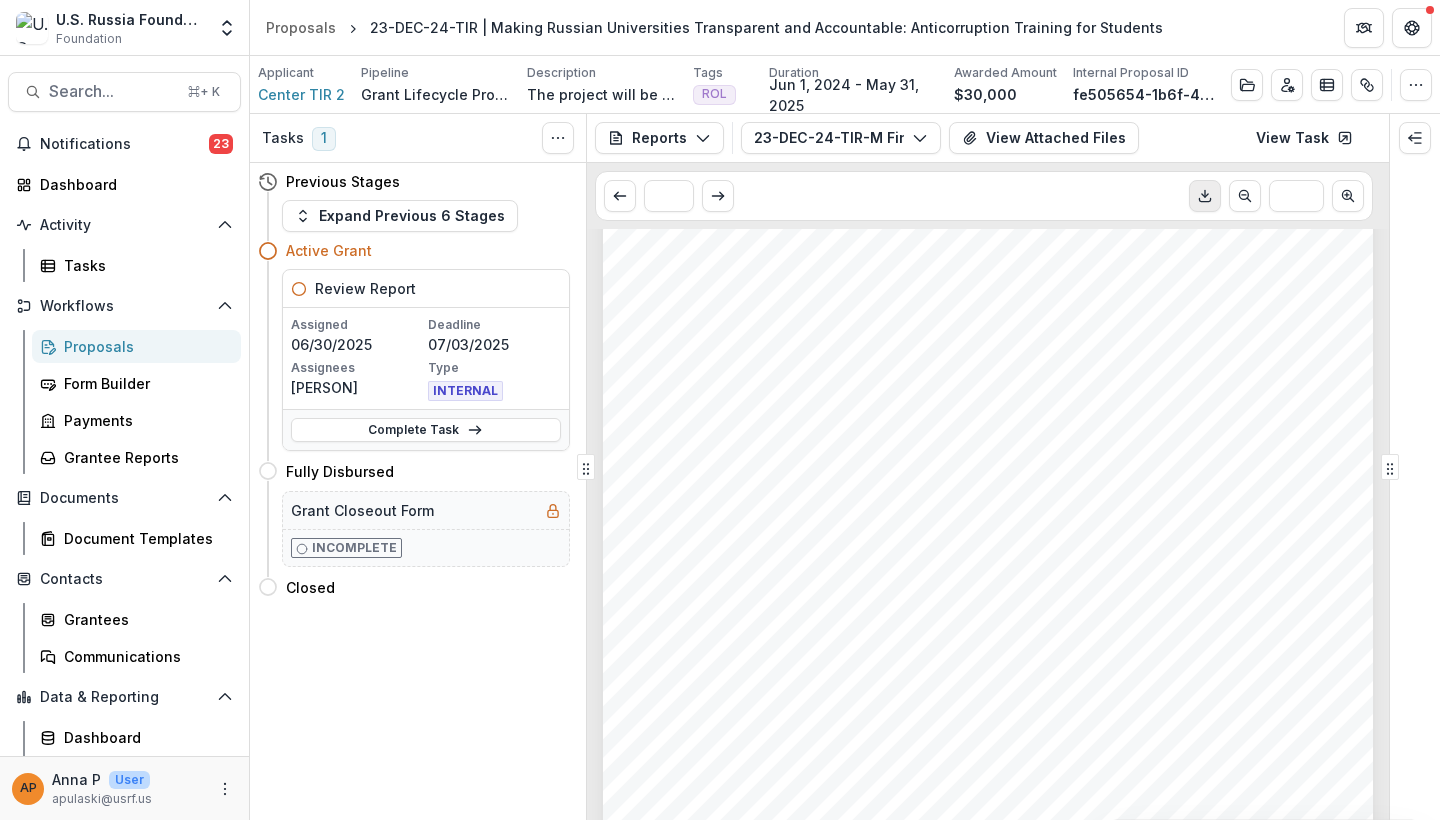 click on "Submission Responses Program Report Grant ID 23-DEC-24-TIR Grantee name Center TIR 2 Reporting period June 1, 2024   –   May 31, 2025 Section 1: Progress Report According to Project Objectives This section should describe the progress achieved during the reporting period with regard to project objectives and outcomes. Special mention should be made of project delays or changes. The final report should describe progress achieved during the whole project period, not just the last reporting period. Completed Activities and Outcomes Objective 1: to provide training program Completed Activities and Outcomes: In November 2024, the training program of the Laboratory of University Transparency began, enrolling 60 participants from   20 regions   (Angarsk, Bryansk, Izhevsk, Kazan, Kirov, Moscow, Nizhny Novgorod, Novosibirsk, Perm, Pskov, Rostov-on-Don, Samara, St. Petersburg, Tambov, Tomsk, Veliky Novgorod, Vladivostok, Voronezh, Yekaterinburg). During the application period and a special bot, and selected" at bounding box center (988, 294) 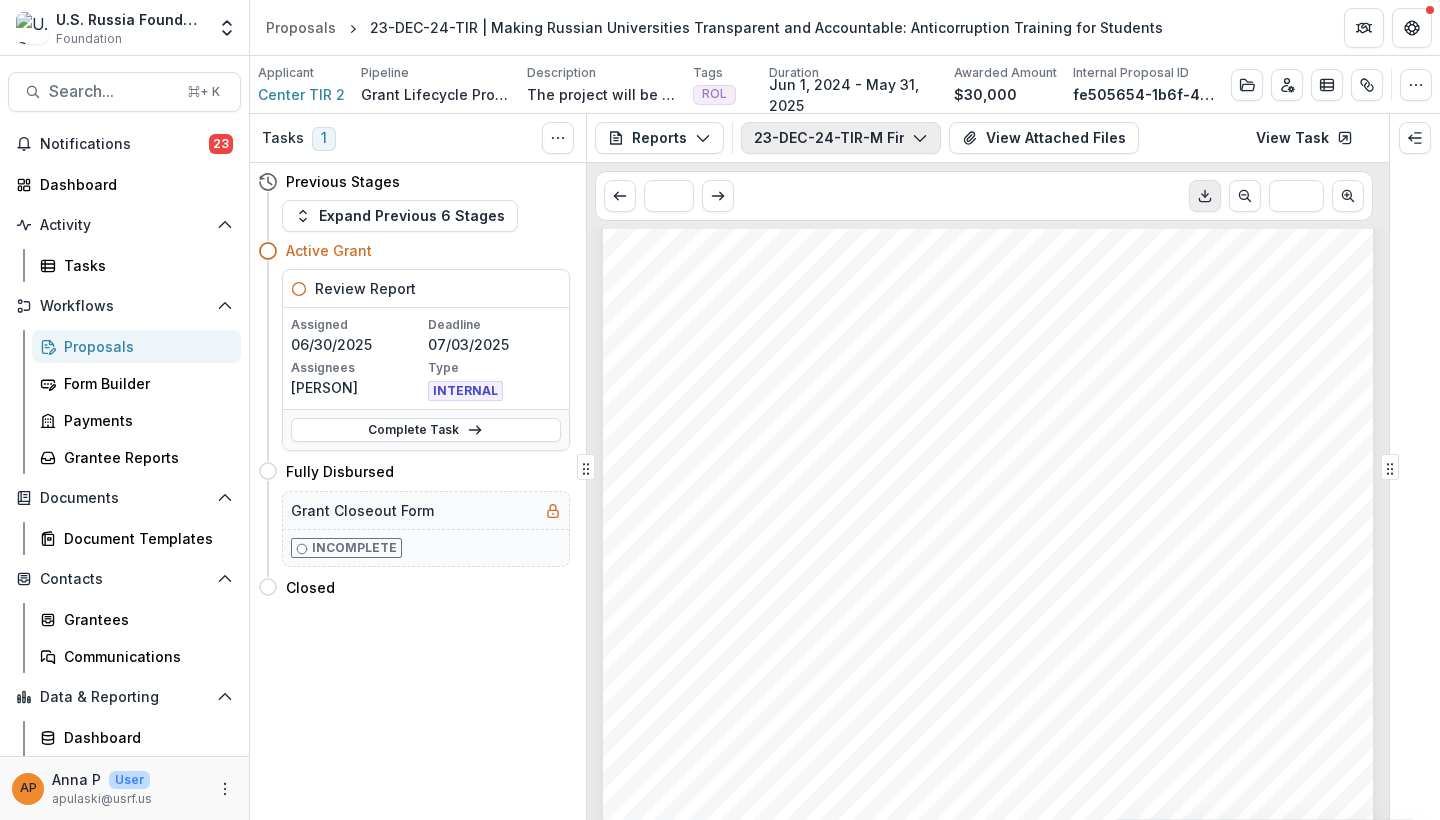 click on "23-DEC-24-TIR-M Final Program Report" at bounding box center (841, 138) 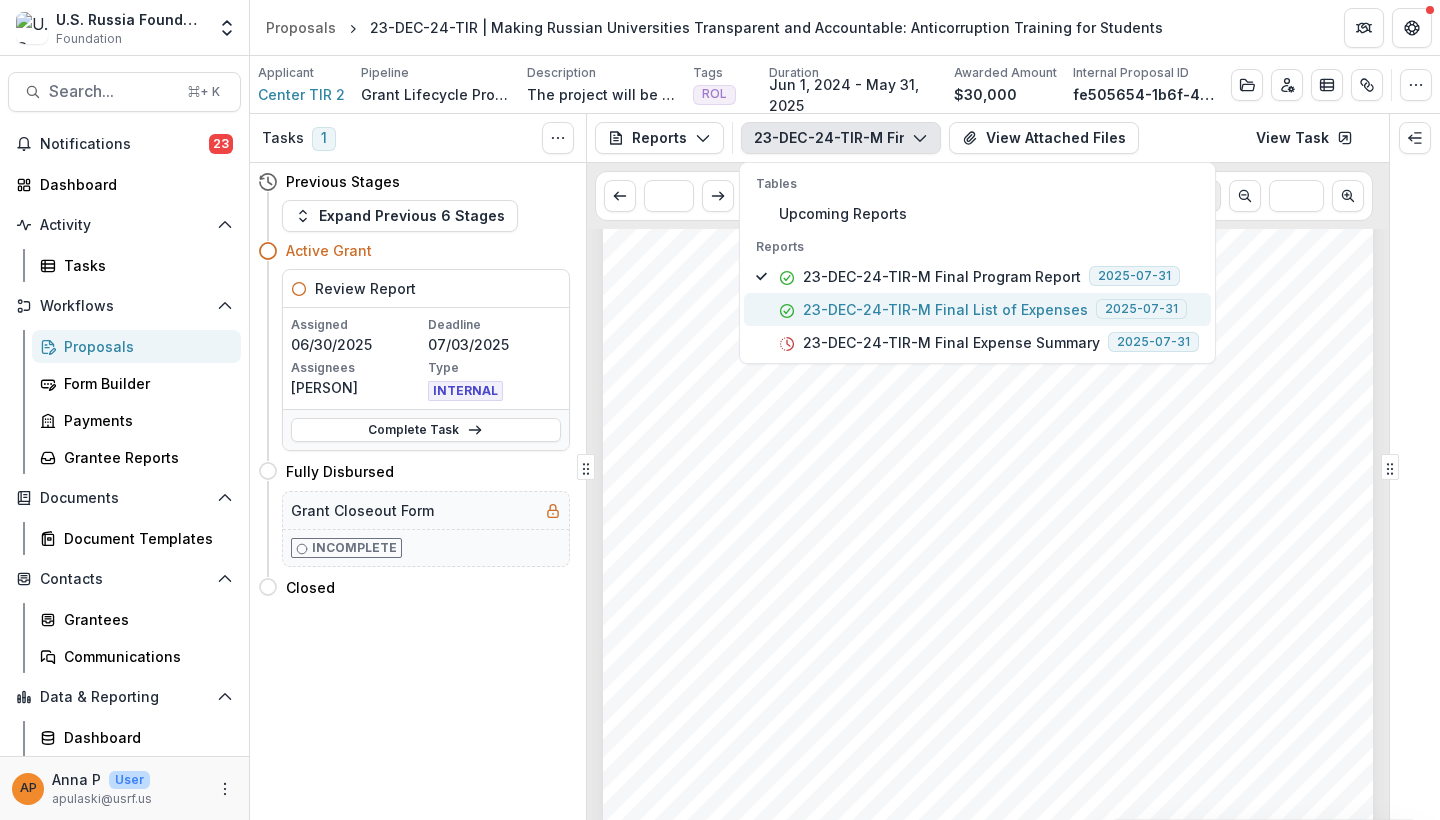 click on "23-DEC-24-TIR-M Final List of Expenses" at bounding box center [945, 309] 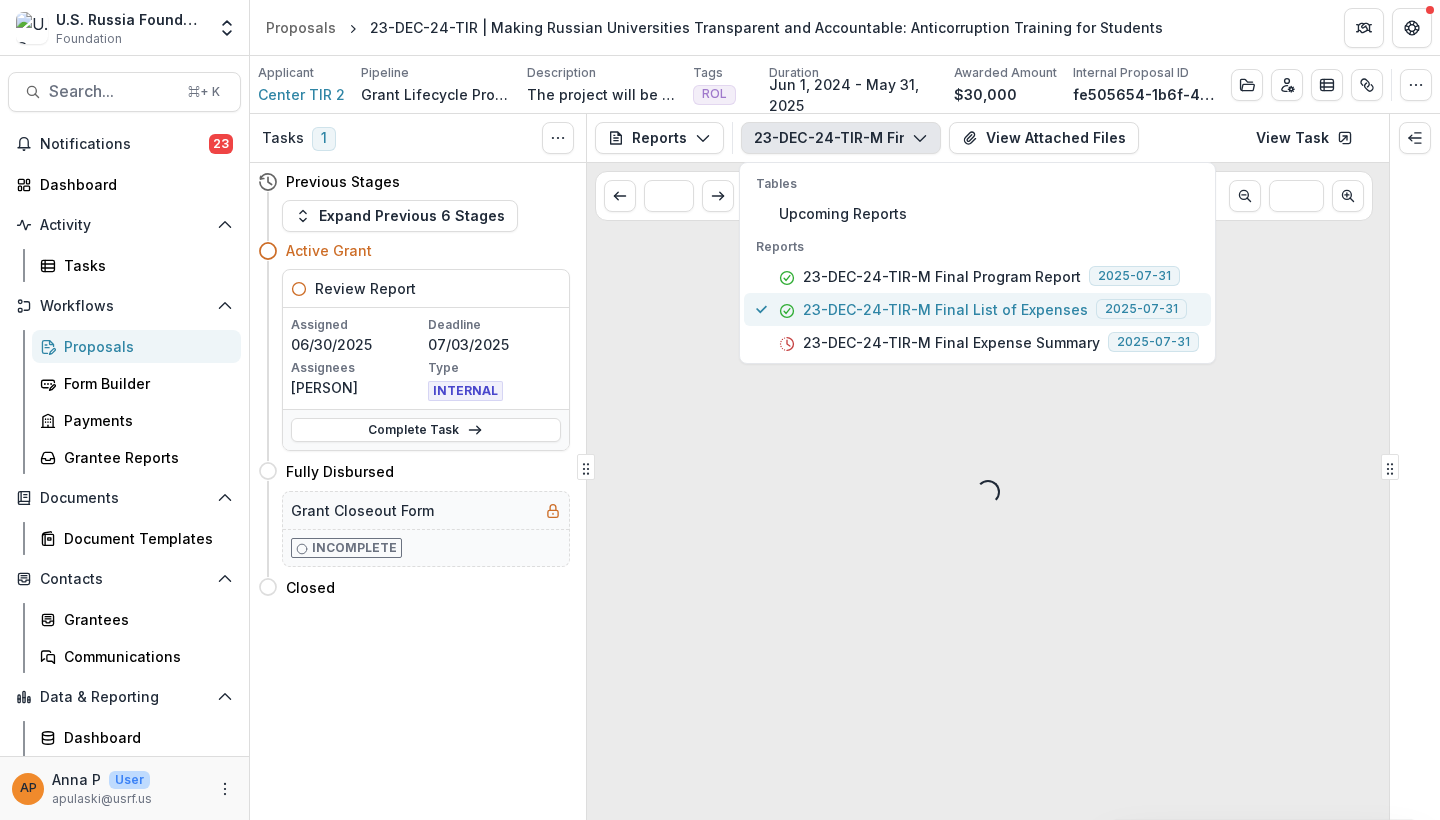 scroll, scrollTop: 0, scrollLeft: 0, axis: both 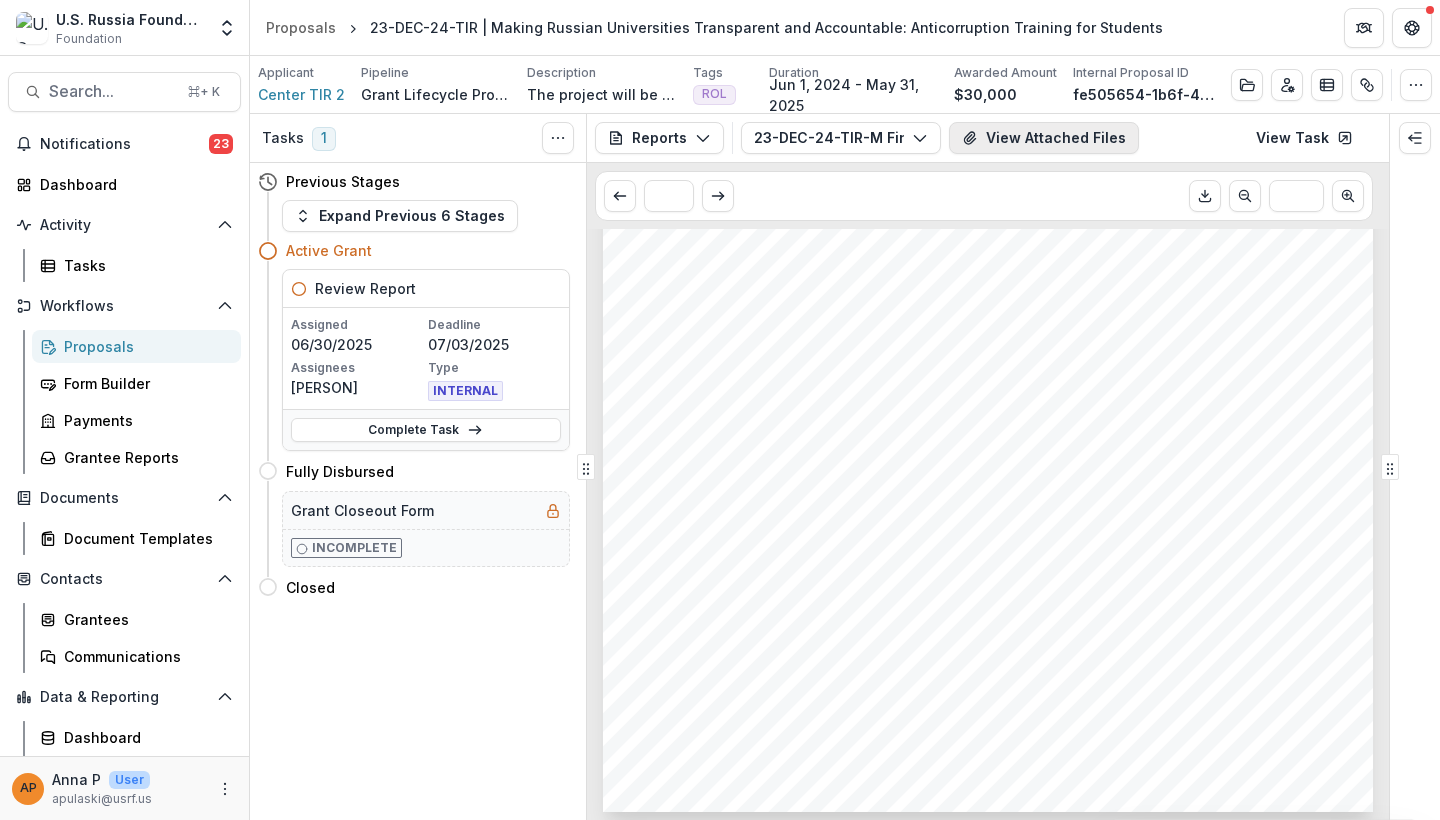 click on "View Attached Files" at bounding box center [1044, 138] 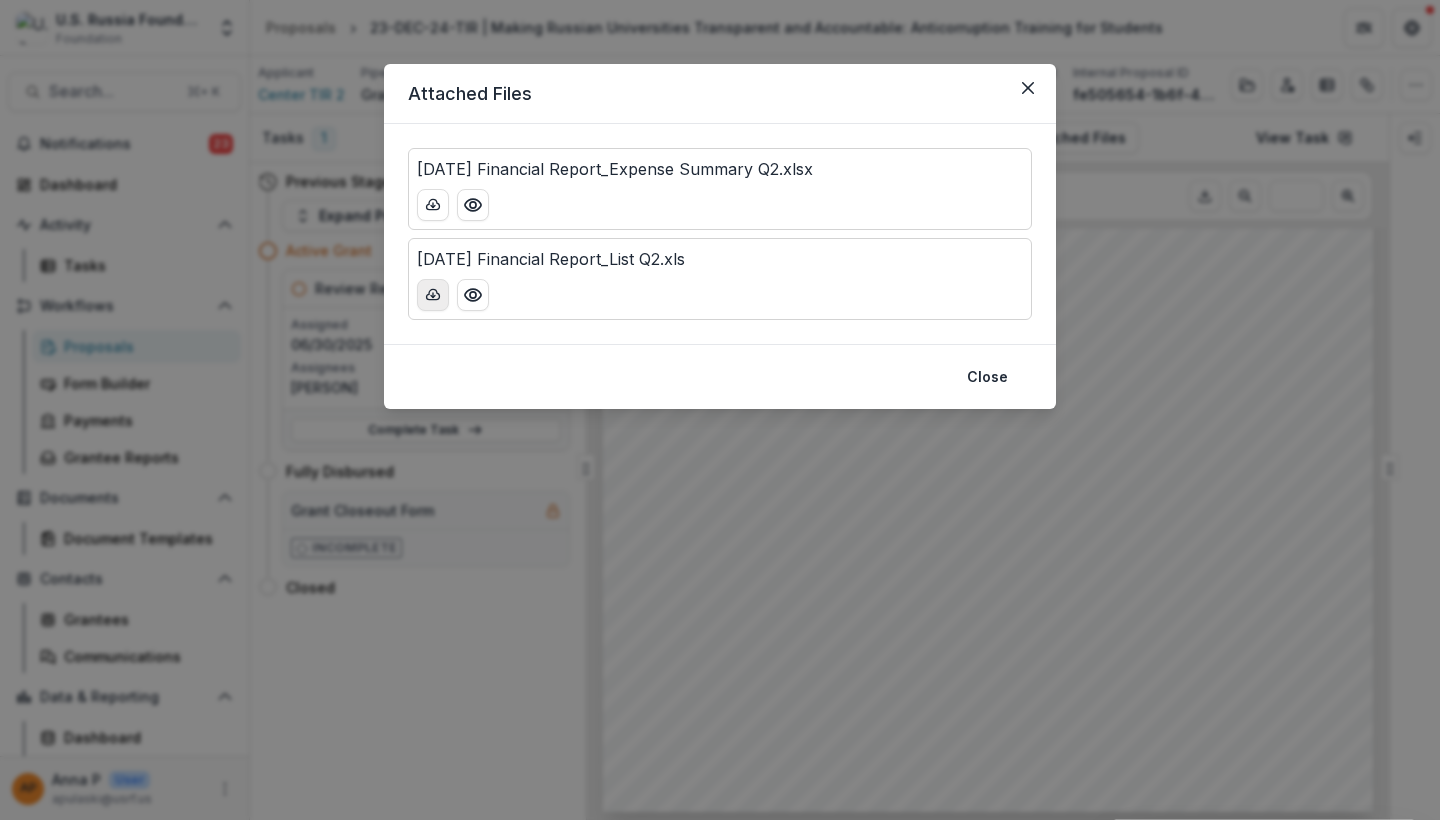 click 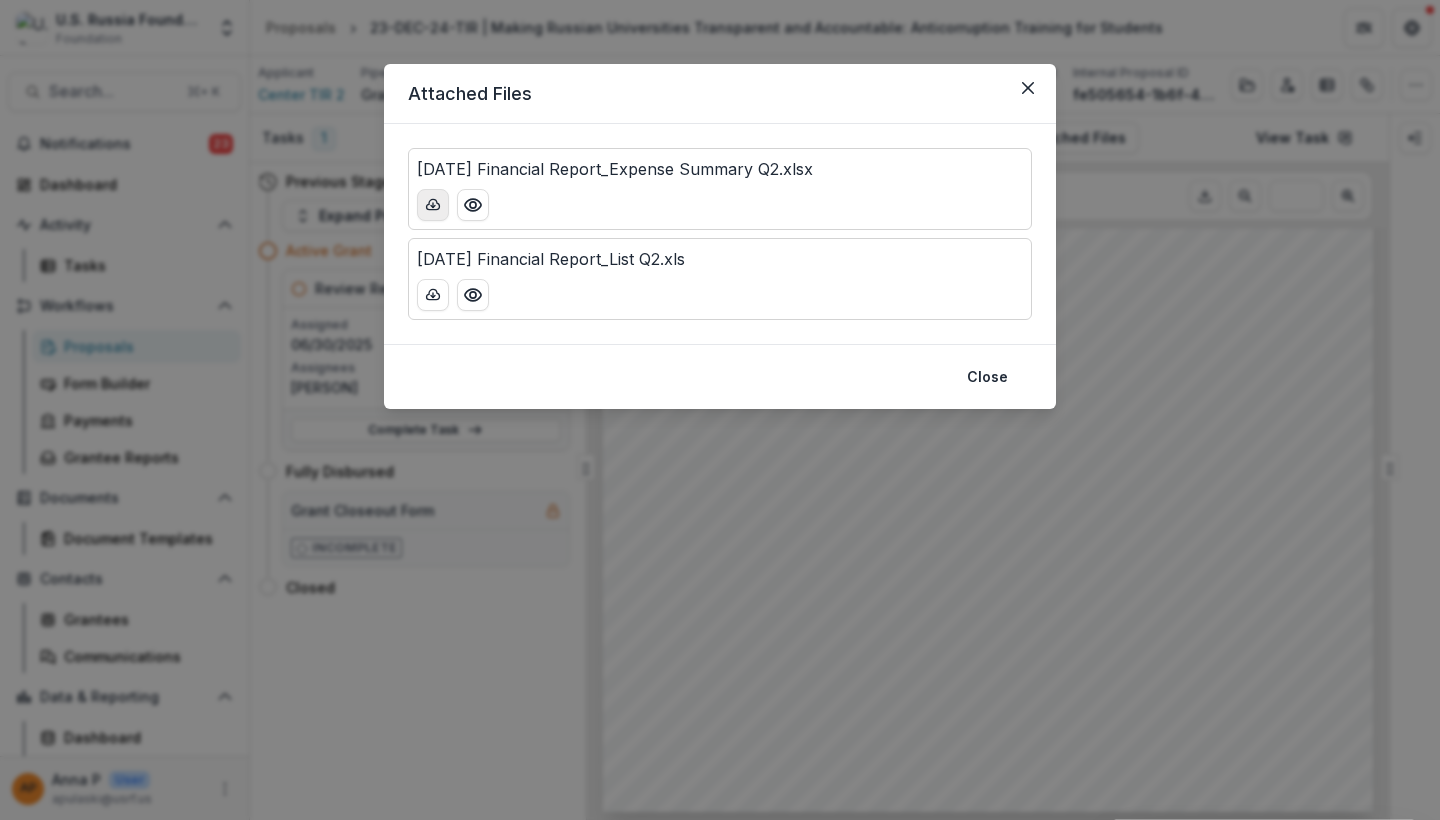 click 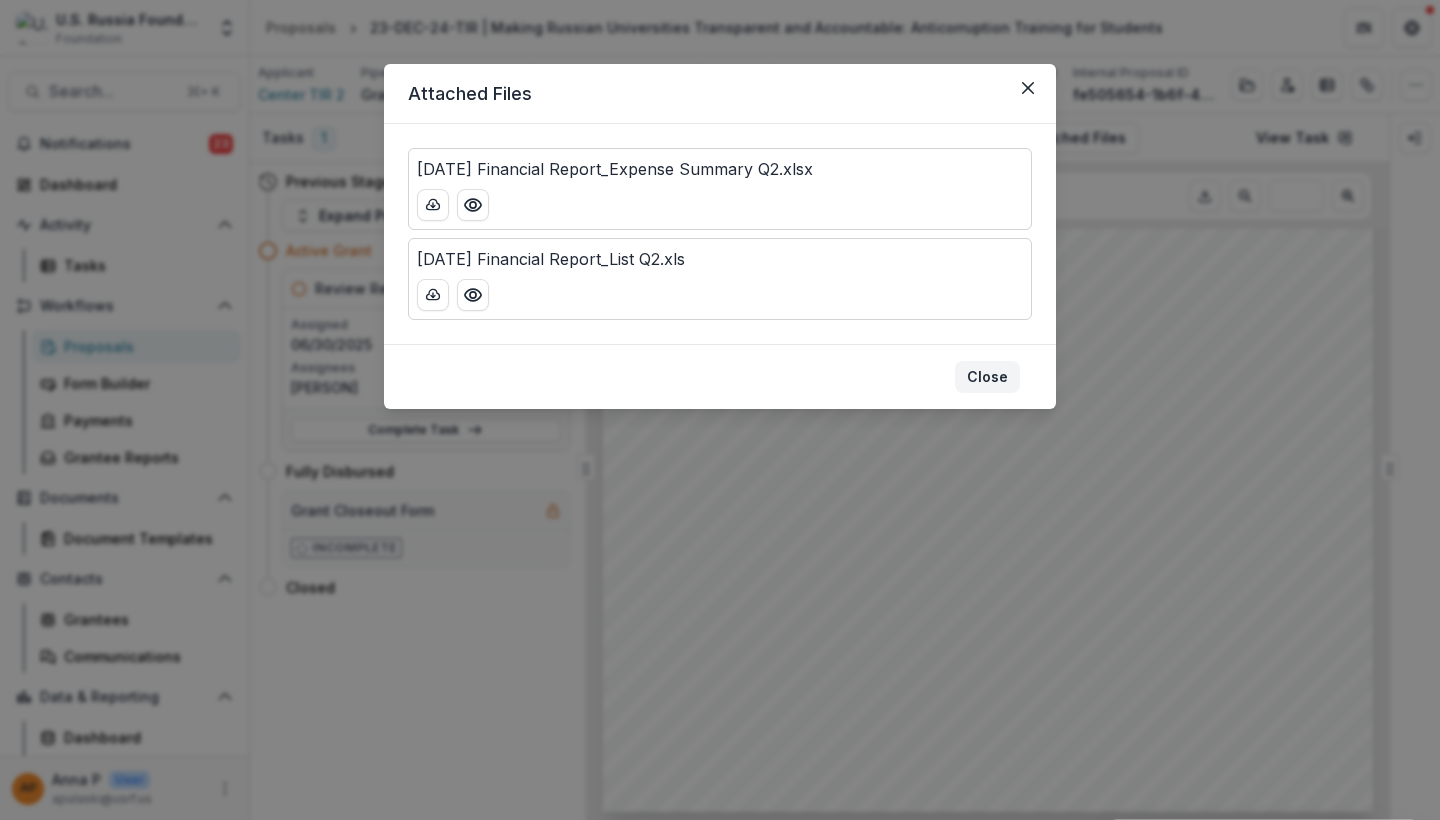 click on "Close" at bounding box center (987, 377) 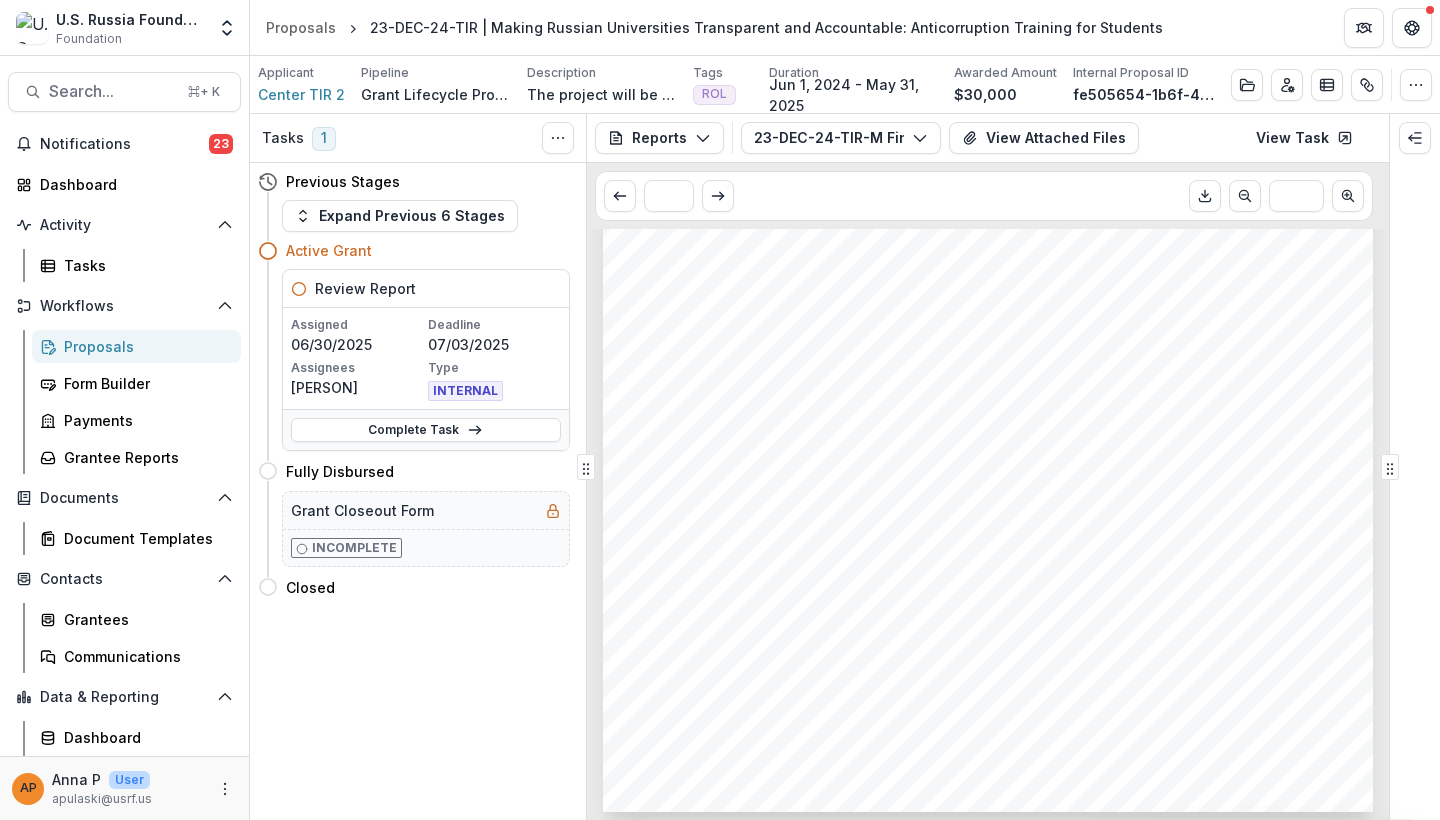click on "2025-06-30" at bounding box center [688, 283] 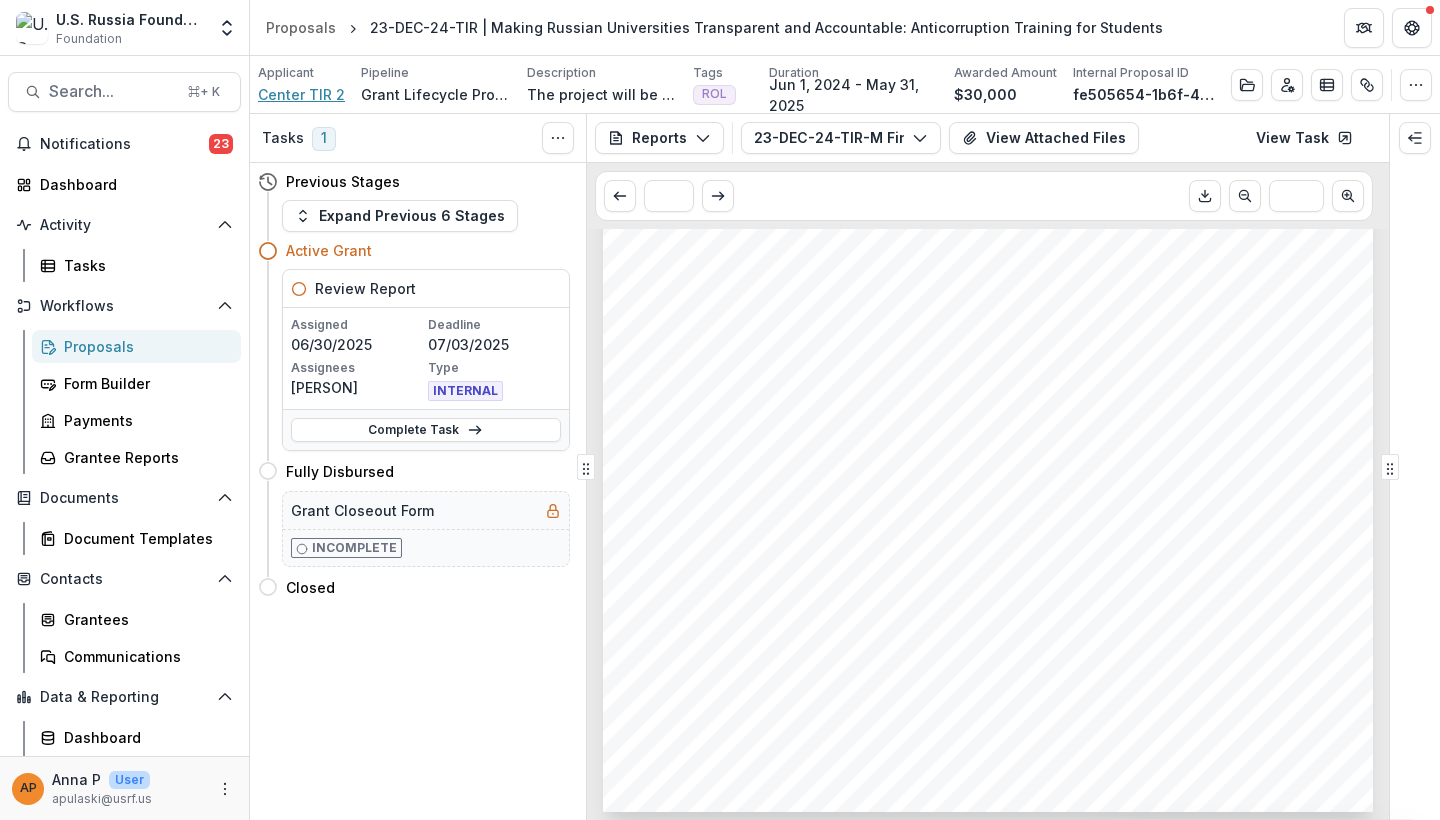 click on "Center TIR 2" at bounding box center [301, 94] 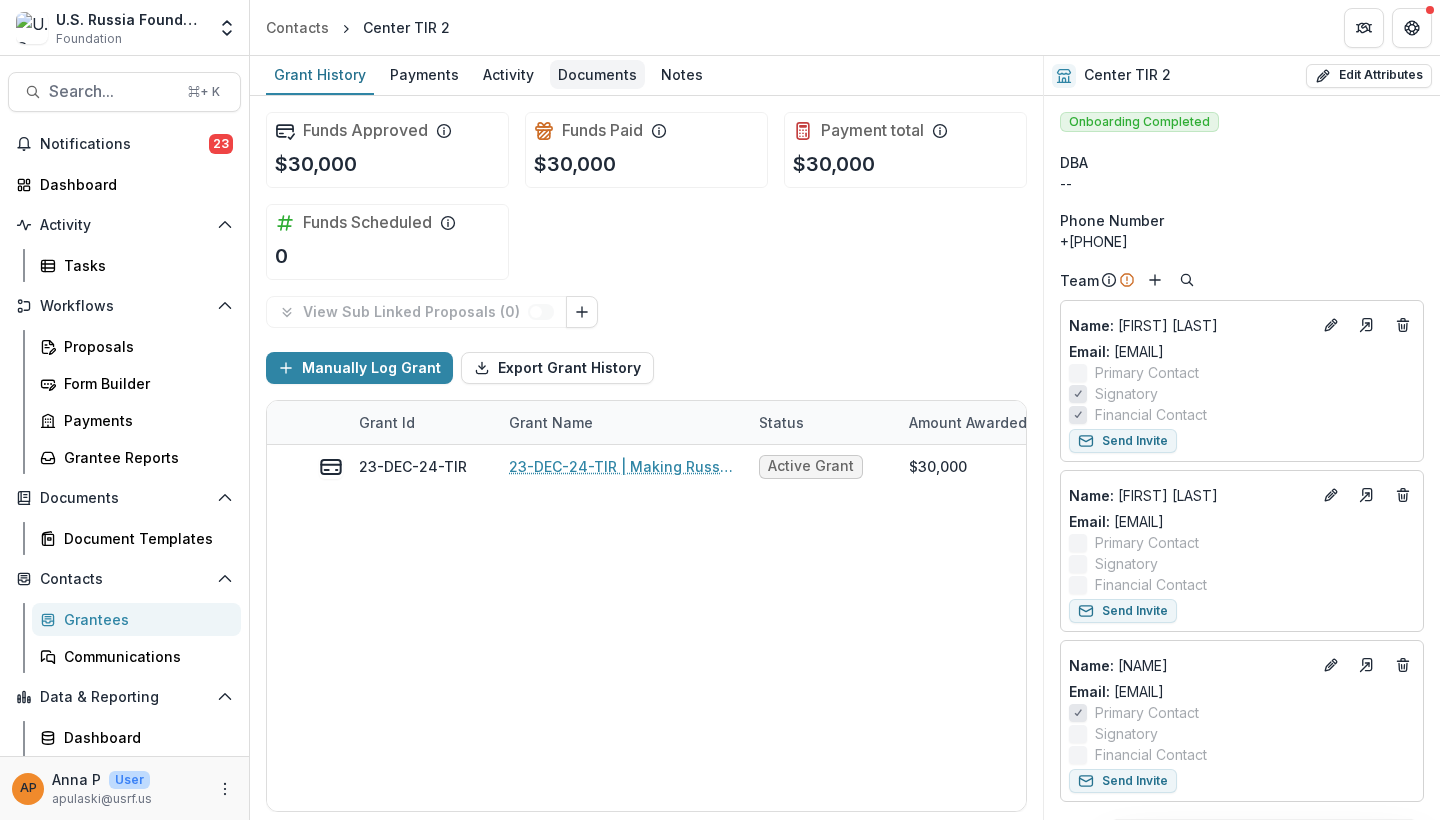 click on "Documents" at bounding box center (597, 74) 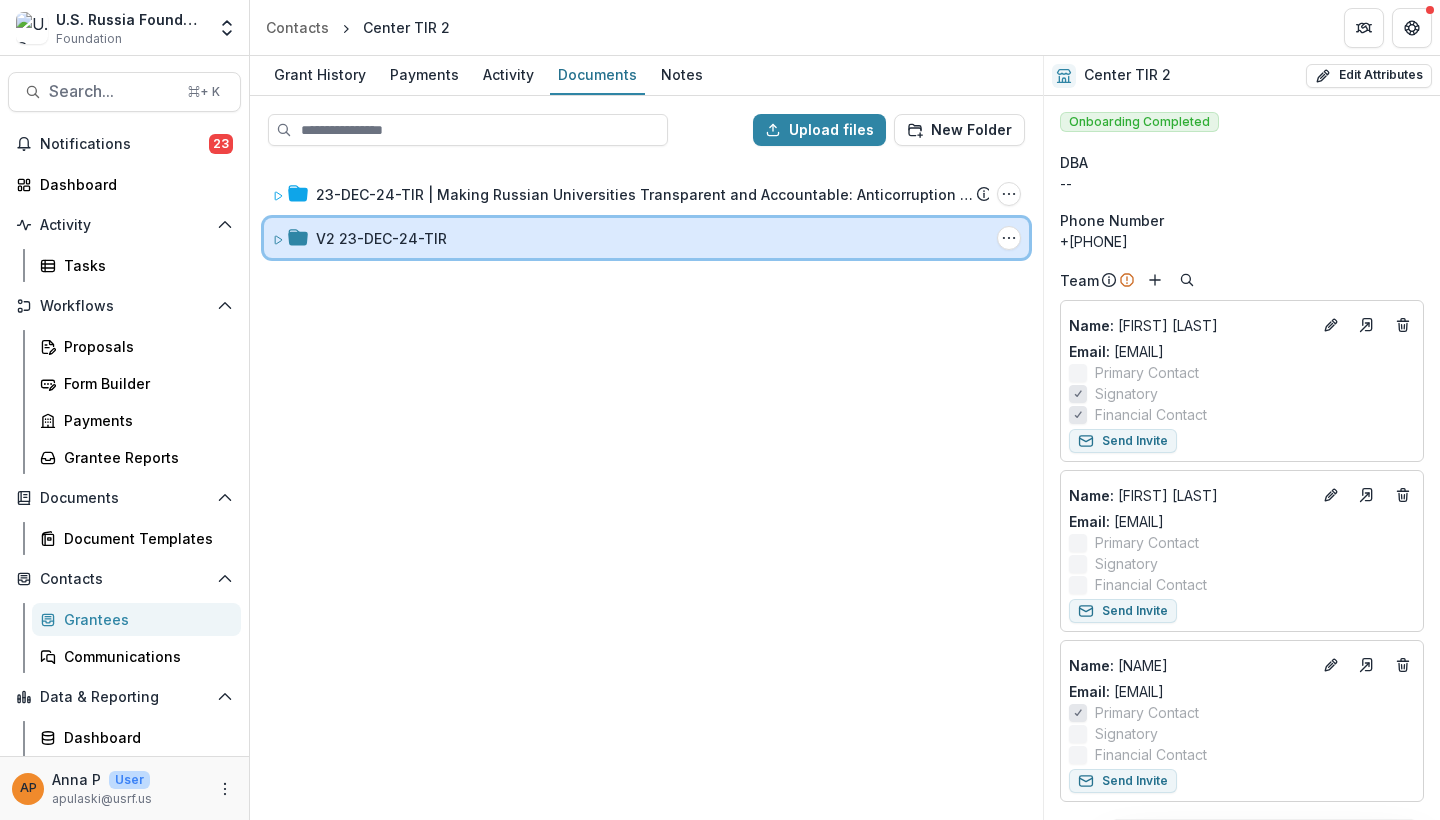 click on "V2 [DATE]-TIR" at bounding box center (652, 238) 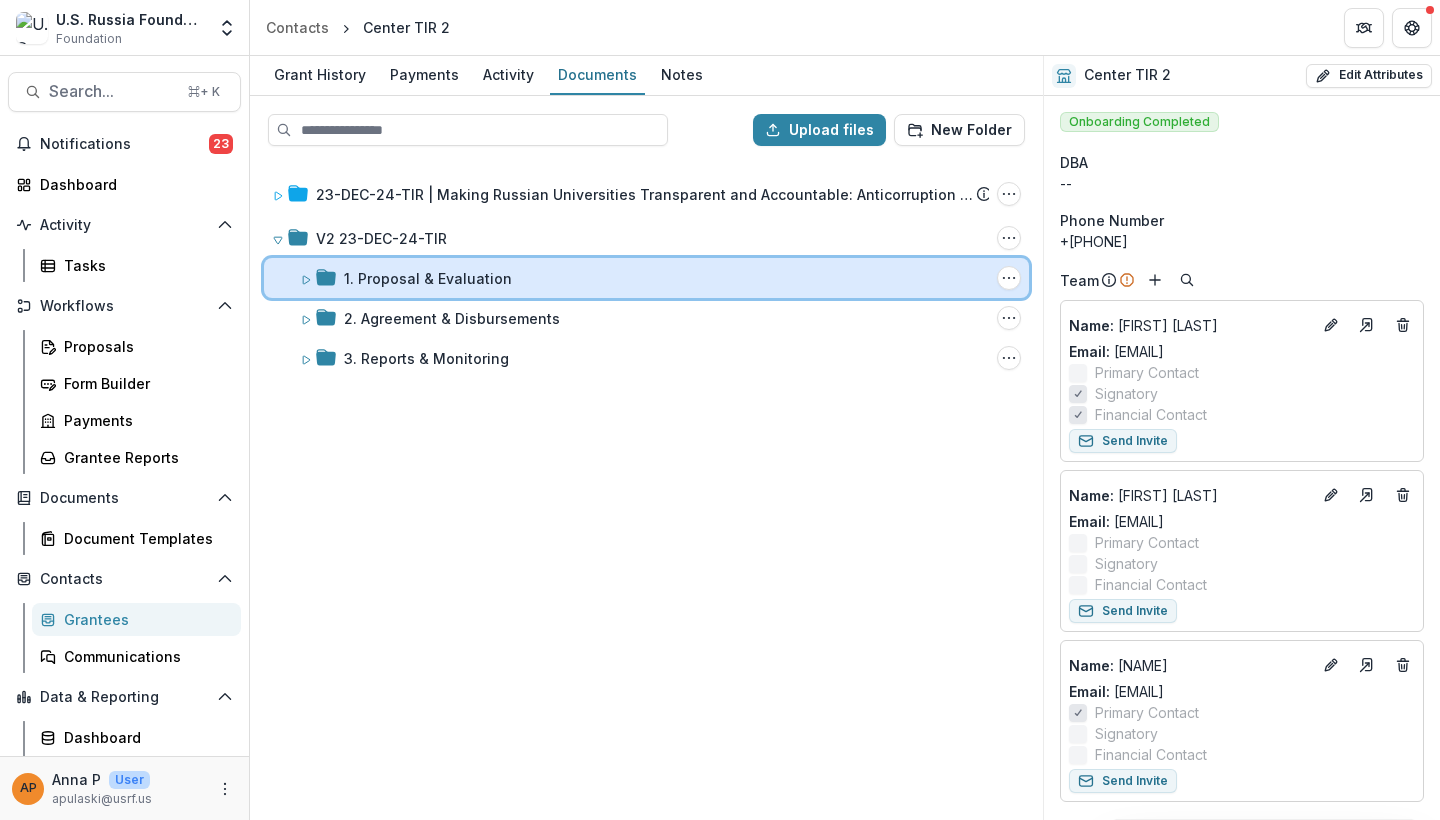 click on "1. Proposal & Evaluation Folder Options Rename Add Subfolder Delete" at bounding box center (646, 278) 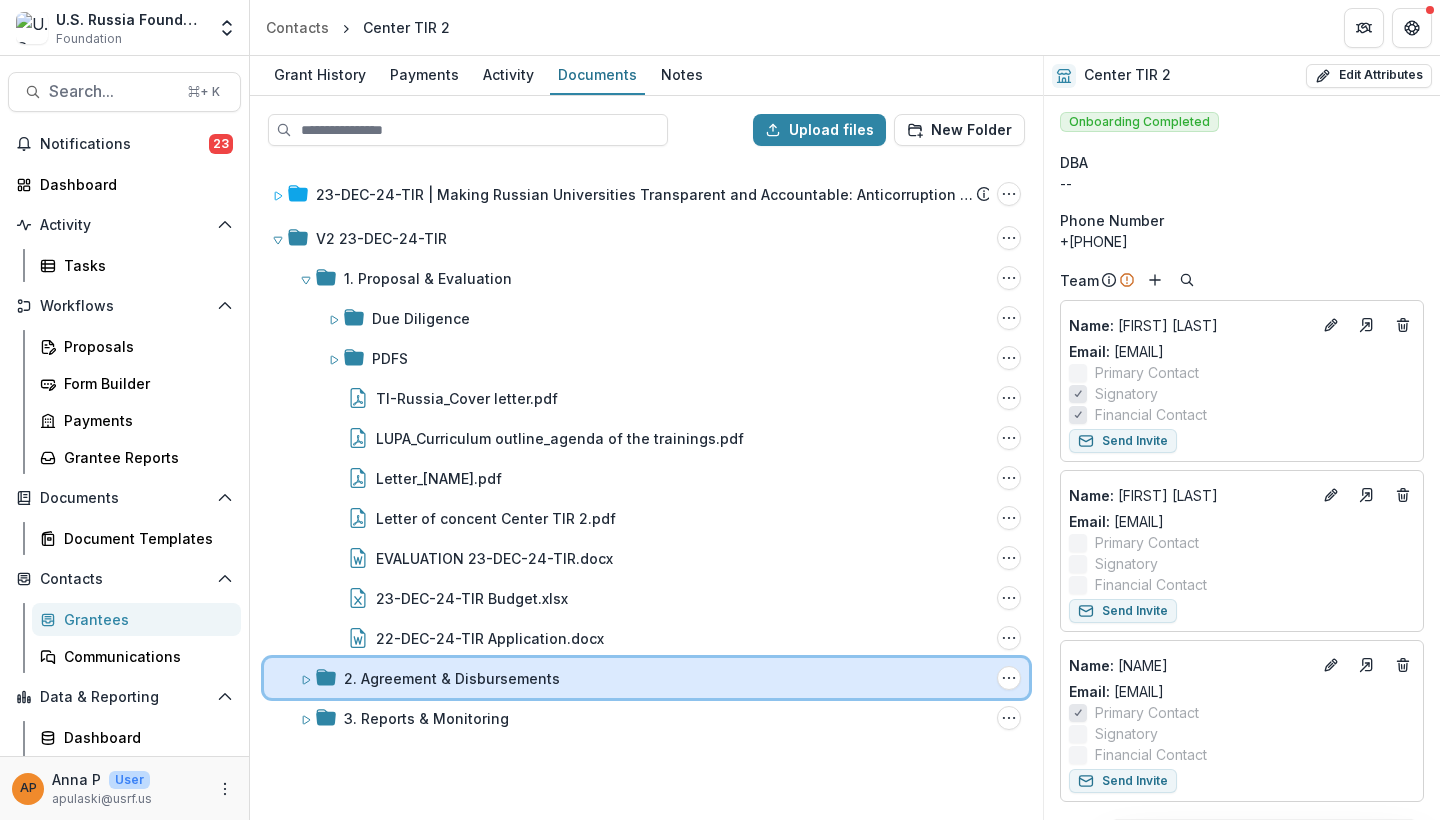 click on "2. Agreement & Disbursements Folder Options Rename Add Subfolder Delete" at bounding box center (646, 678) 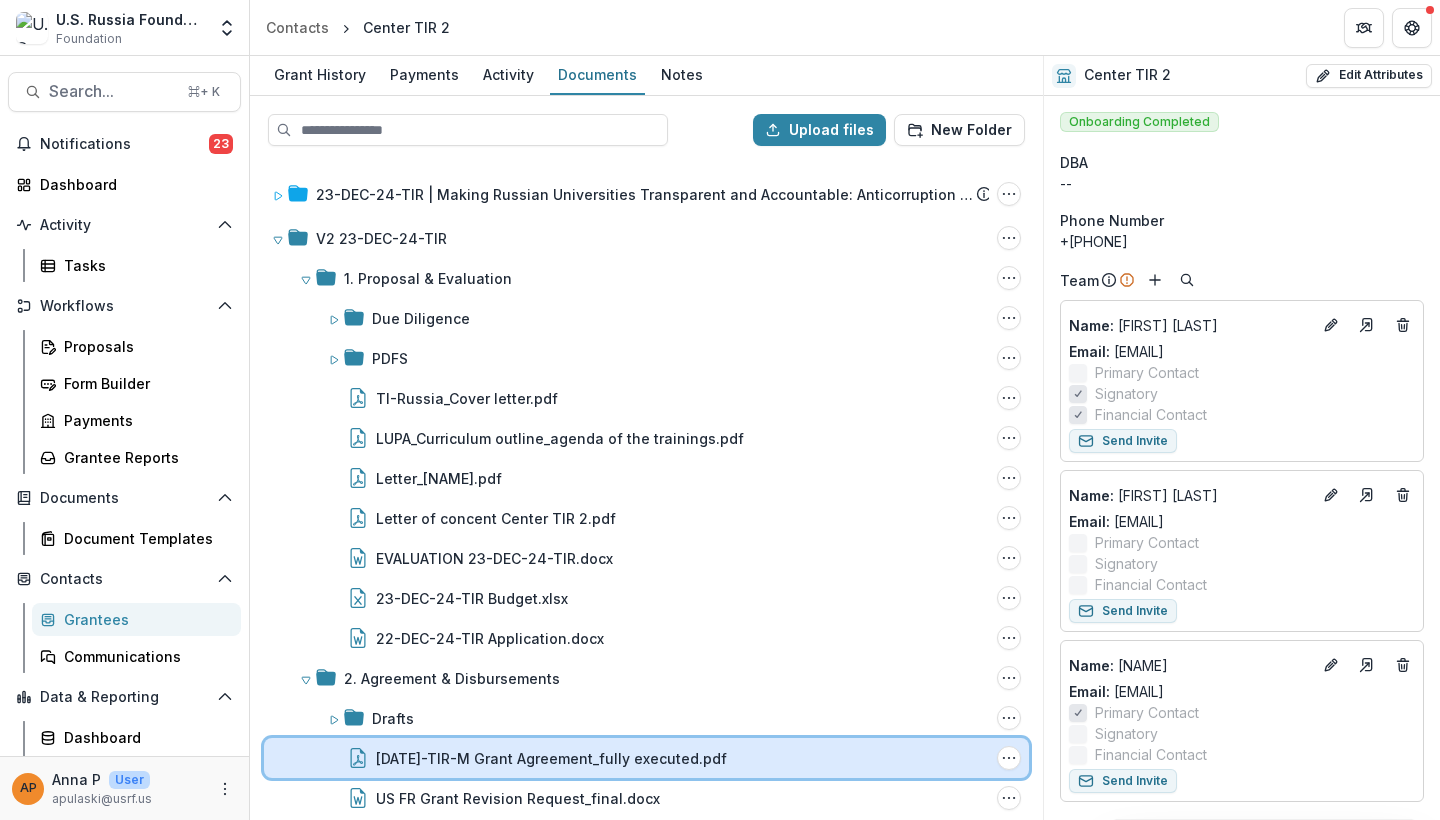 click on "[DATE]-TIR-M Grant Agreement_fully executed.pdf" at bounding box center (682, 758) 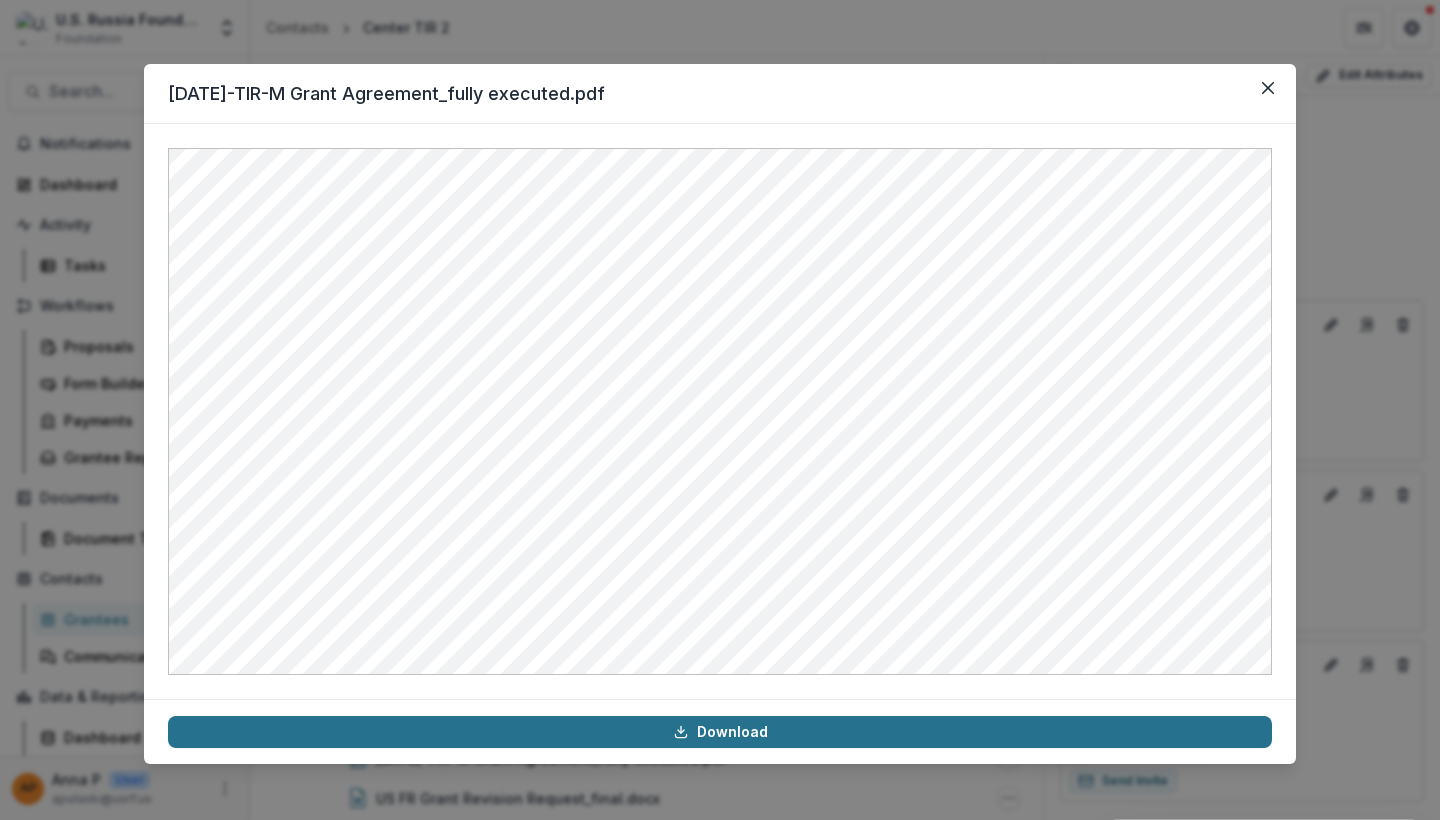 click on "Download" at bounding box center (720, 732) 